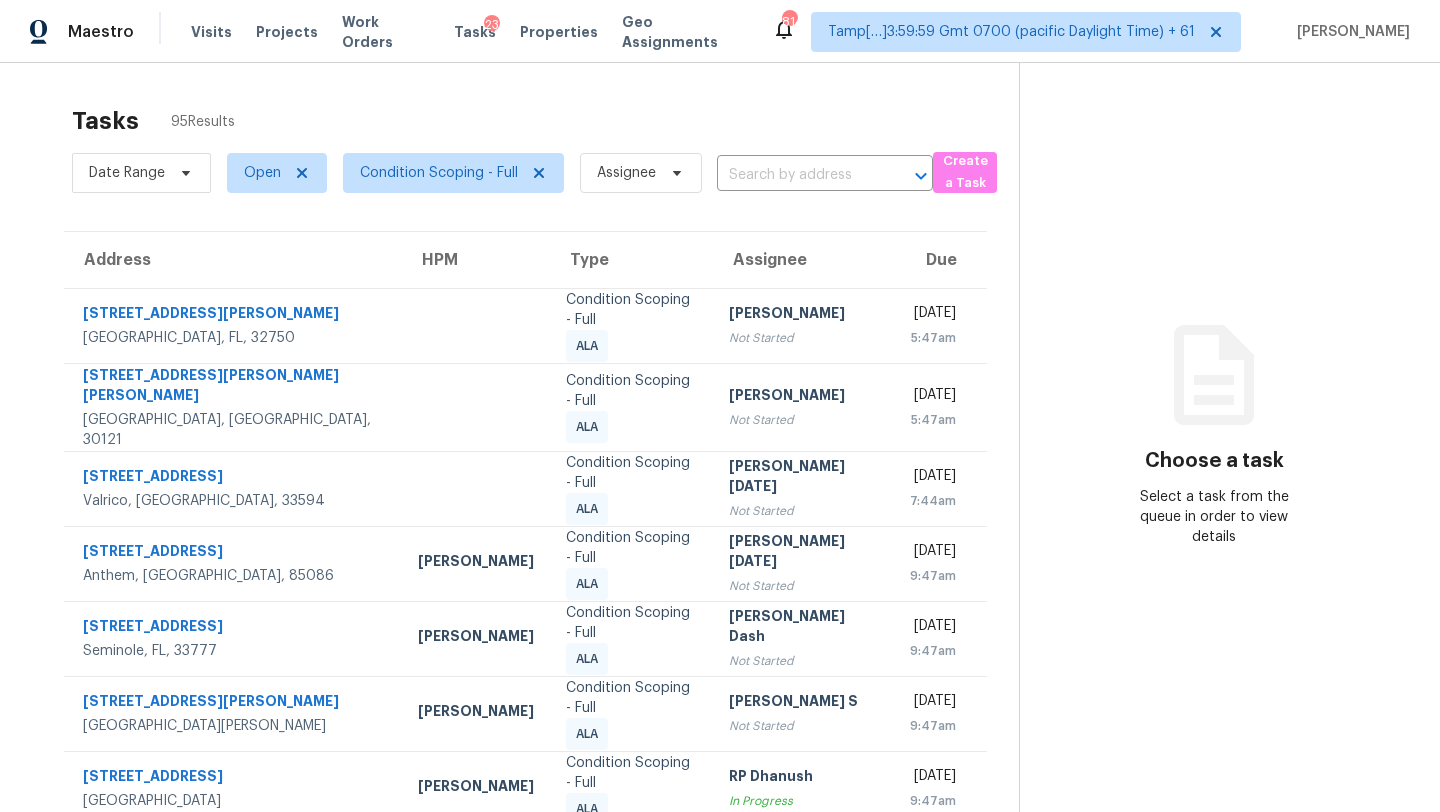 scroll, scrollTop: 0, scrollLeft: 0, axis: both 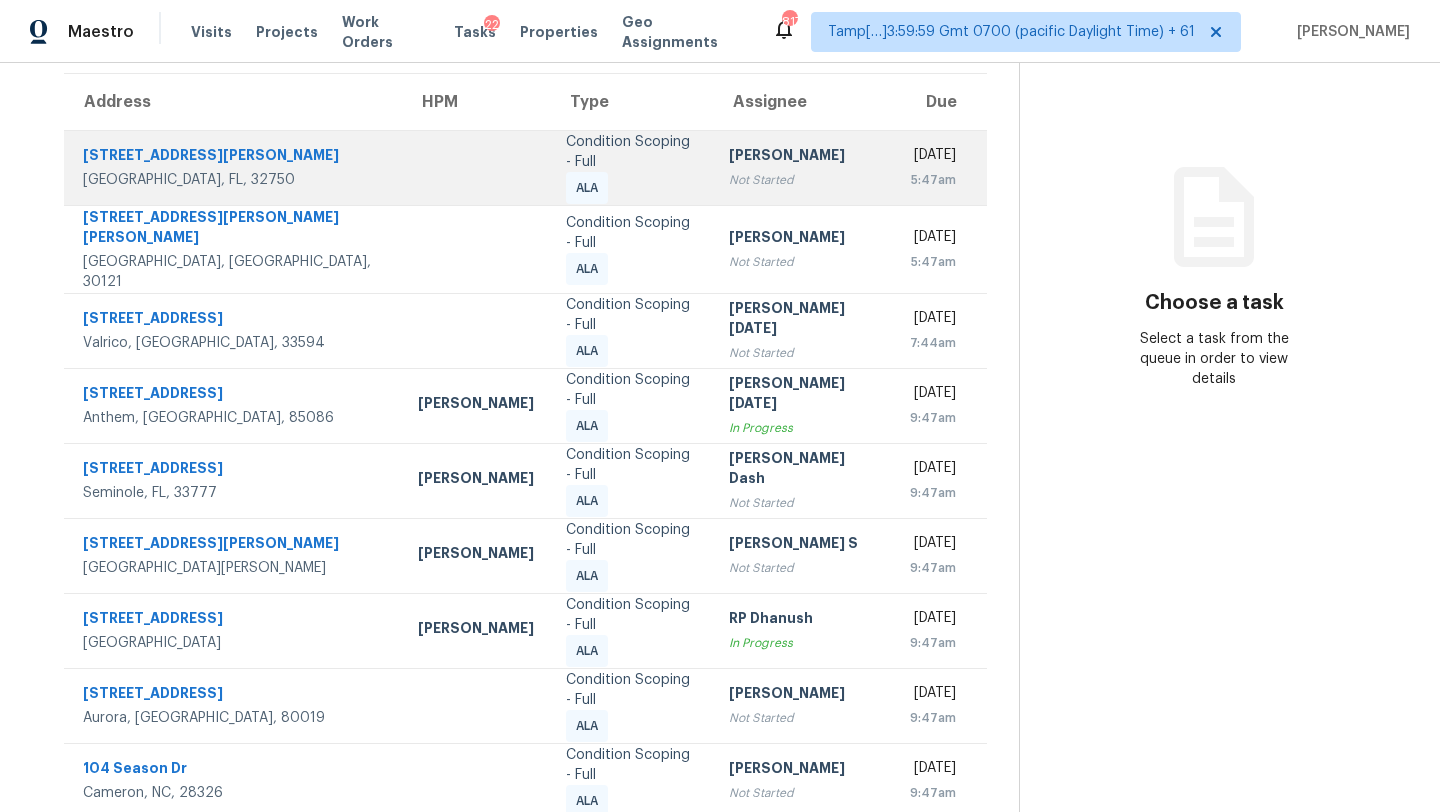 click on "Not Started" at bounding box center (804, 180) 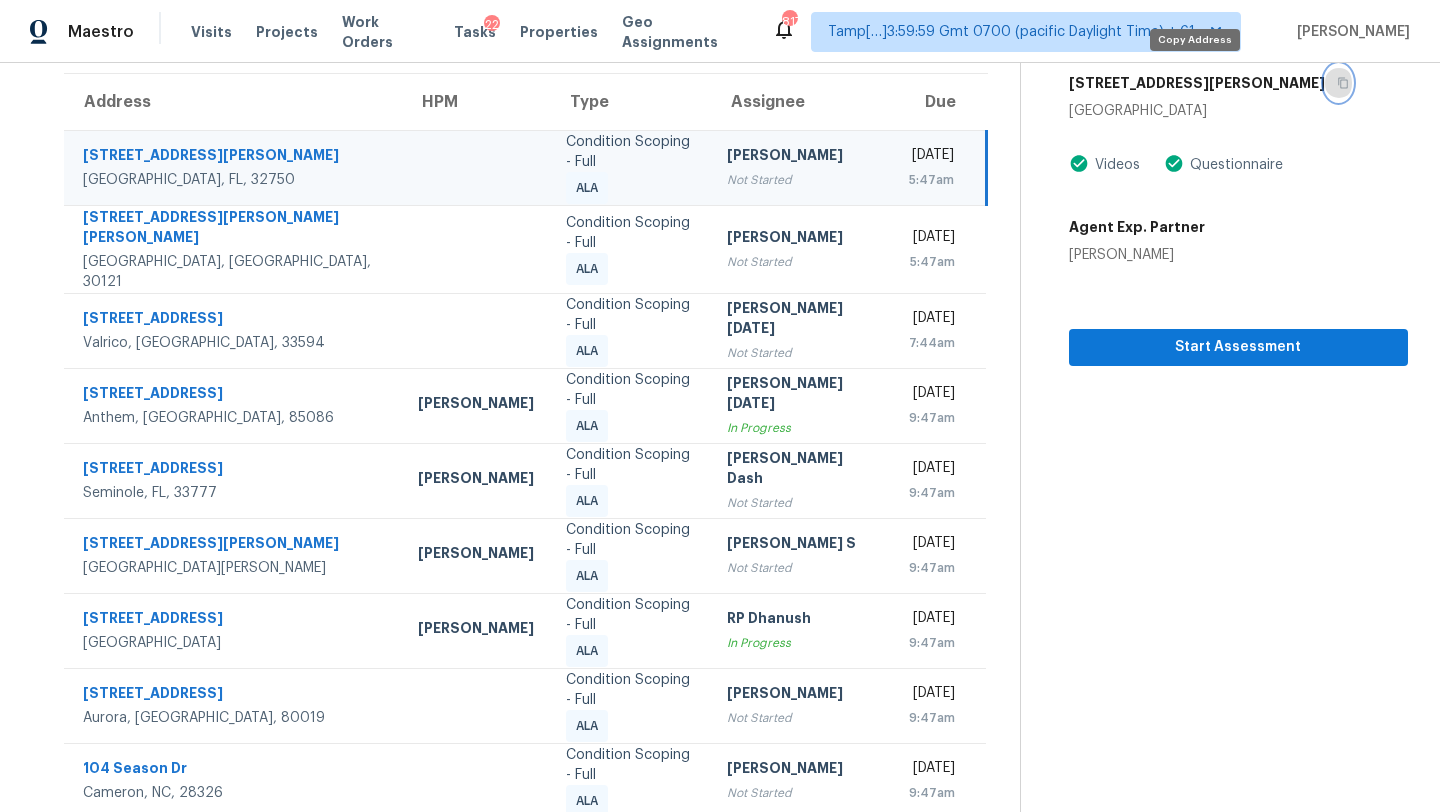click 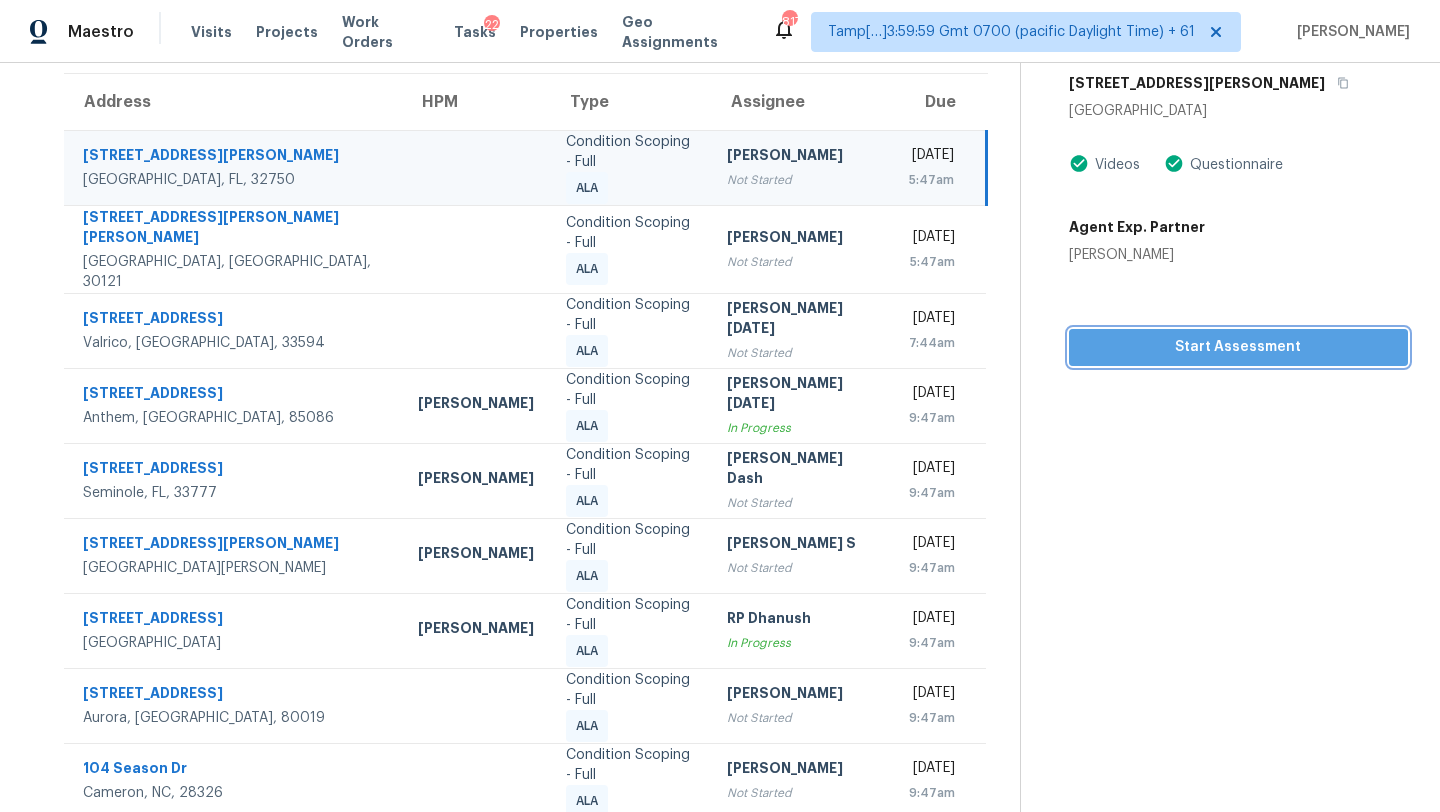 click on "Start Assessment" at bounding box center [1238, 347] 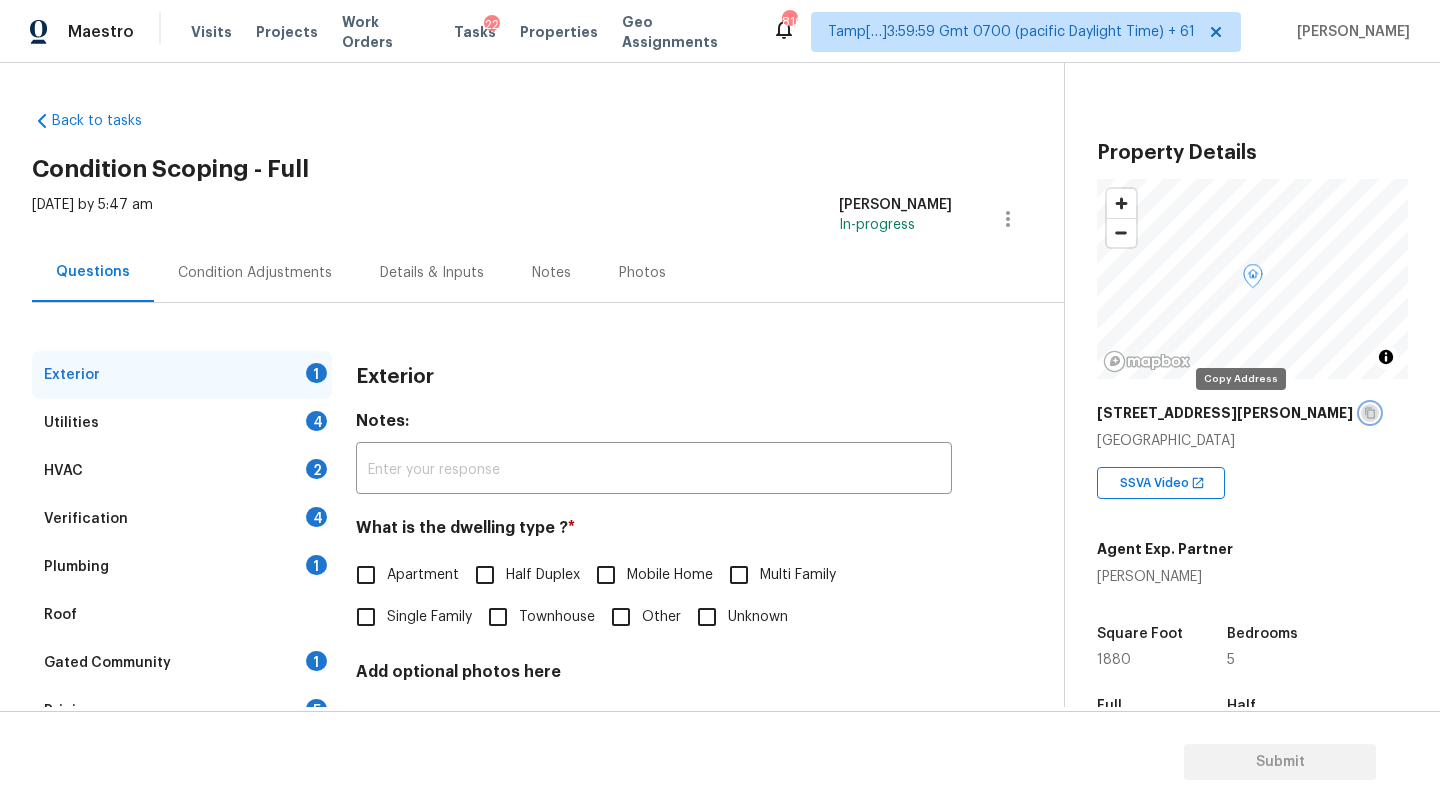 click 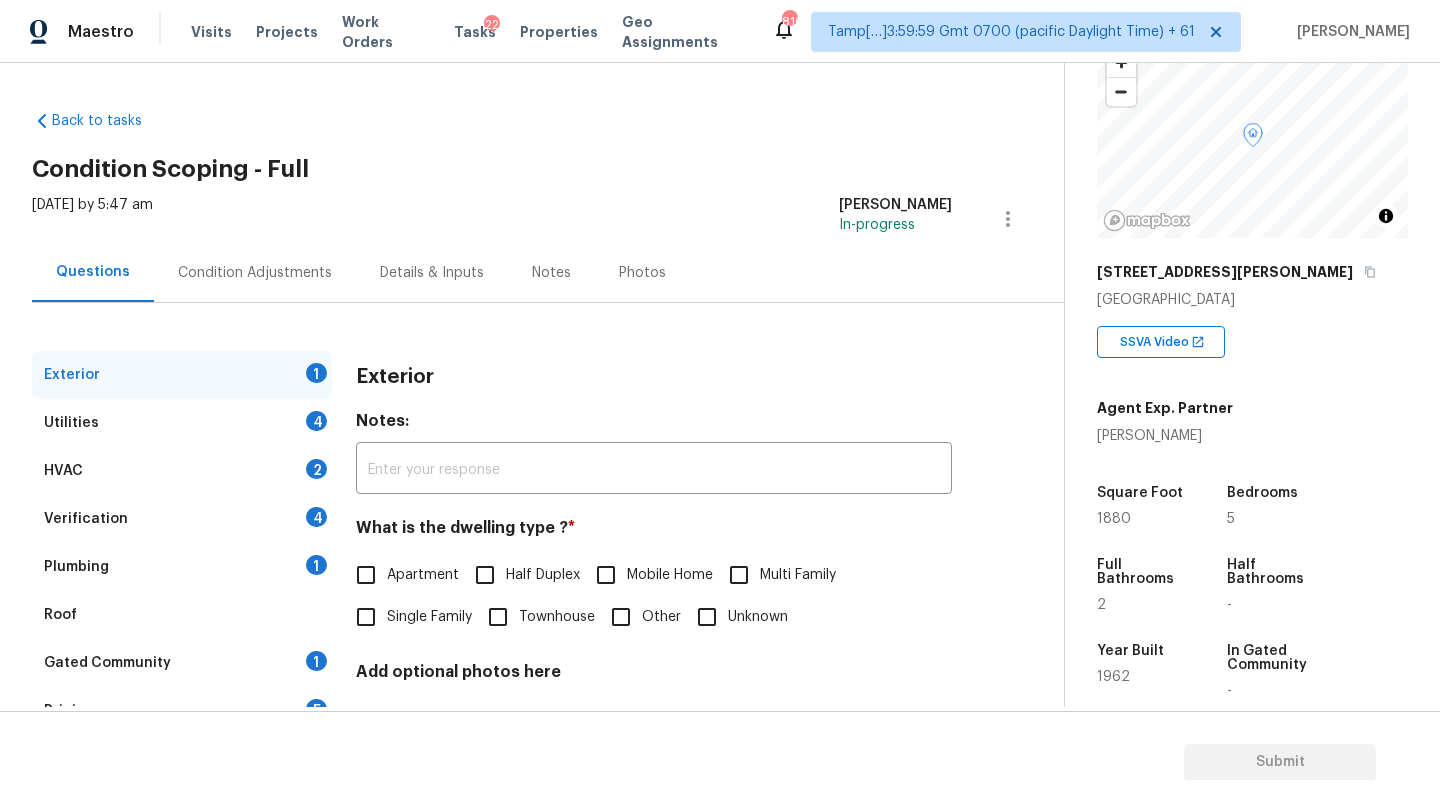 scroll, scrollTop: 392, scrollLeft: 0, axis: vertical 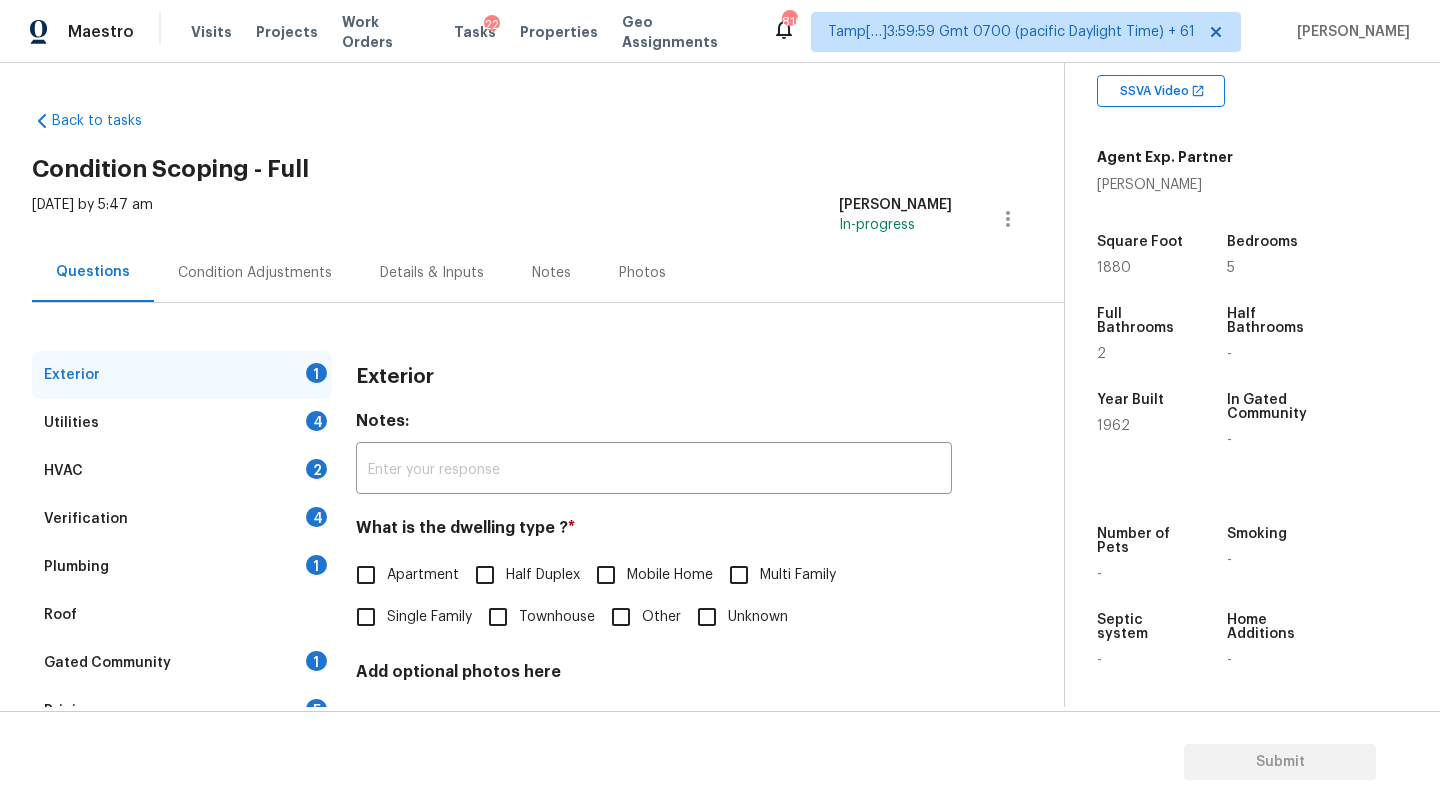 click on "Single Family" at bounding box center [366, 617] 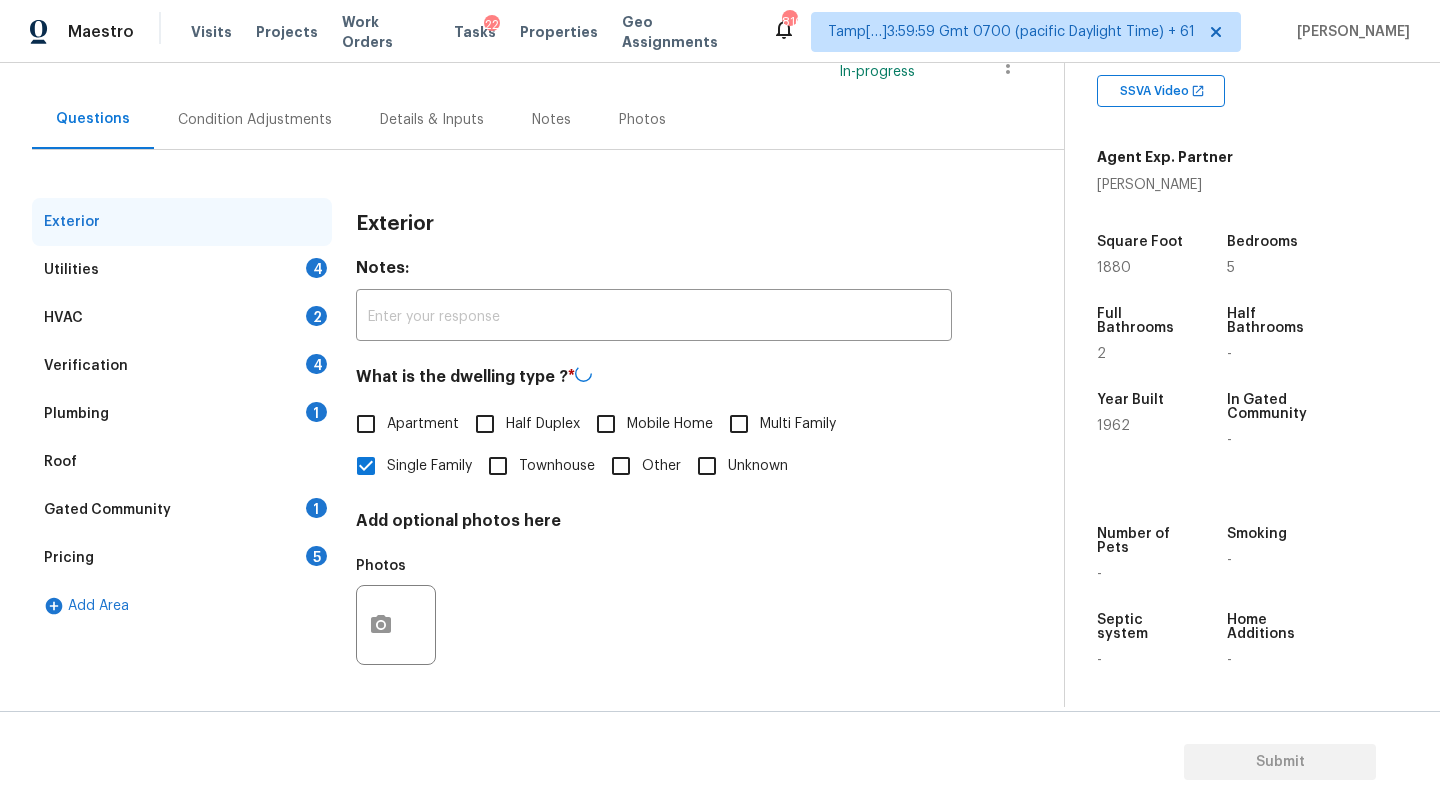 click on "Gated Community 1" at bounding box center (182, 510) 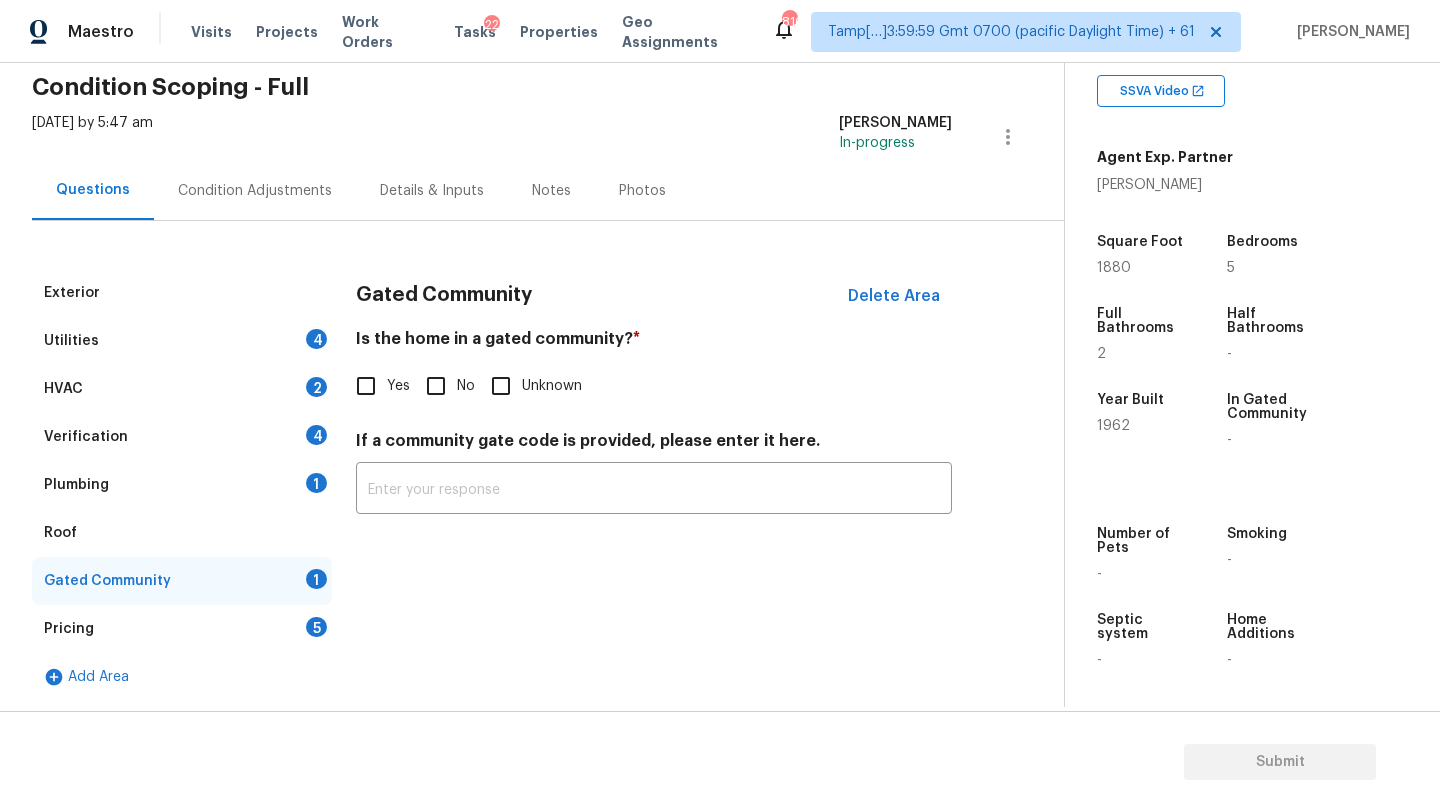click on "No" at bounding box center (436, 386) 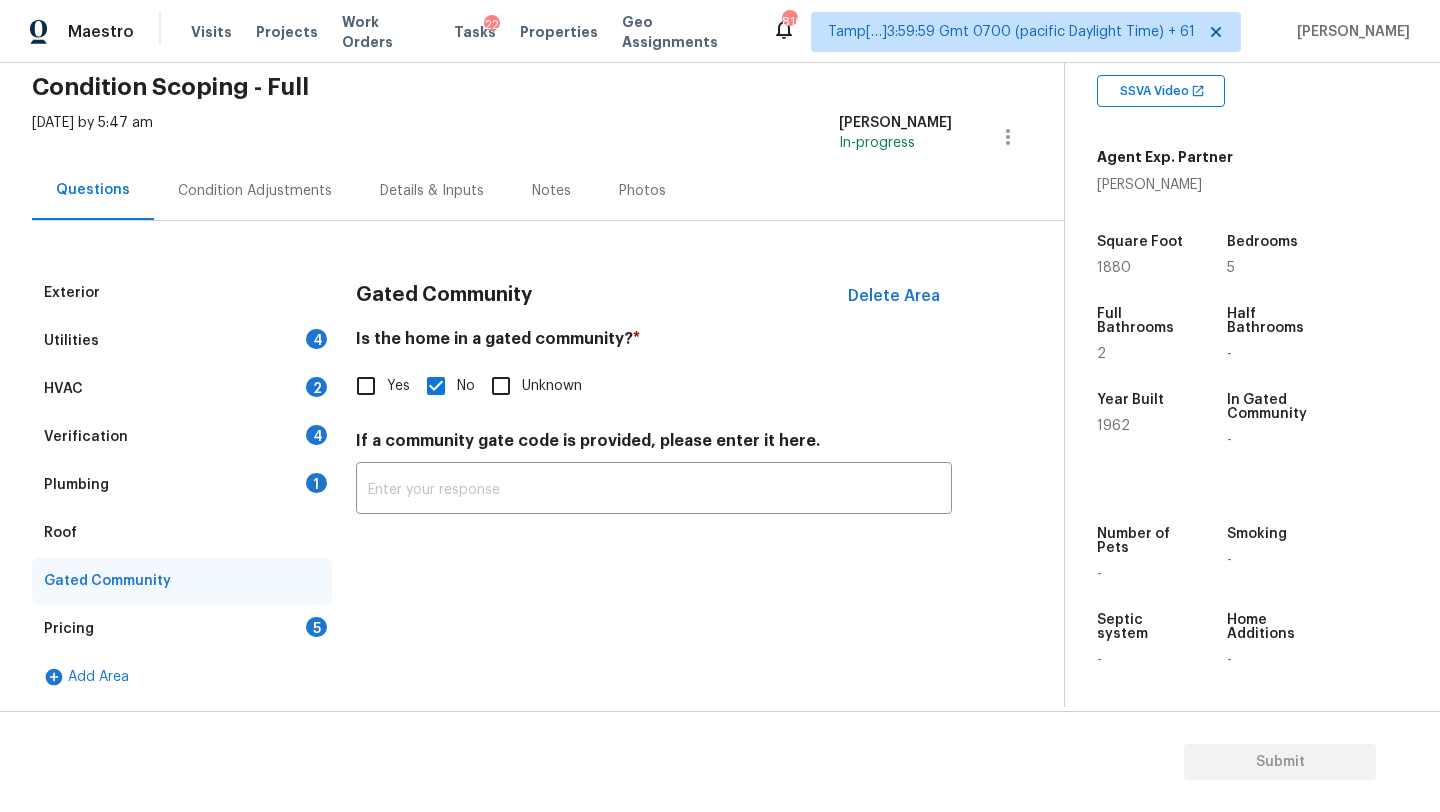 click on "Plumbing 1" at bounding box center (182, 485) 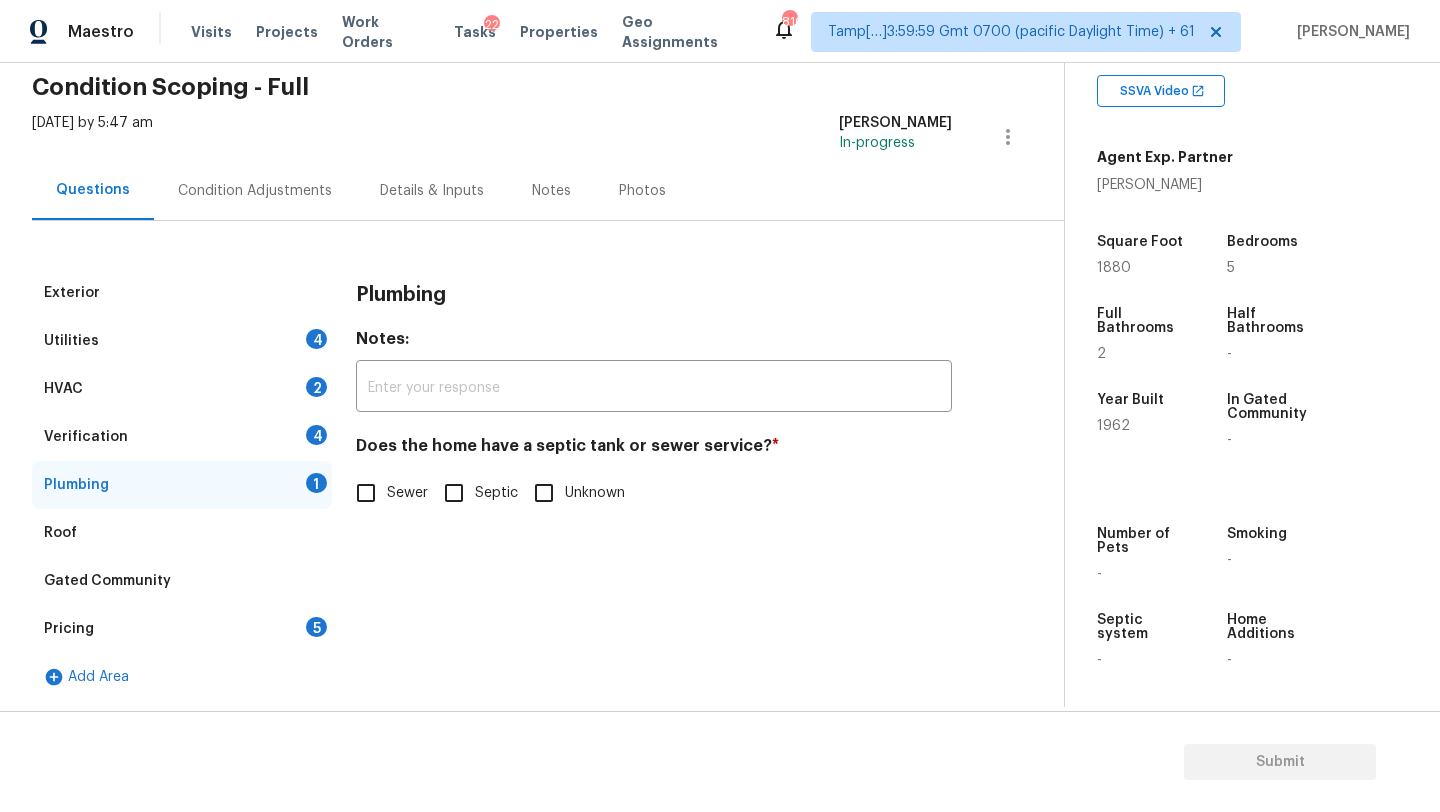 click on "Sewer" at bounding box center (407, 493) 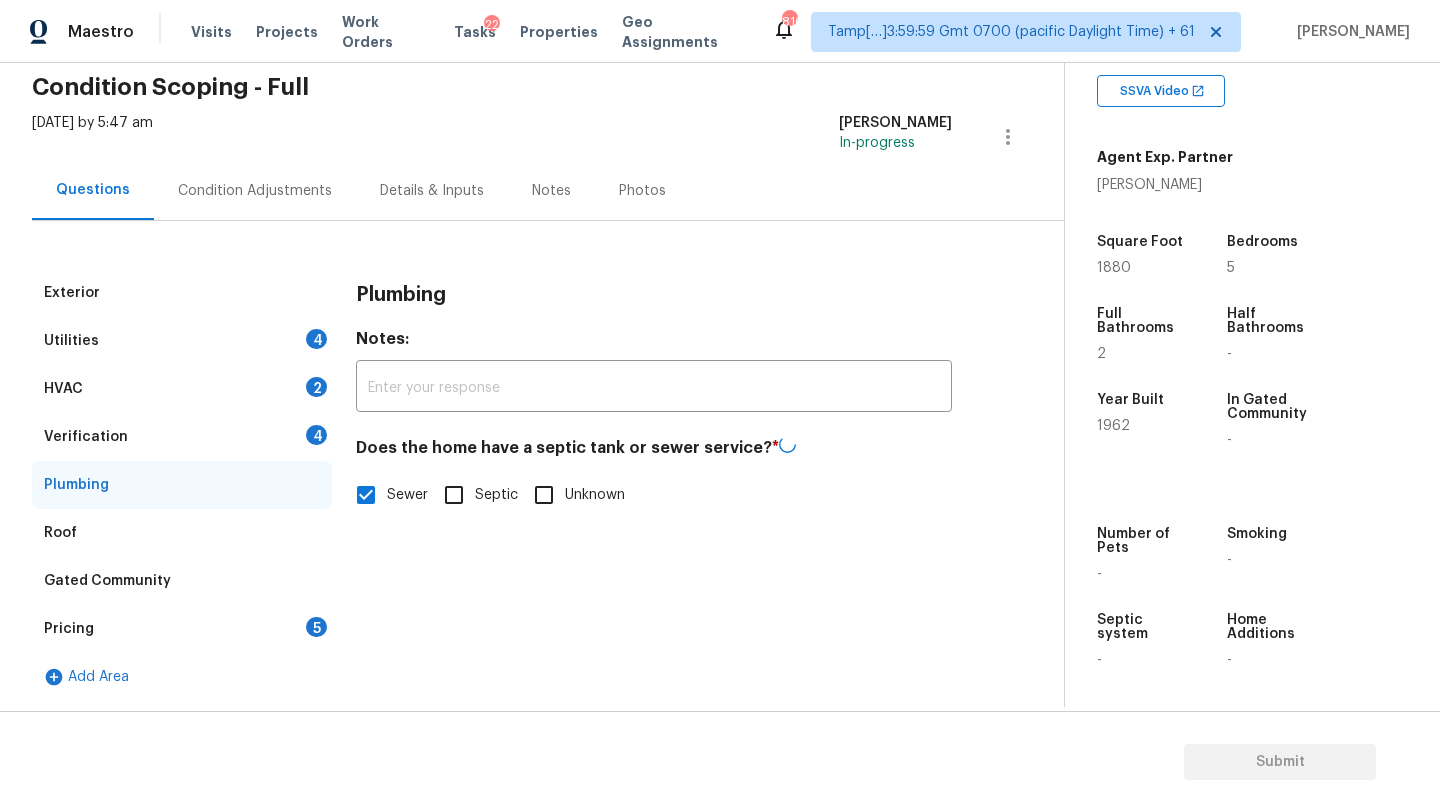 click on "Verification 4" at bounding box center [182, 437] 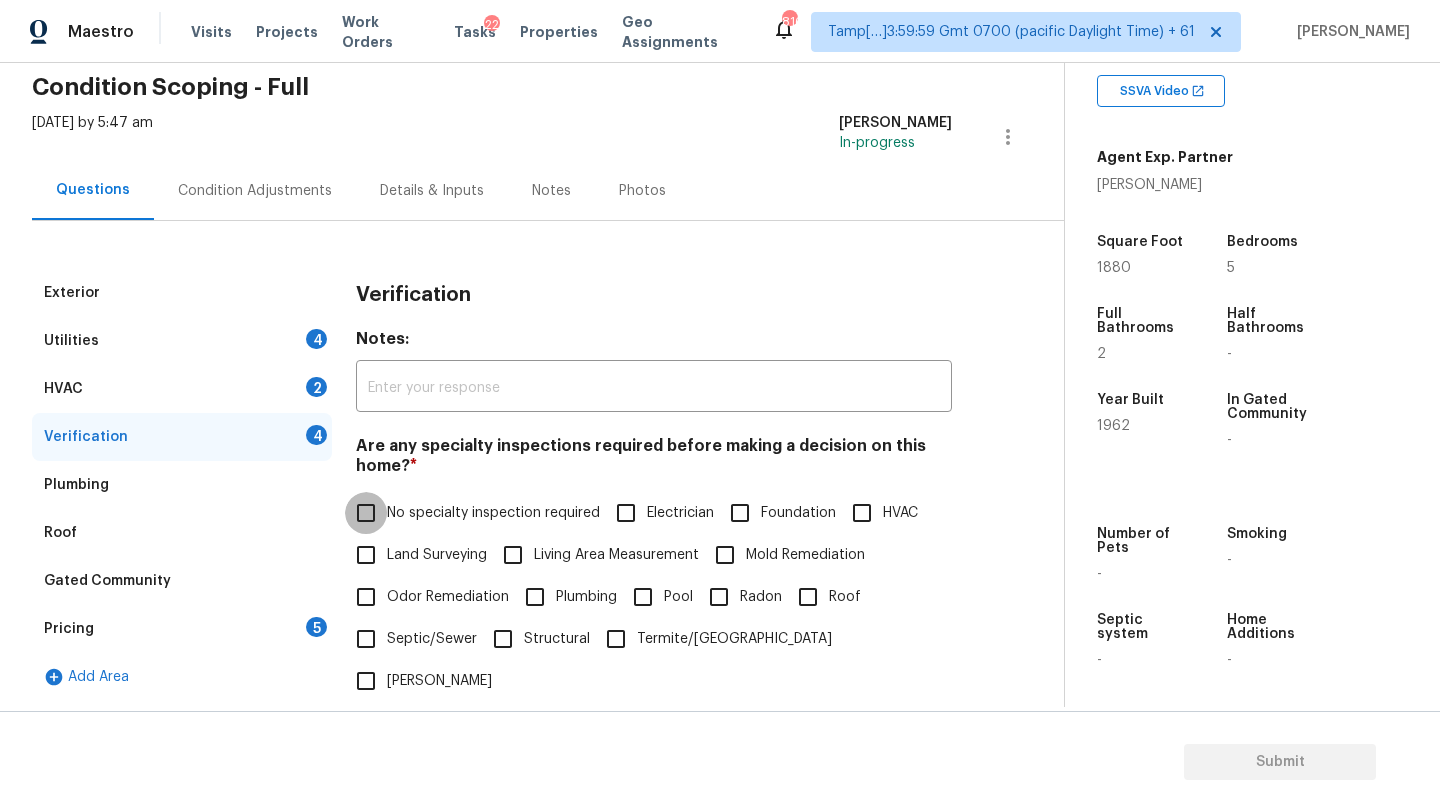 click on "No specialty inspection required" at bounding box center (366, 513) 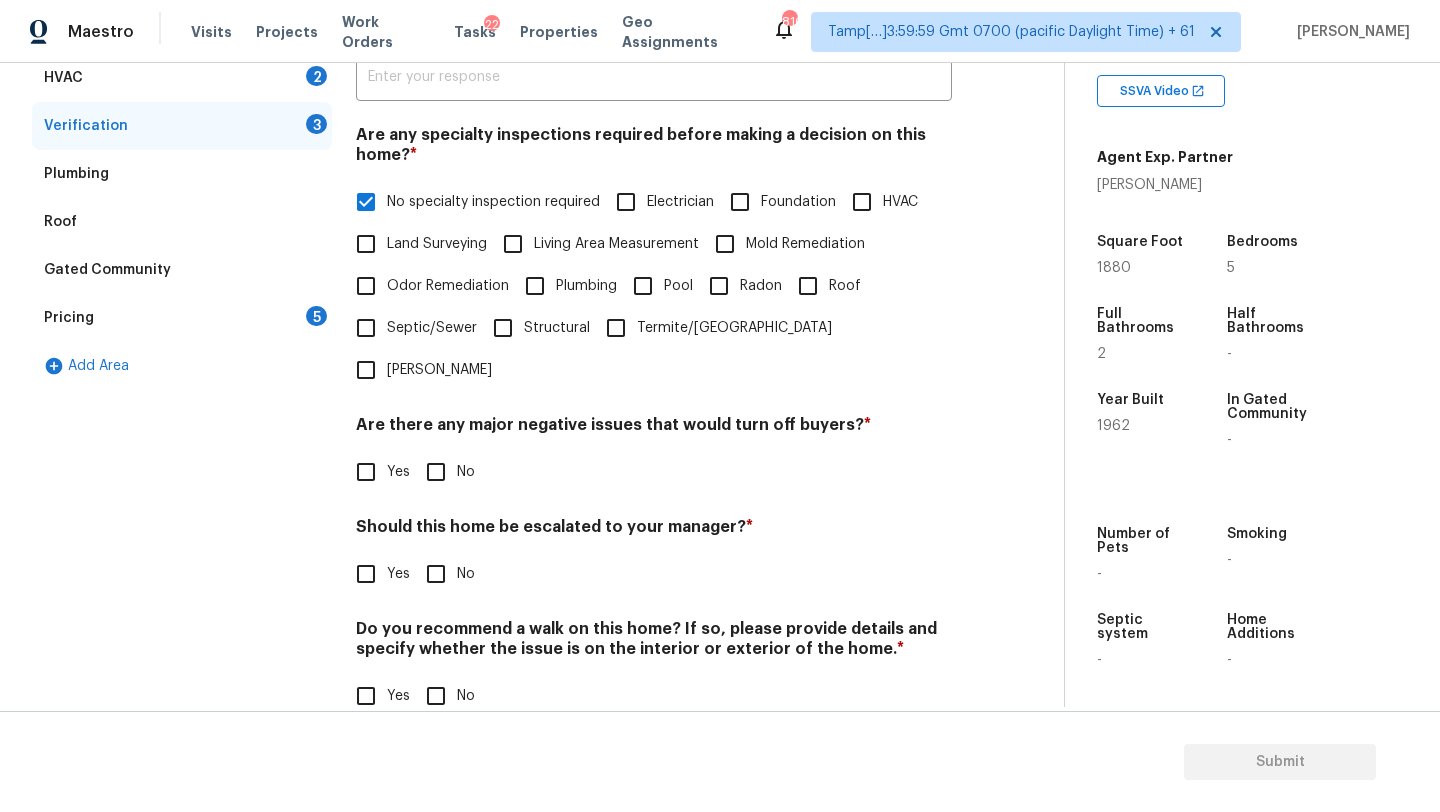 scroll, scrollTop: 391, scrollLeft: 0, axis: vertical 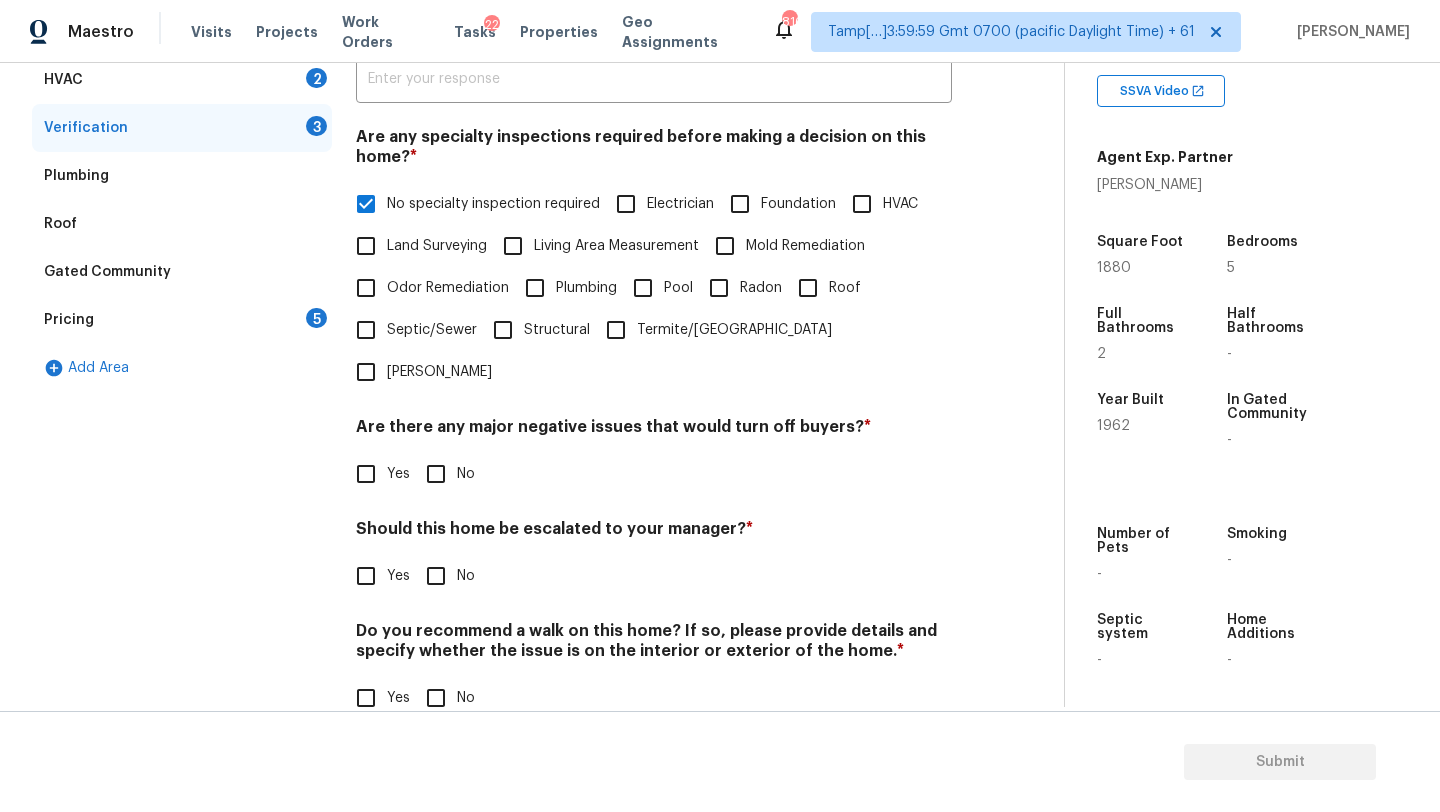 click on "No" at bounding box center [436, 474] 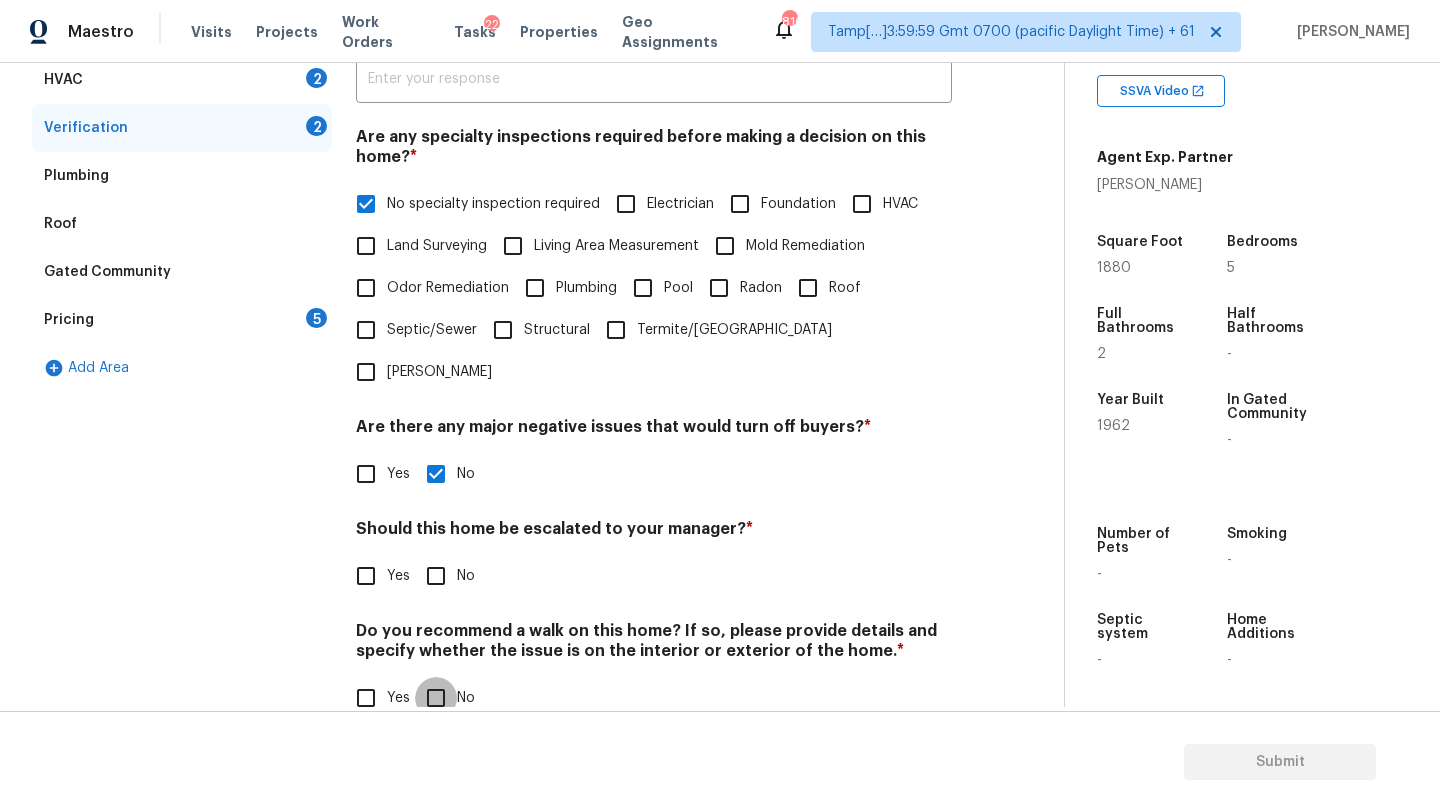 click on "No" at bounding box center (436, 698) 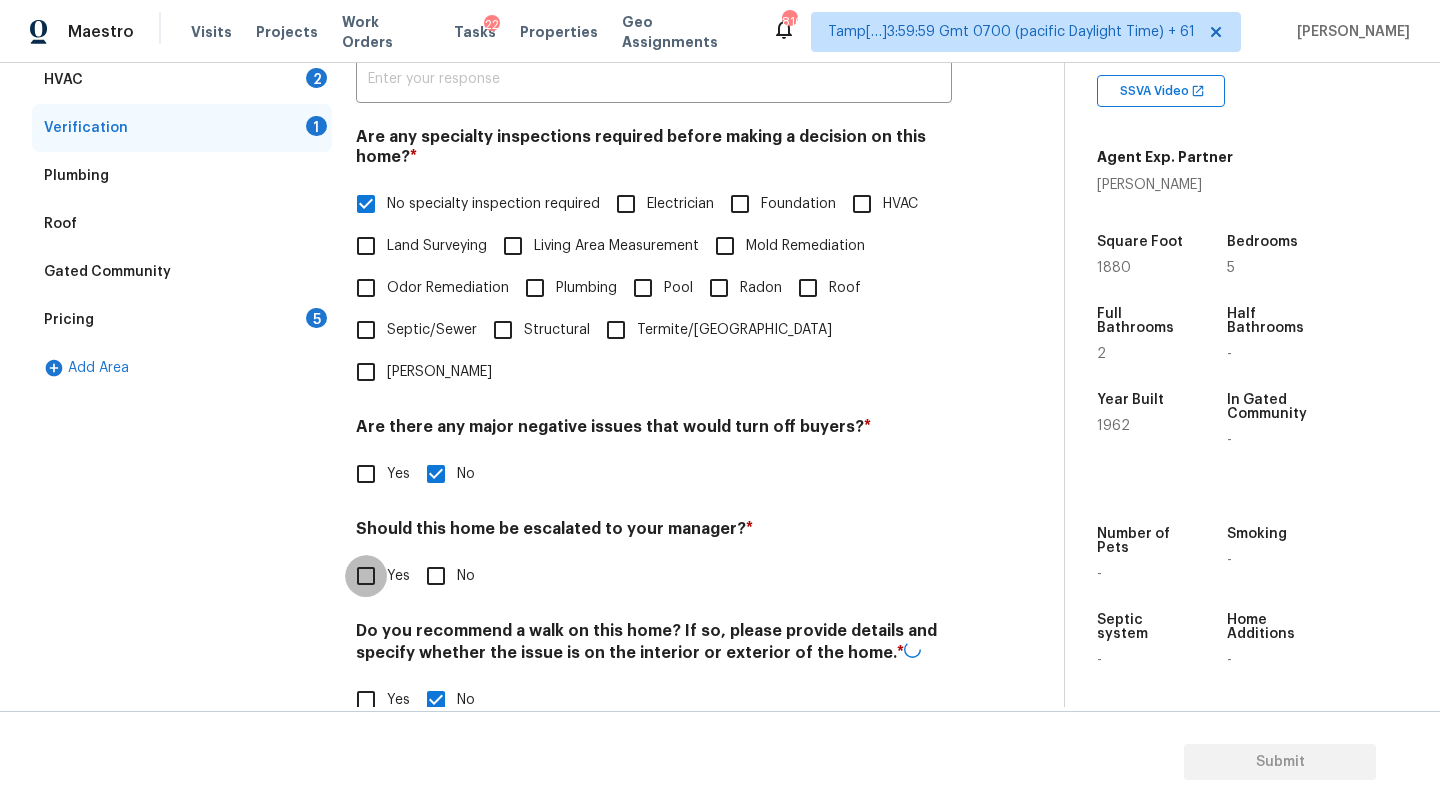 click on "Yes" at bounding box center [366, 576] 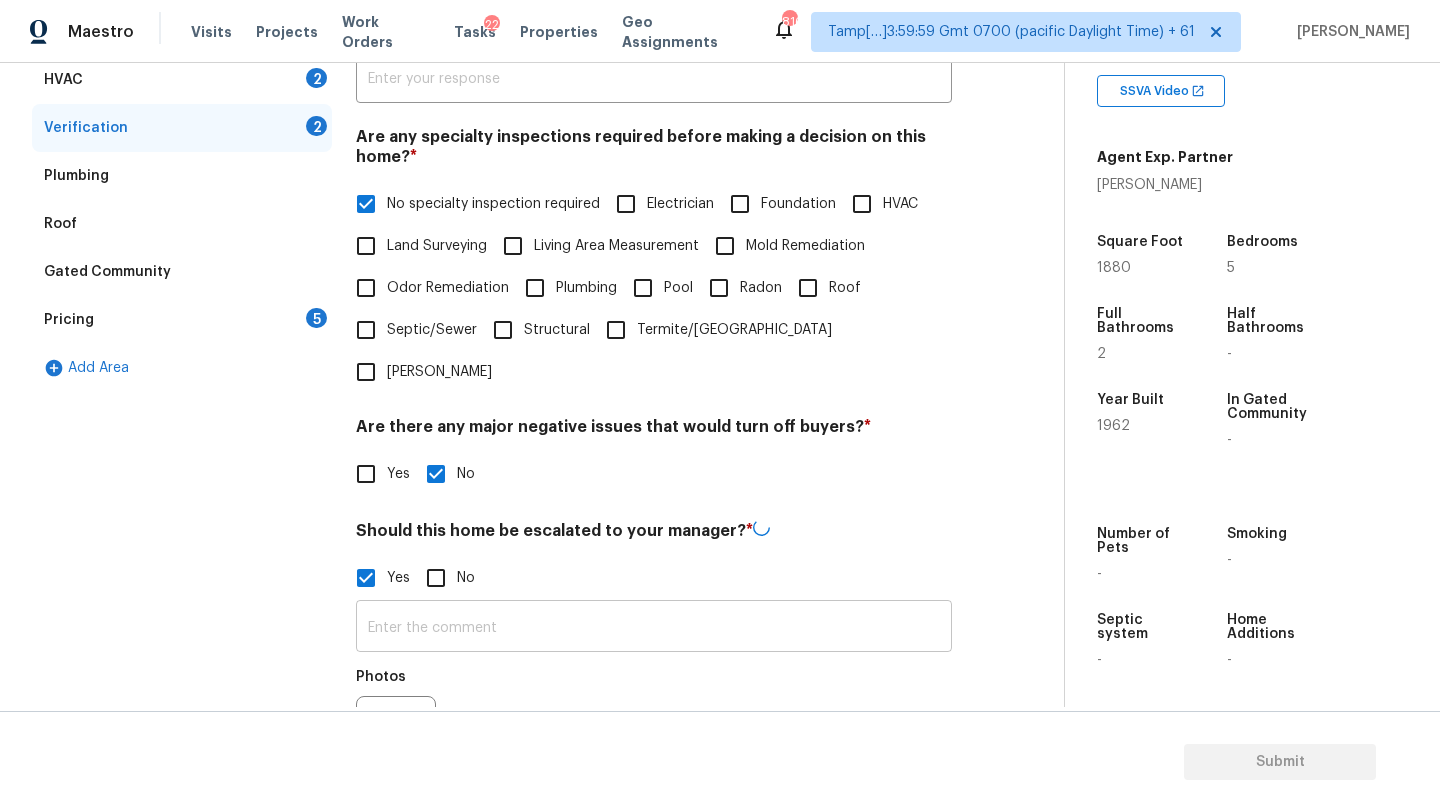 click at bounding box center [654, 628] 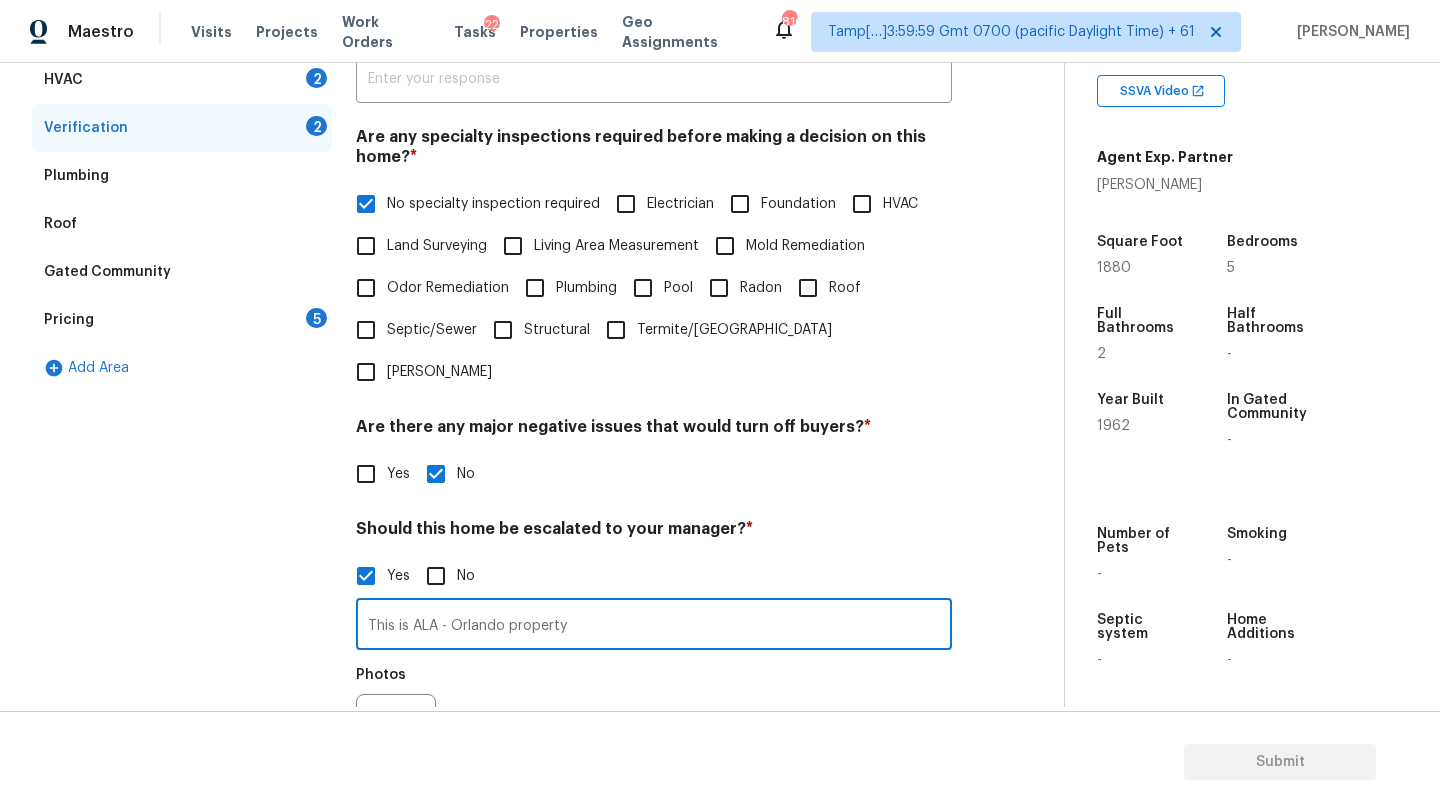 type on "This is ALA - Orlando property" 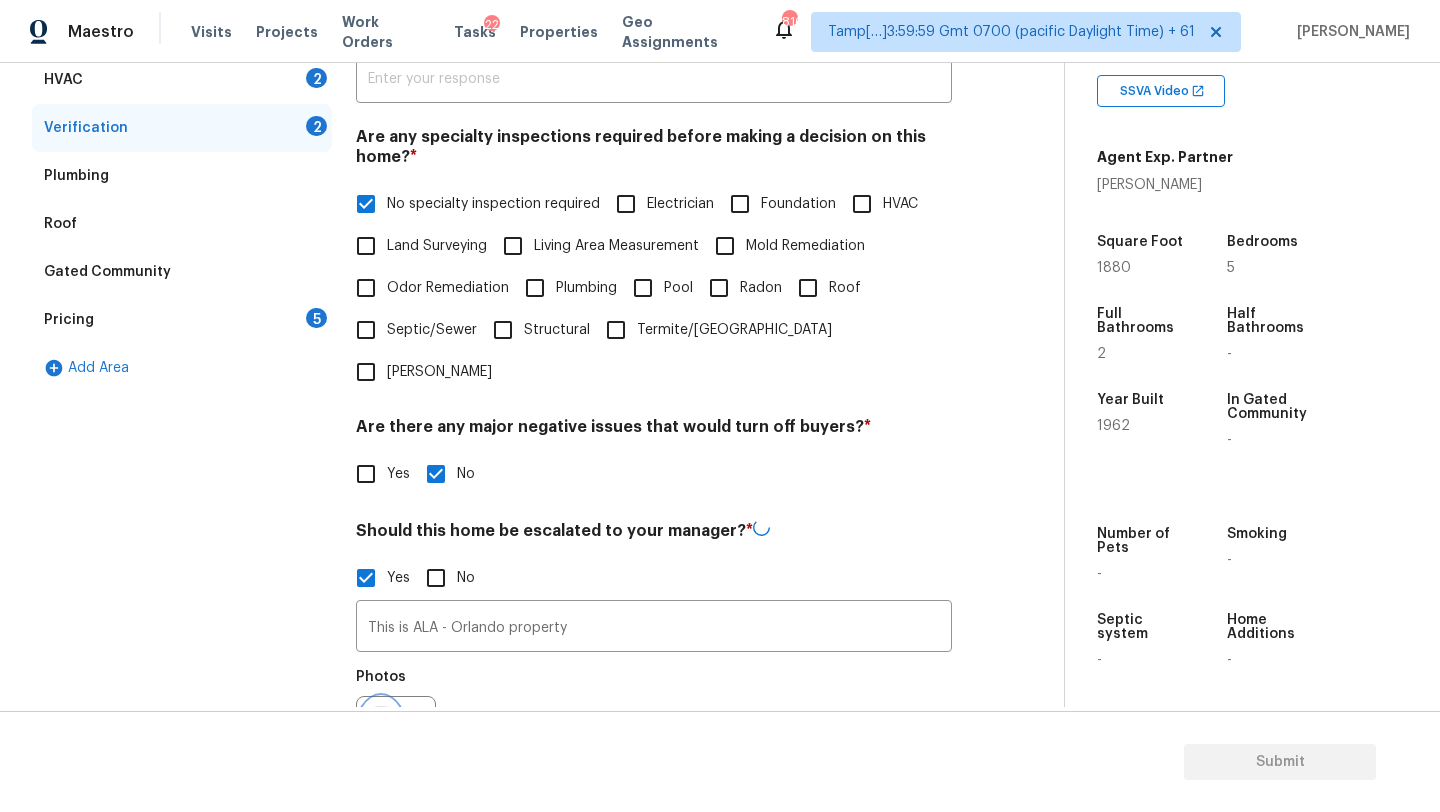 click at bounding box center [381, 736] 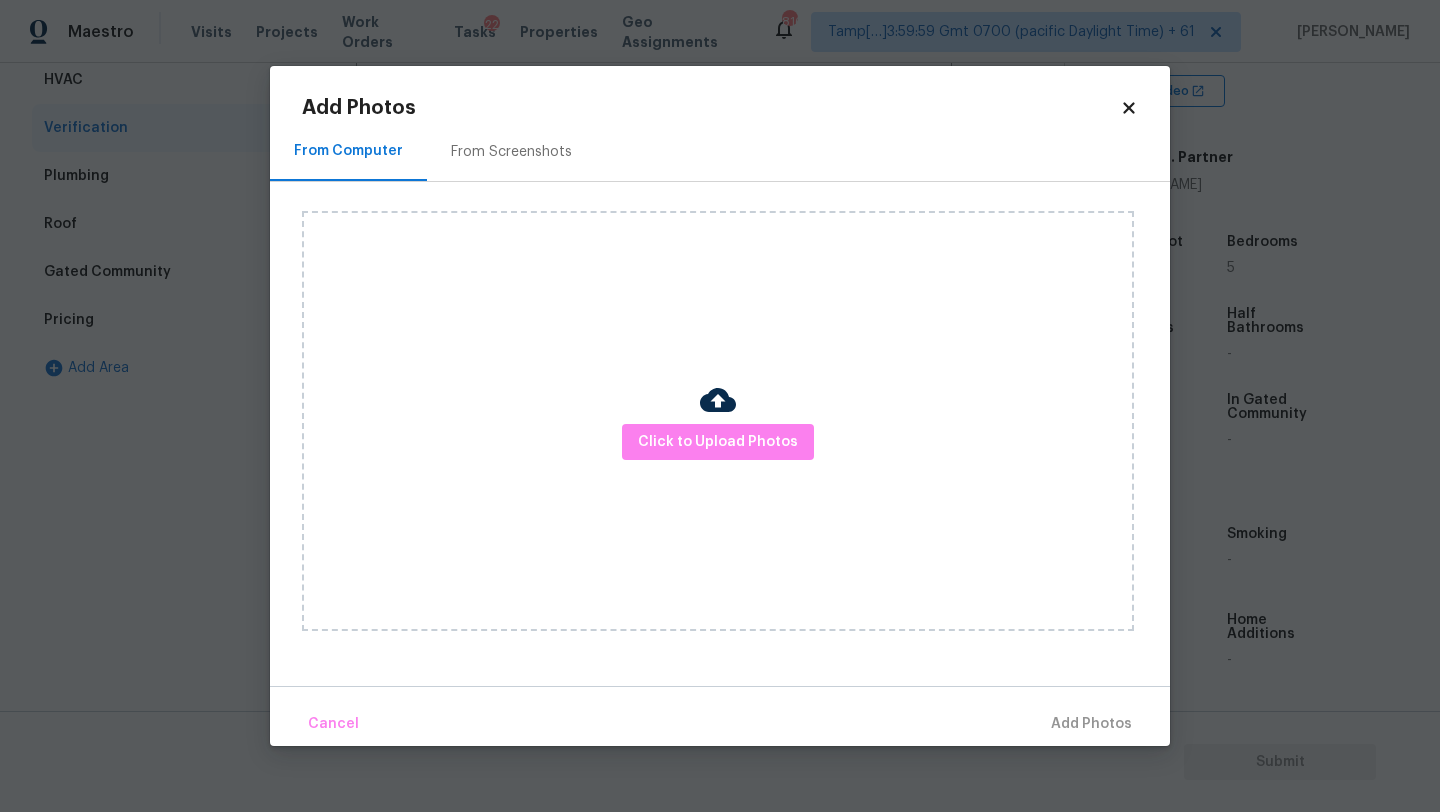 click on "Click to Upload Photos" at bounding box center [736, 421] 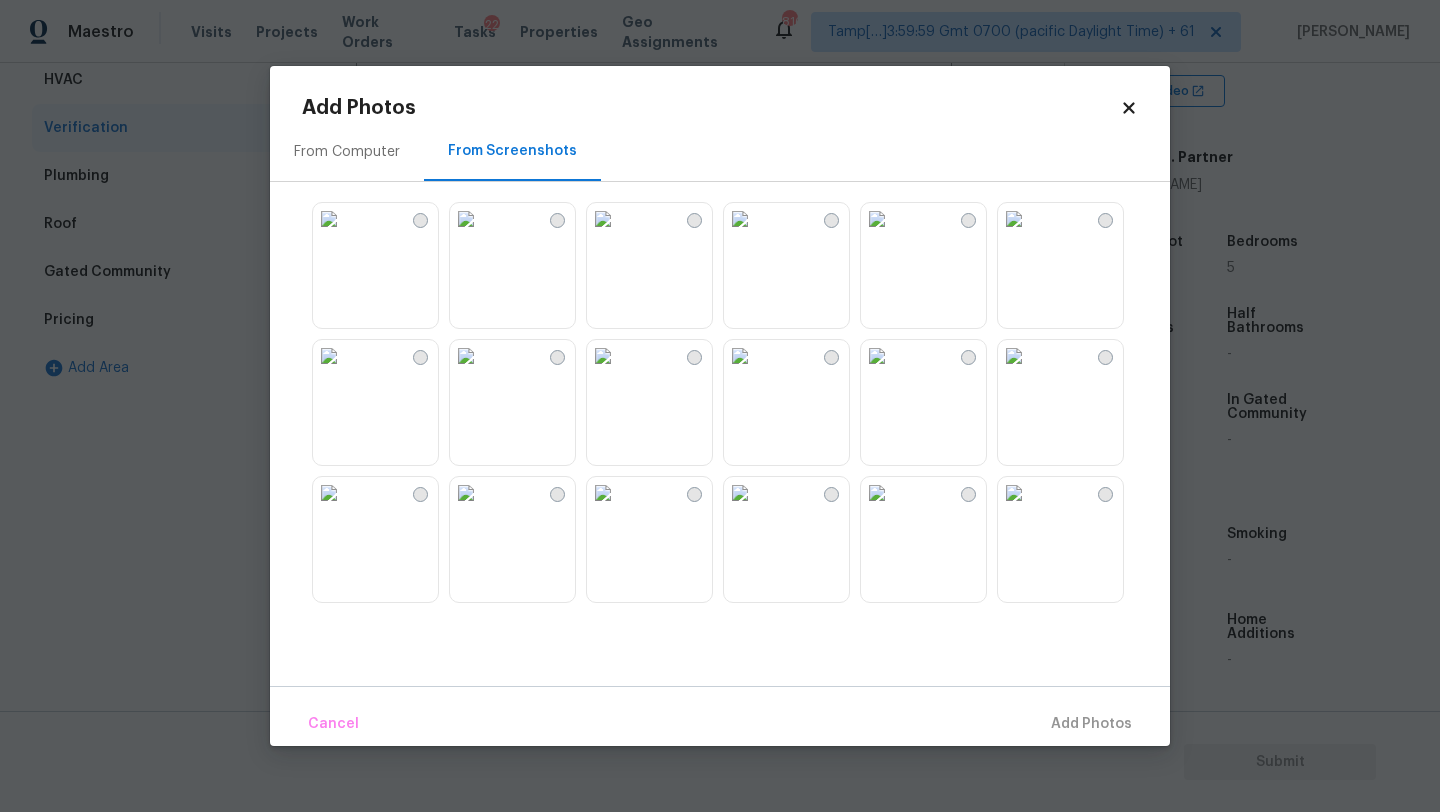 click on "Add Photos" at bounding box center (711, 108) 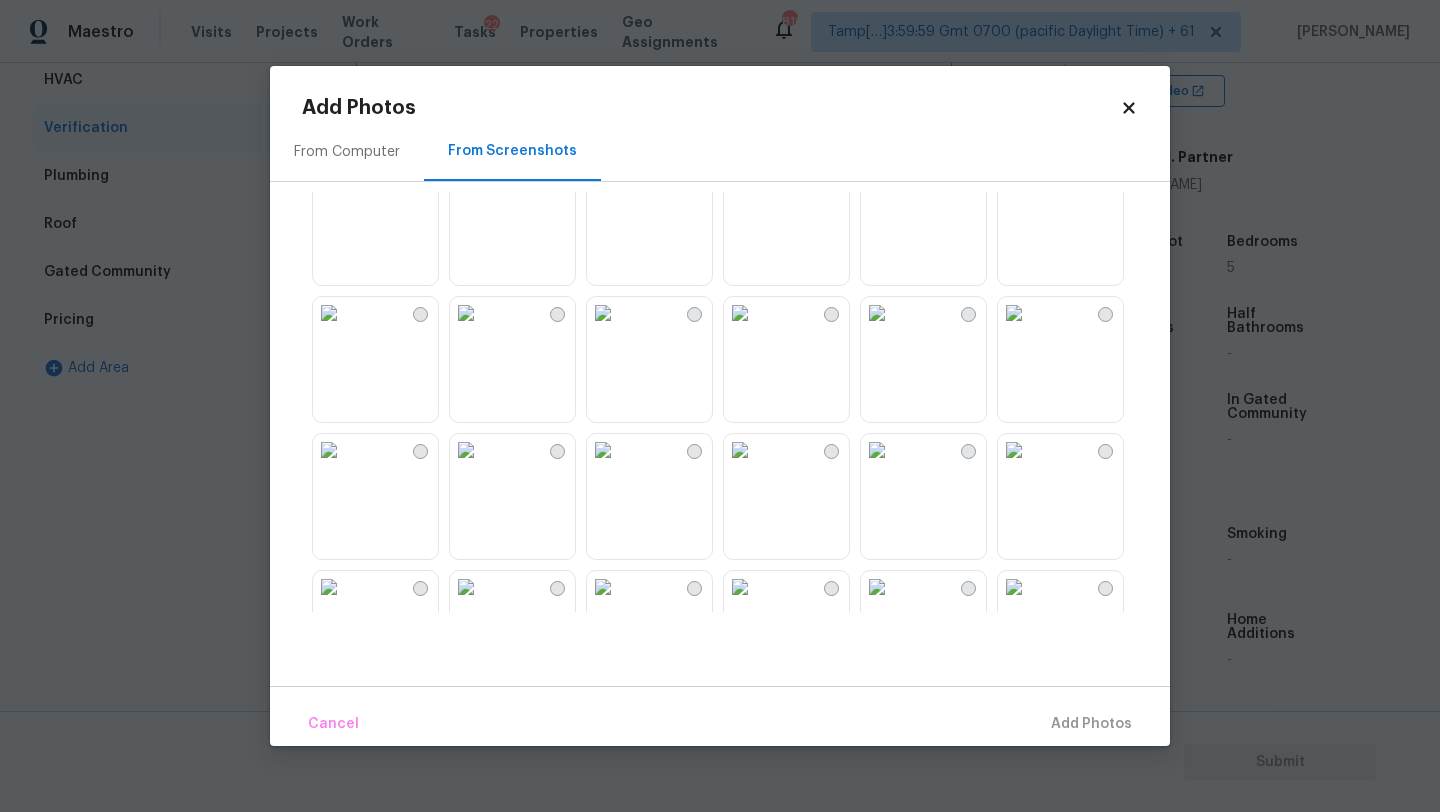 scroll, scrollTop: 441, scrollLeft: 0, axis: vertical 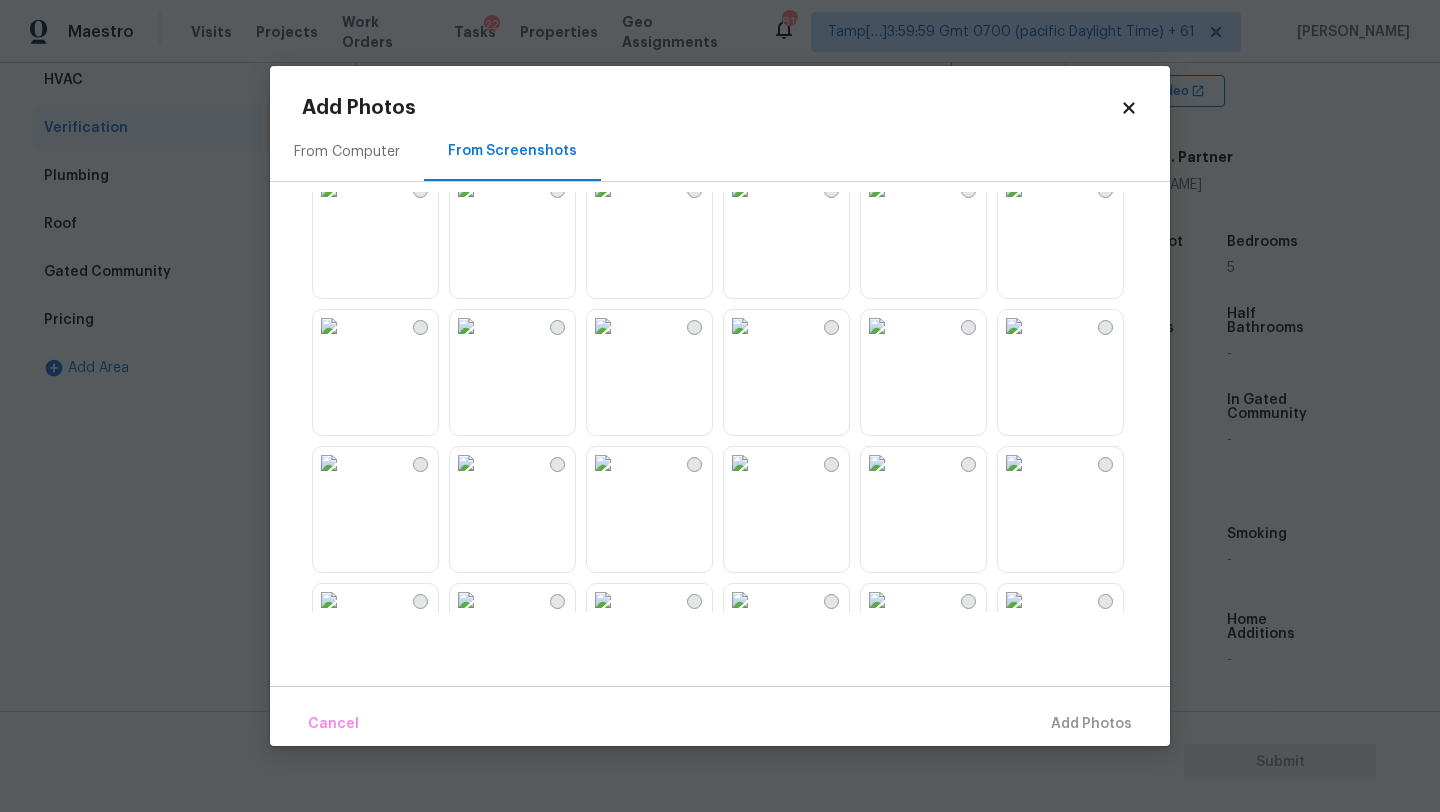 click at bounding box center (877, 326) 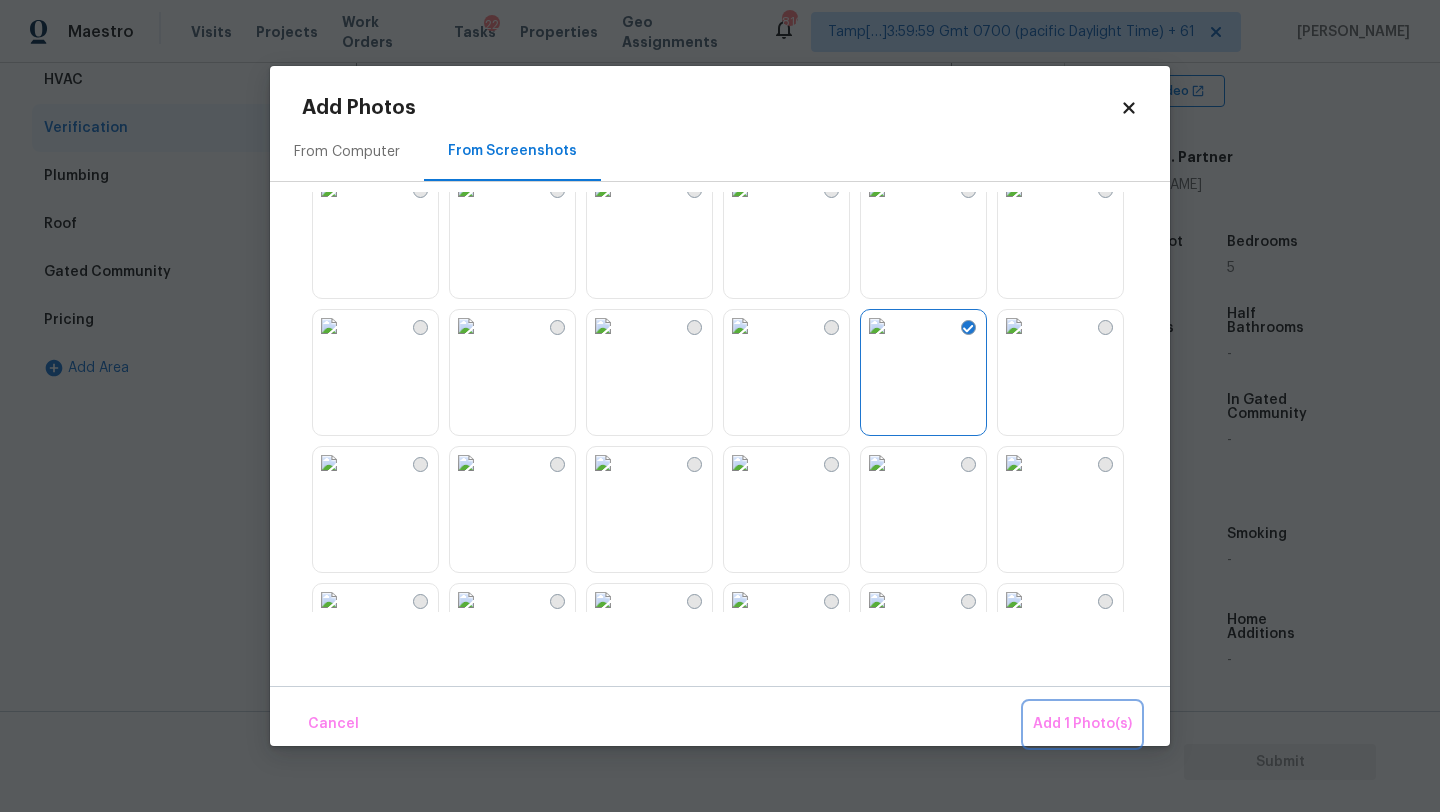 click on "Add 1 Photo(s)" at bounding box center [1082, 724] 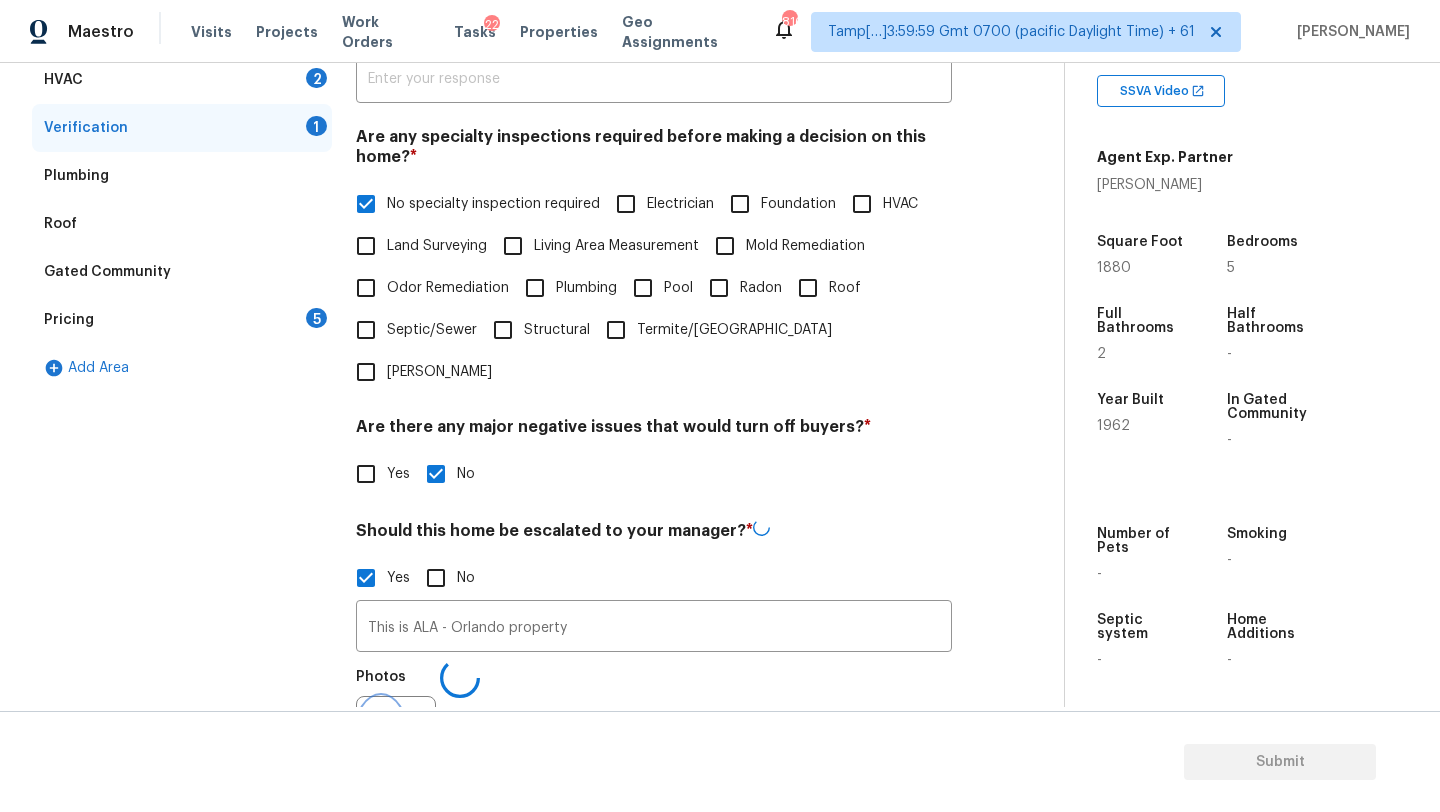 scroll, scrollTop: 418, scrollLeft: 0, axis: vertical 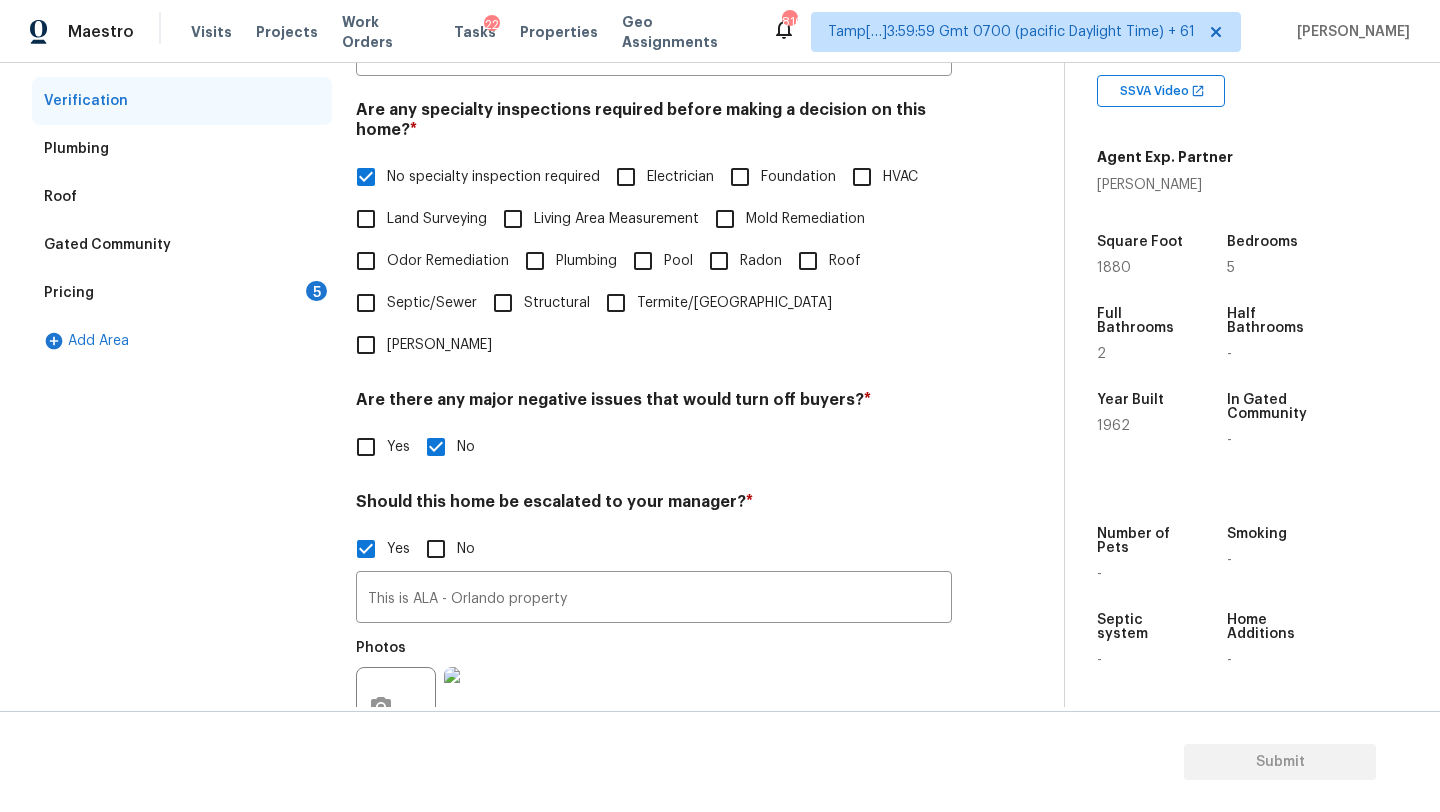 click on "Exterior Utilities 4 HVAC 2 Verification Plumbing Roof Gated Community Pricing 5 Add Area Verification Notes: ​ Are any specialty inspections required before making a decision on this home?  * No specialty inspection required Electrician Foundation HVAC Land Surveying Living Area Measurement Mold Remediation Odor Remediation Plumbing Pool Radon Roof Septic/Sewer Structural Termite/Pest Wells Are there any major negative issues that would turn off buyers?  * Yes No Should this home be escalated to your manager?  * Yes No This is ALA - Orlando property ​ Photos Do you recommend a walk on this home? If so, please provide details and specify whether the issue is on the interior or exterior of the home.  * Yes No" at bounding box center [524, 419] 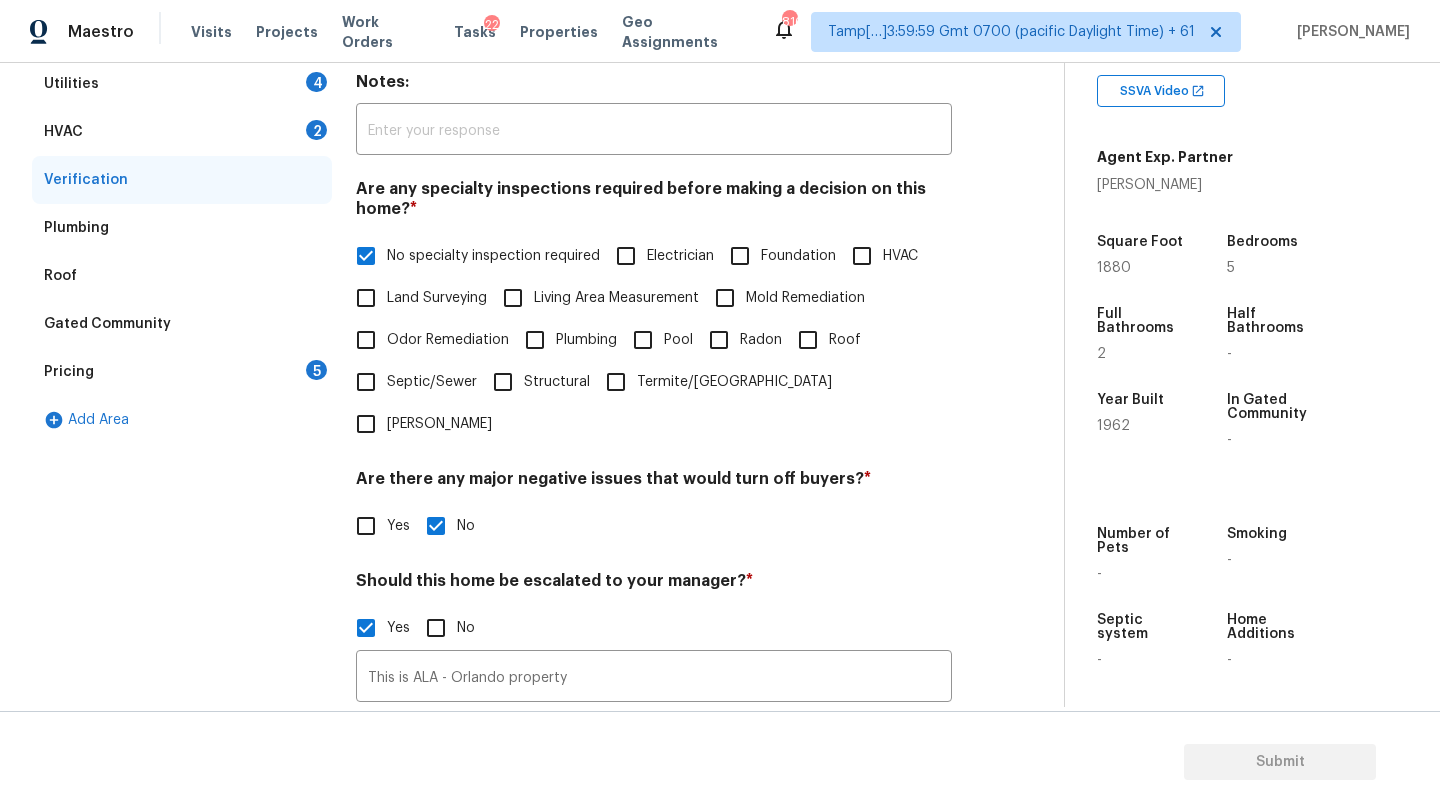 scroll, scrollTop: 329, scrollLeft: 0, axis: vertical 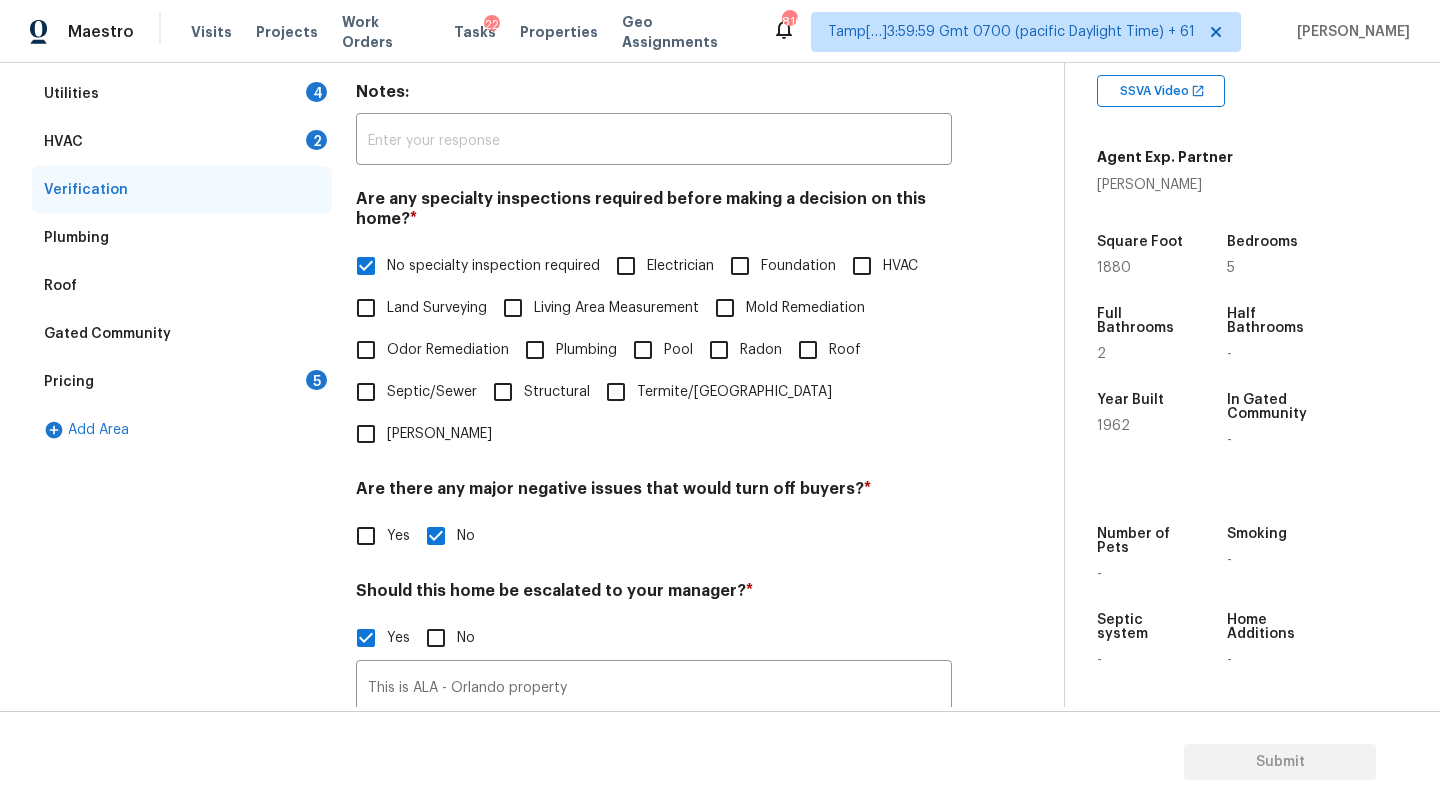 click on "Pricing 5" at bounding box center (182, 382) 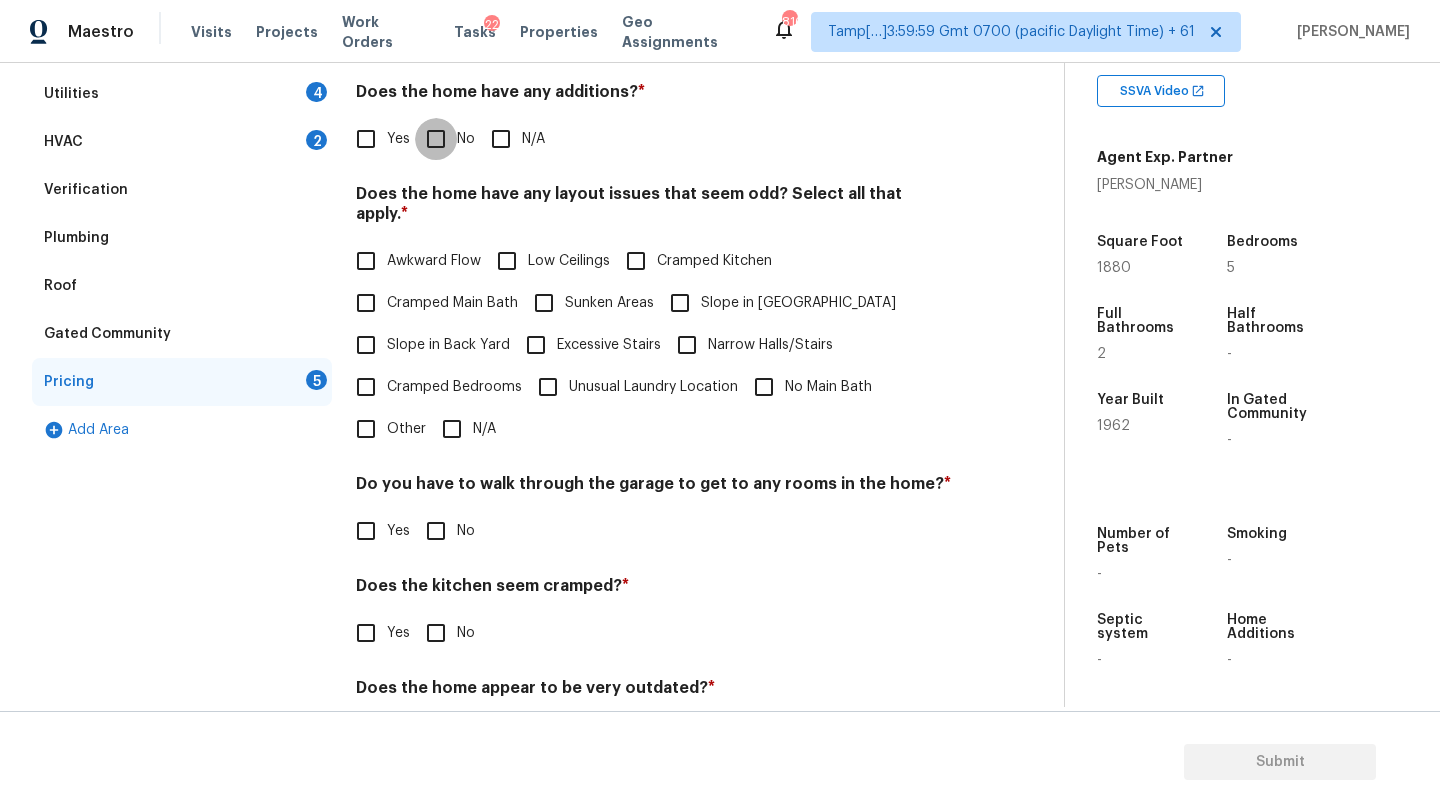 click on "No" at bounding box center (436, 139) 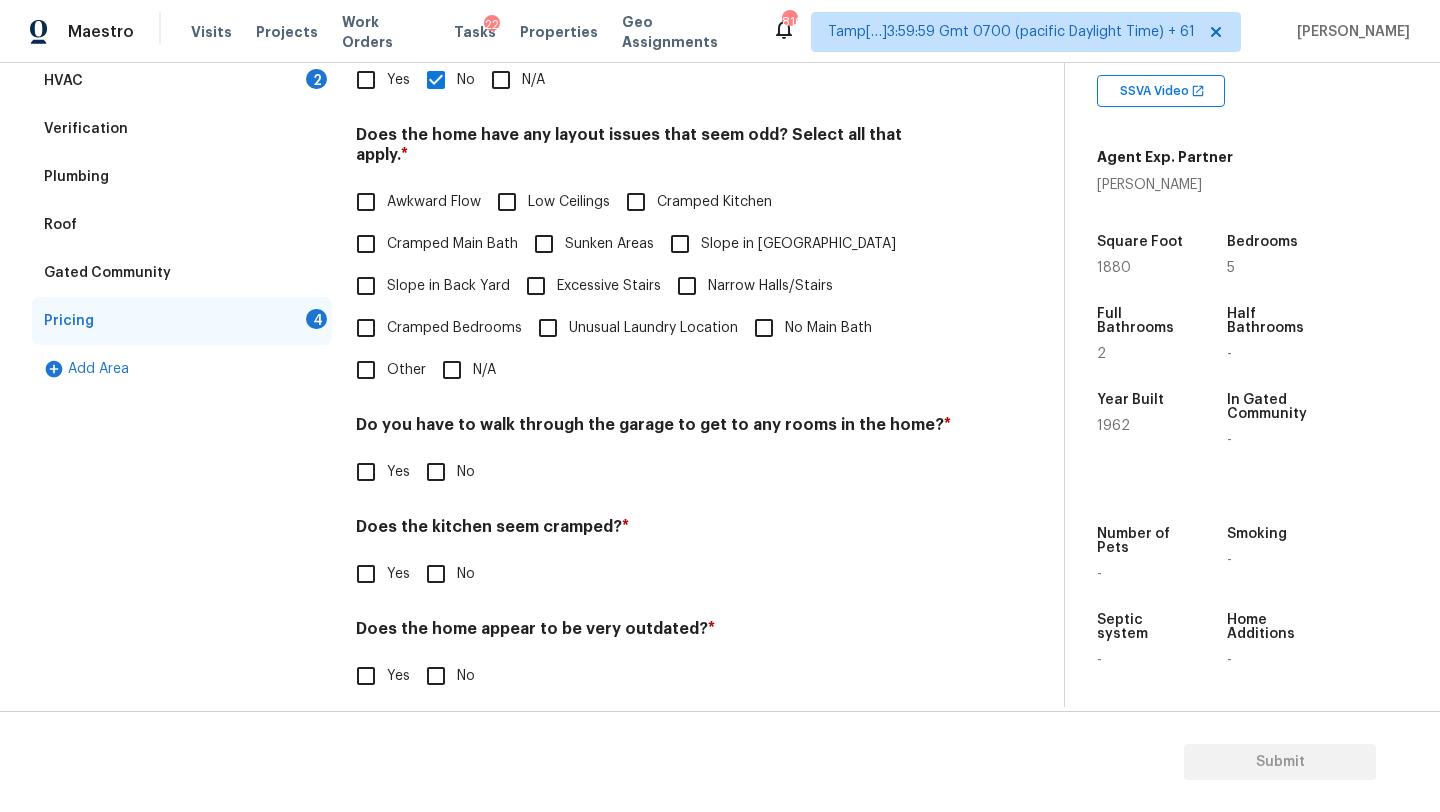 scroll, scrollTop: 388, scrollLeft: 0, axis: vertical 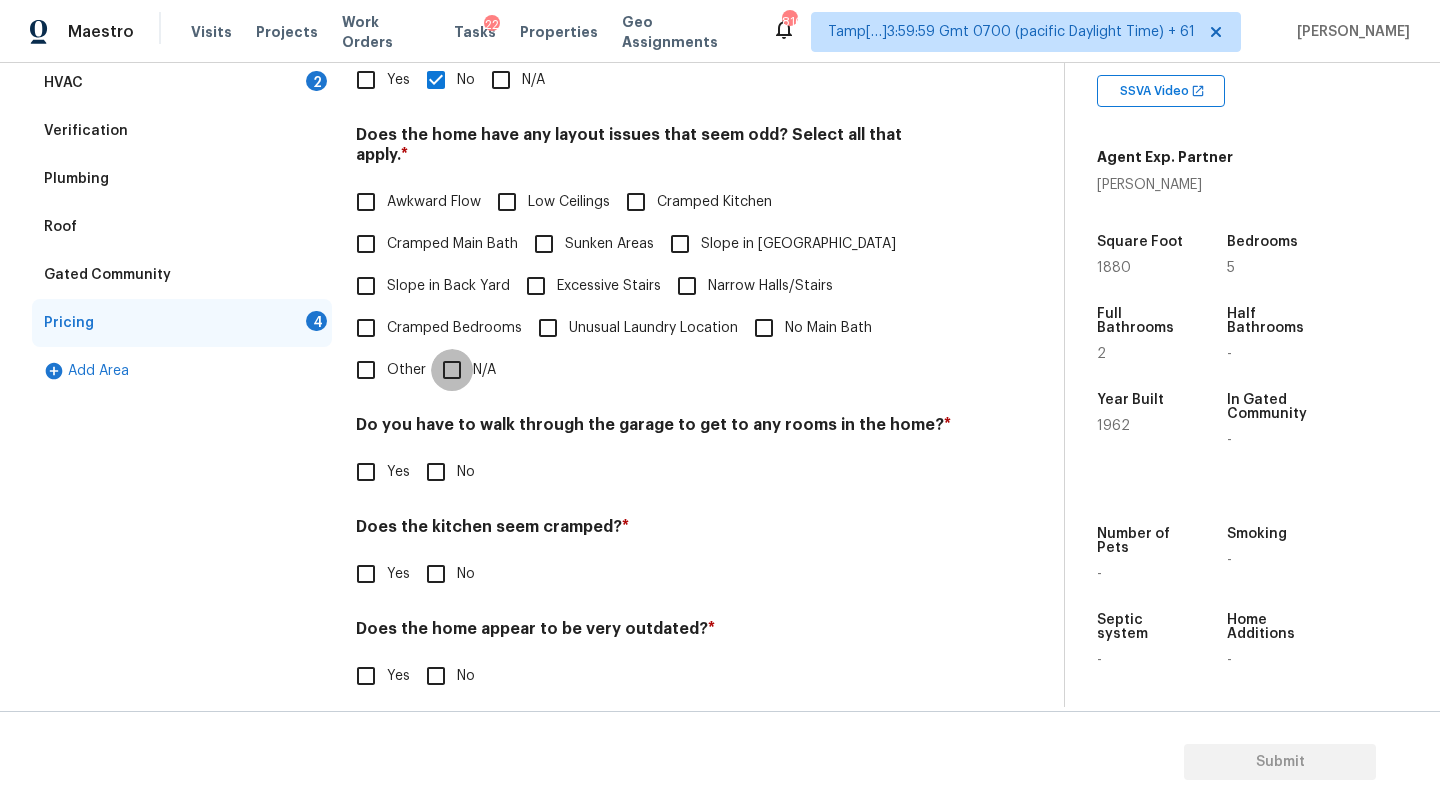 click on "N/A" at bounding box center [452, 370] 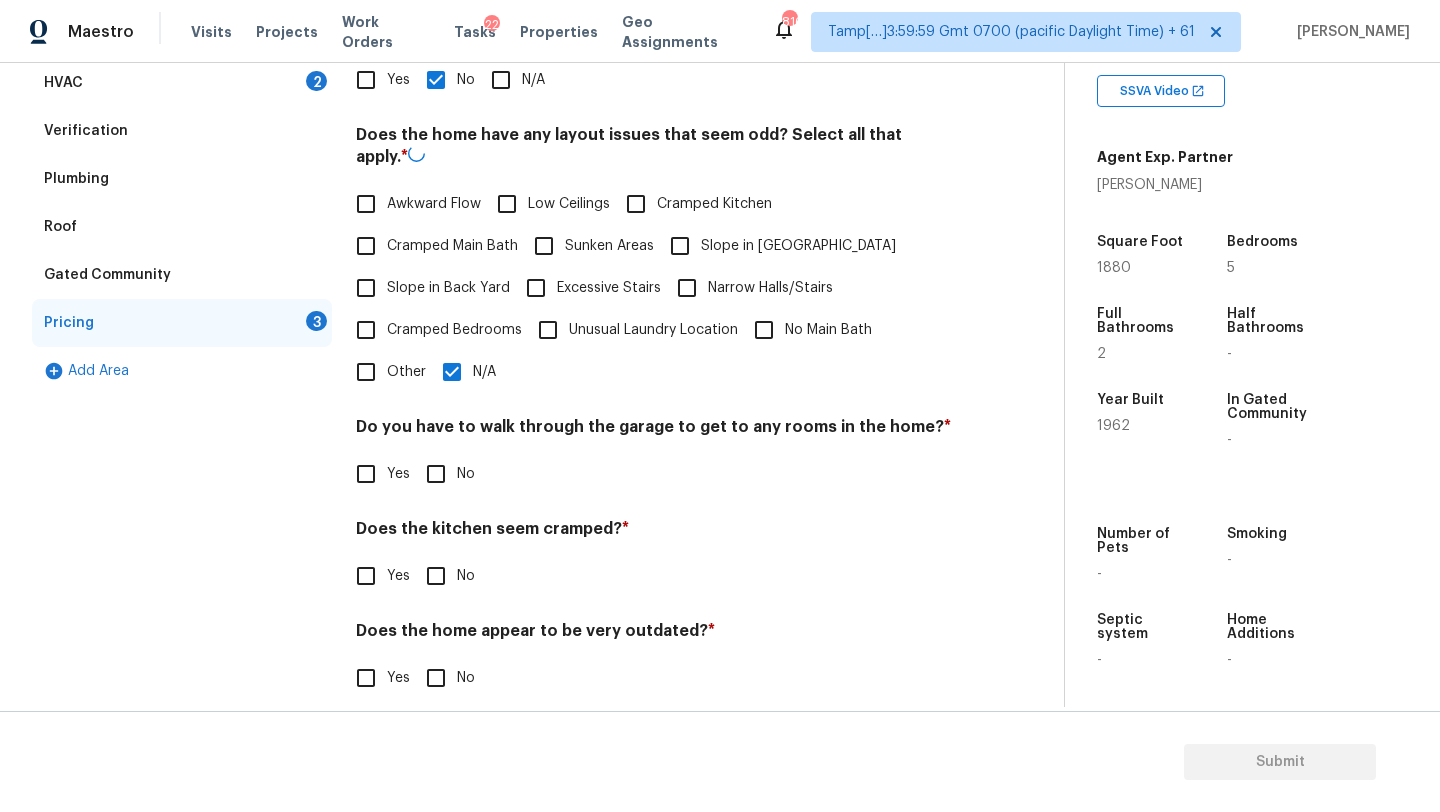 click on "No" at bounding box center (436, 474) 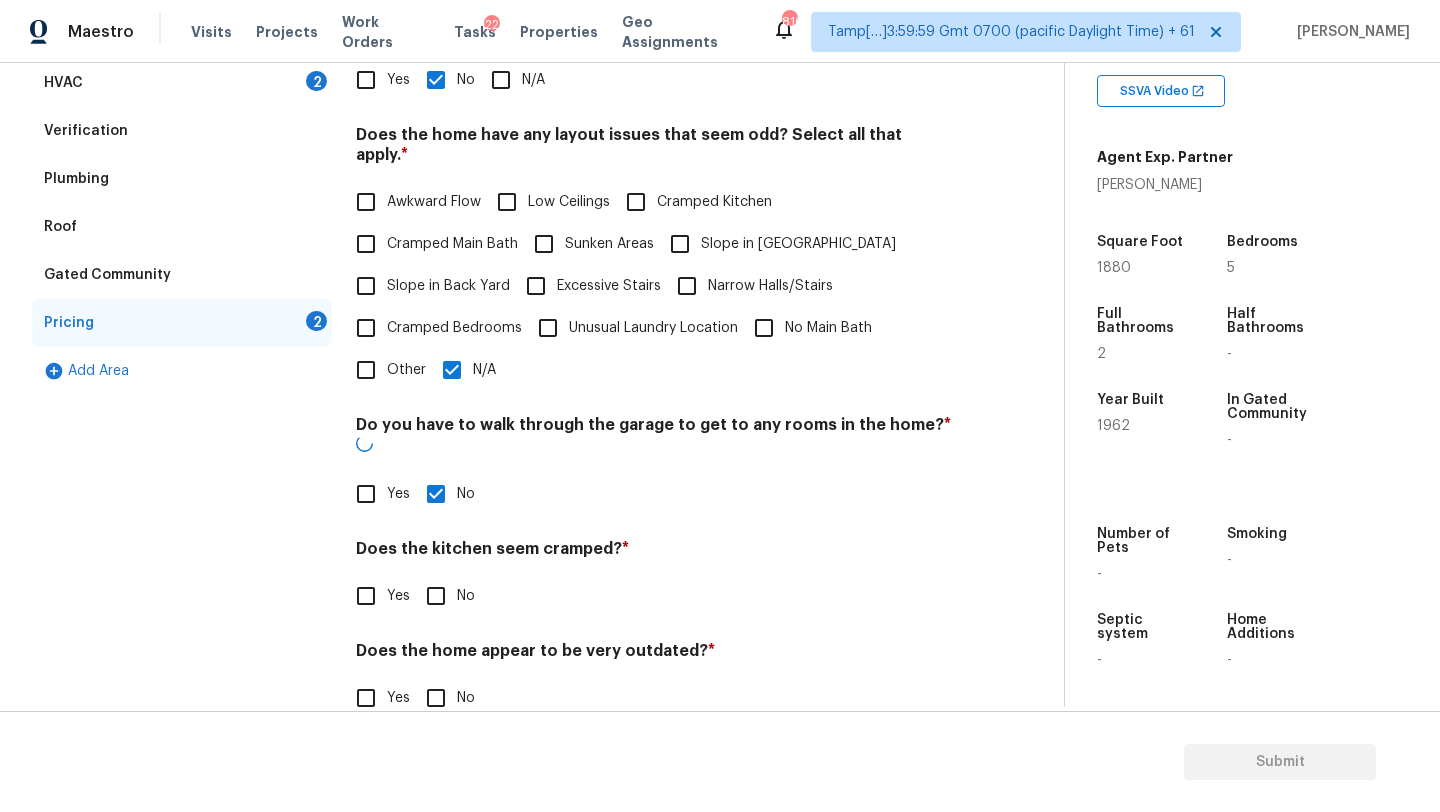 click on "Pricing Does the home have any additions?  * Yes No N/A Does the home have any layout issues that seem odd? Select all that apply.  * Awkward Flow Low Ceilings Cramped Kitchen Cramped Main Bath Sunken Areas Slope in Front Yard Slope in Back Yard Excessive Stairs Narrow Halls/Stairs Cramped Bedrooms Unusual Laundry Location No Main Bath Other N/A Do you have to walk through the garage to get to any rooms in the home?  * Yes No Does the kitchen seem cramped?  * Yes No Does the home appear to be very outdated?  * Yes No" at bounding box center (654, 353) 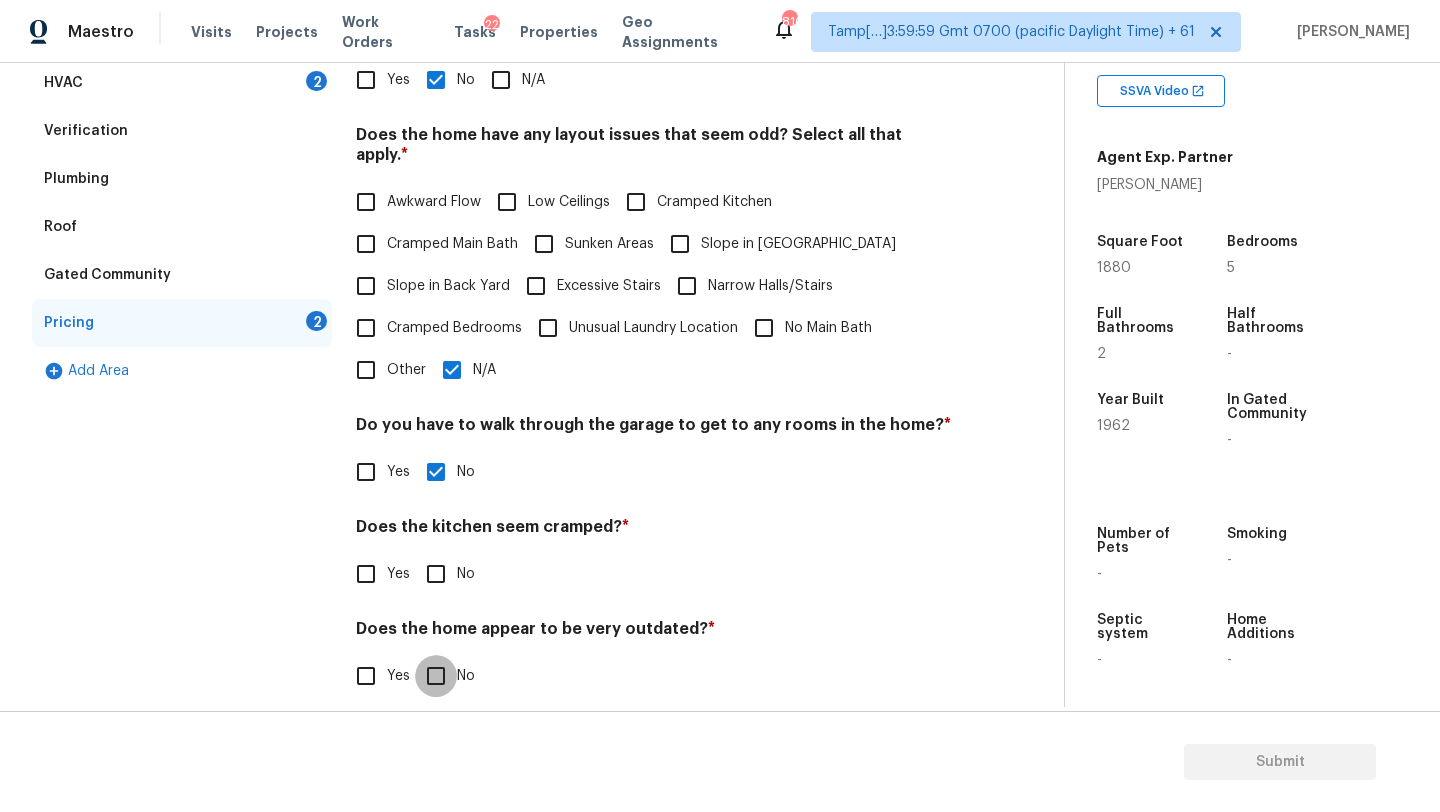 click on "No" at bounding box center [436, 676] 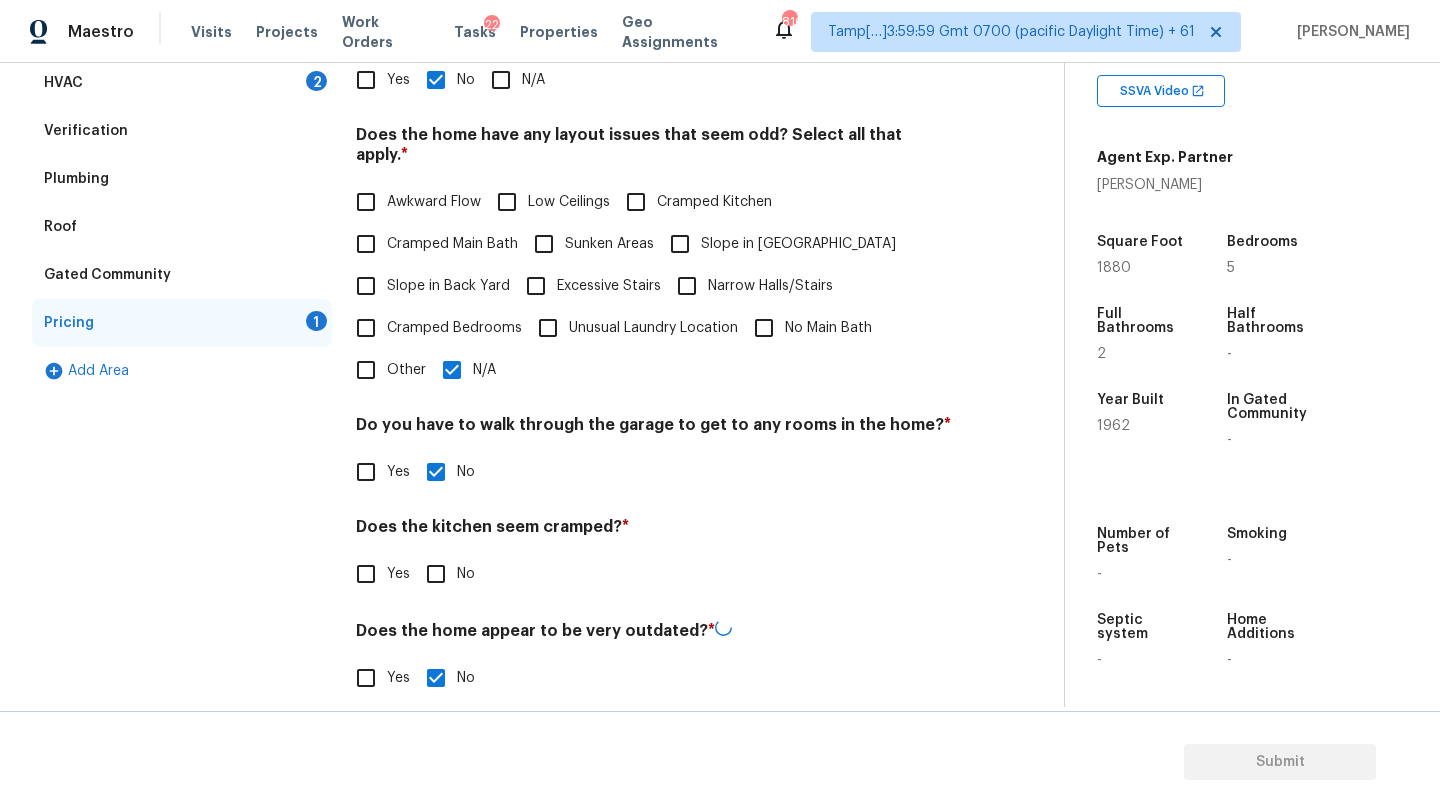 click on "No" at bounding box center [436, 574] 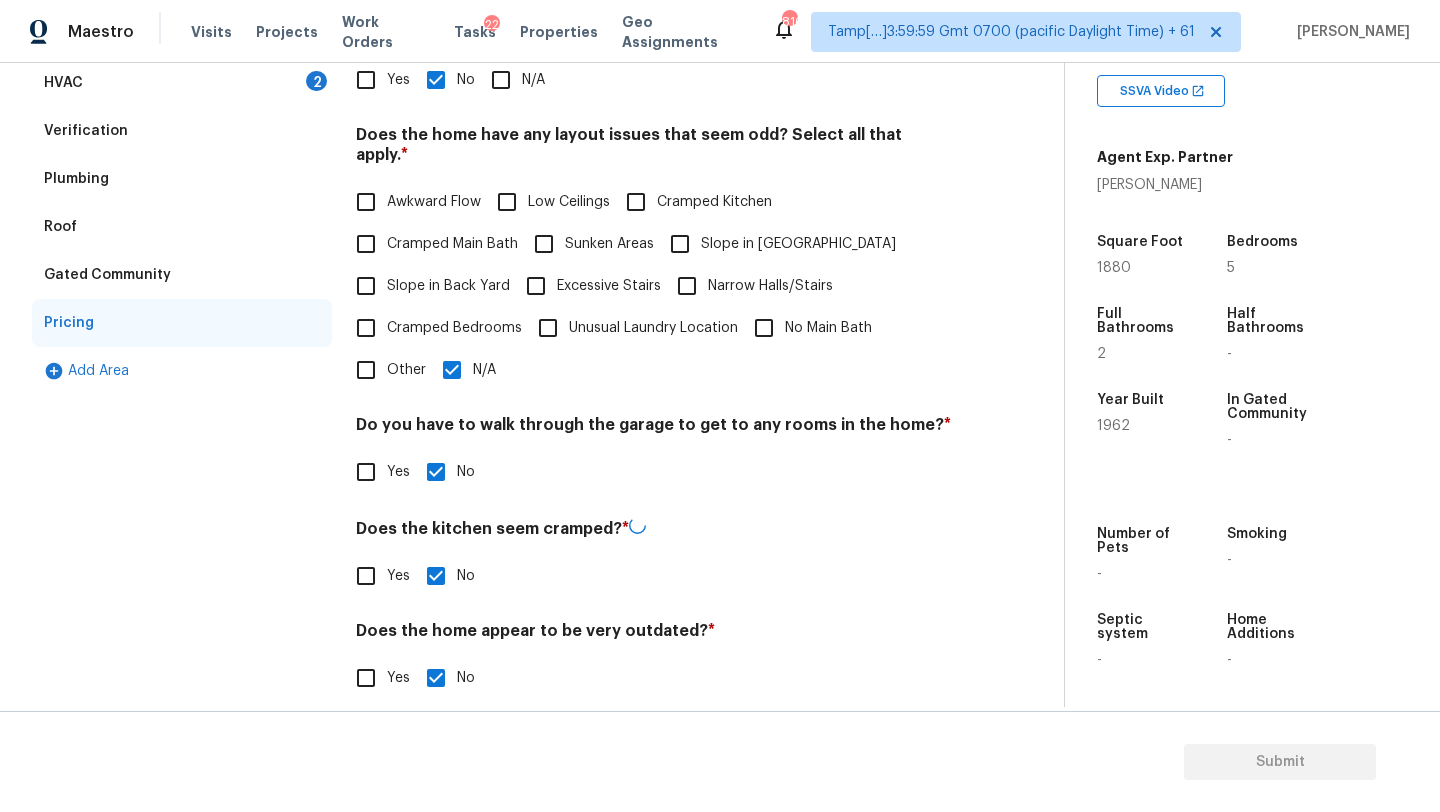 scroll, scrollTop: 51, scrollLeft: 0, axis: vertical 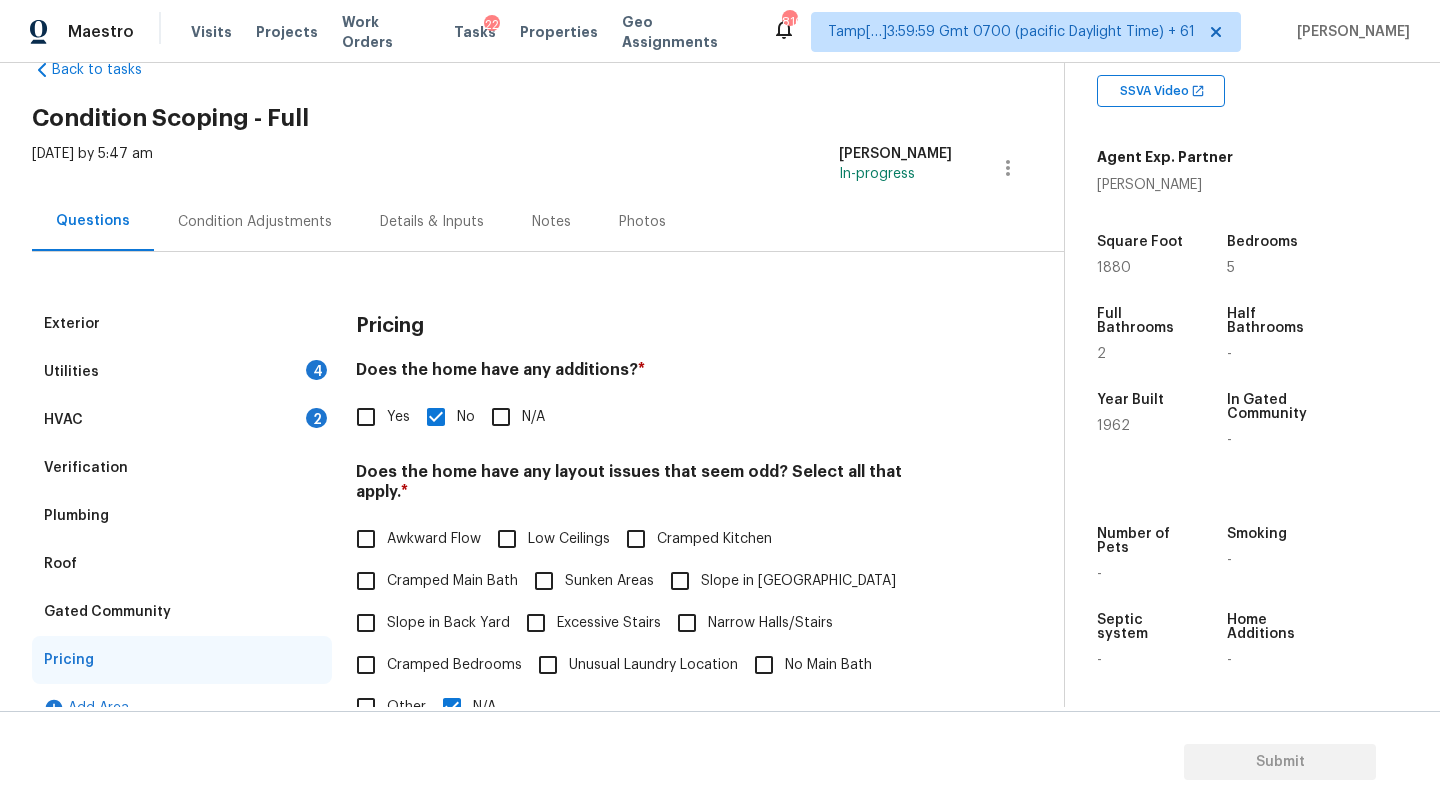 click on "HVAC 2" at bounding box center (182, 420) 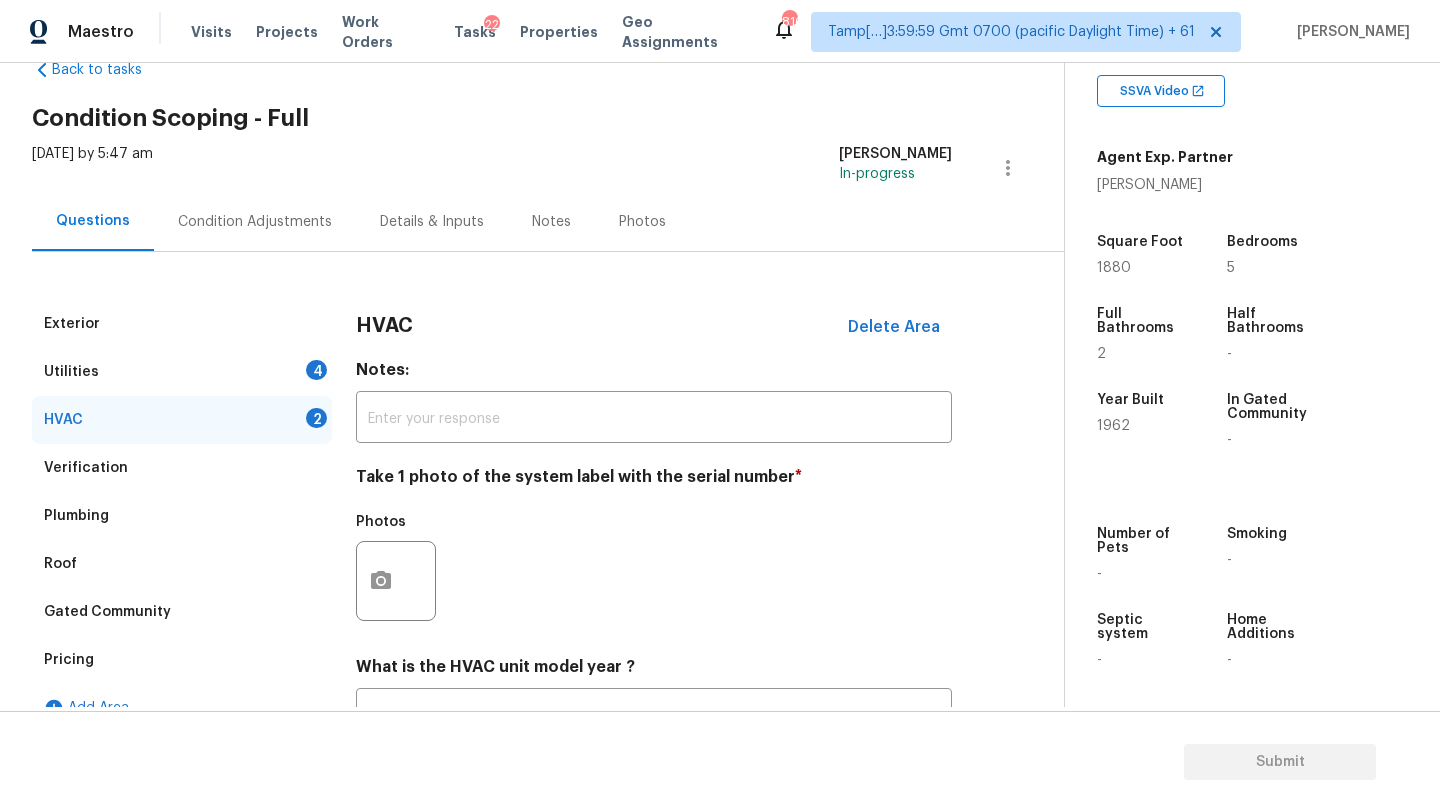 scroll, scrollTop: 217, scrollLeft: 0, axis: vertical 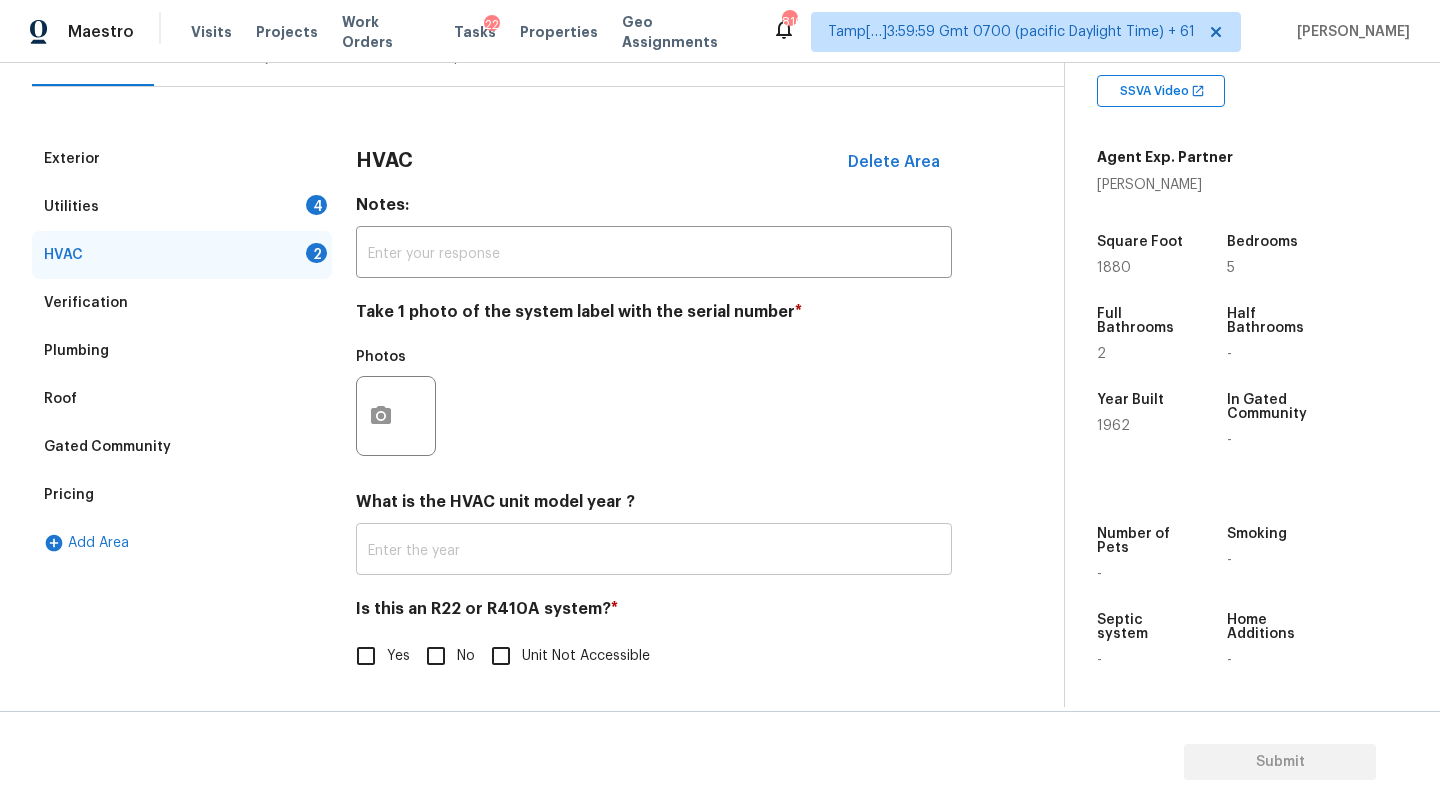 click at bounding box center (654, 551) 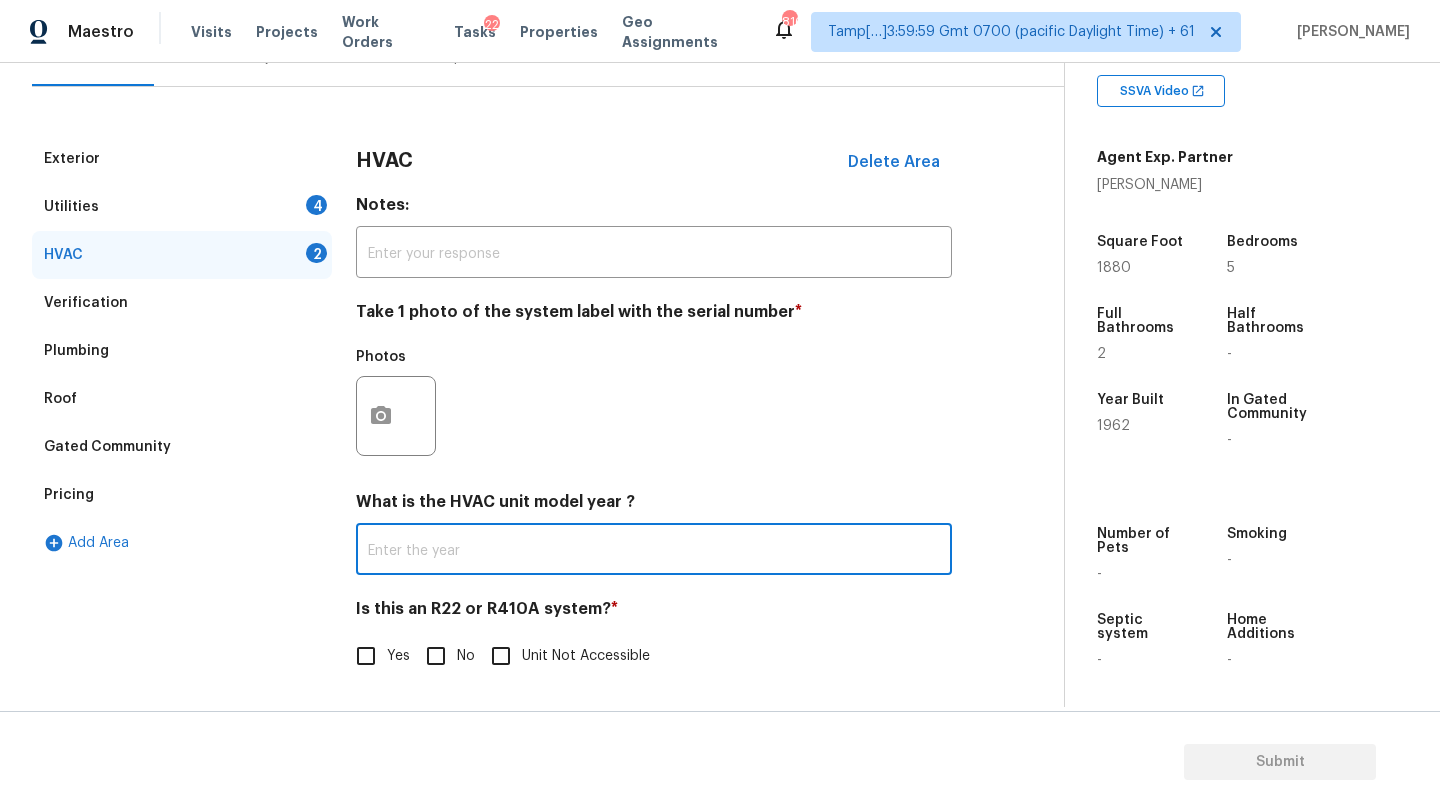 scroll, scrollTop: 273, scrollLeft: 0, axis: vertical 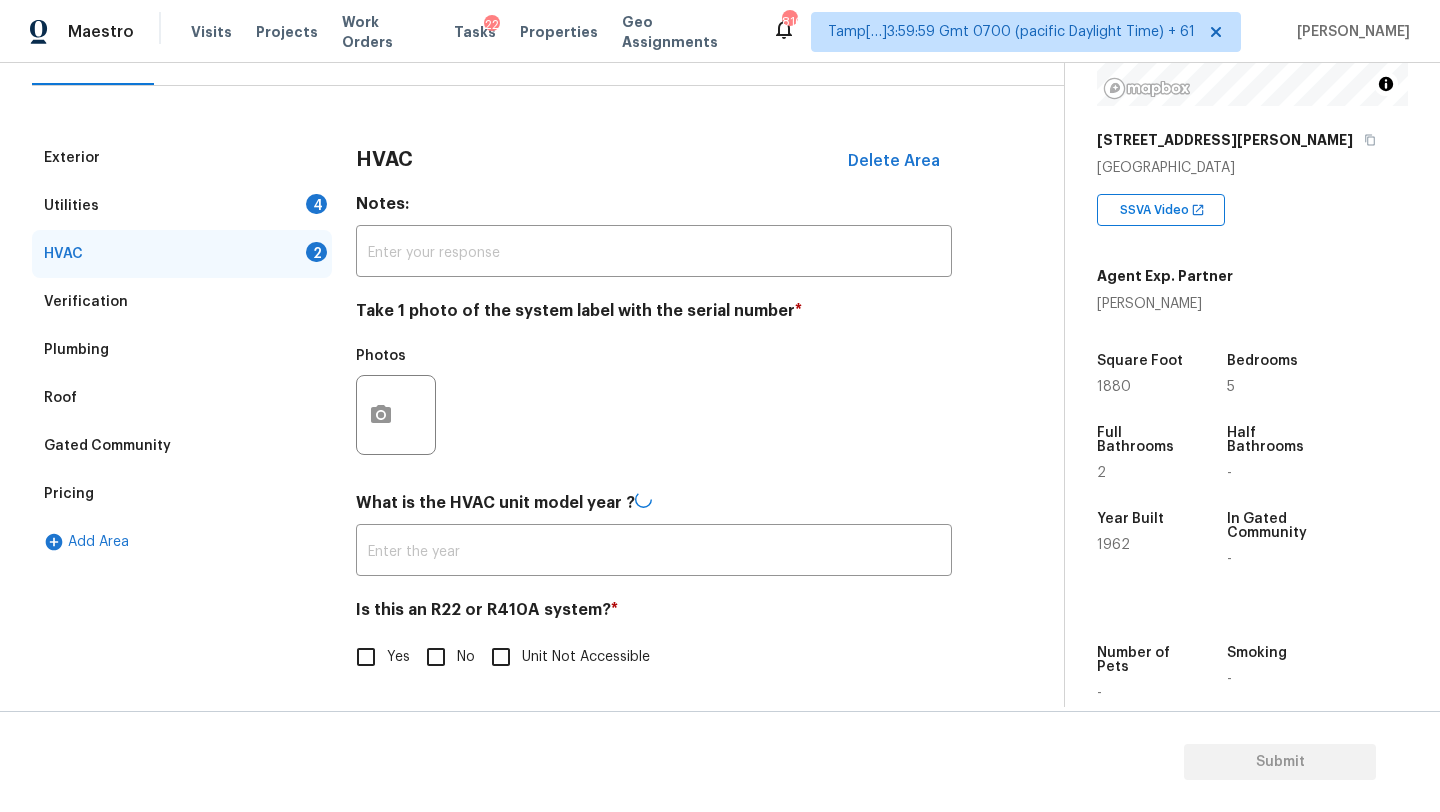 click on "[STREET_ADDRESS][PERSON_NAME]" at bounding box center (1252, 140) 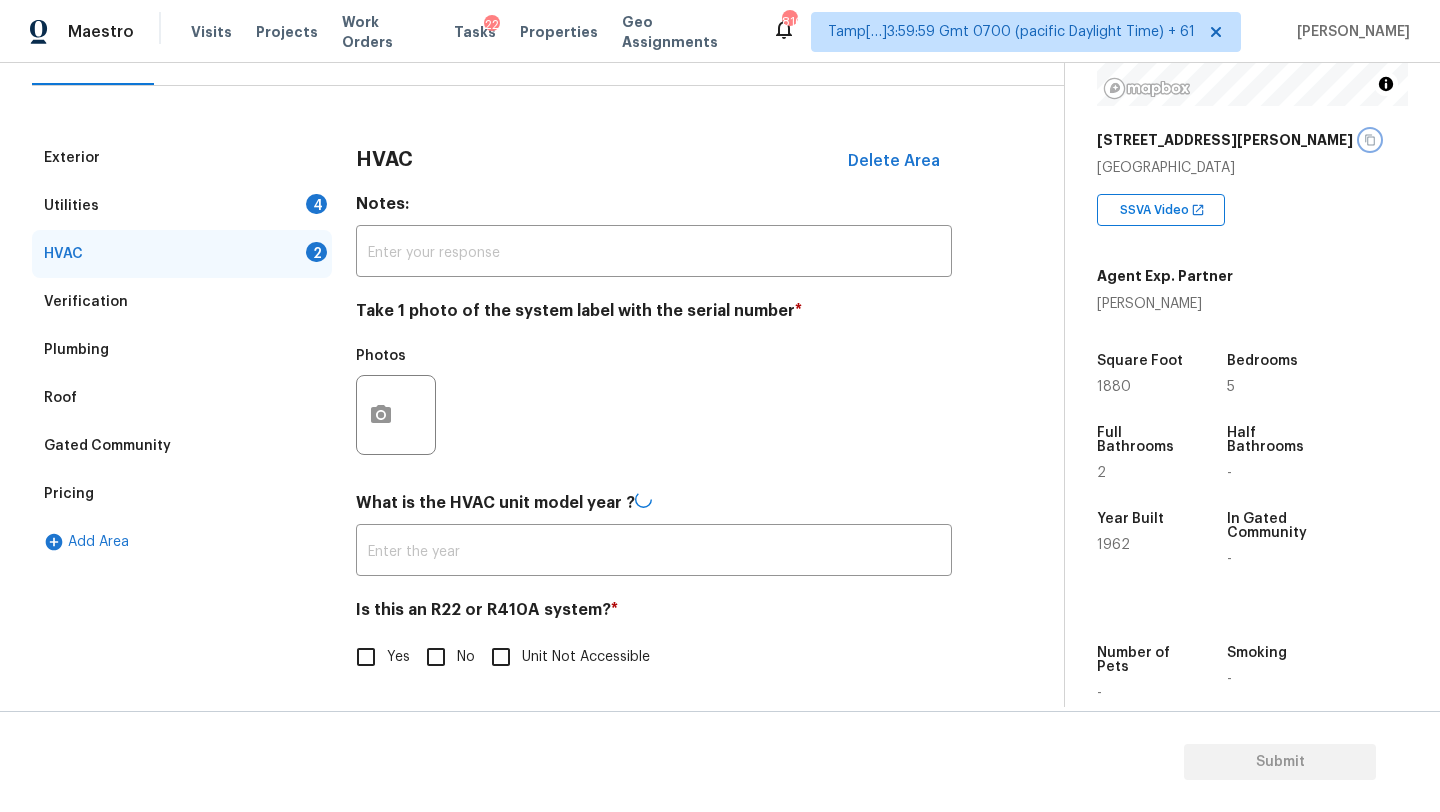 click 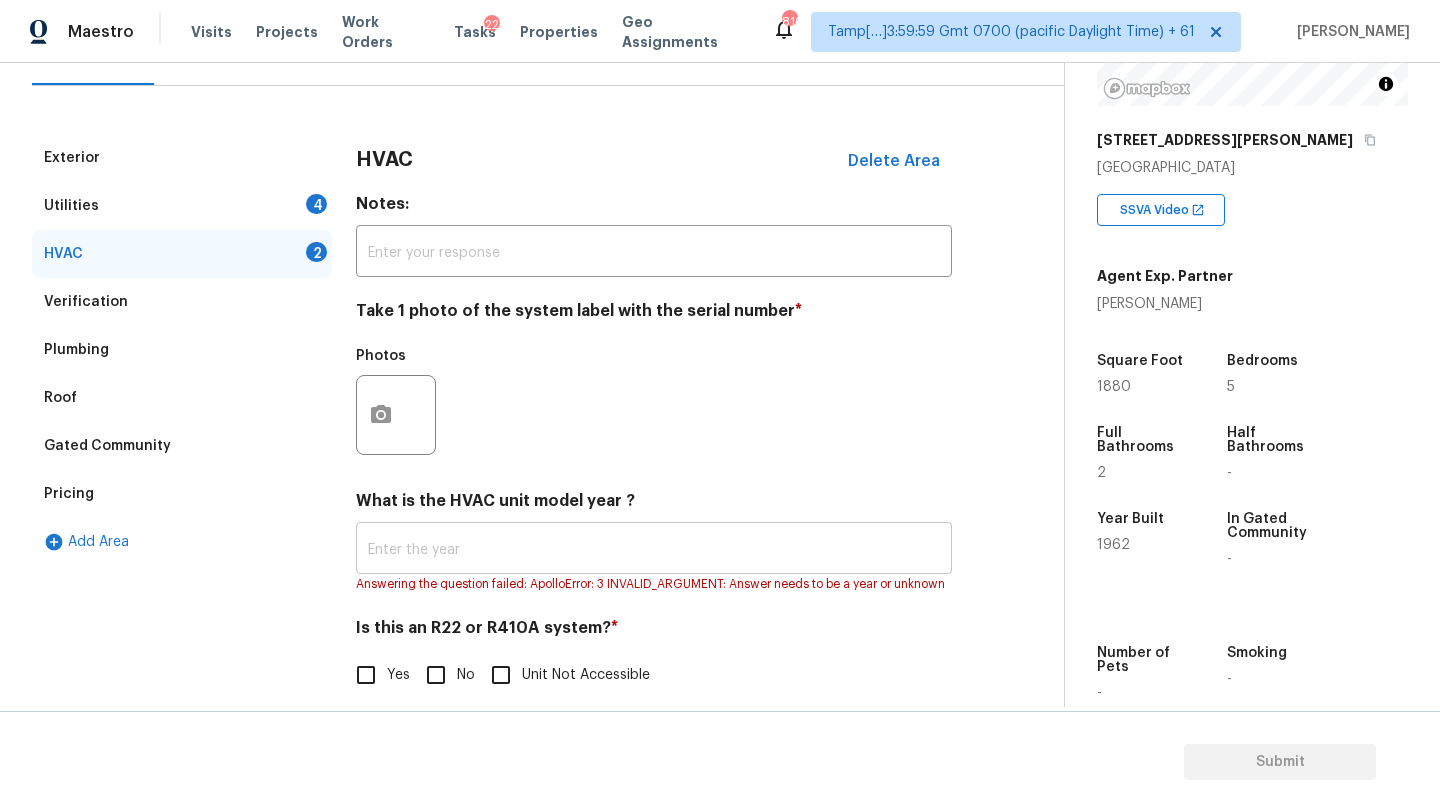 click at bounding box center (654, 550) 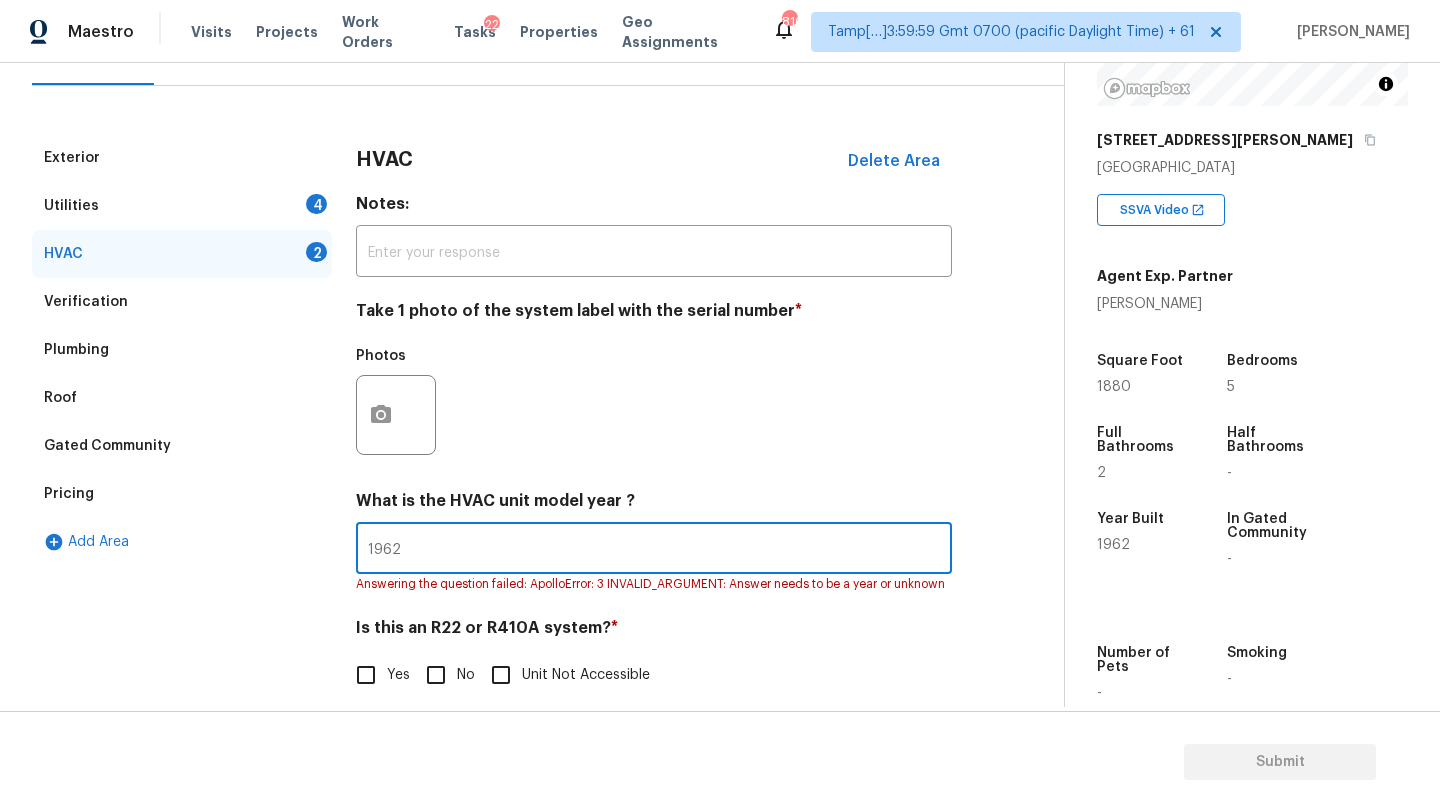 type on "1962" 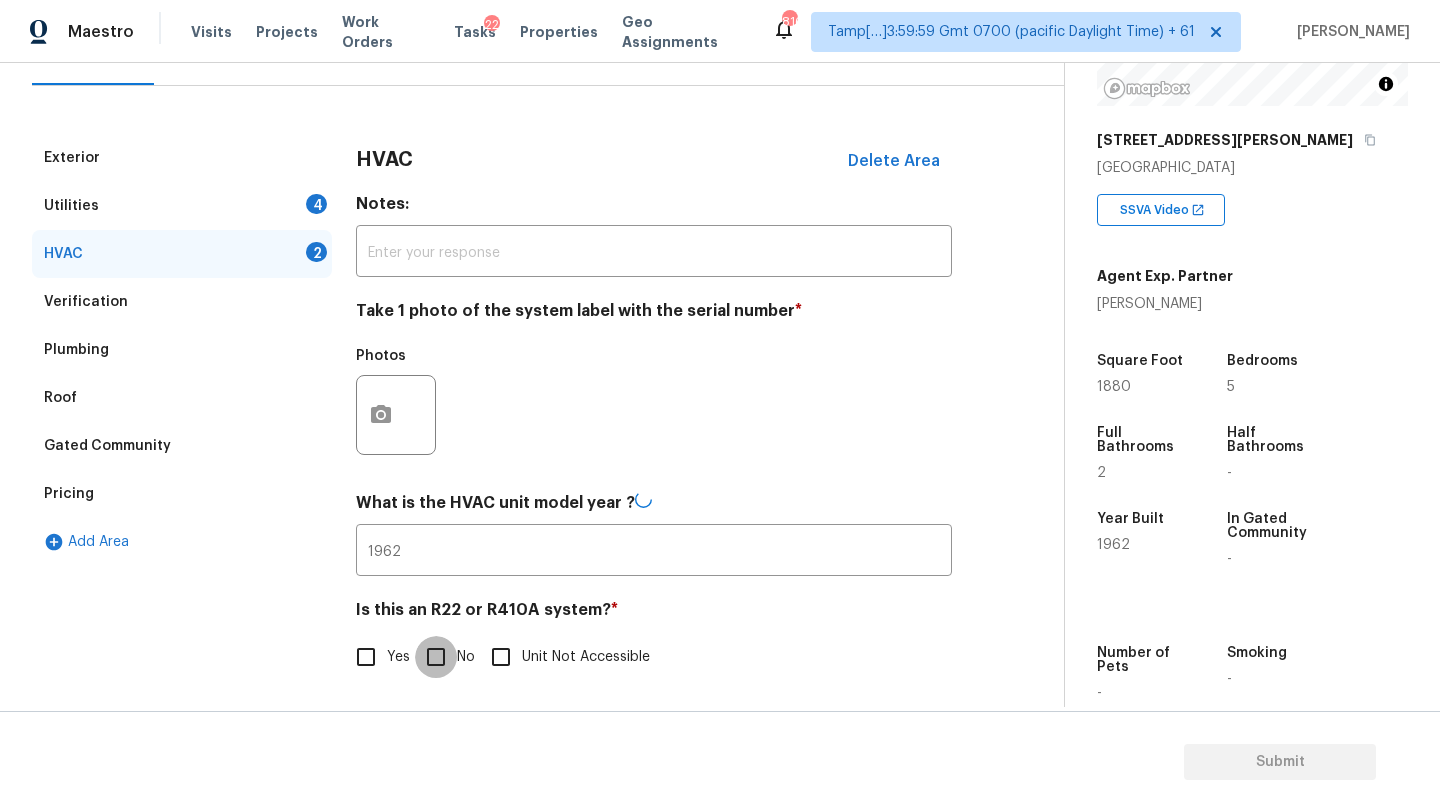 click on "No" at bounding box center [436, 657] 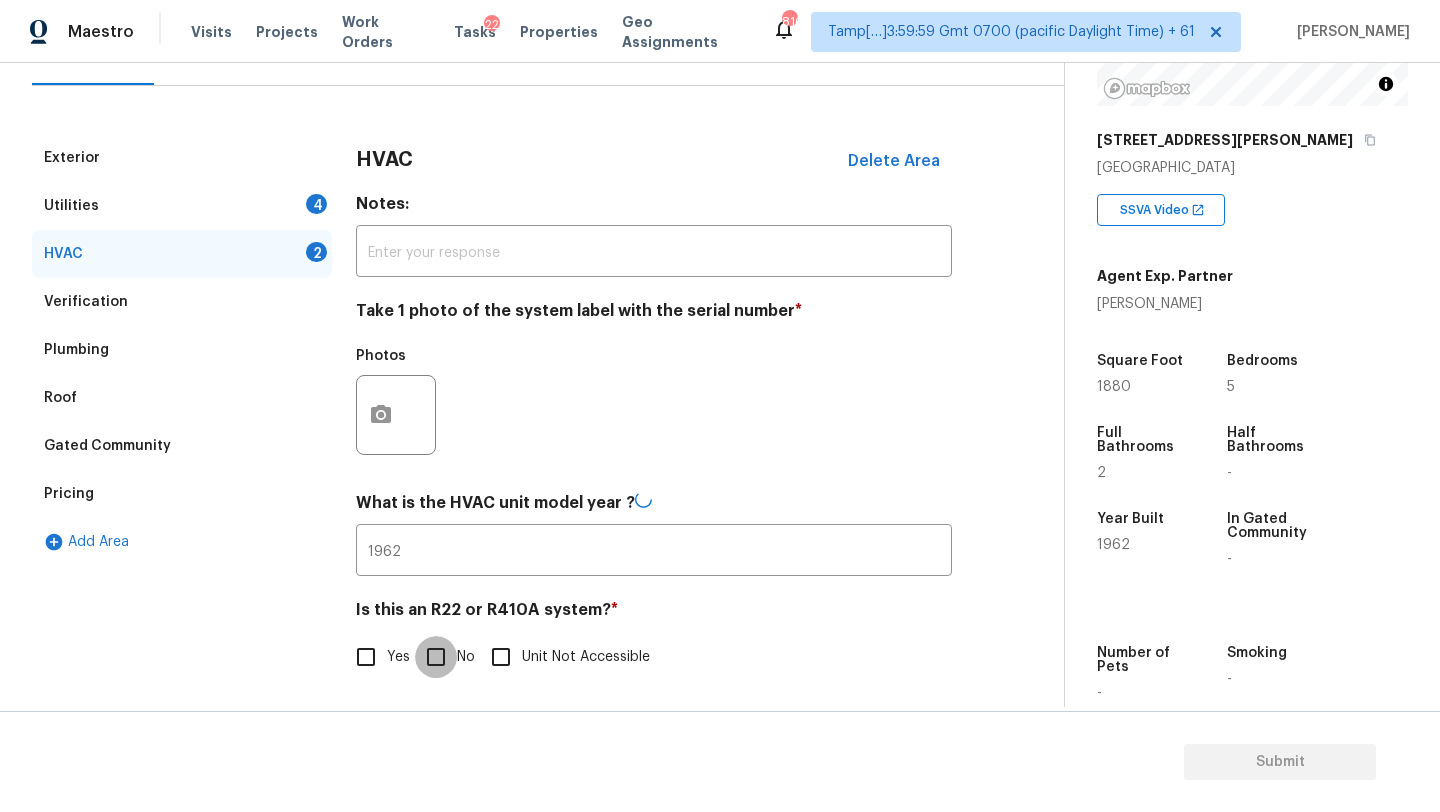 checkbox on "true" 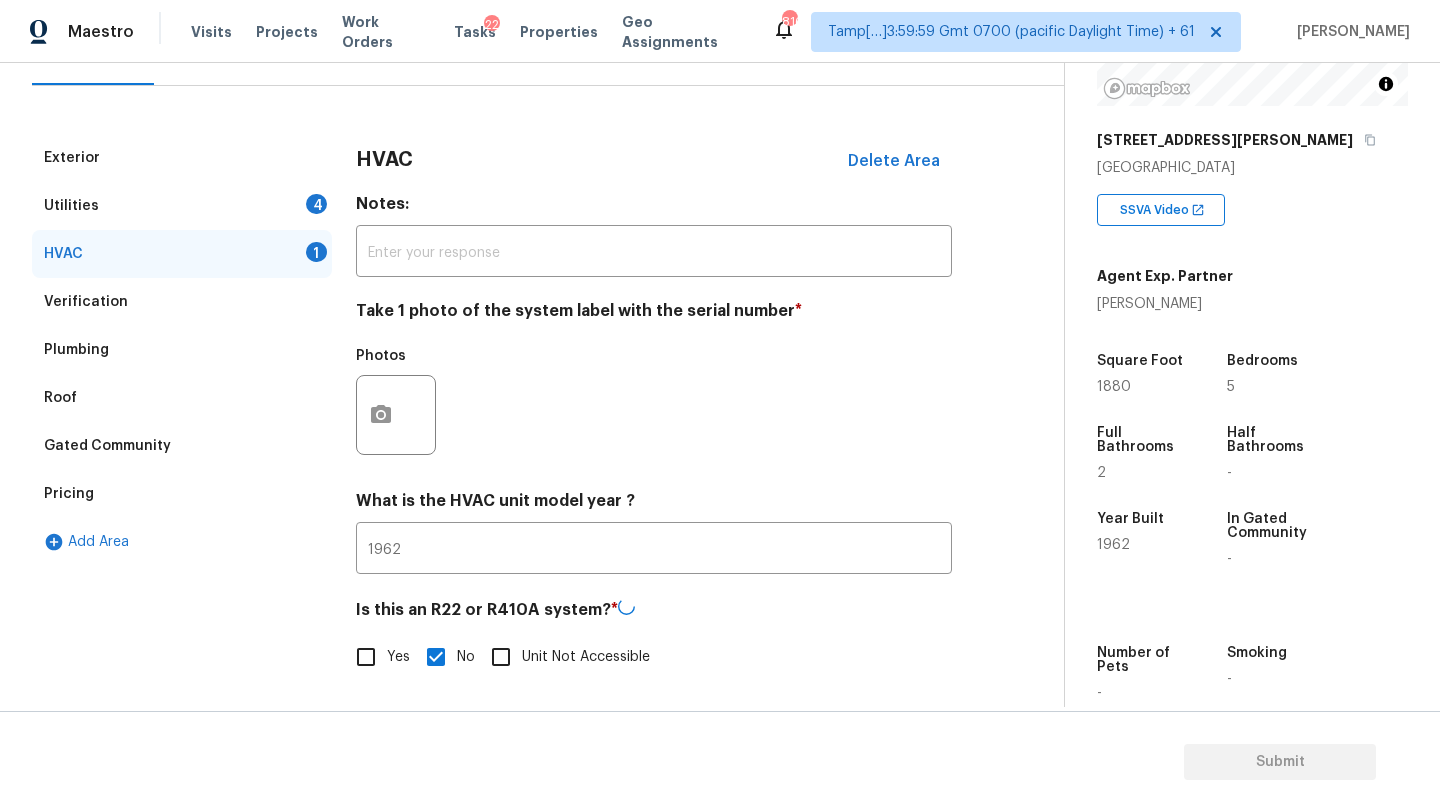 click on "Roof" at bounding box center [182, 398] 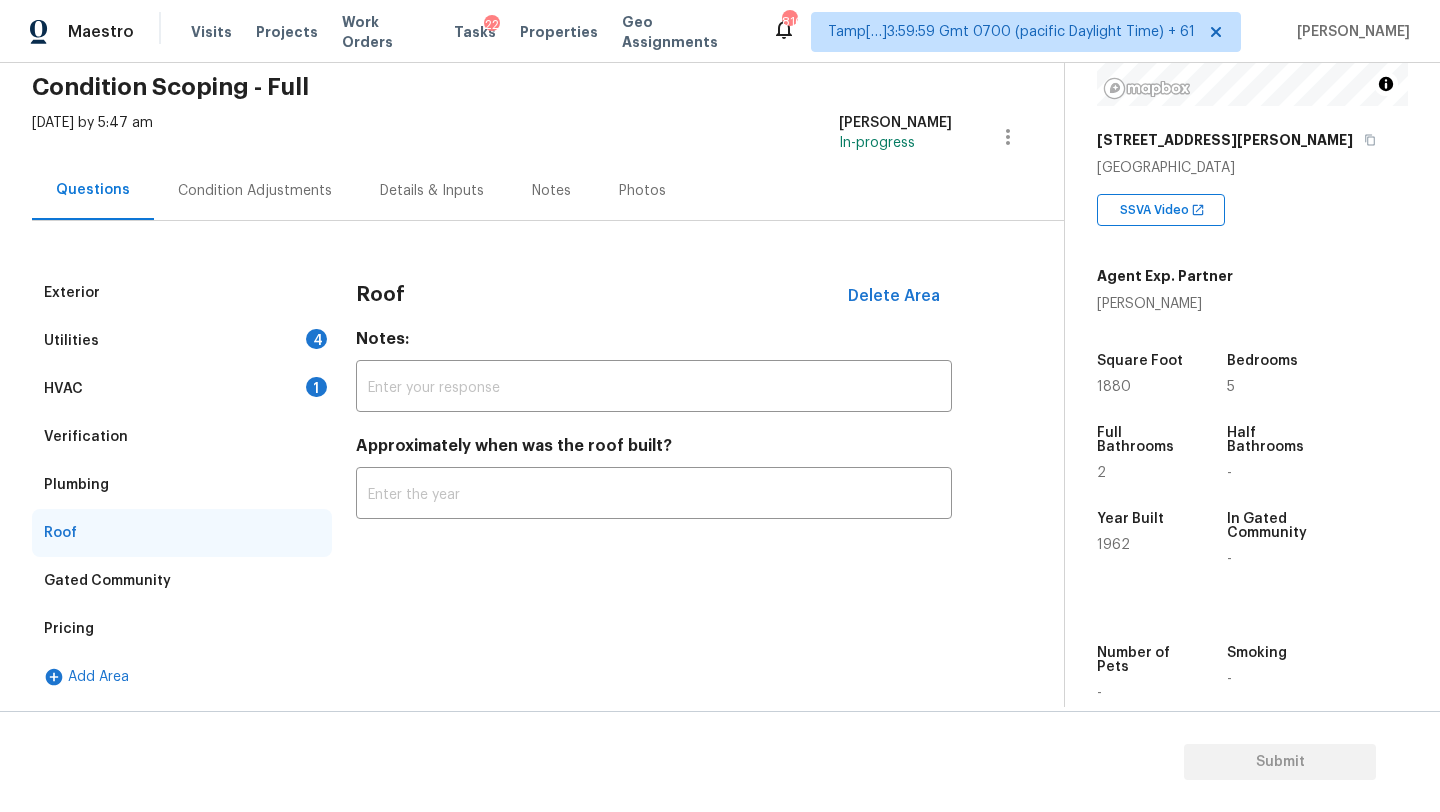scroll, scrollTop: 82, scrollLeft: 0, axis: vertical 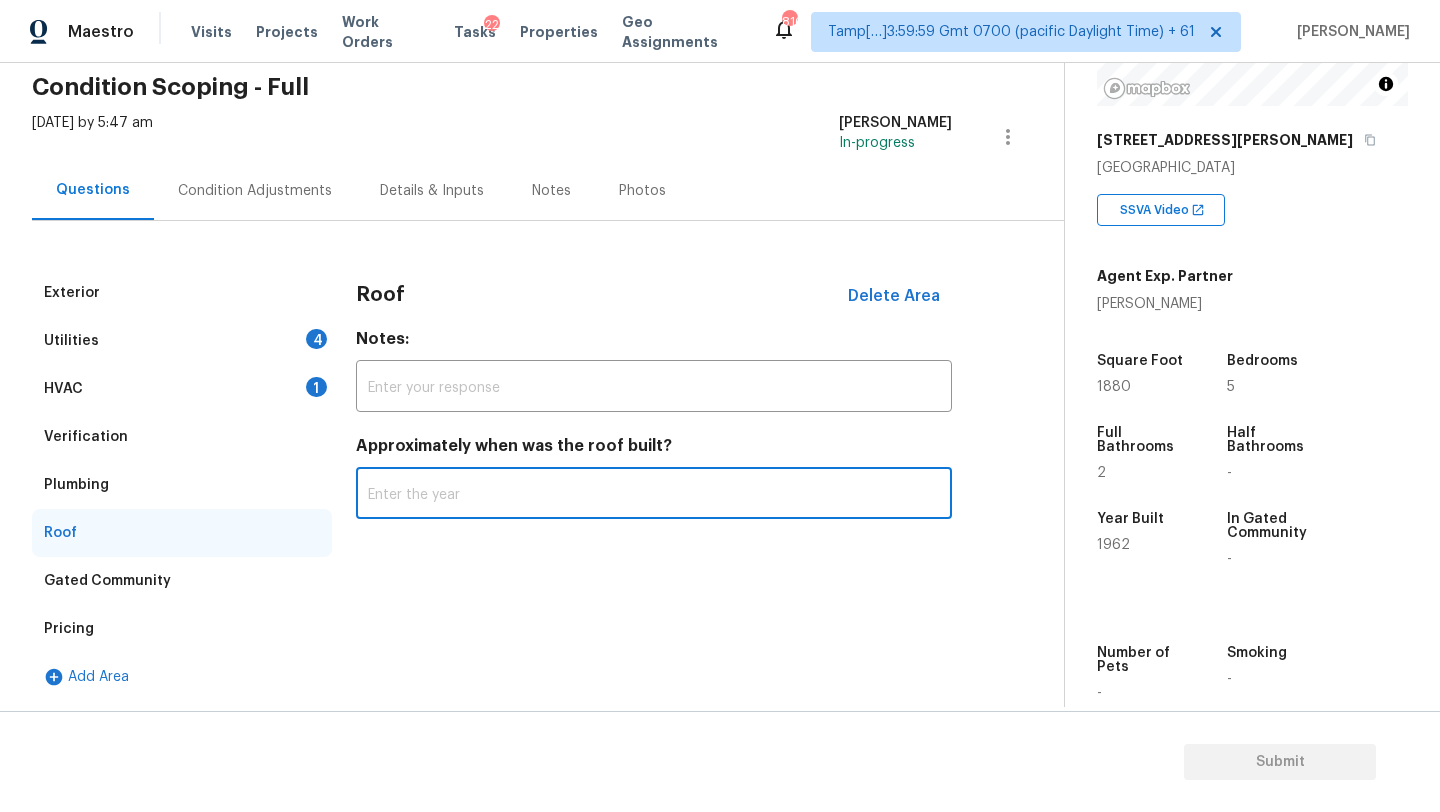 click at bounding box center [654, 495] 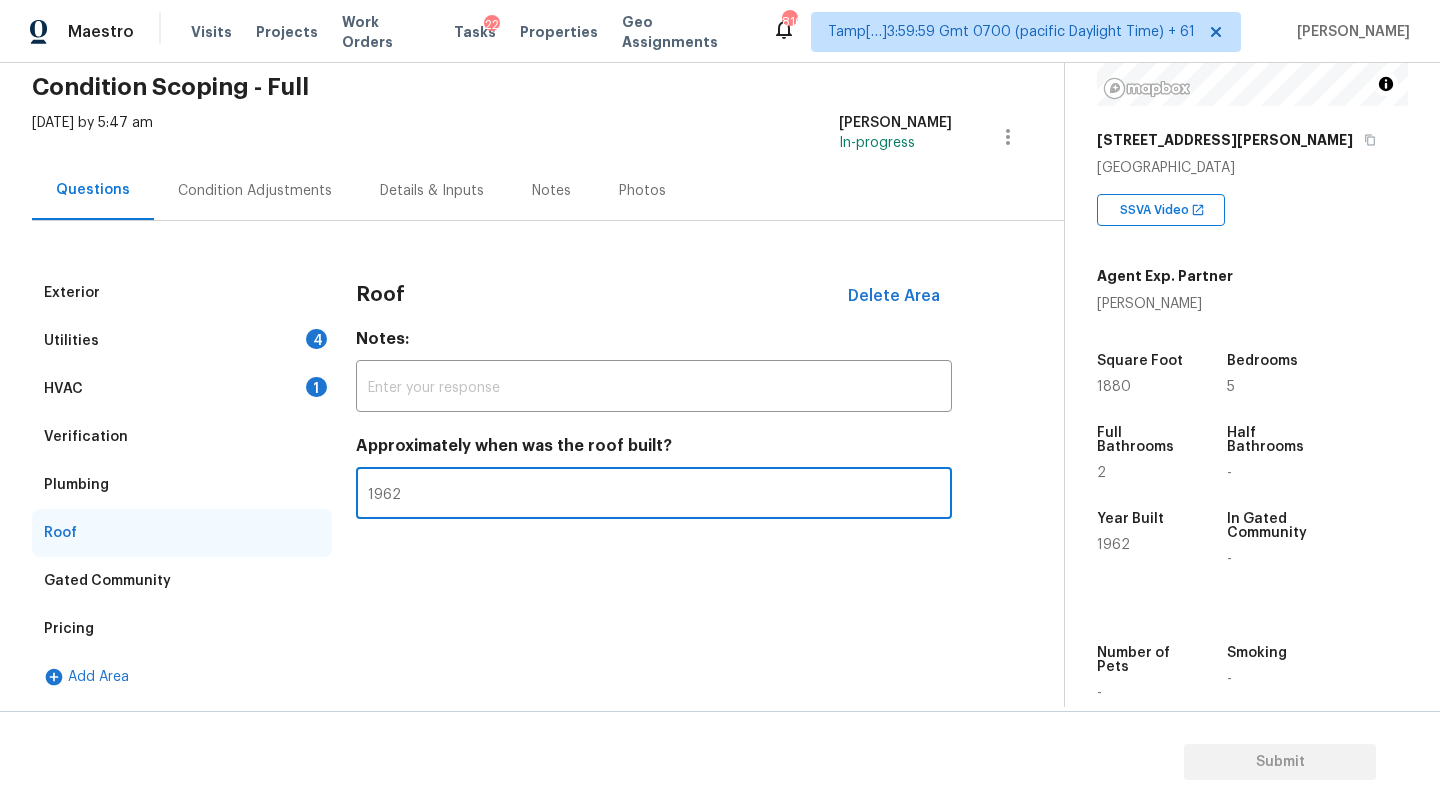 type on "1962" 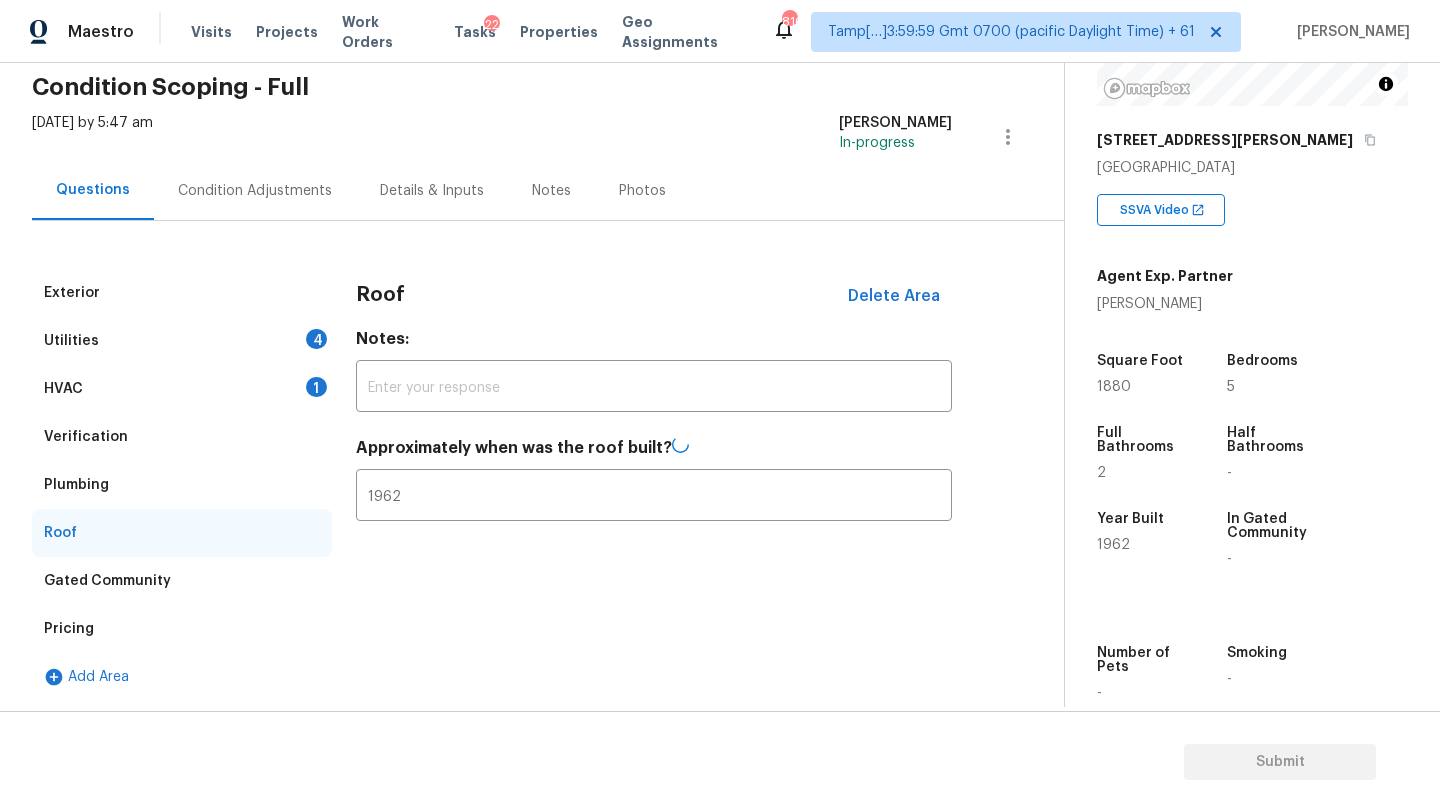 click on "HVAC 1" at bounding box center [182, 389] 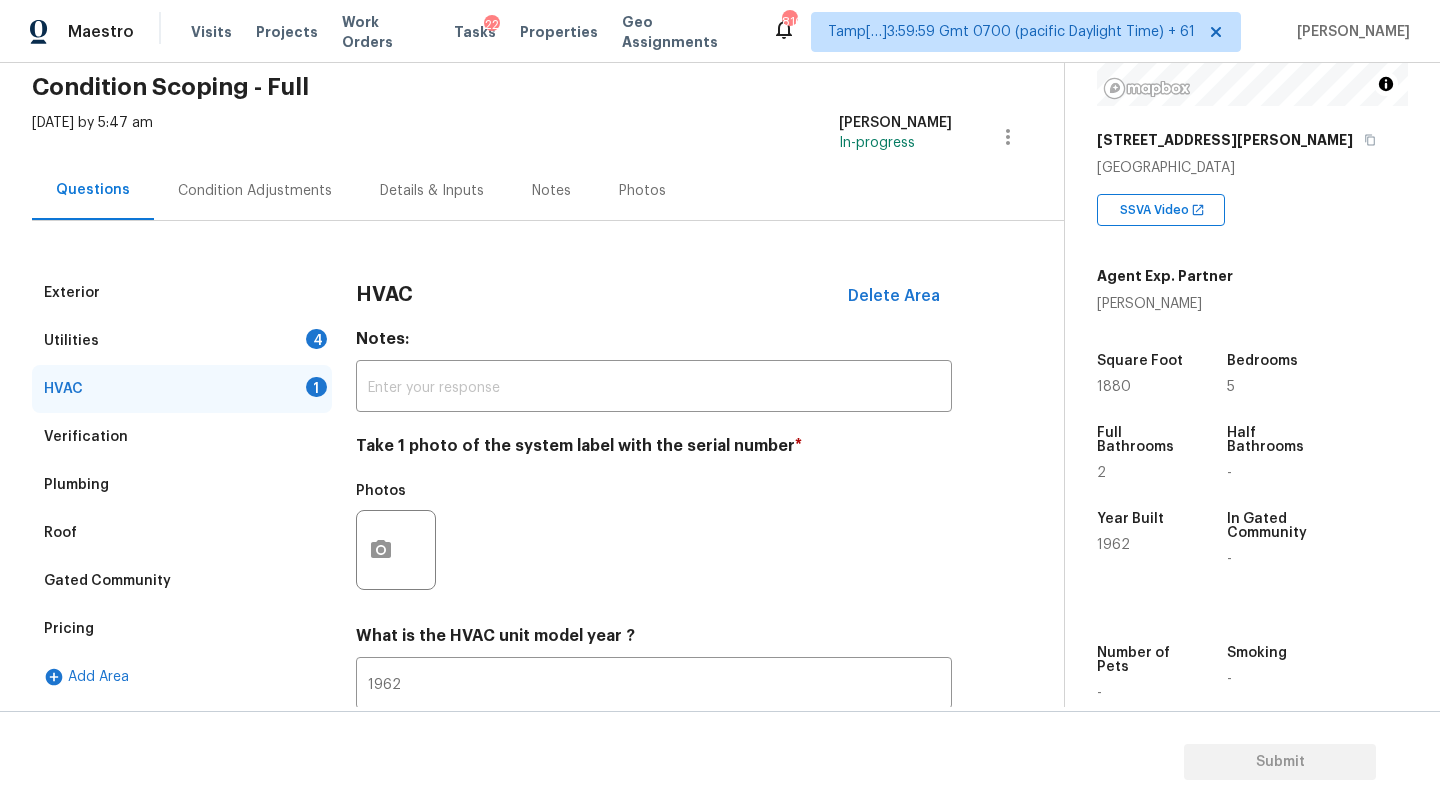 click on "Utilities 4" at bounding box center (182, 341) 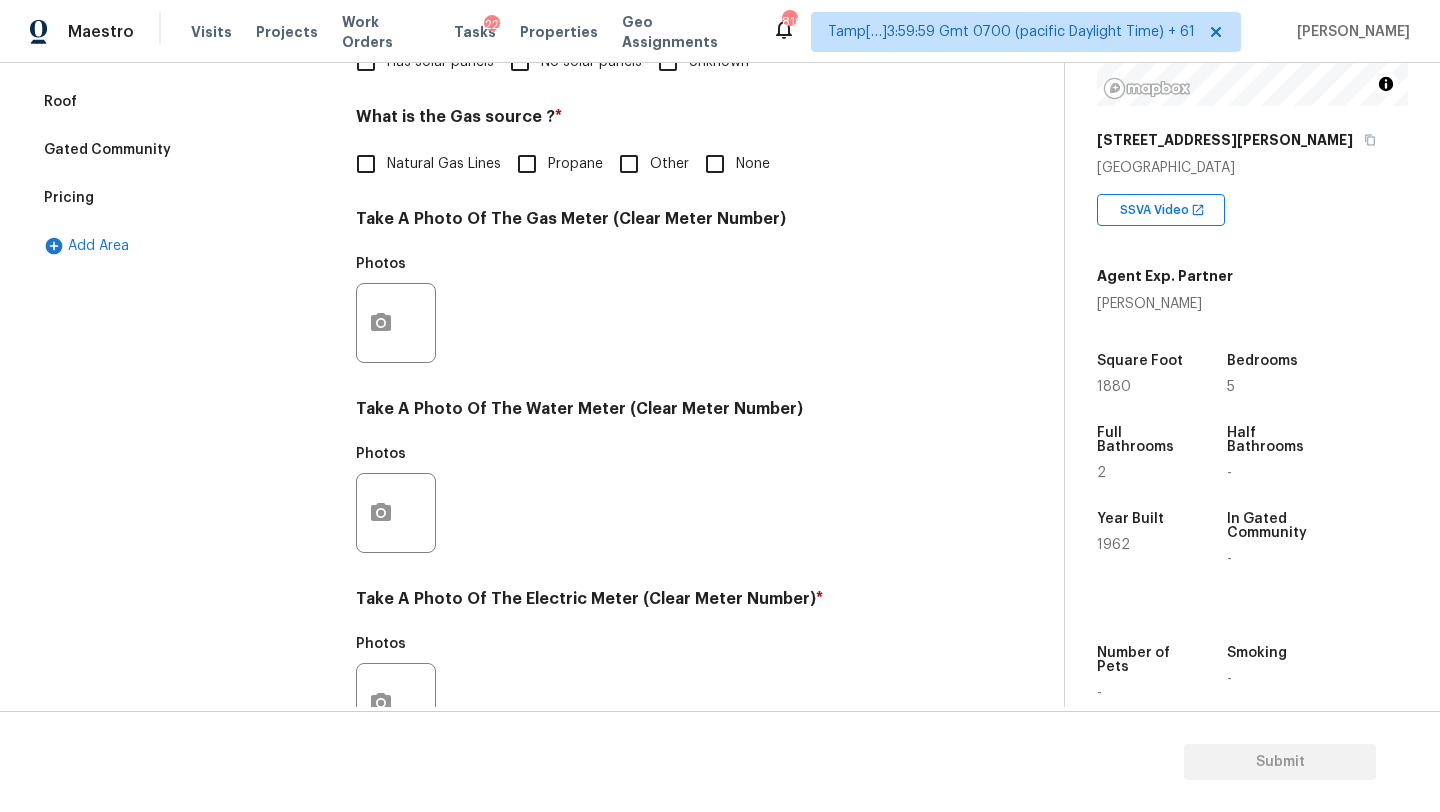 scroll, scrollTop: 451, scrollLeft: 0, axis: vertical 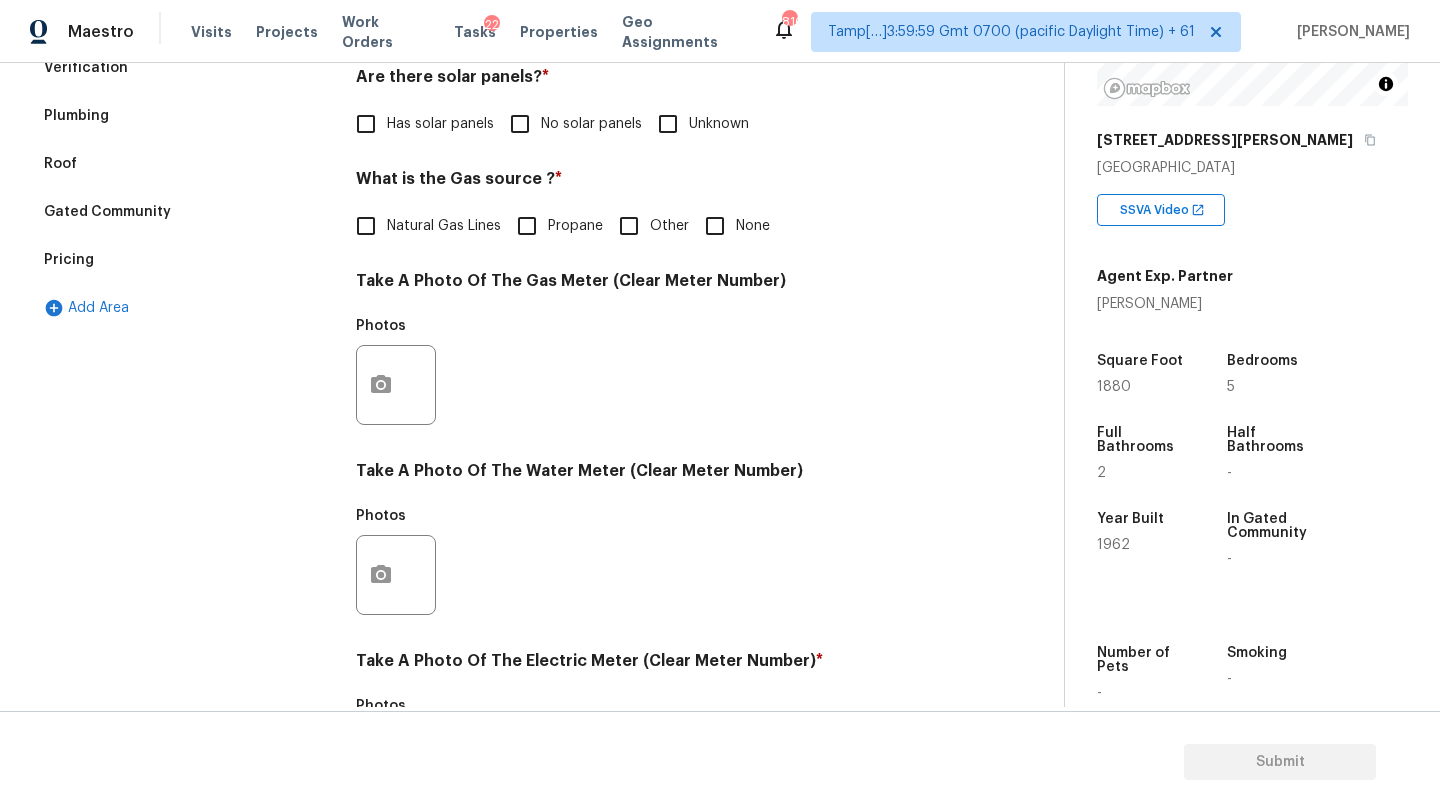 click on "No solar panels" at bounding box center (520, 124) 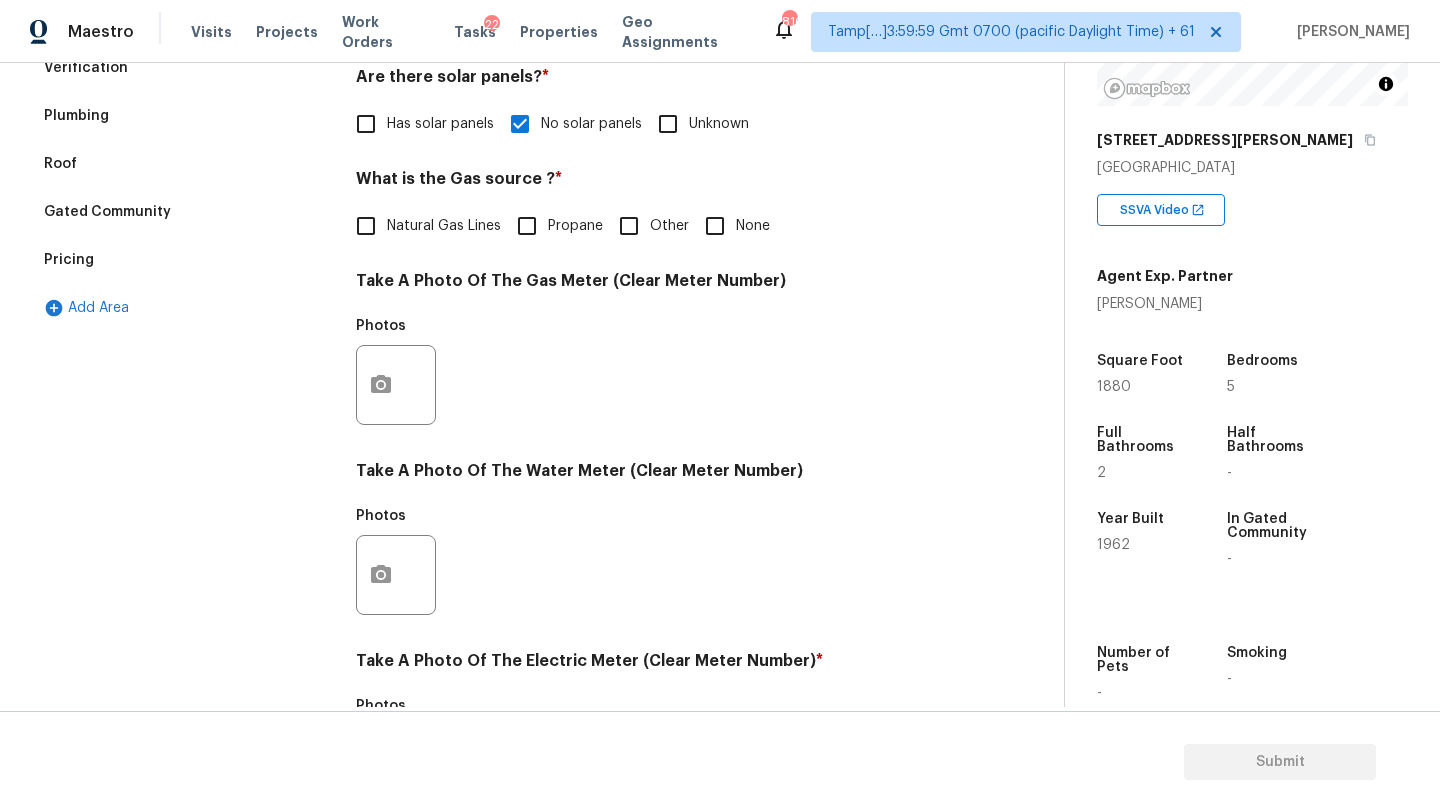 click on "None" at bounding box center [715, 226] 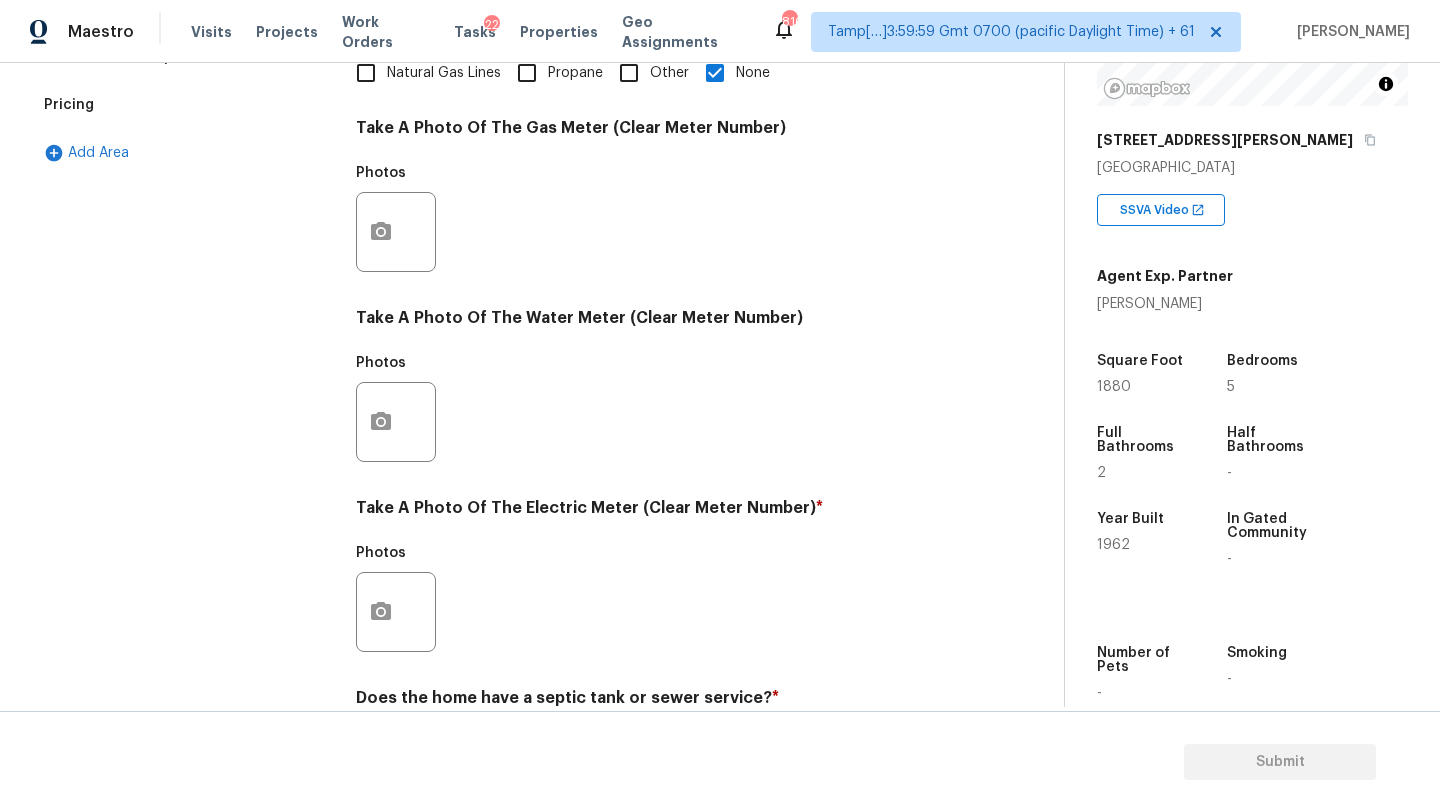 scroll, scrollTop: 693, scrollLeft: 0, axis: vertical 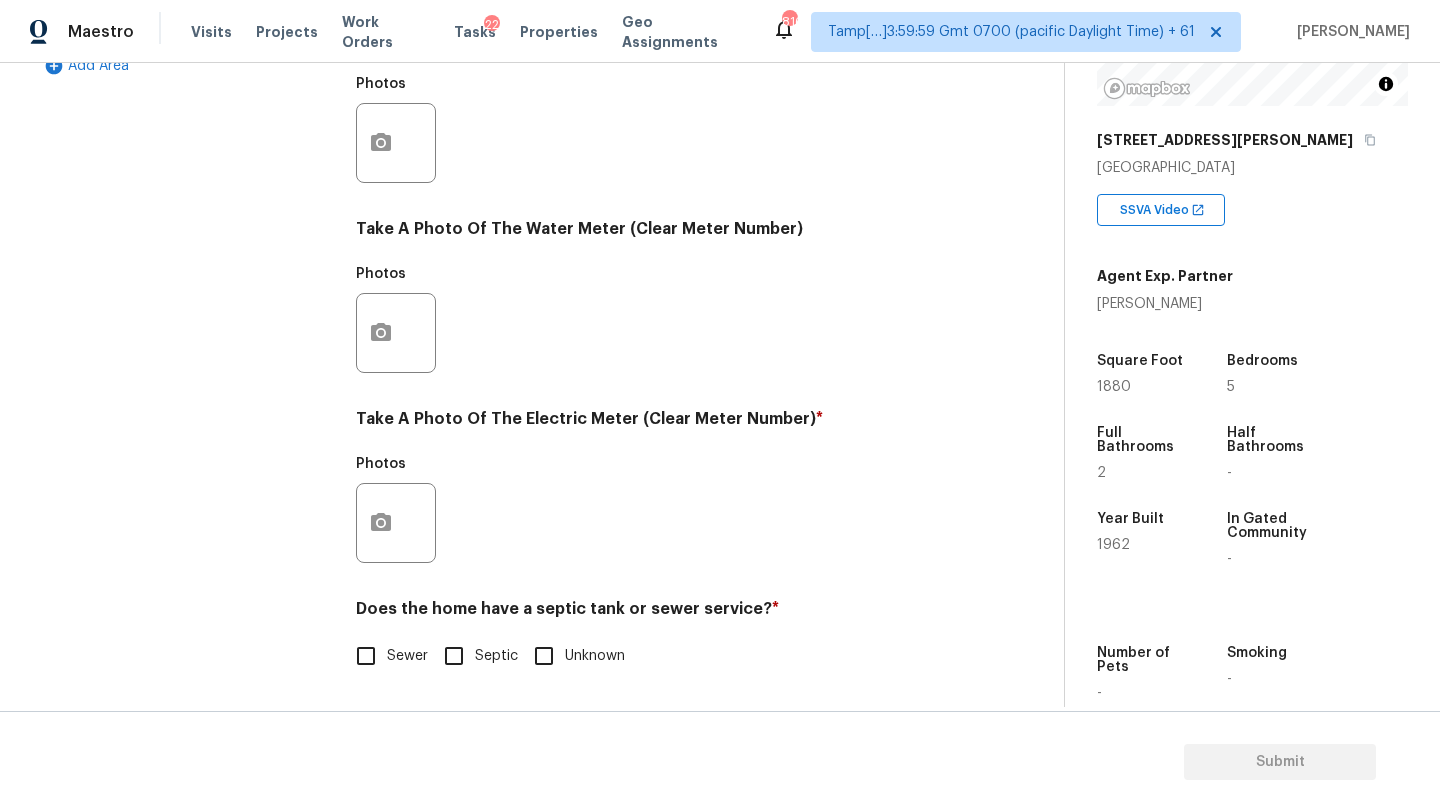 click on "Sewer" at bounding box center (366, 656) 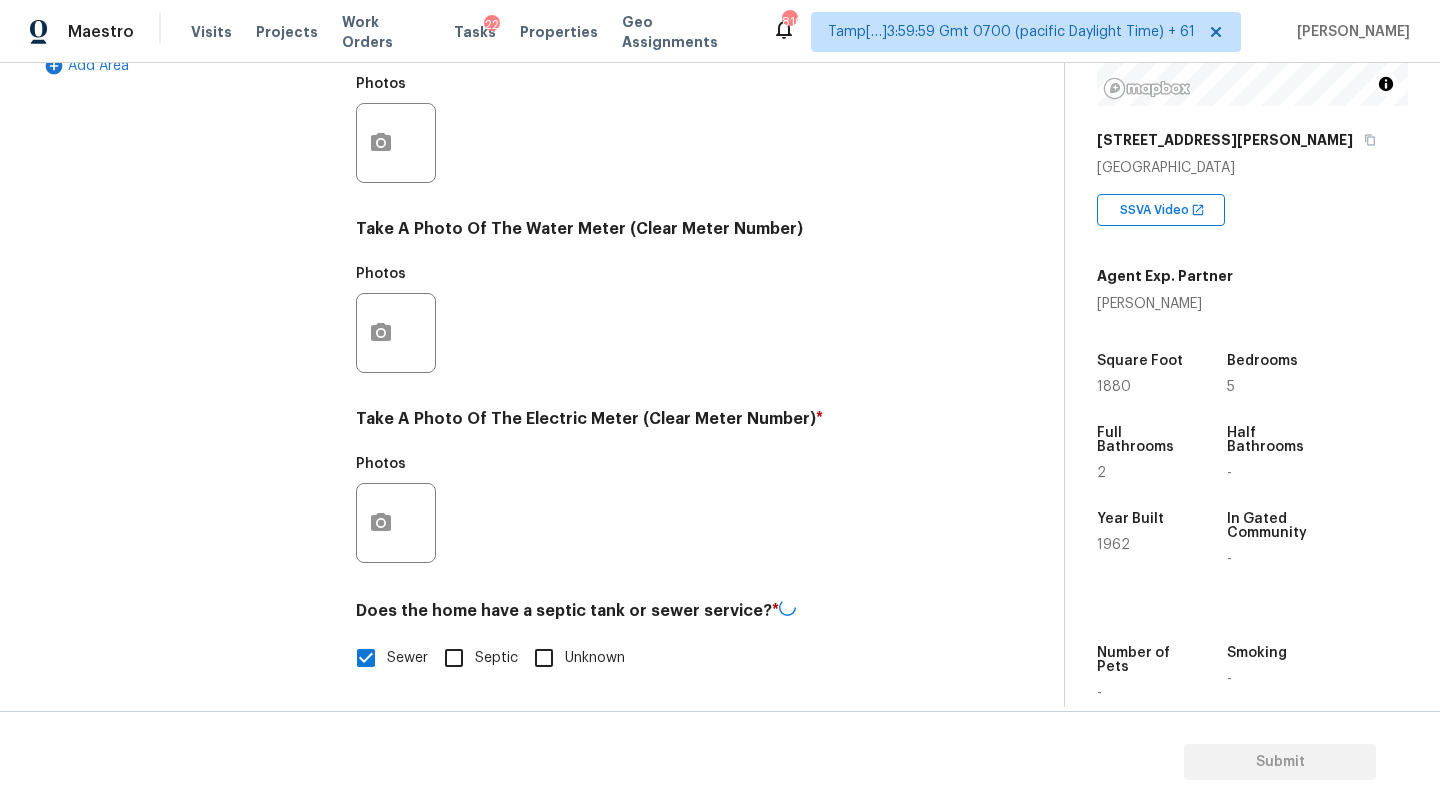 scroll, scrollTop: 0, scrollLeft: 0, axis: both 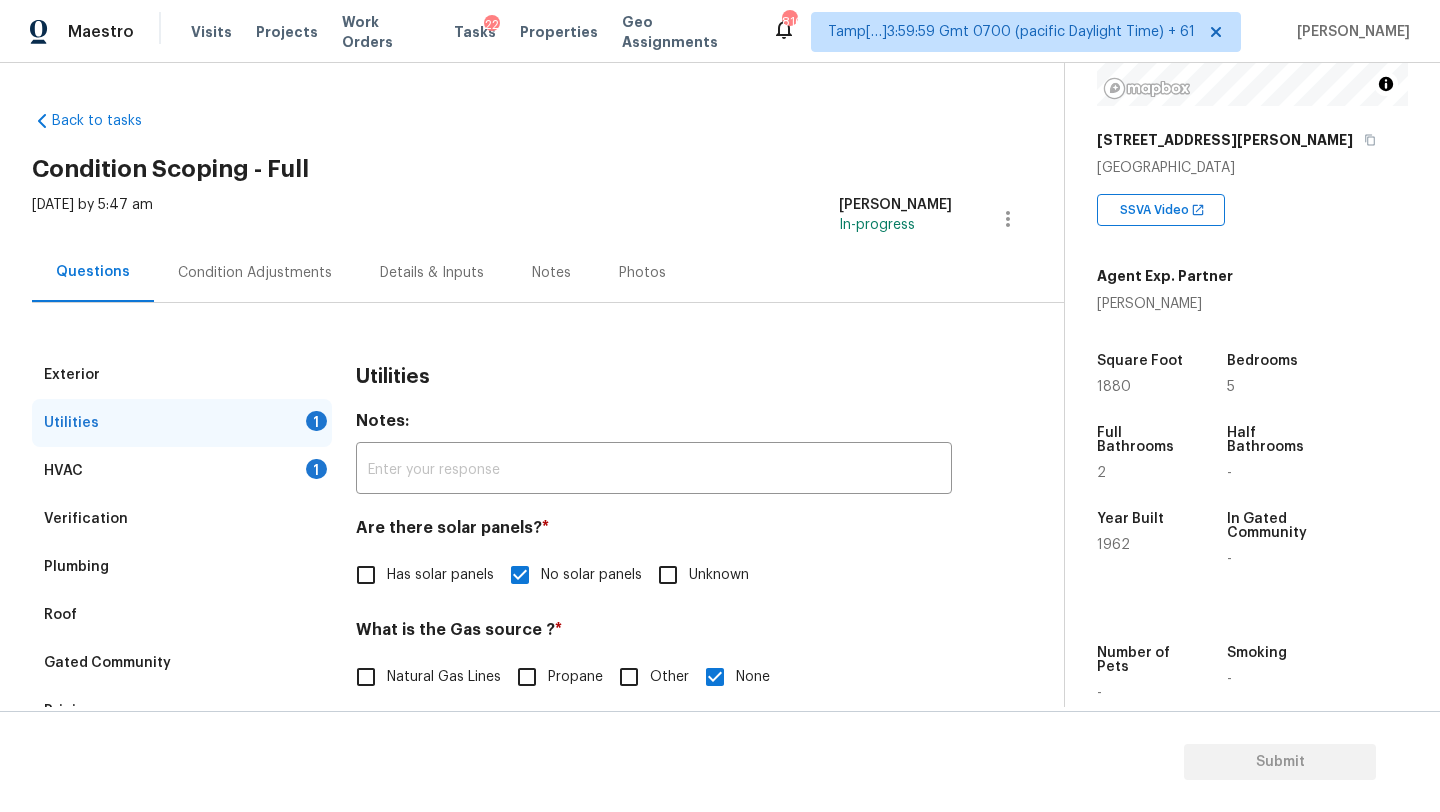 click on "Back to tasks Condition Scoping - Full Thu, Jul 17 2025 by 5:47 am   Rajesh M In-progress Questions Condition Adjustments Details & Inputs Notes Photos Exterior Utilities 1 HVAC 1 Verification Plumbing Roof Gated Community Pricing Add Area Utilities Notes: ​ Are there solar panels?  * Has solar panels No solar panels Unknown What is the Gas source ?  * Natural Gas Lines Propane Other None Take A Photo Of The Gas Meter (Clear Meter Number) Photos Take A Photo Of The Water Meter (Clear Meter Number) Photos Take A Photo Of The Electric Meter (Clear Meter Number)  * Photos Does the home have a septic tank or sewer service?  * Sewer Septic Unknown Property Details © Mapbox   © OpenStreetMap   Improve this map 1140 Hamilton Ave Longwood, FL 32750 SSVA Video Agent Exp. Partner Melissa Giersz Square Foot 1880 Bedrooms 5 Full Bathrooms 2 Half Bathrooms - Year Built 1962 In Gated Community - Number of Pets - Smoking - Septic system - Home Additions -" at bounding box center (720, 385) 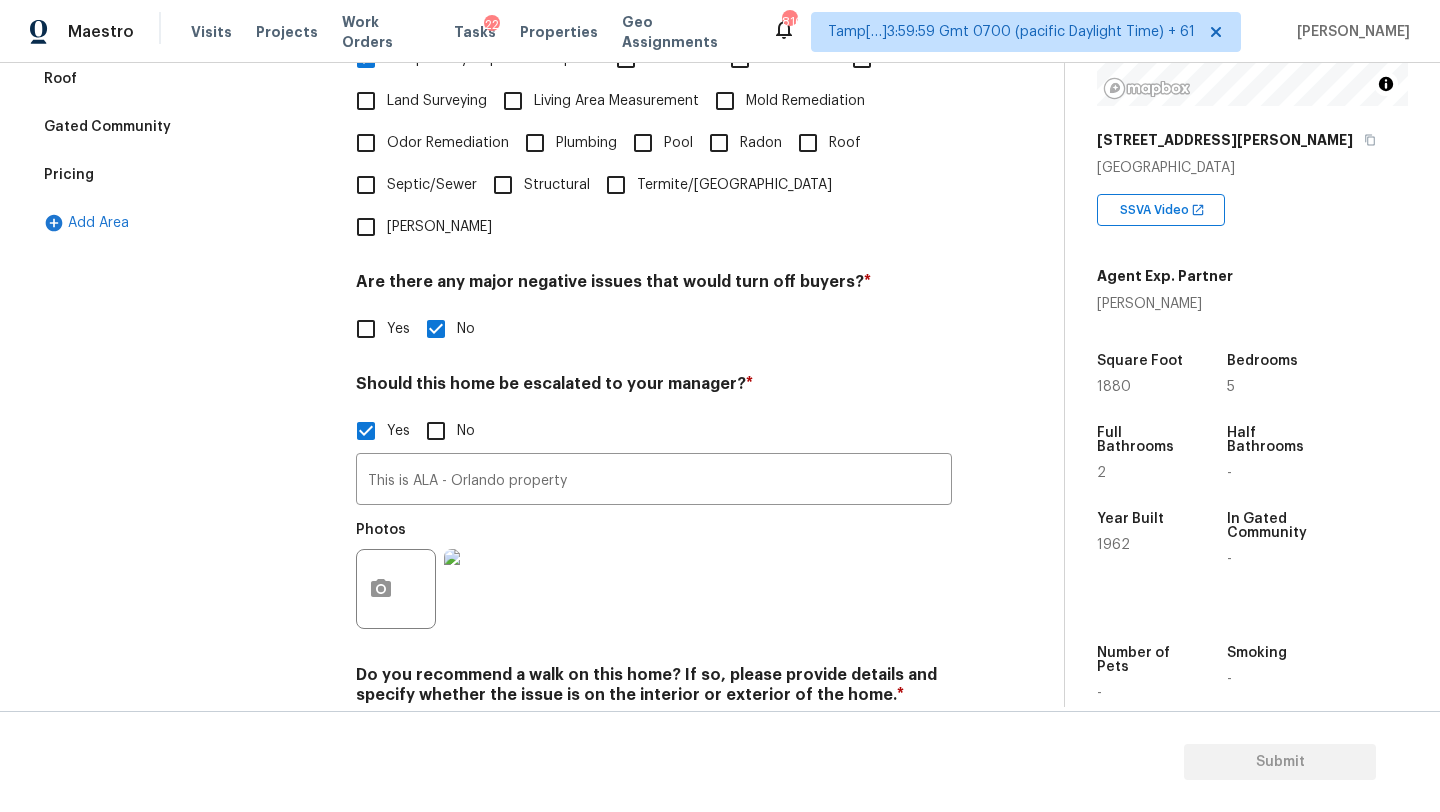 scroll, scrollTop: 581, scrollLeft: 0, axis: vertical 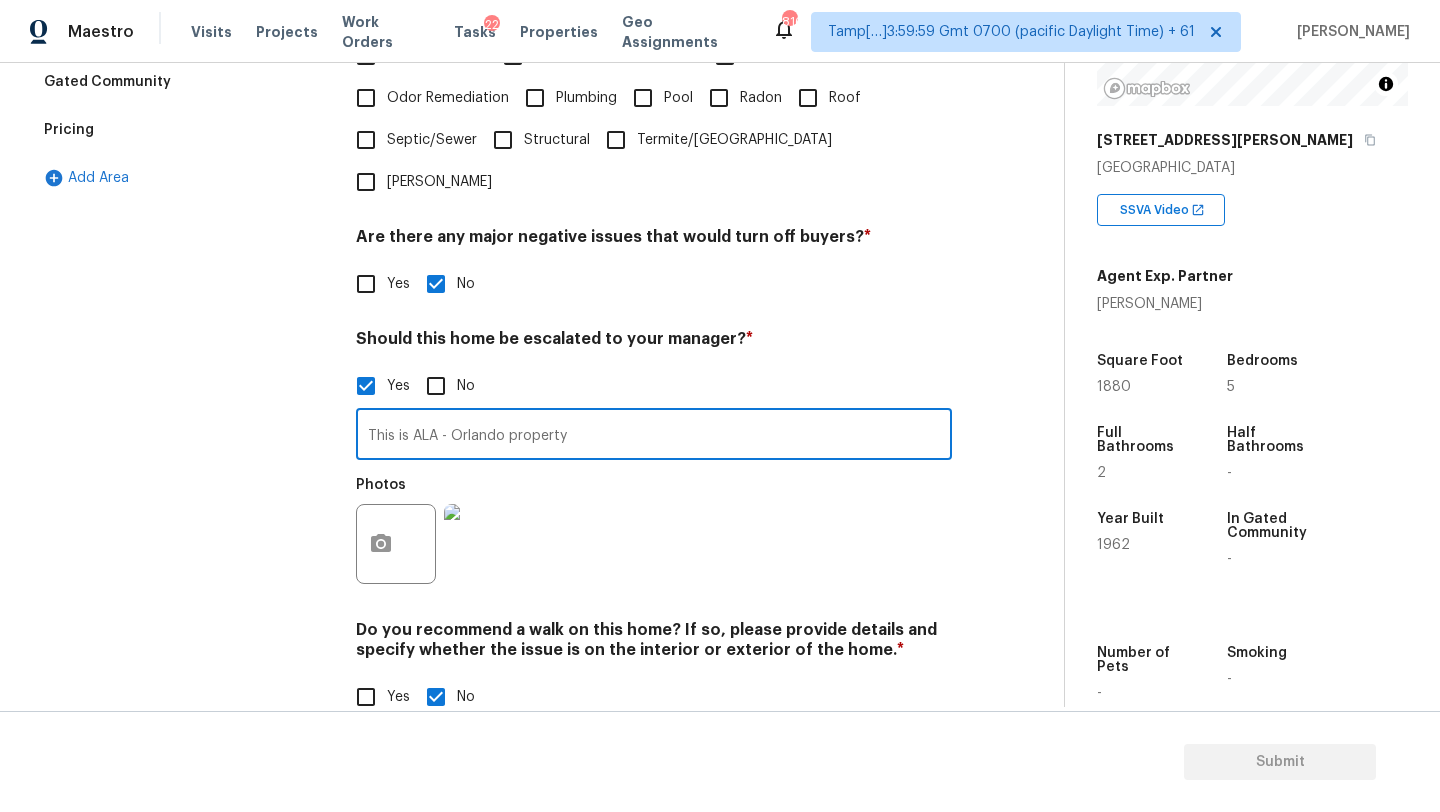 click on "This is ALA - Orlando property" at bounding box center (654, 436) 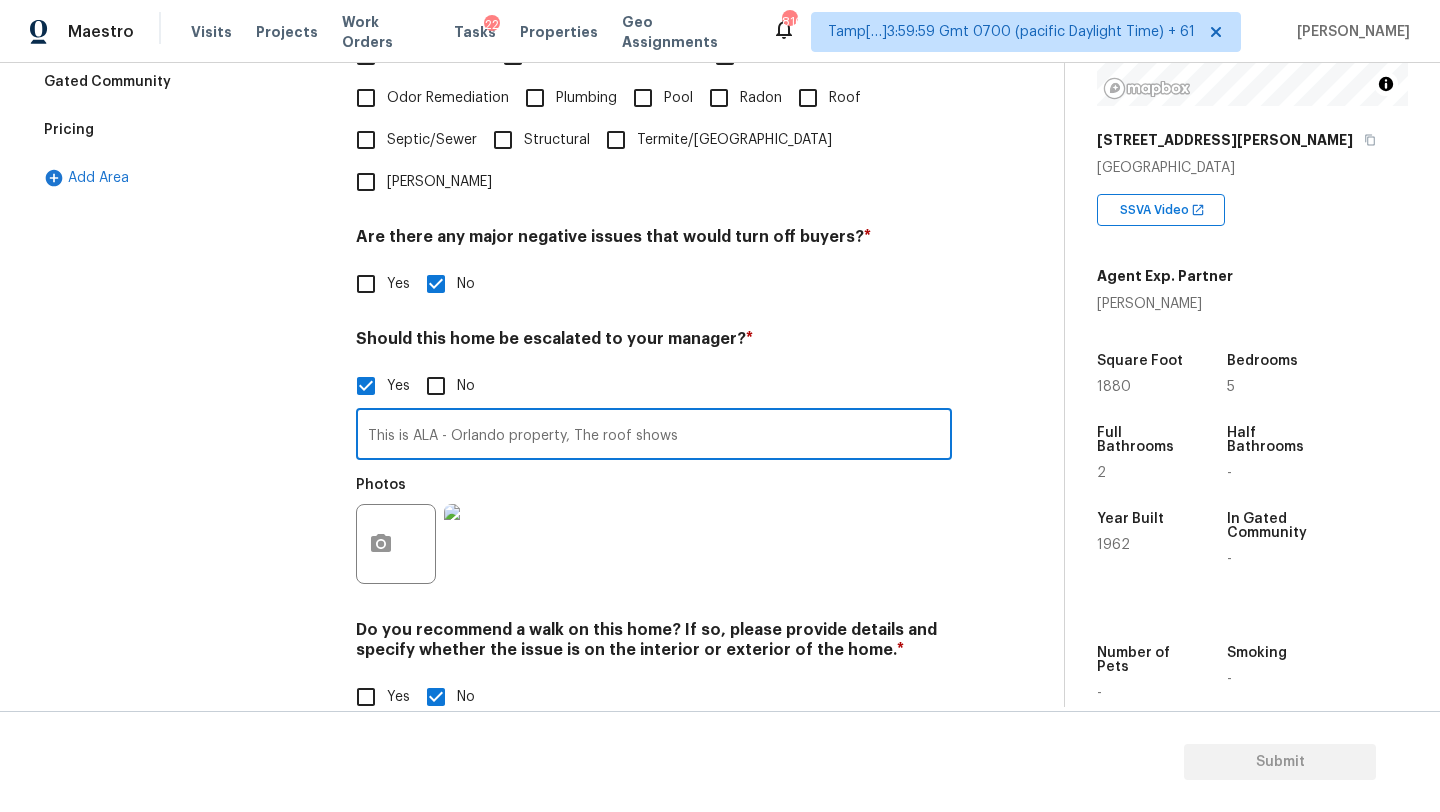 paste on "Signs of aging with moderate wear;" 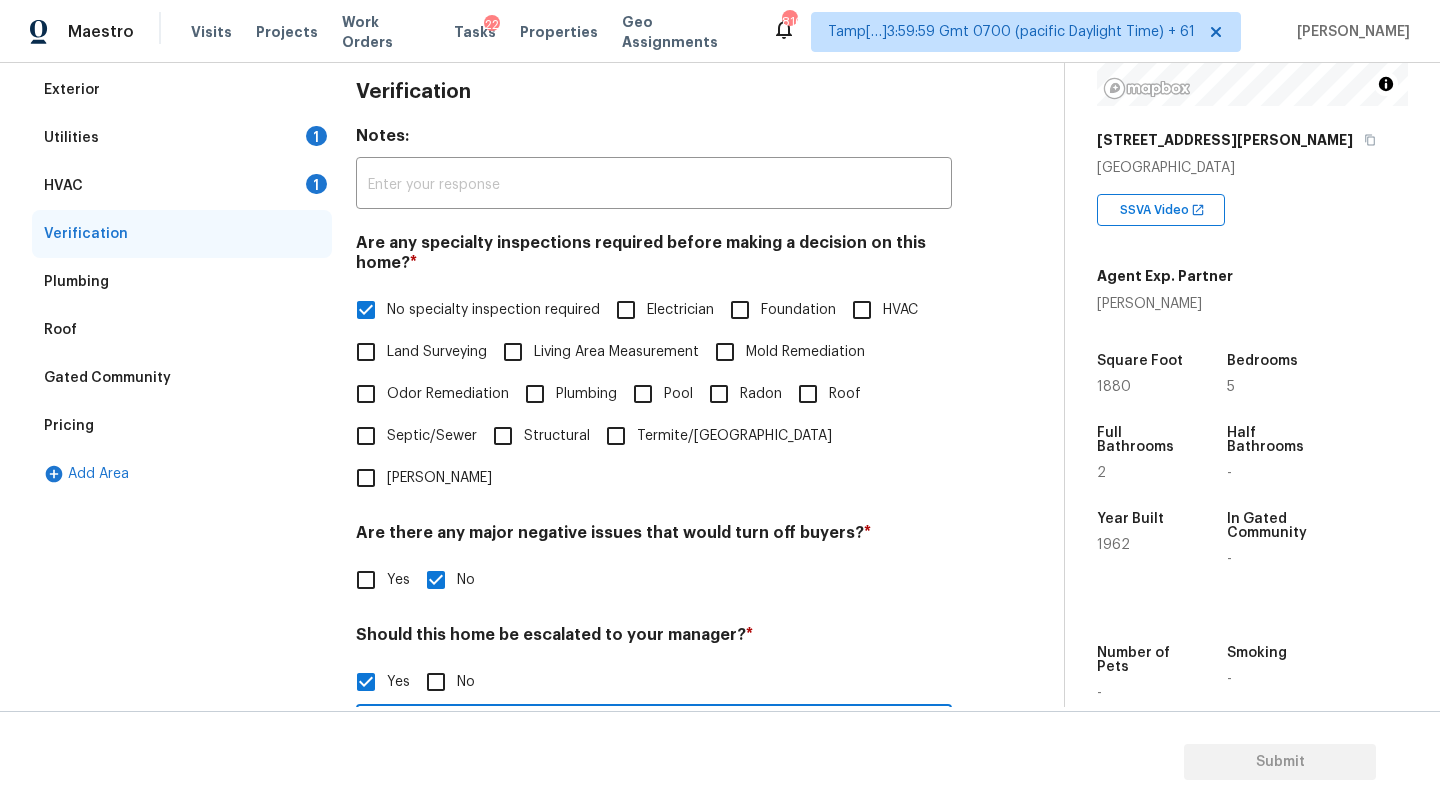scroll, scrollTop: 212, scrollLeft: 0, axis: vertical 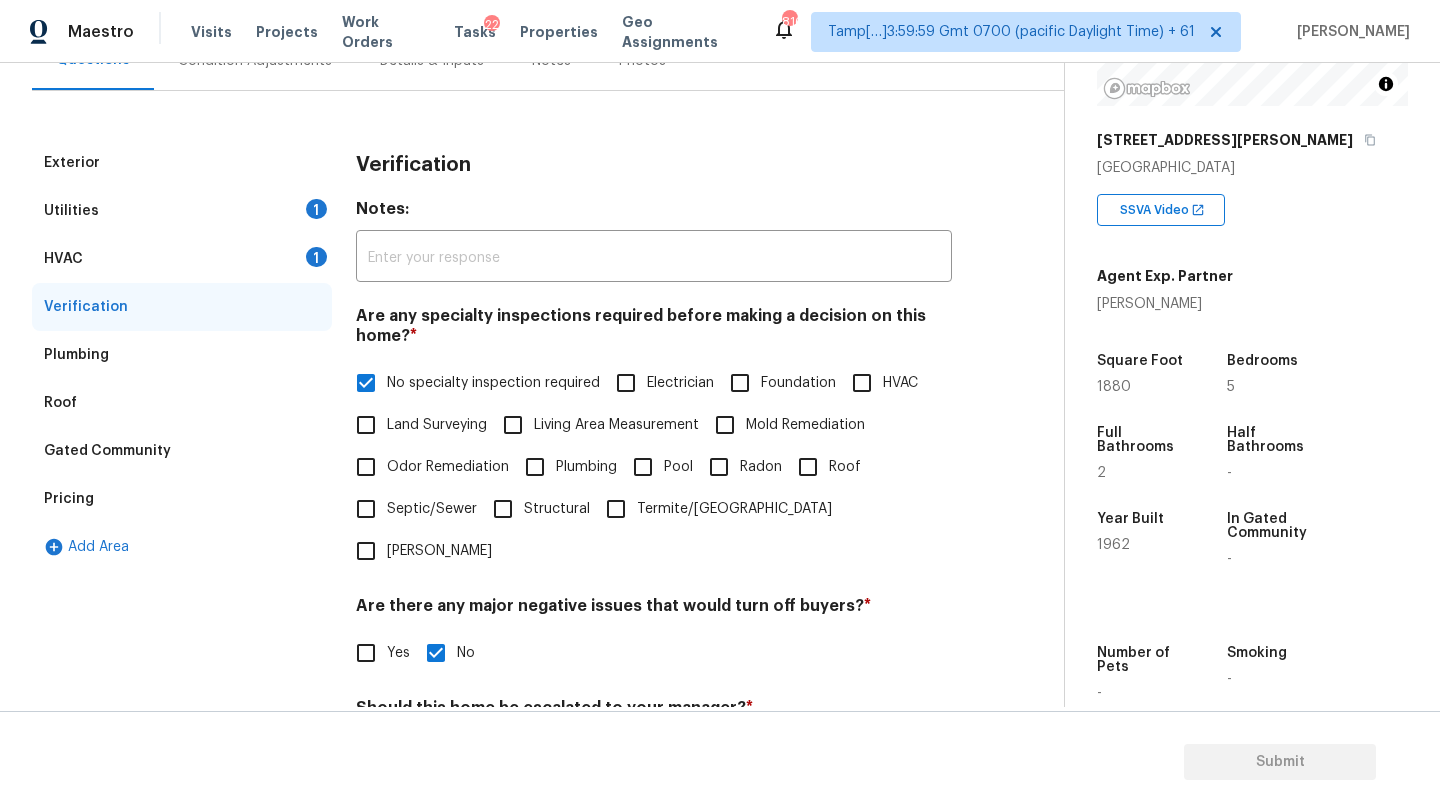 type on "This is ALA - Orlando property, The roof shows Signs of aging with moderate wear." 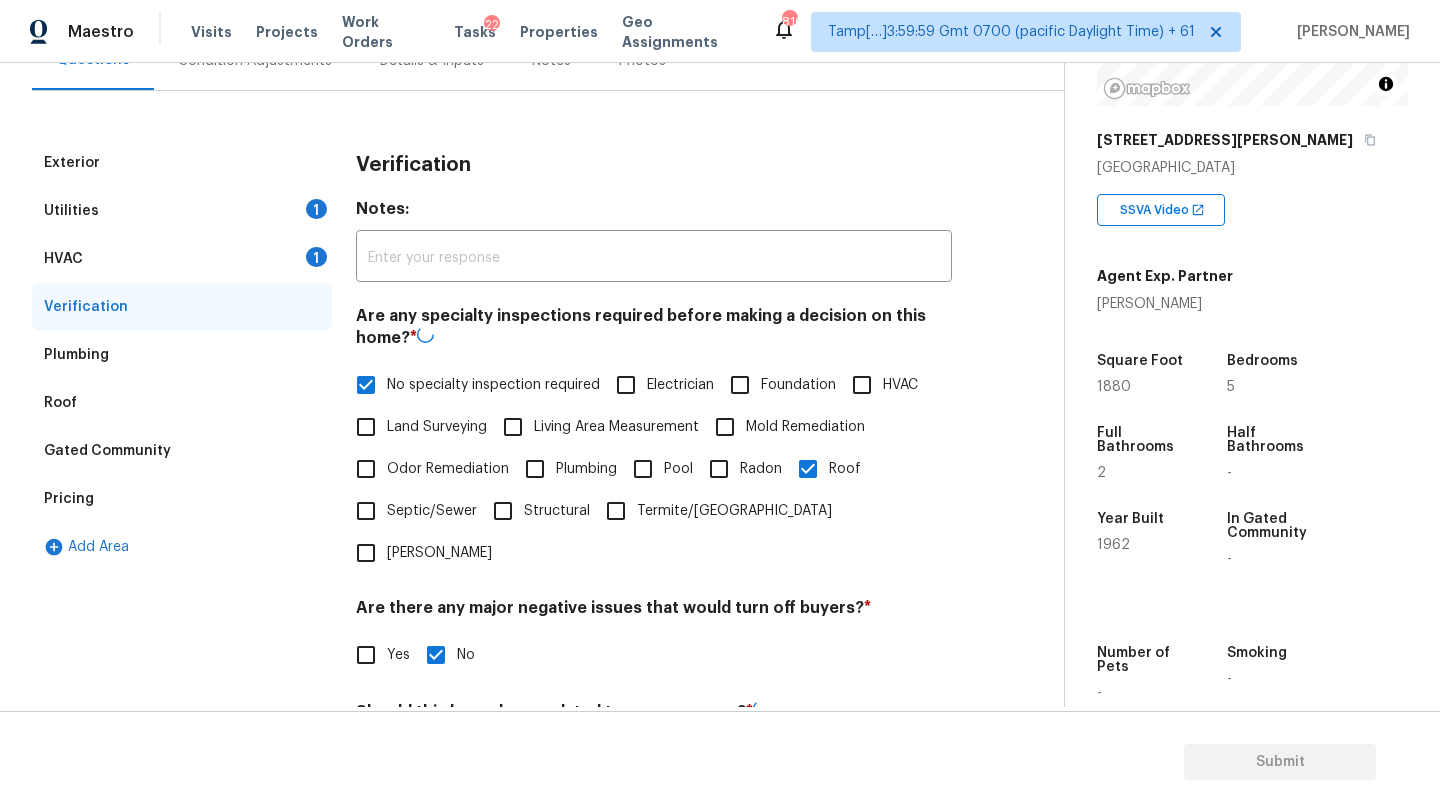 click on "No specialty inspection required" at bounding box center [366, 385] 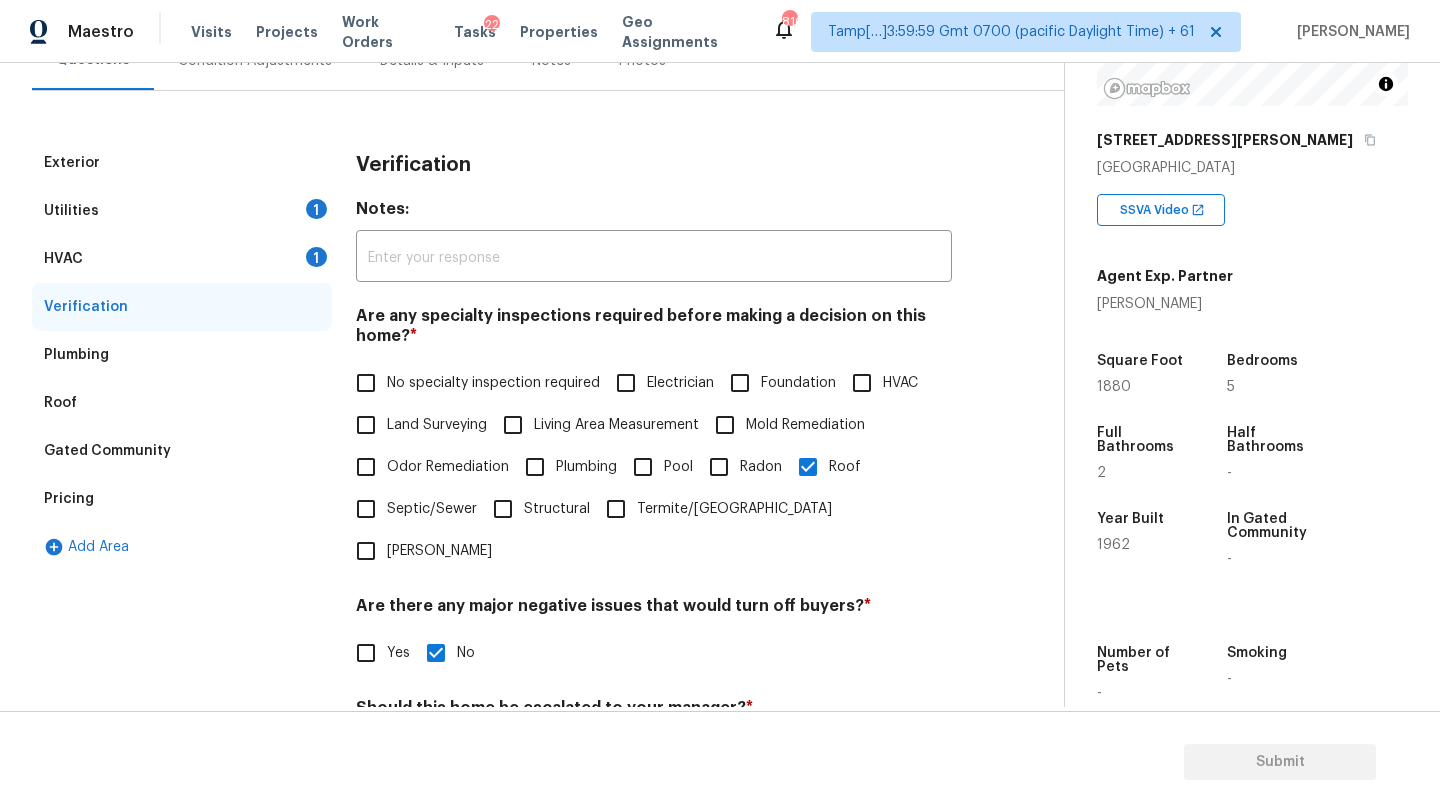 click on "Condition Adjustments" at bounding box center [255, 60] 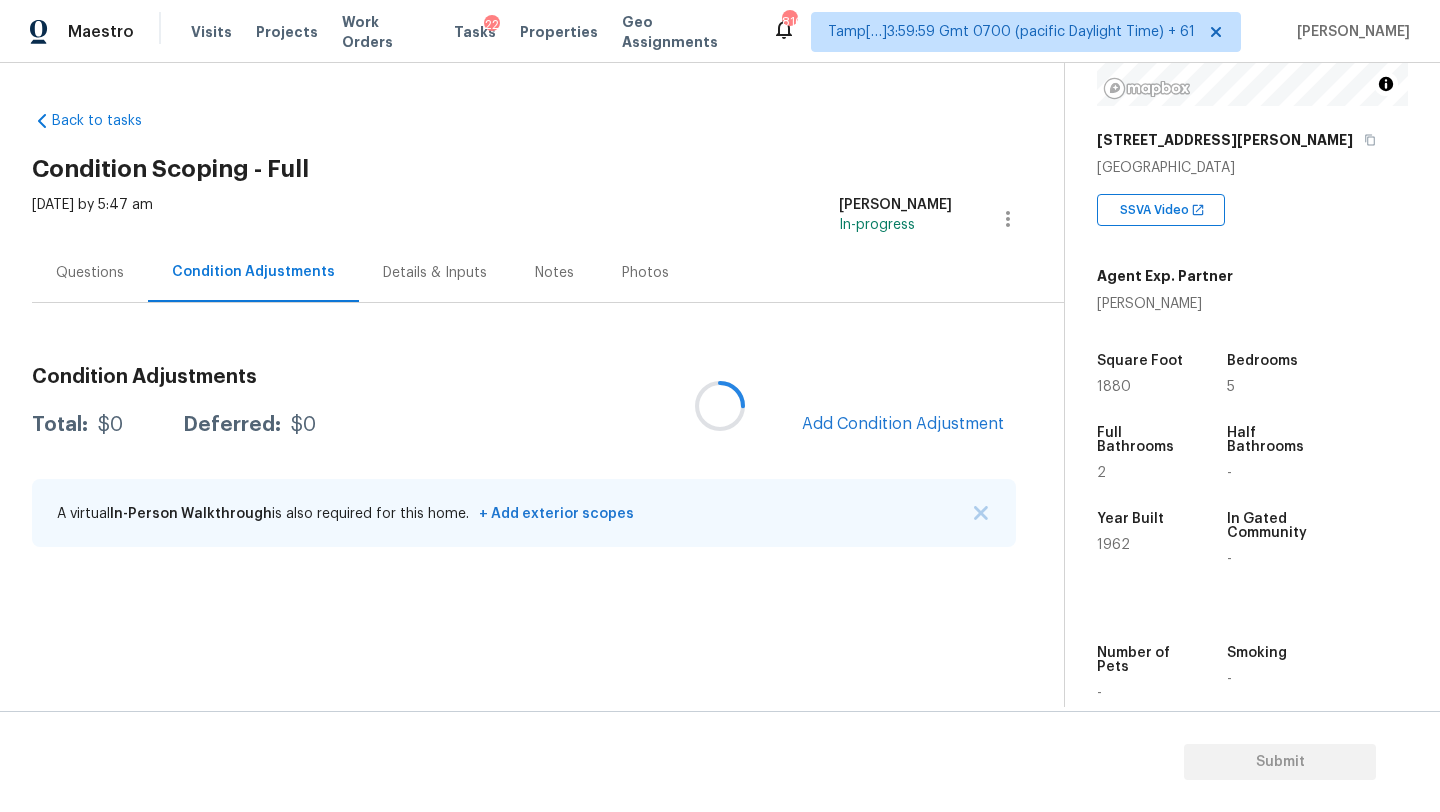 scroll, scrollTop: 0, scrollLeft: 0, axis: both 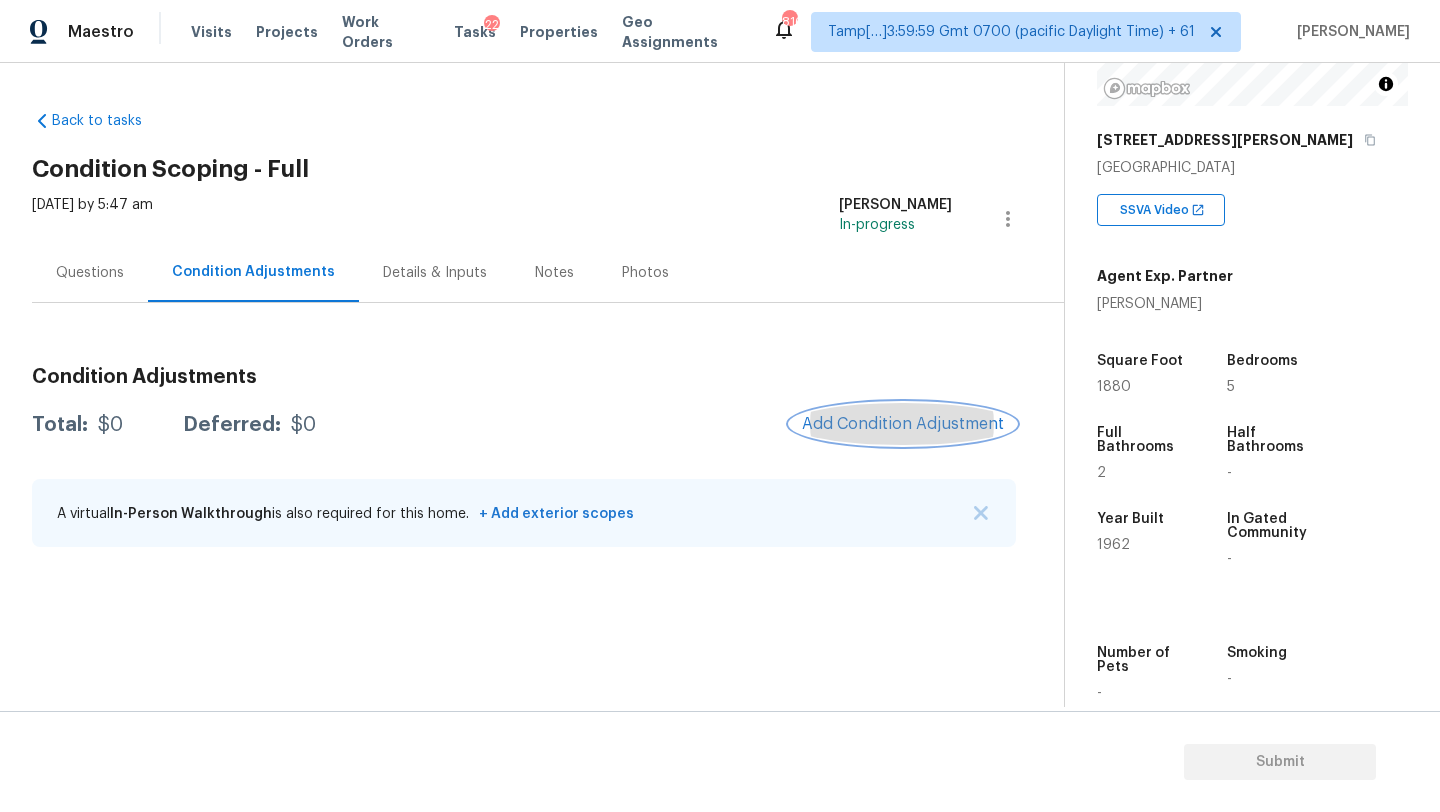 click on "Add Condition Adjustment" at bounding box center (903, 424) 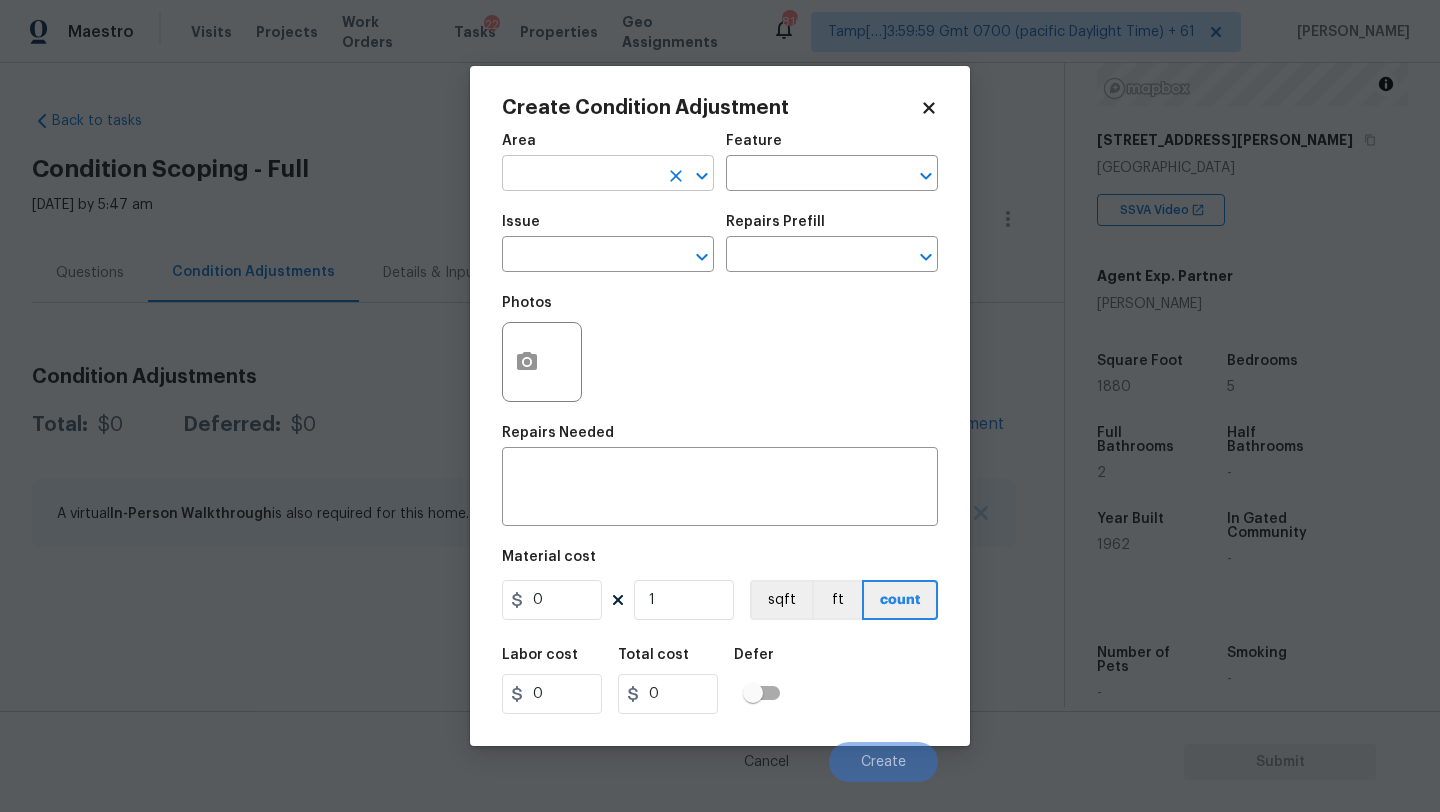 click at bounding box center [580, 175] 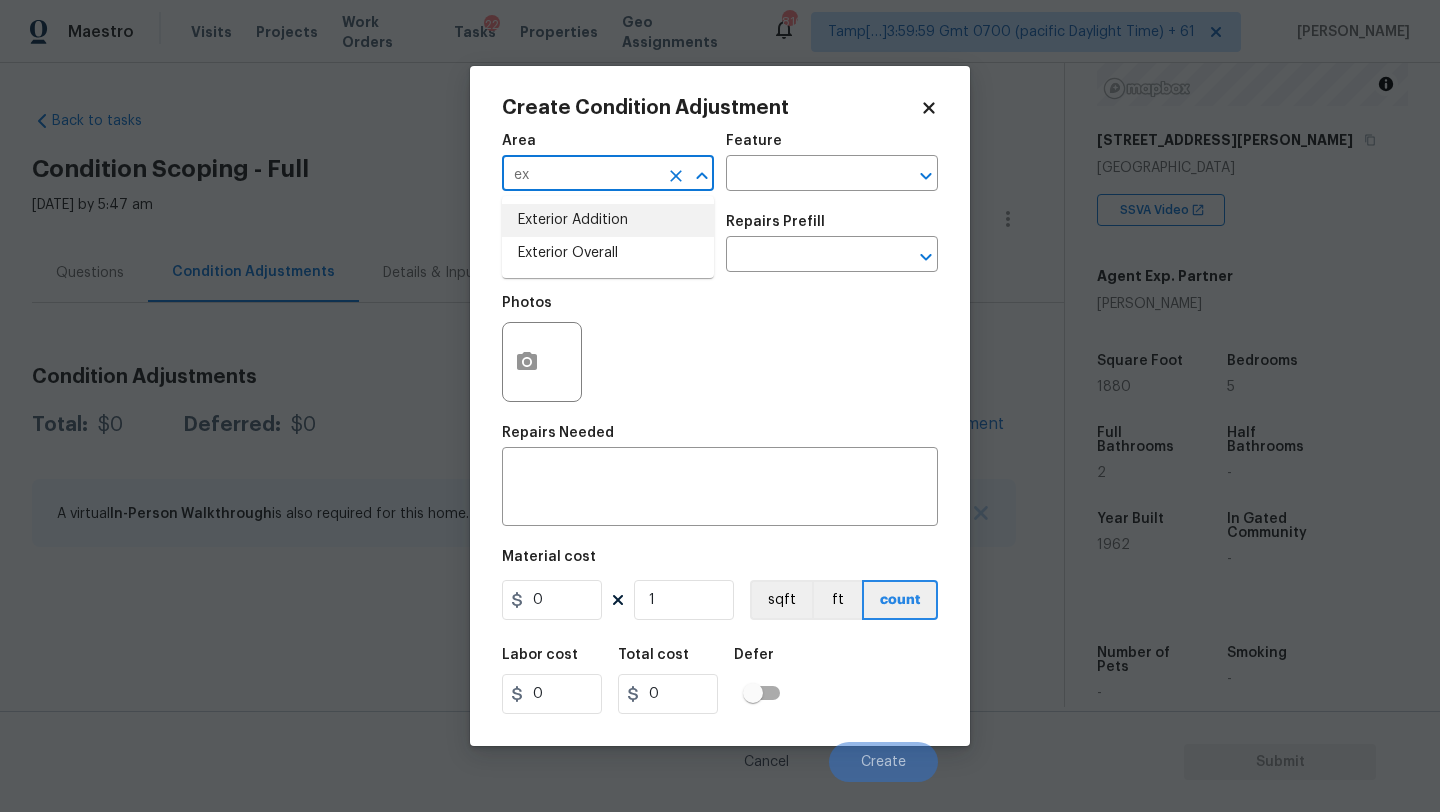 click on "Exterior Addition" at bounding box center [608, 220] 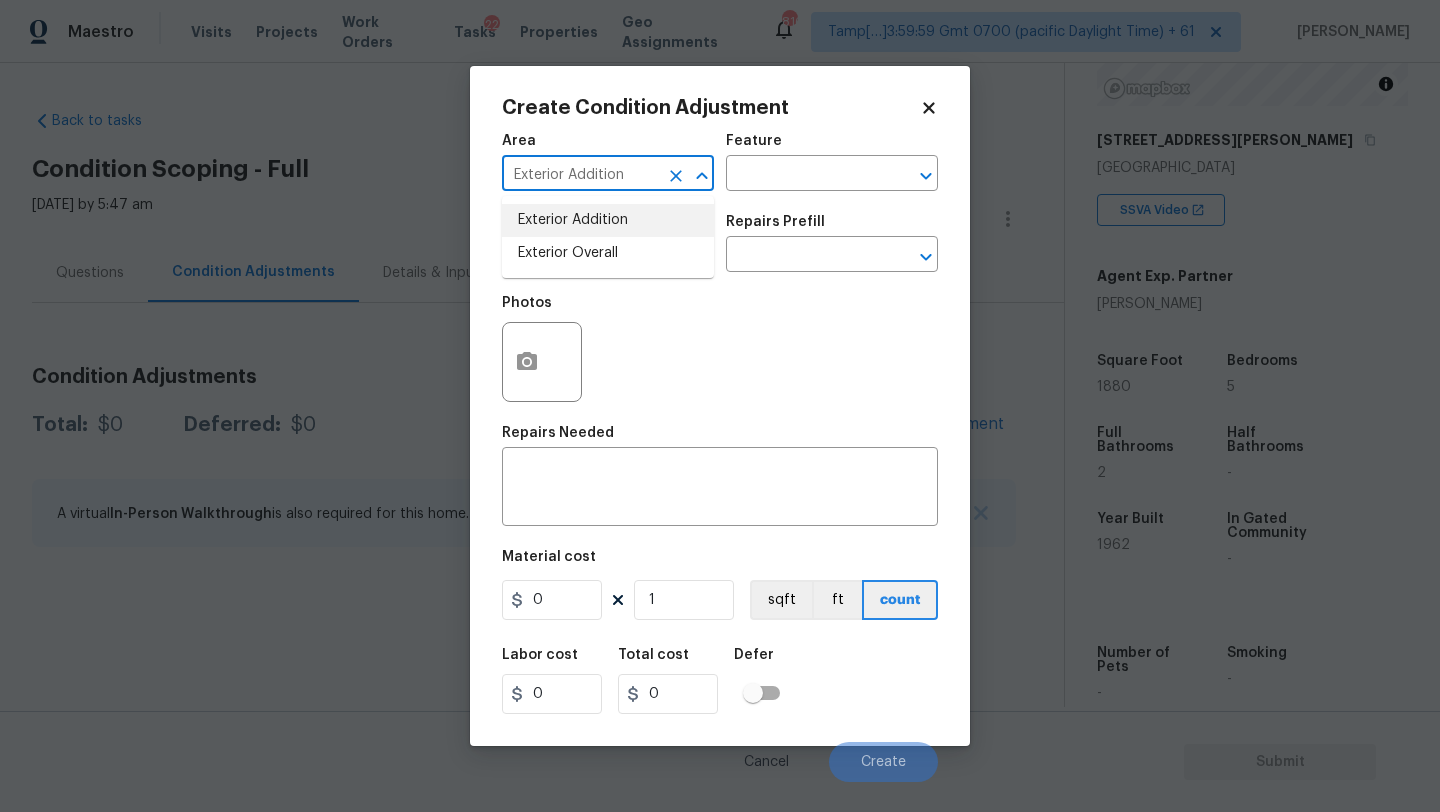 type on "Exterior Addition" 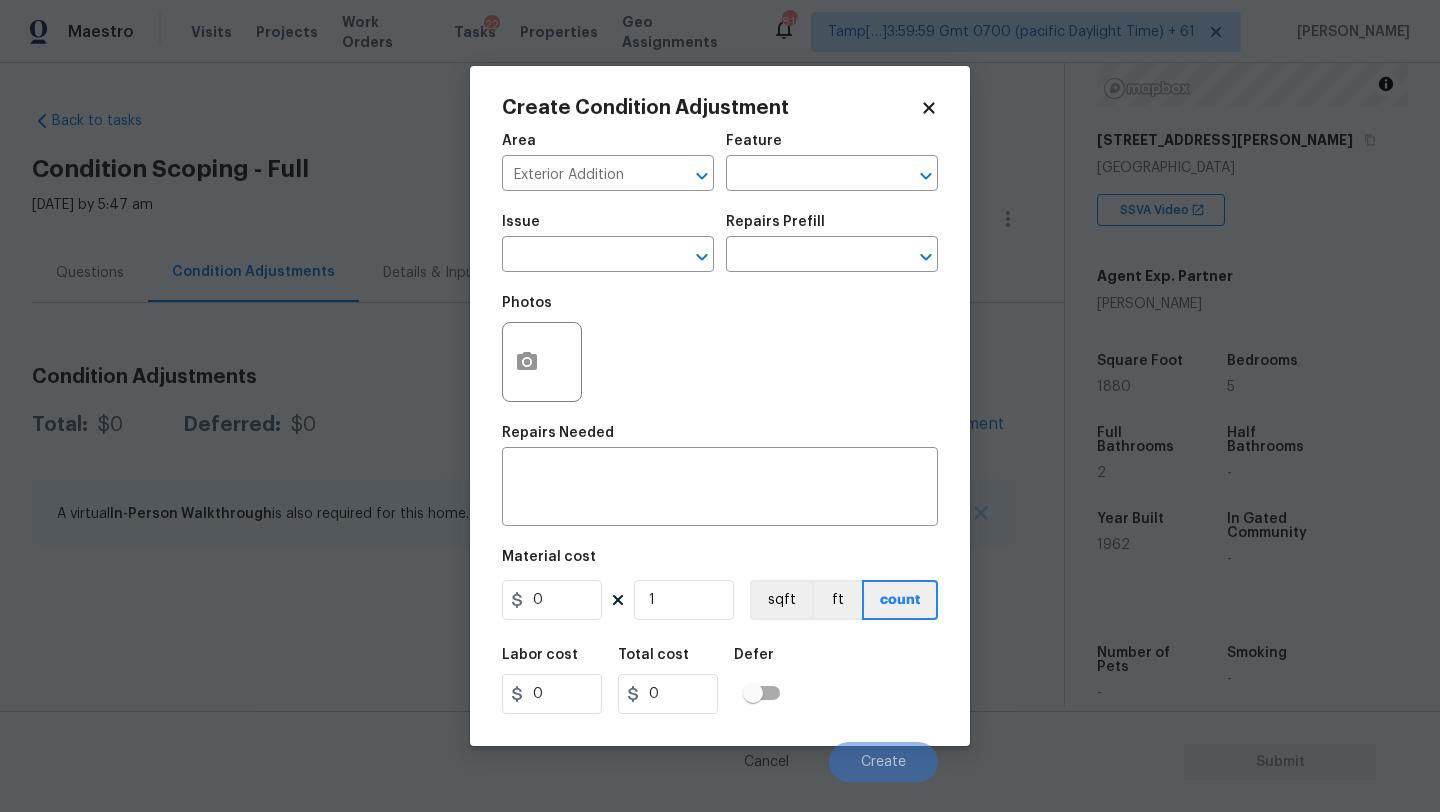 click on "Issue" at bounding box center [608, 228] 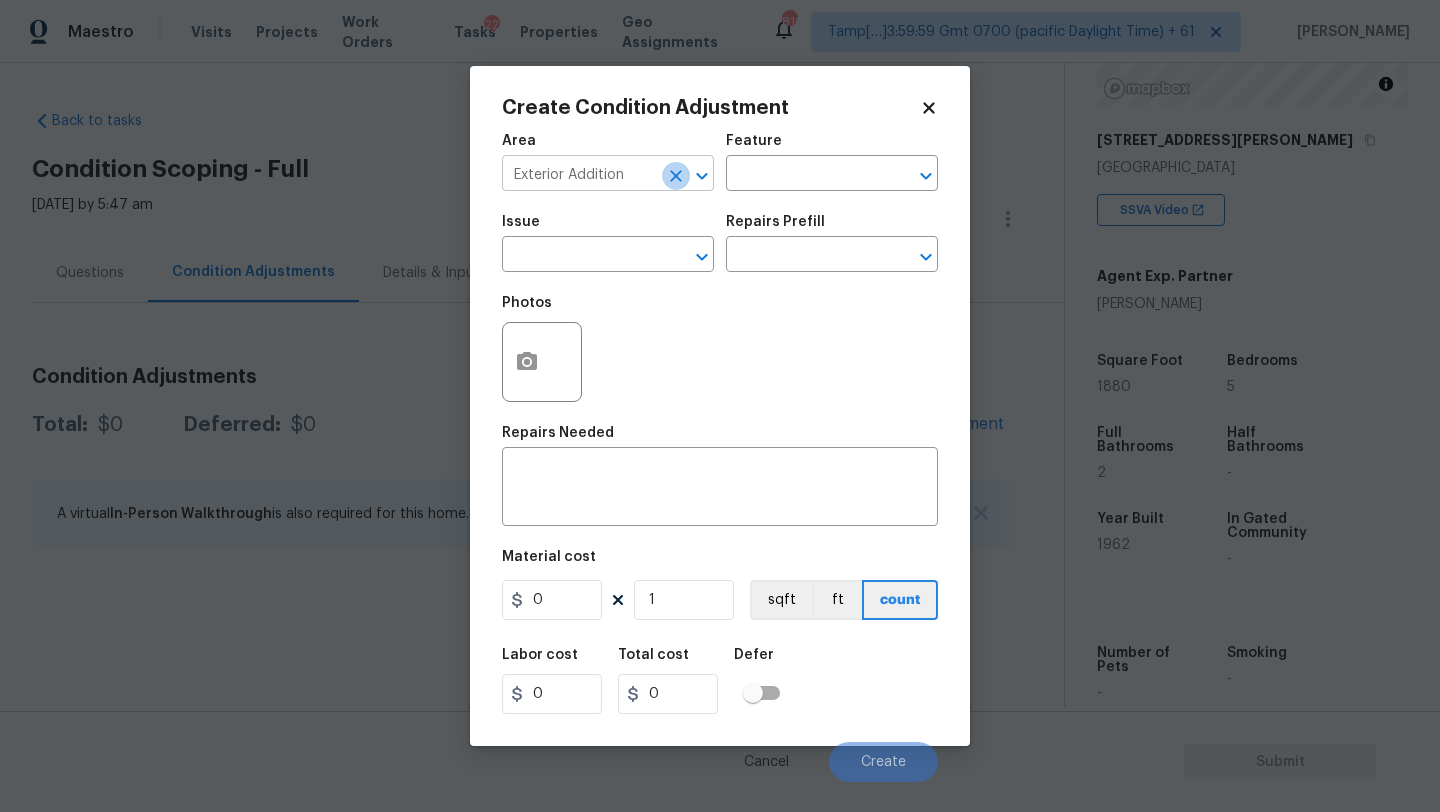 click 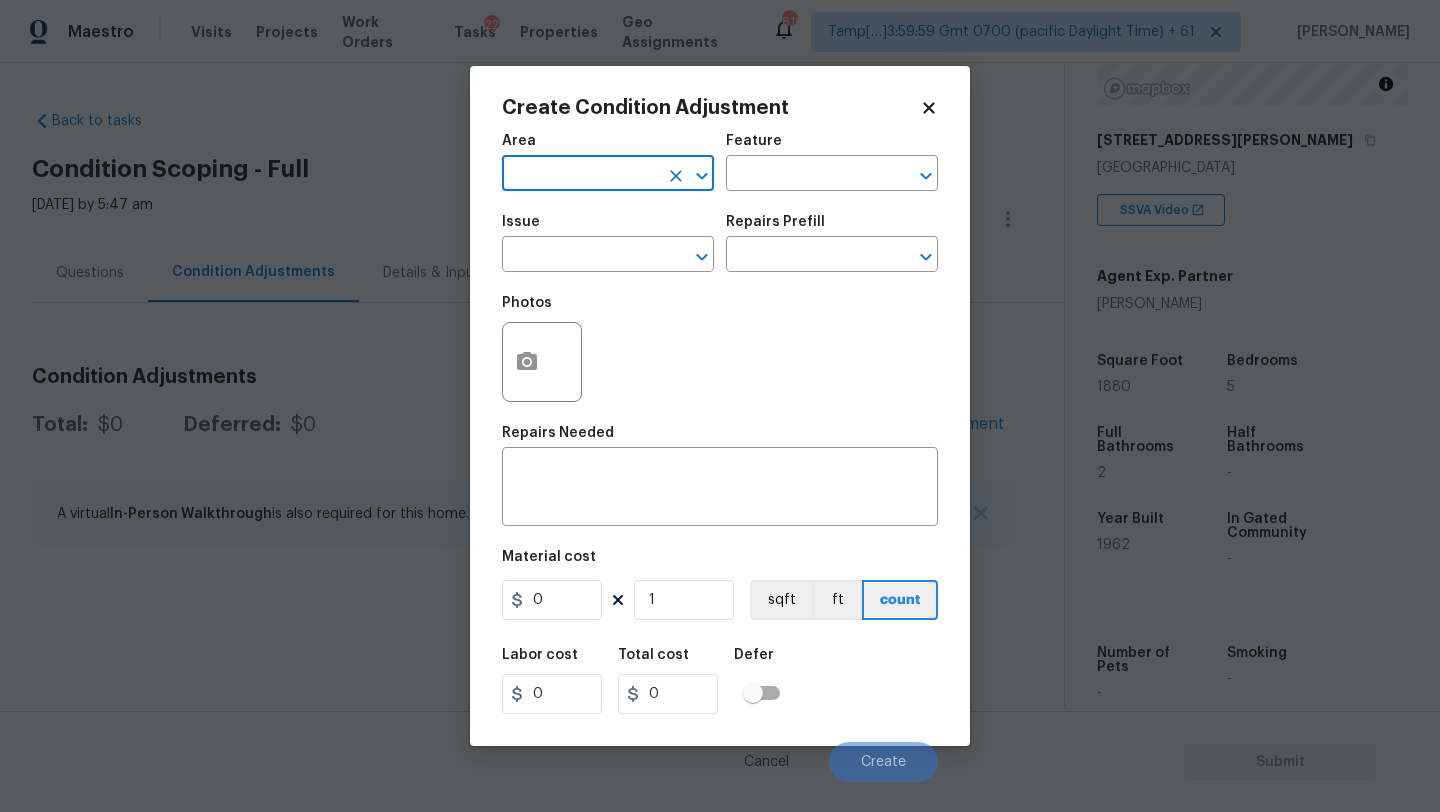 click at bounding box center [580, 175] 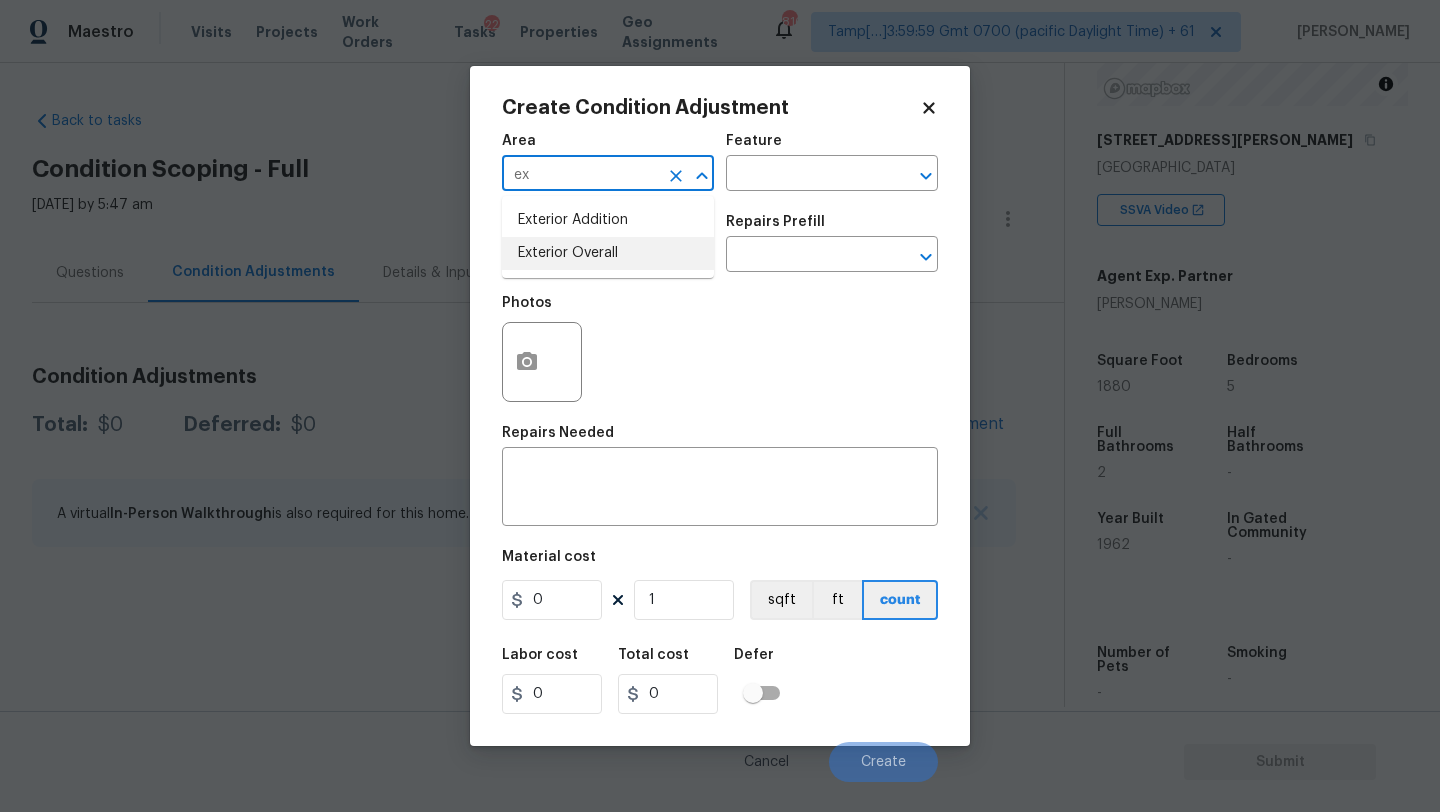 drag, startPoint x: 586, startPoint y: 259, endPoint x: 766, endPoint y: 181, distance: 196.17339 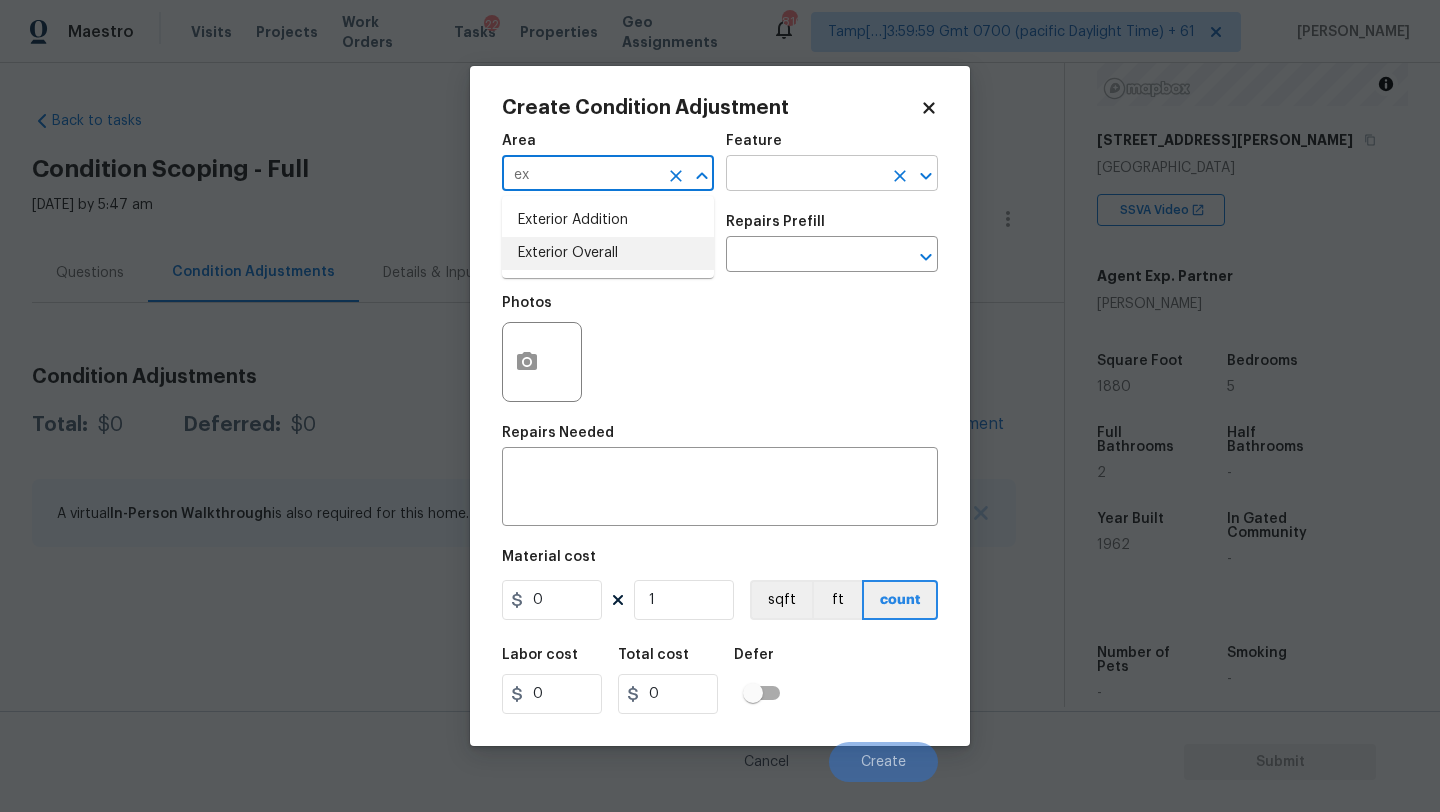 click on "Exterior Overall" at bounding box center [608, 253] 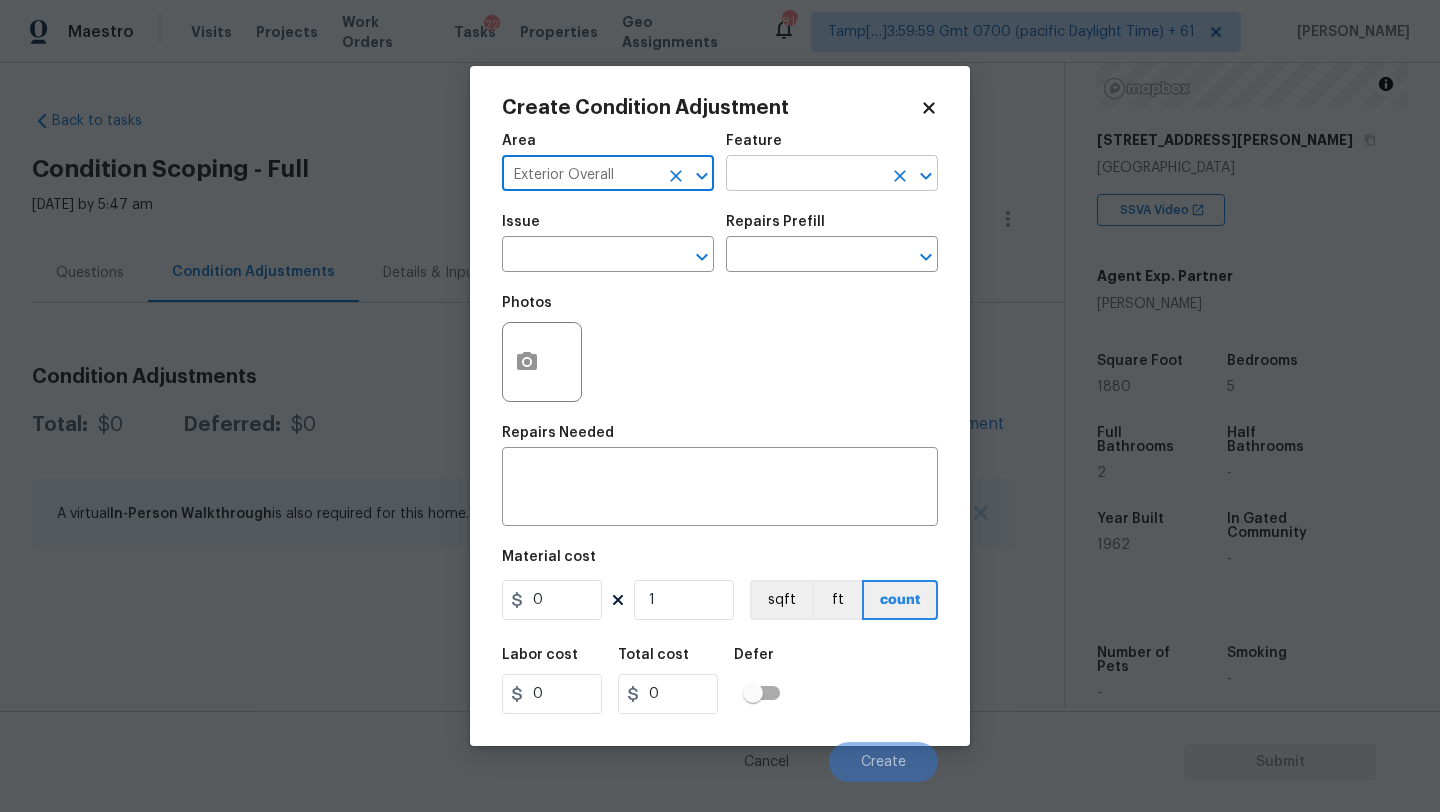 type on "Exterior Overall" 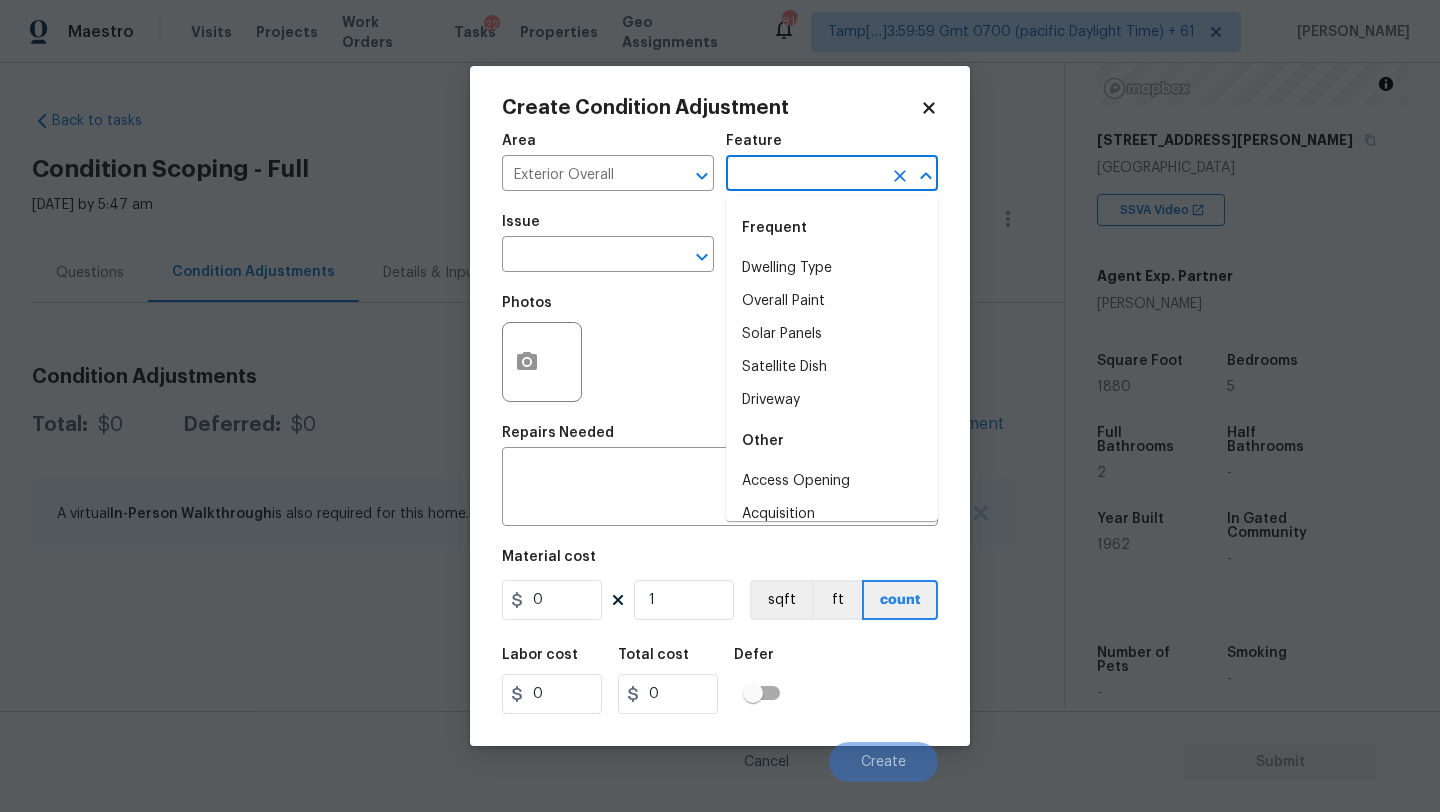 click at bounding box center (804, 175) 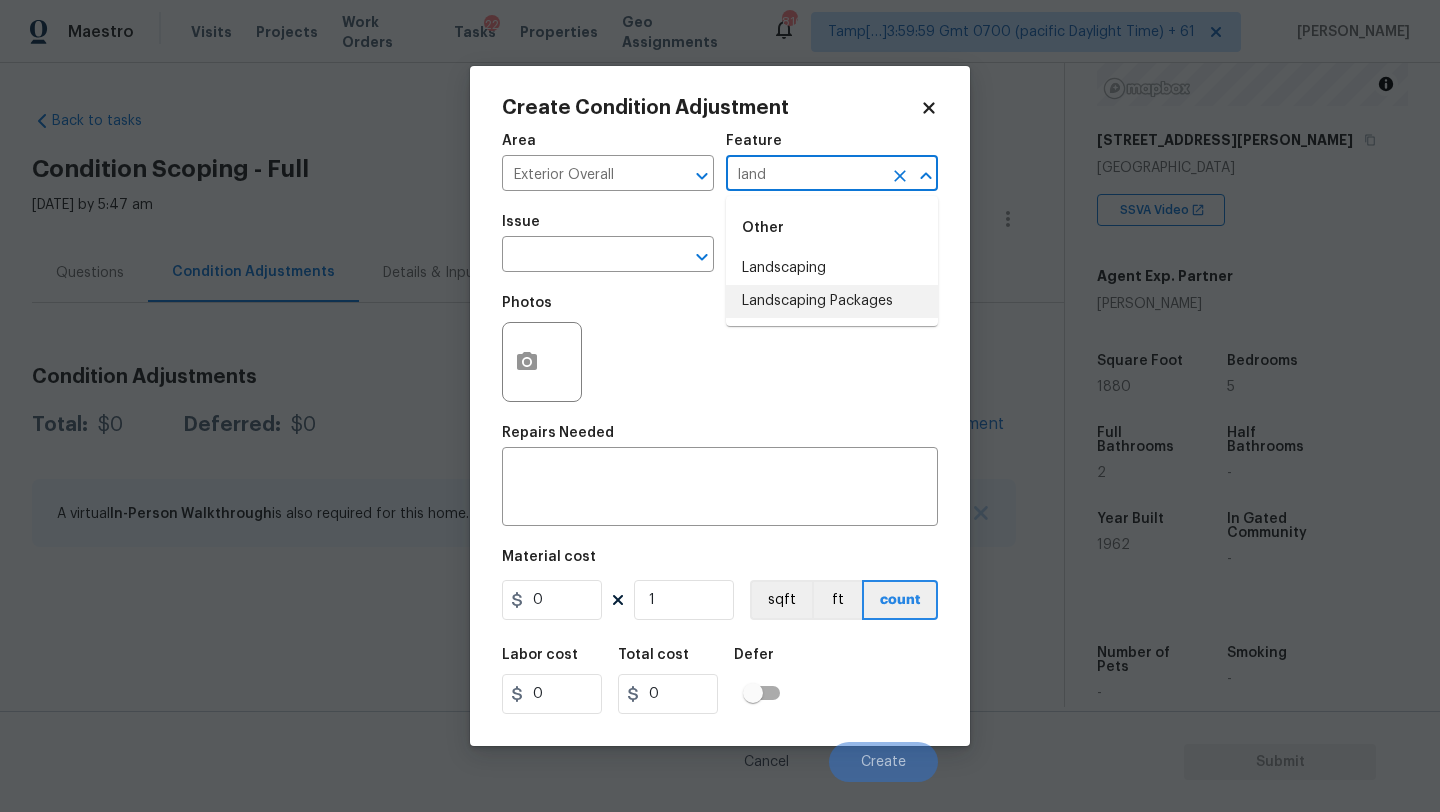 click on "Landscaping Packages" at bounding box center [832, 301] 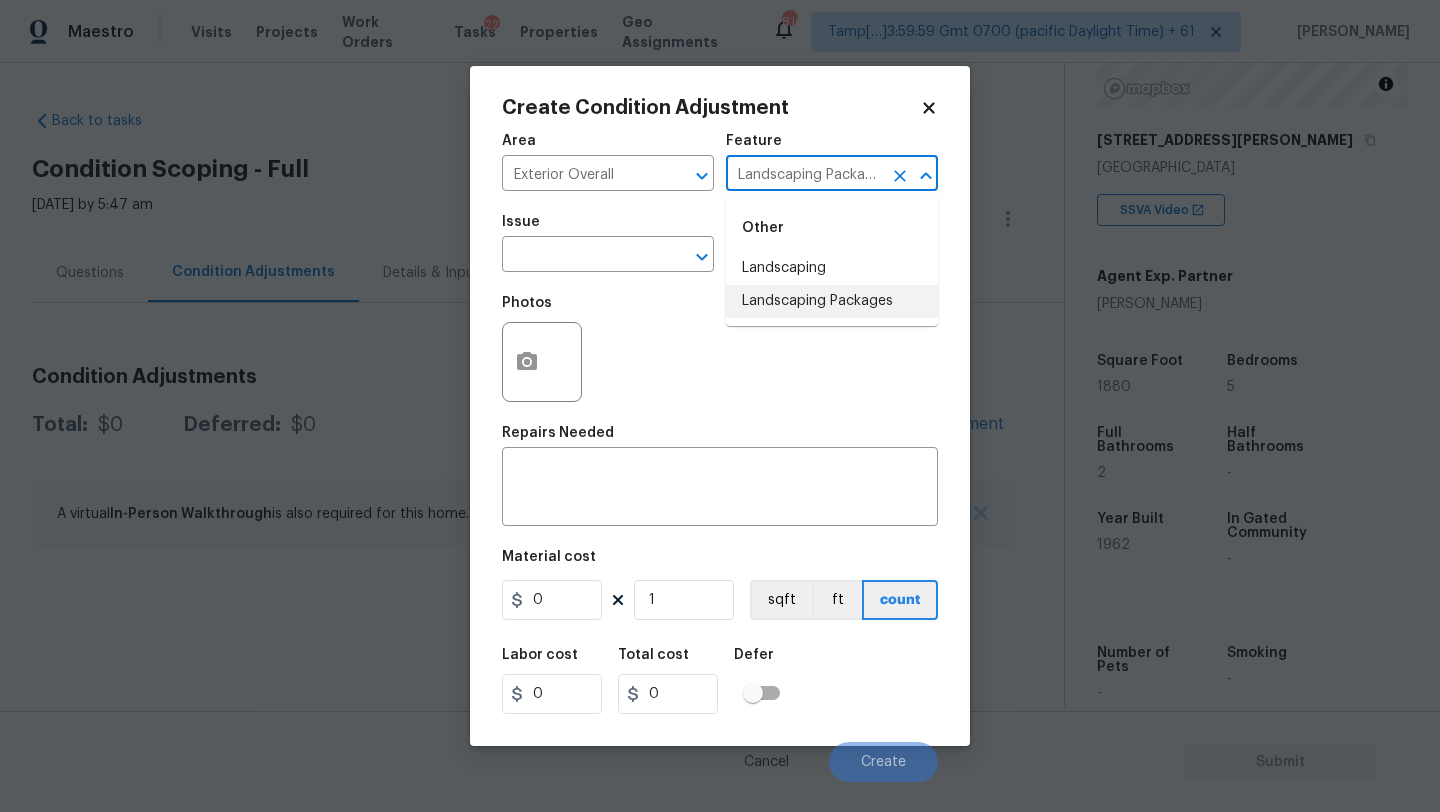 type on "Landscaping Packages" 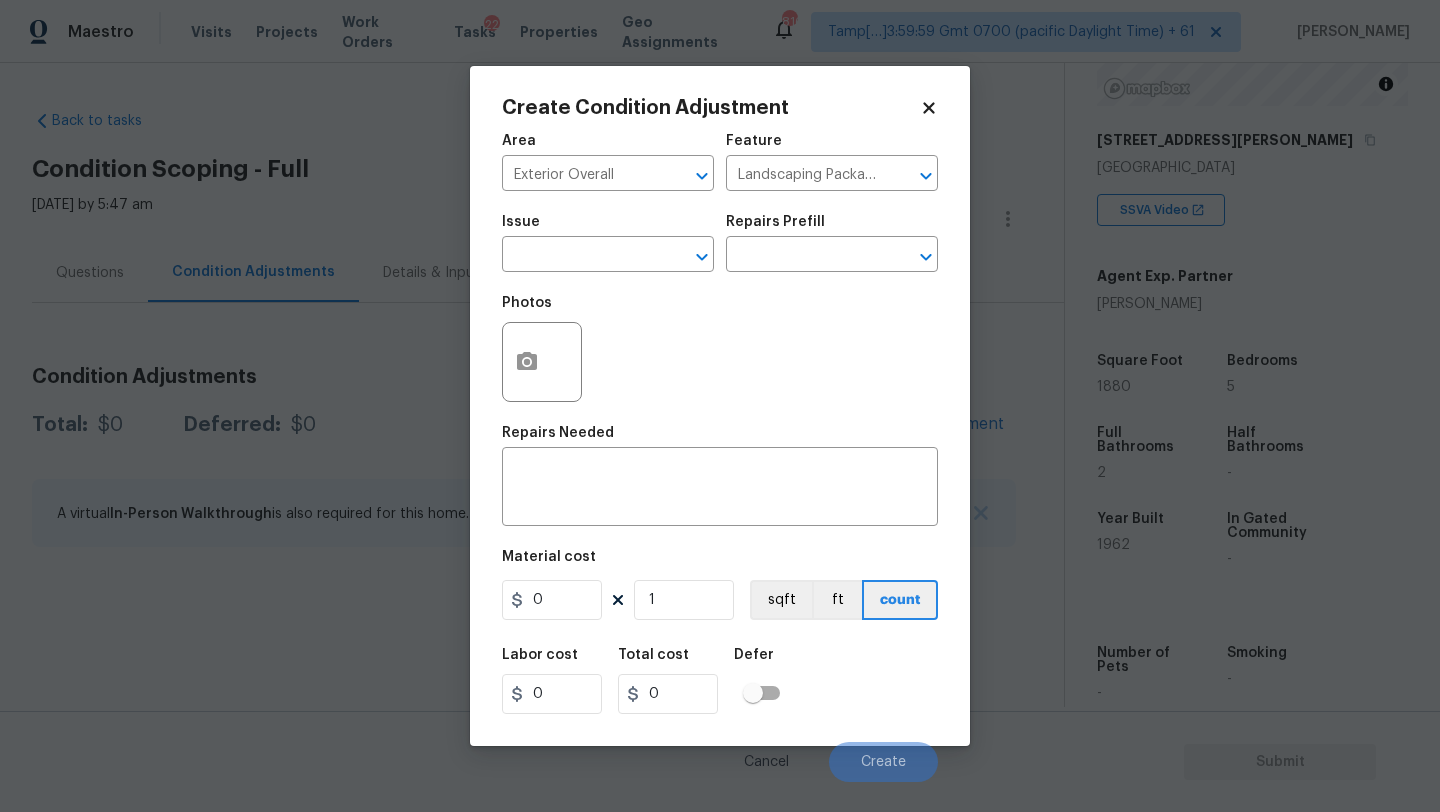 click on "Issue ​" at bounding box center [608, 243] 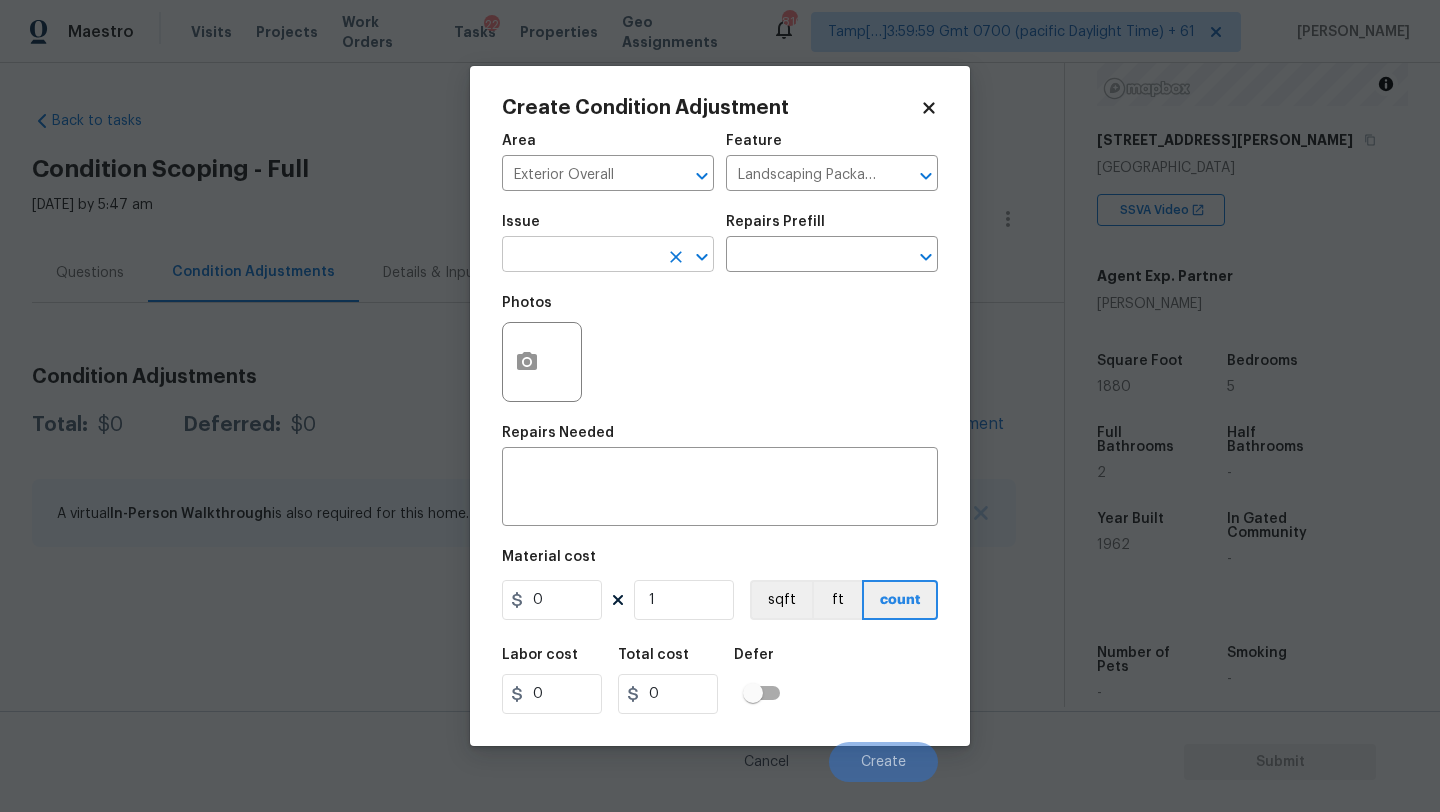 click at bounding box center [580, 256] 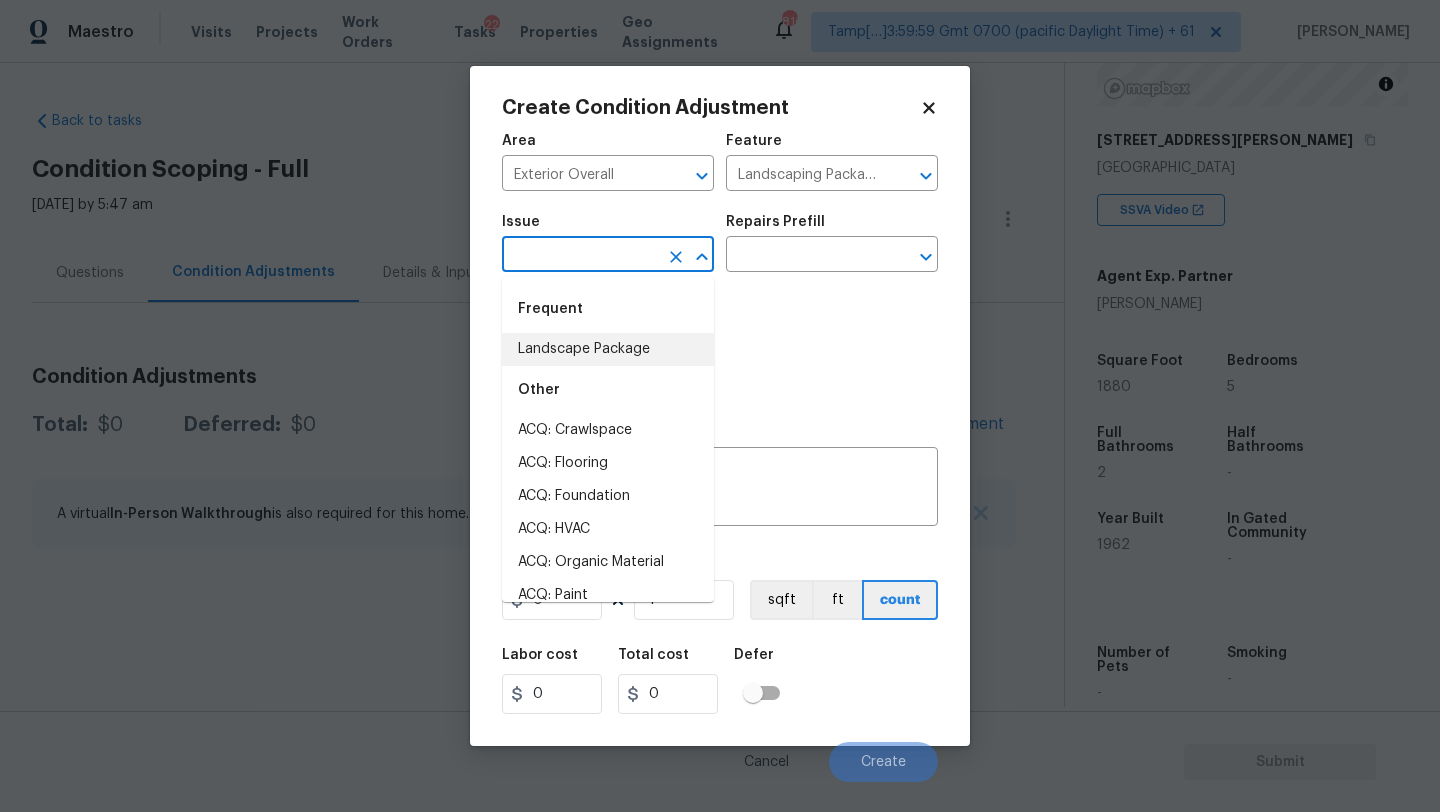 click on "Landscape Package" at bounding box center [608, 349] 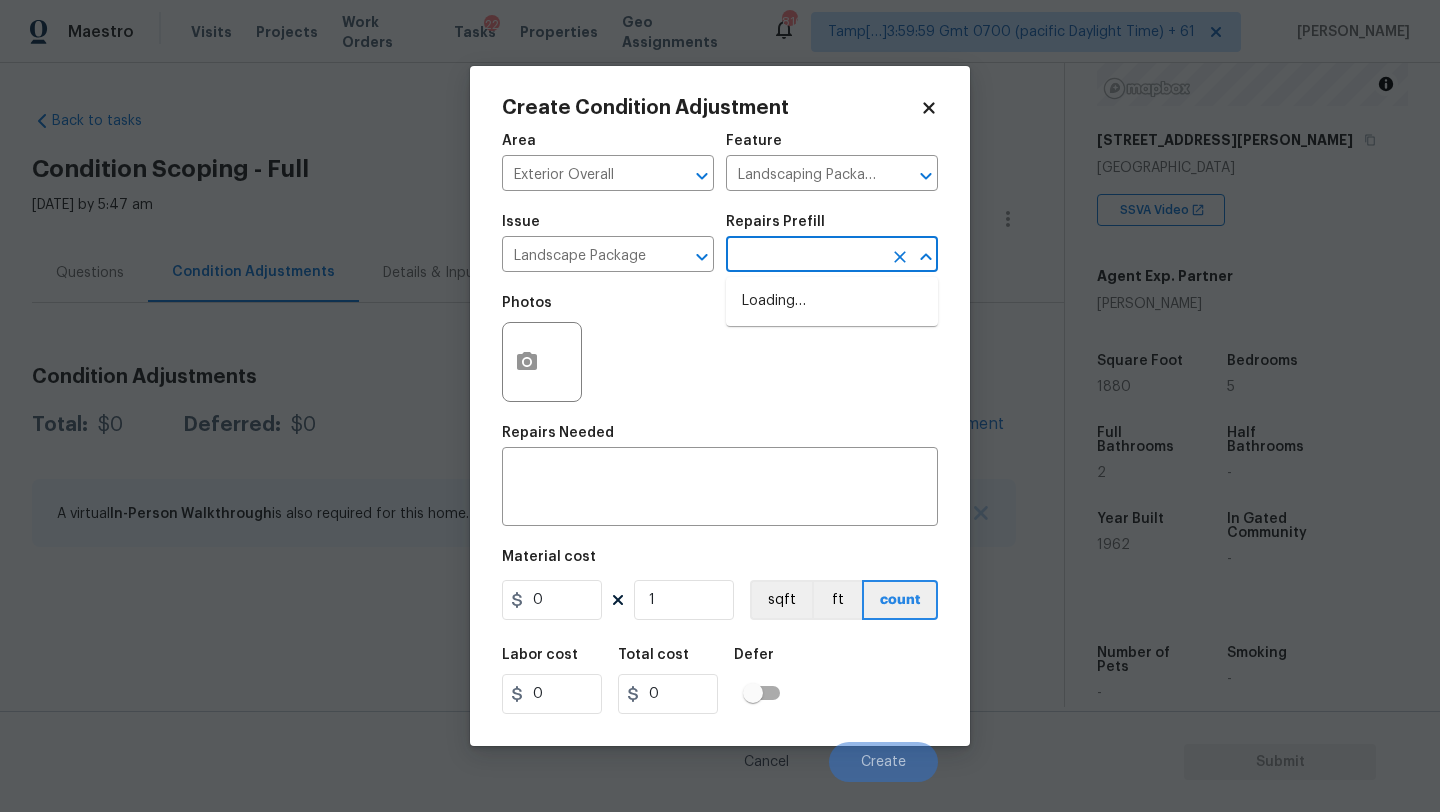 click at bounding box center [804, 256] 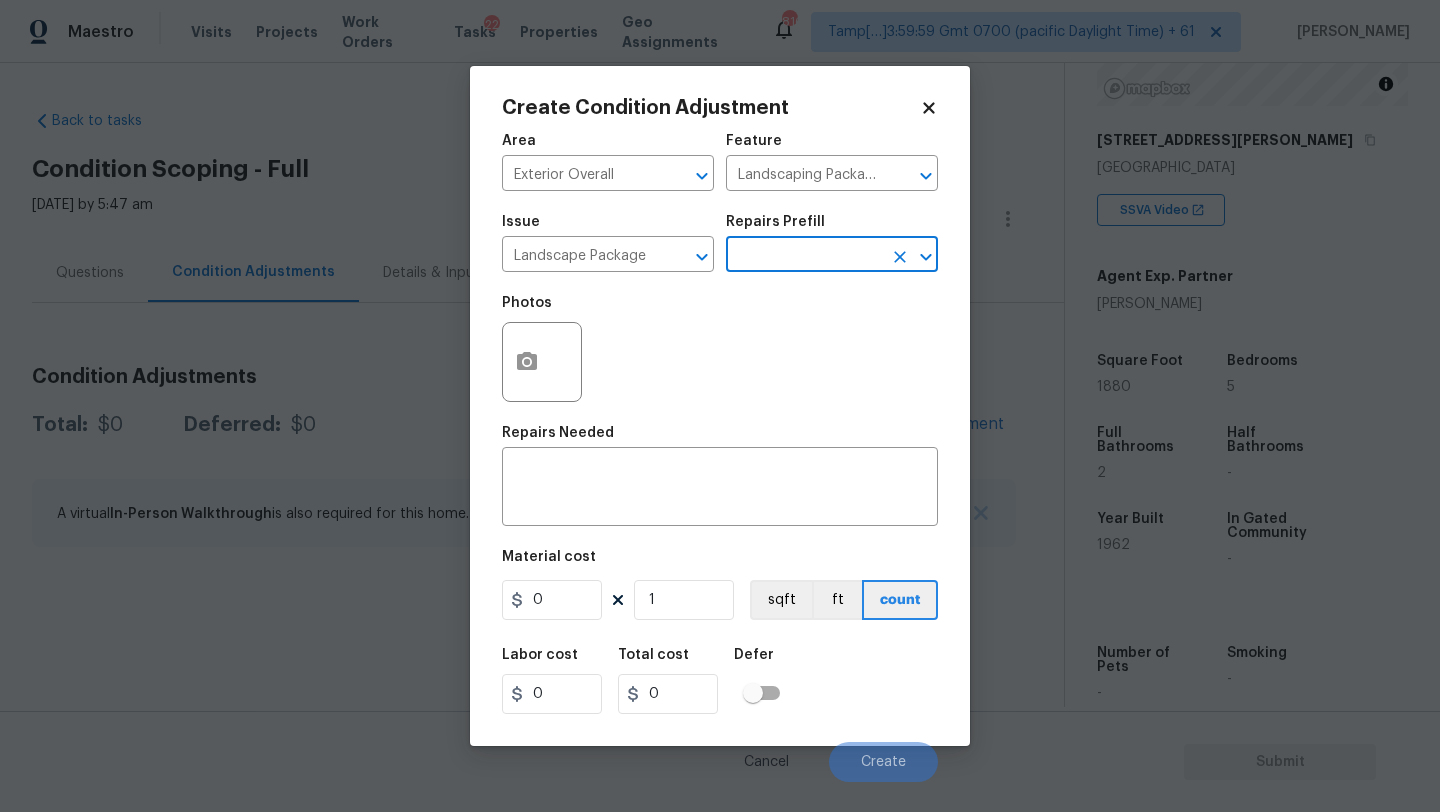 click at bounding box center (804, 256) 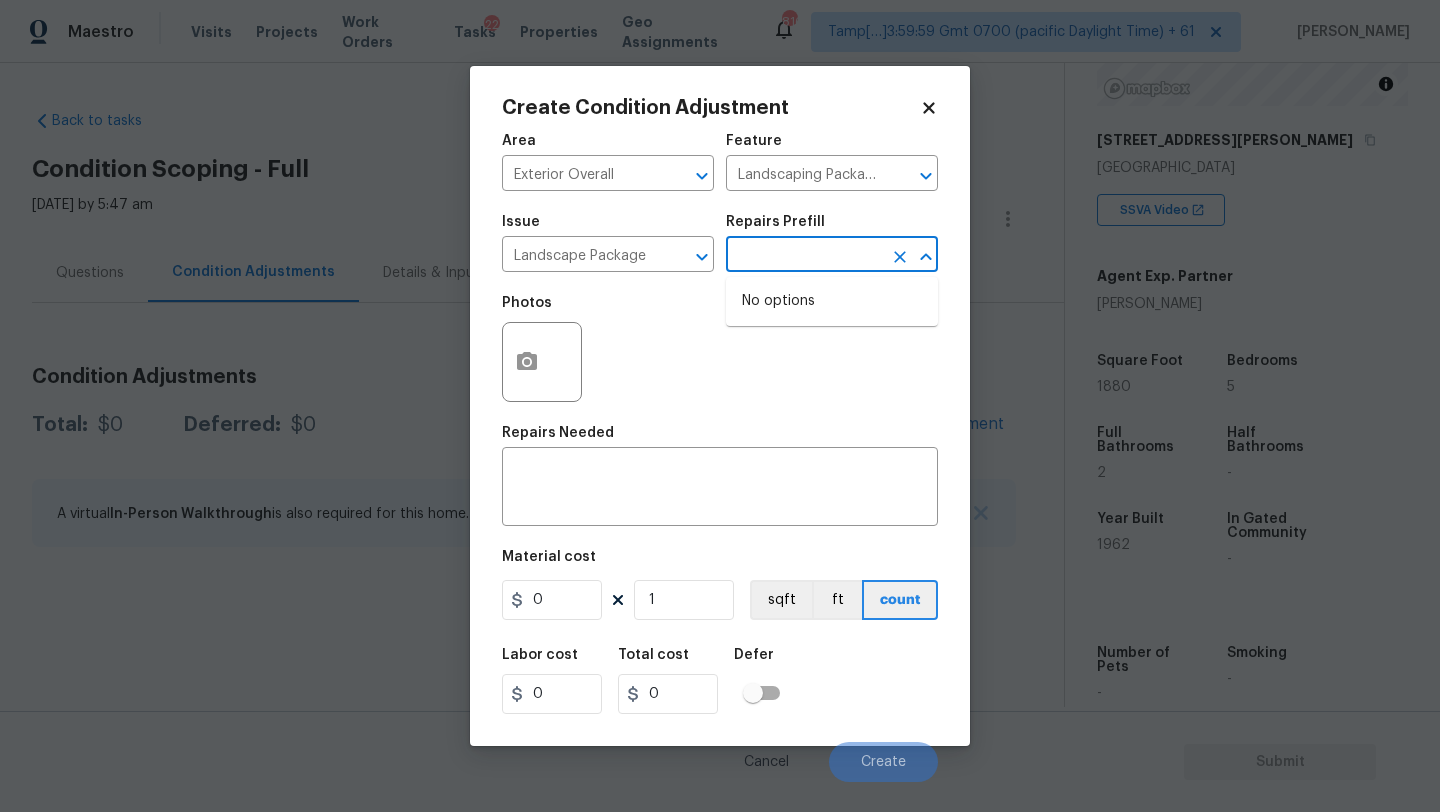 click at bounding box center [804, 256] 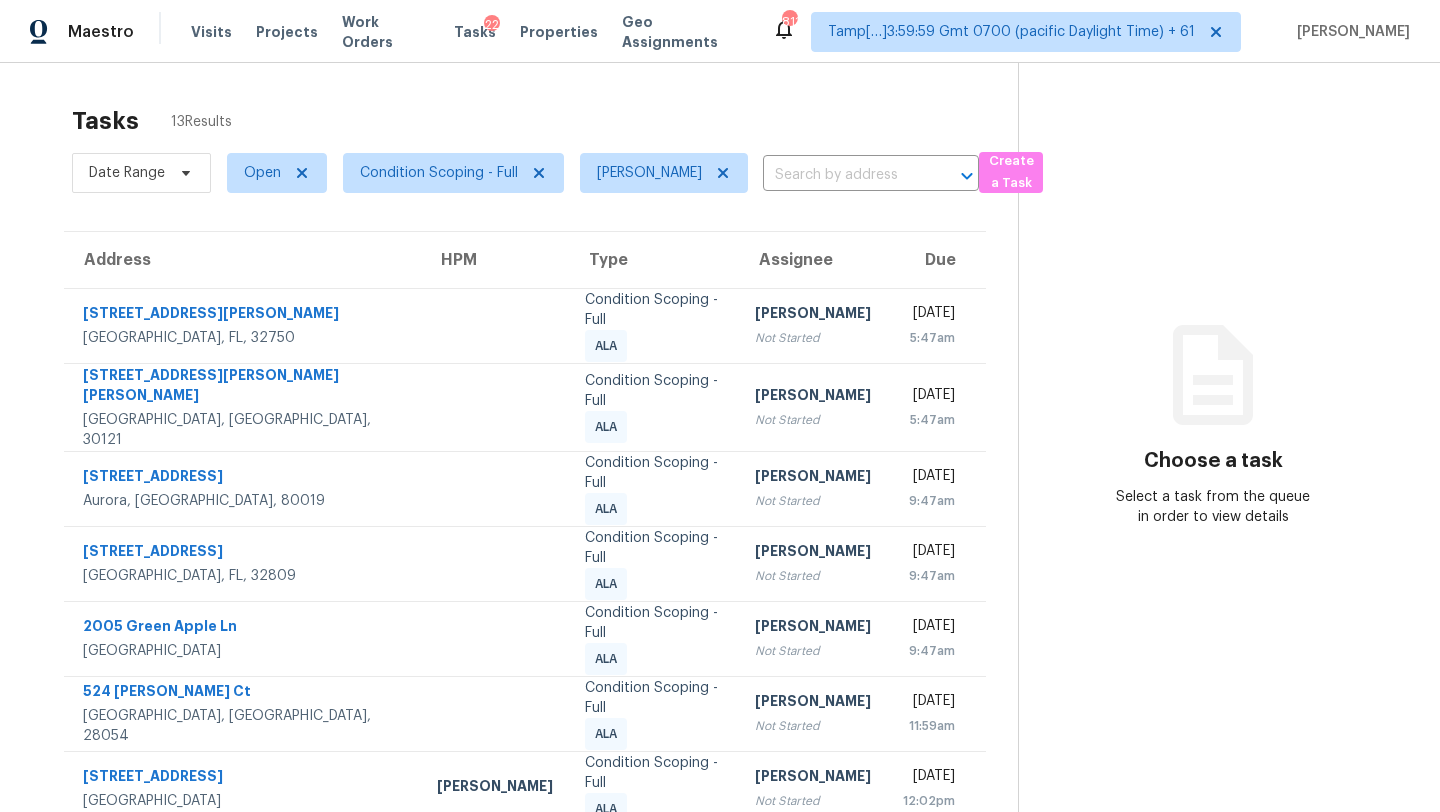 scroll, scrollTop: 0, scrollLeft: 0, axis: both 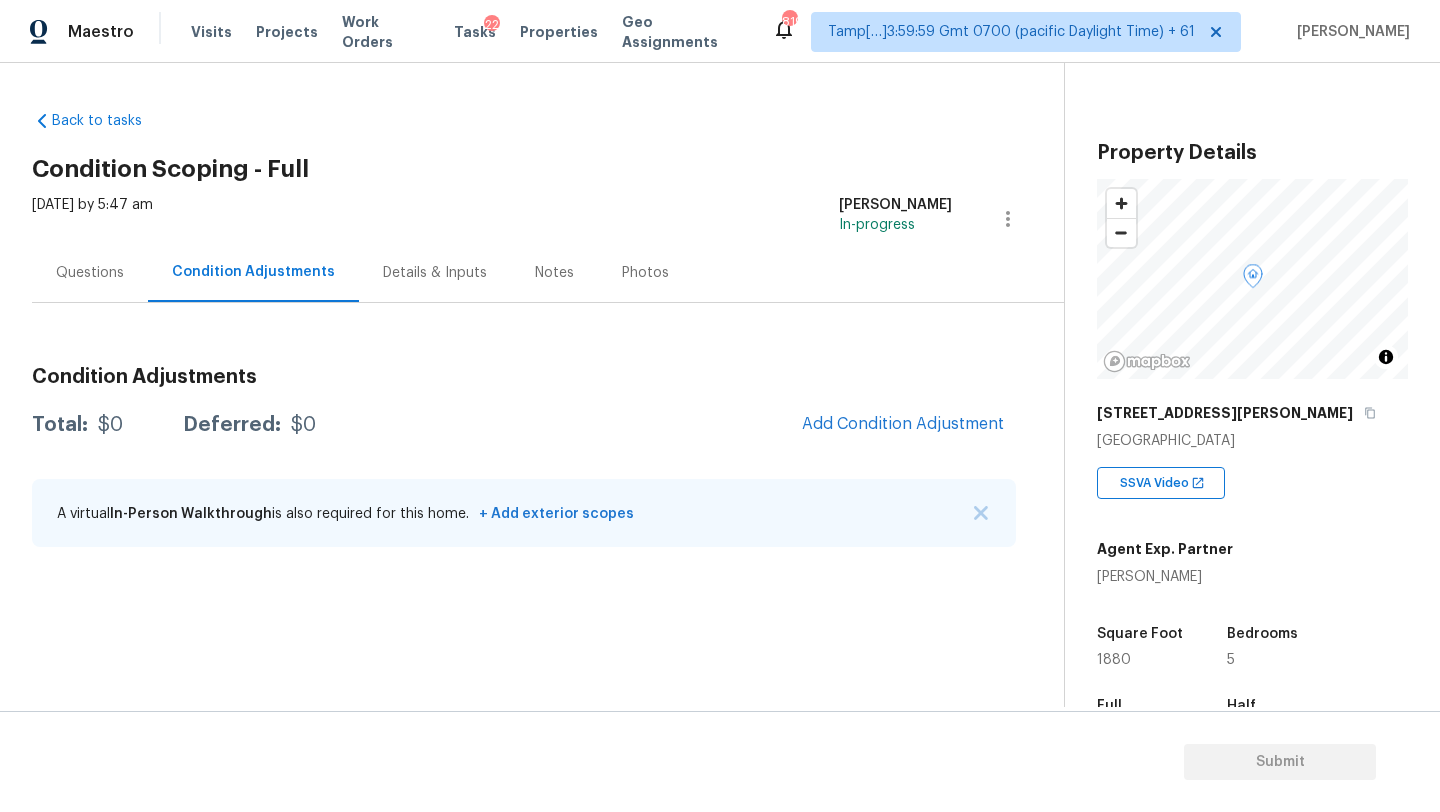 click on "Back to tasks Condition Scoping - Full [DATE] by 5:47 am   [PERSON_NAME] In-progress Questions Condition Adjustments Details & Inputs Notes Photos Condition Adjustments Total:  $0 Deferred:  $0 Add Condition Adjustment A virtual  In-Person Walkthrough  is also required for this home.   + Add exterior scopes" at bounding box center (548, 333) 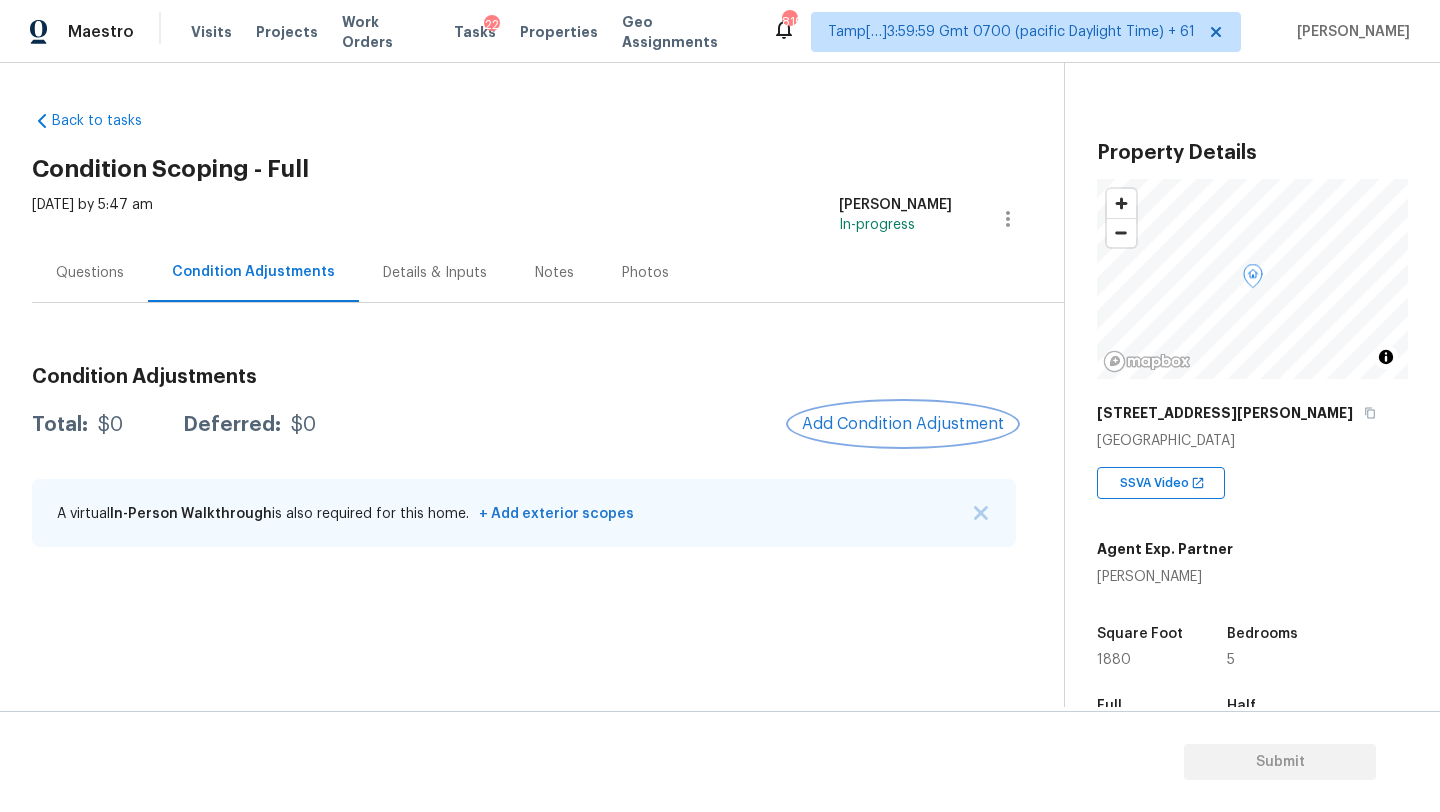 click on "Add Condition Adjustment" at bounding box center [903, 424] 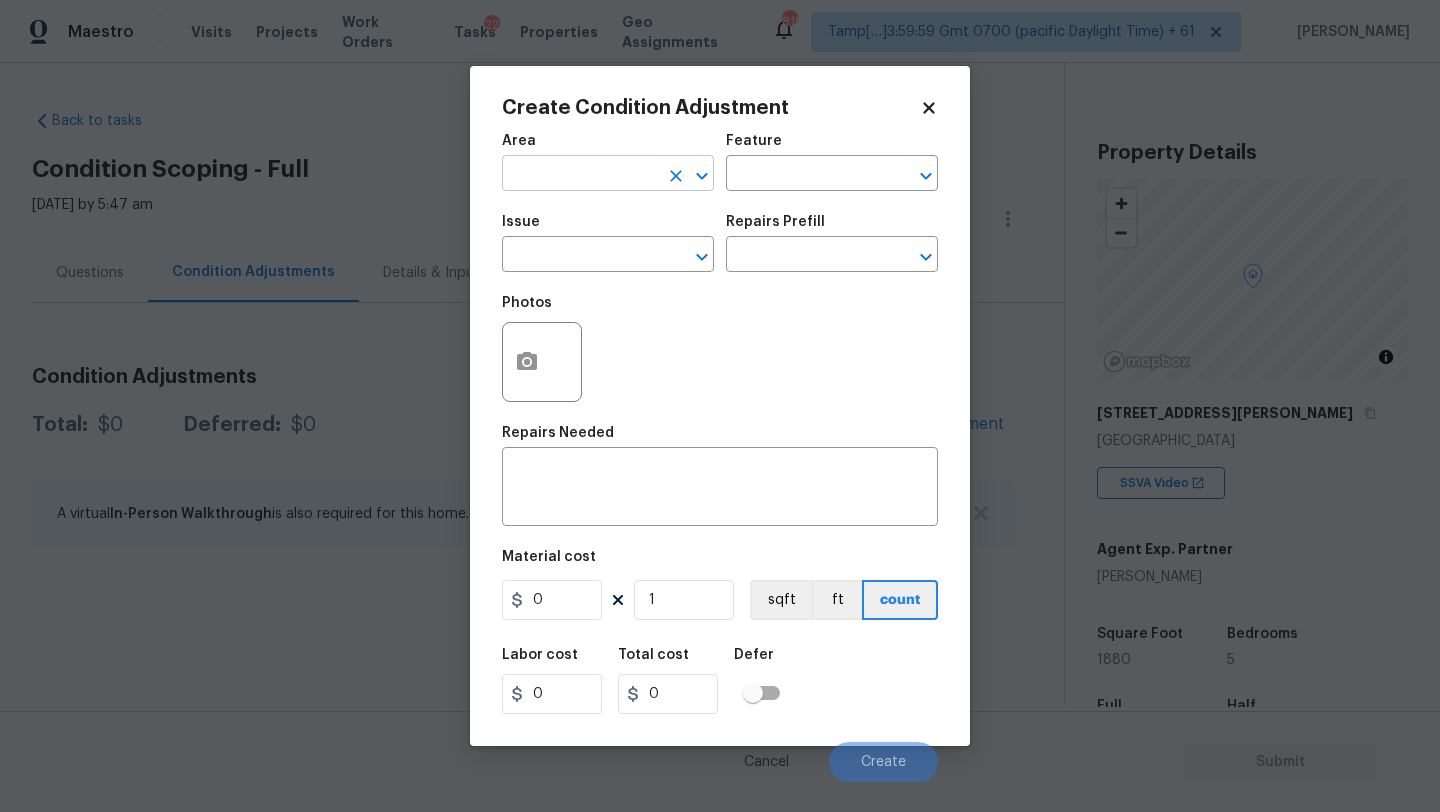 click at bounding box center (580, 175) 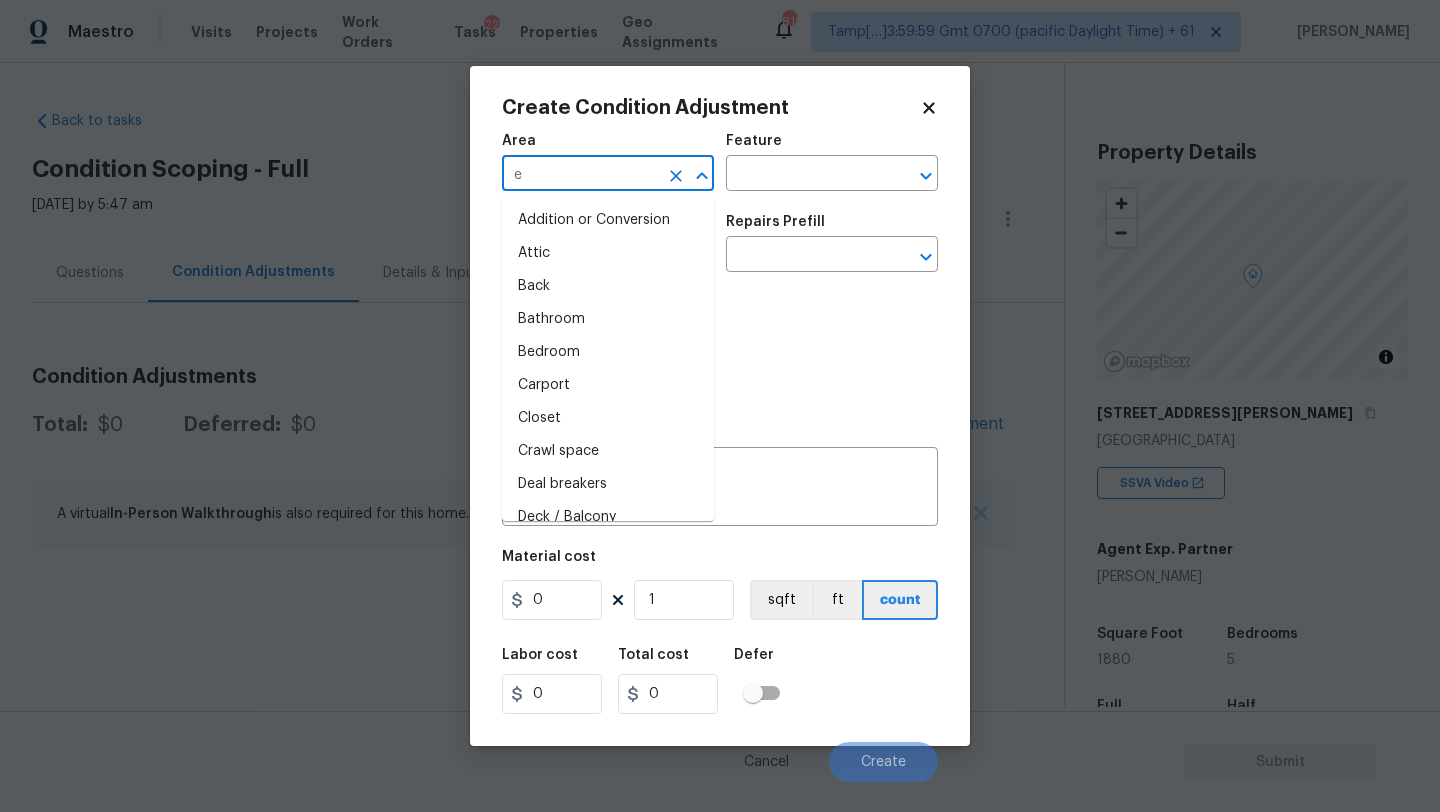 type on "ex" 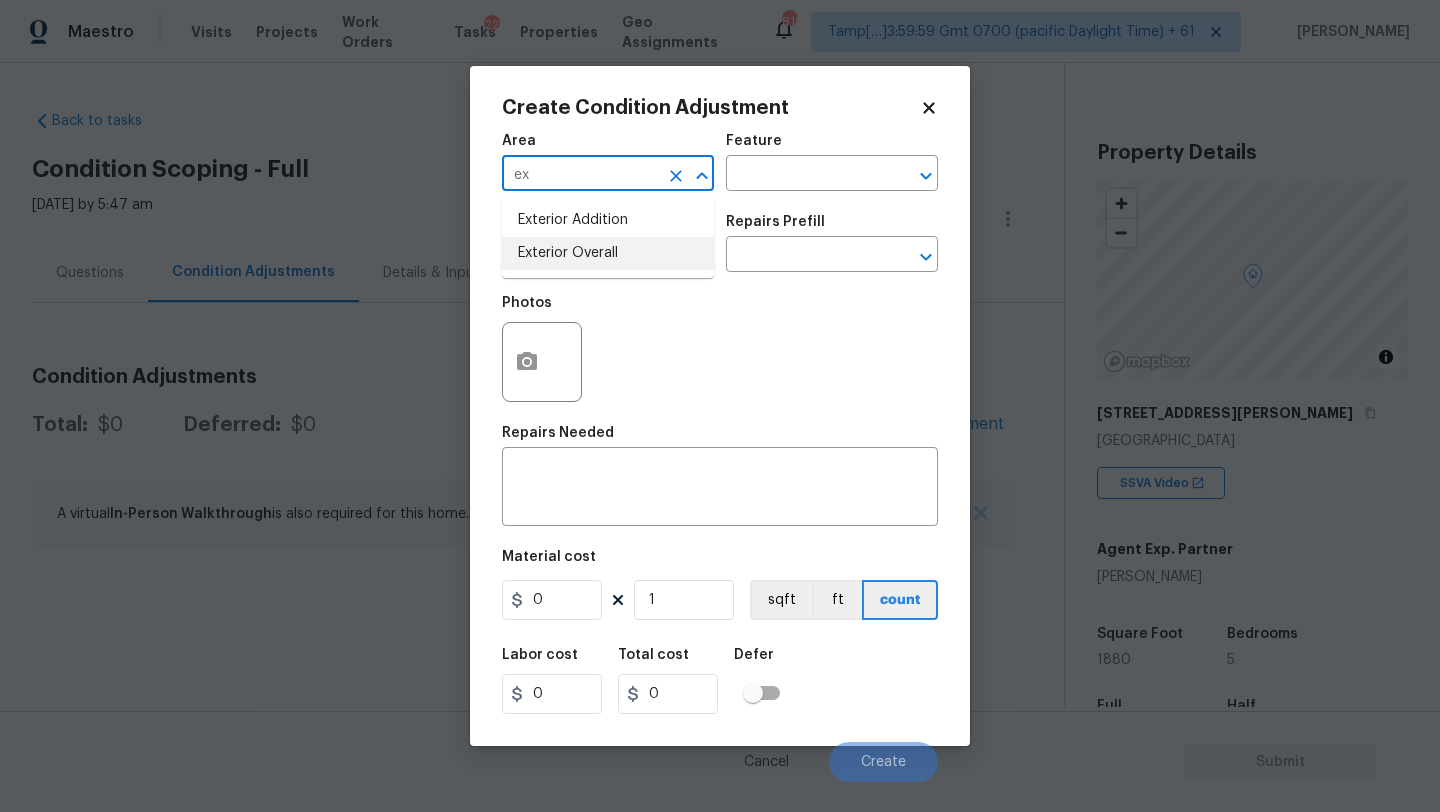 drag, startPoint x: 595, startPoint y: 253, endPoint x: 626, endPoint y: 239, distance: 34.0147 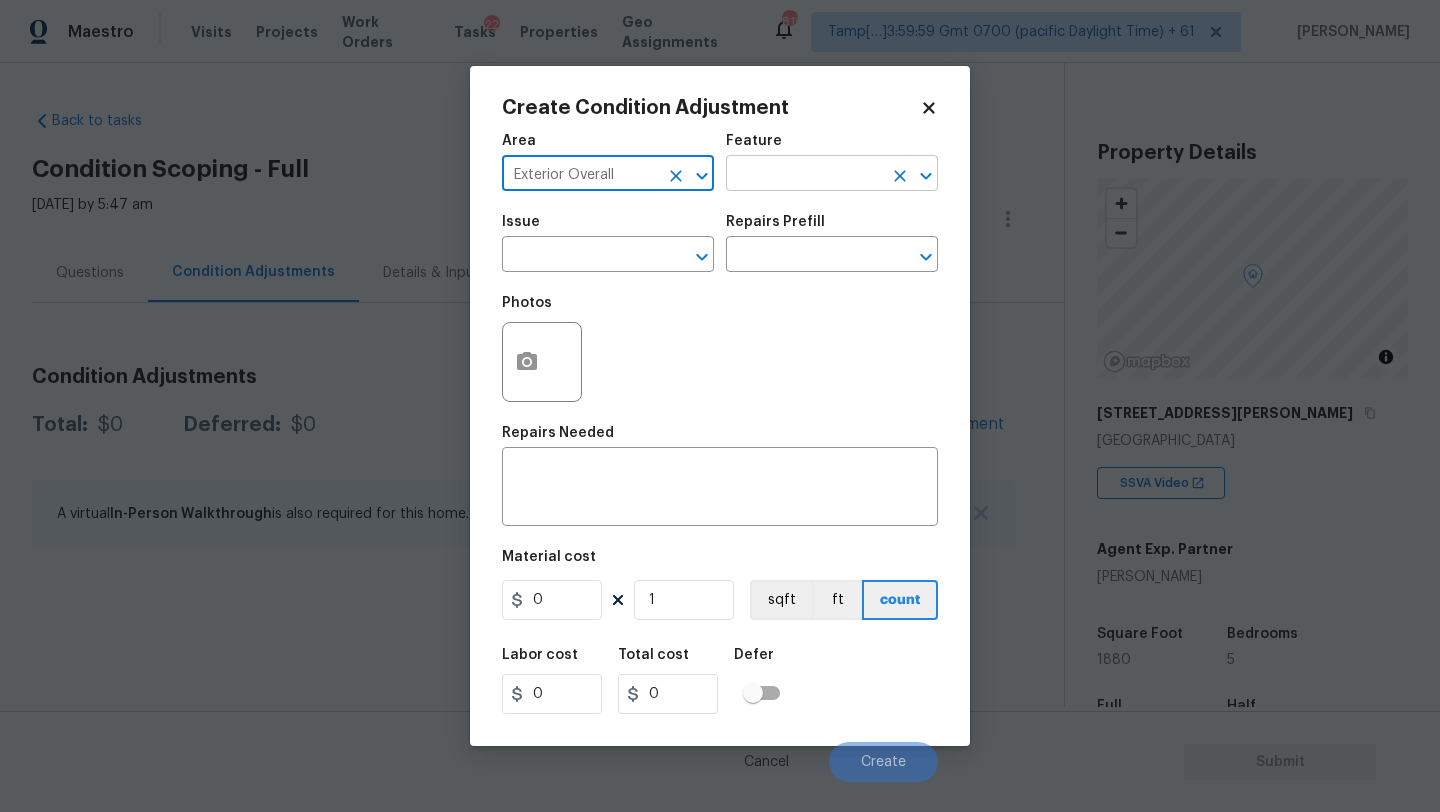 type on "Exterior Overall" 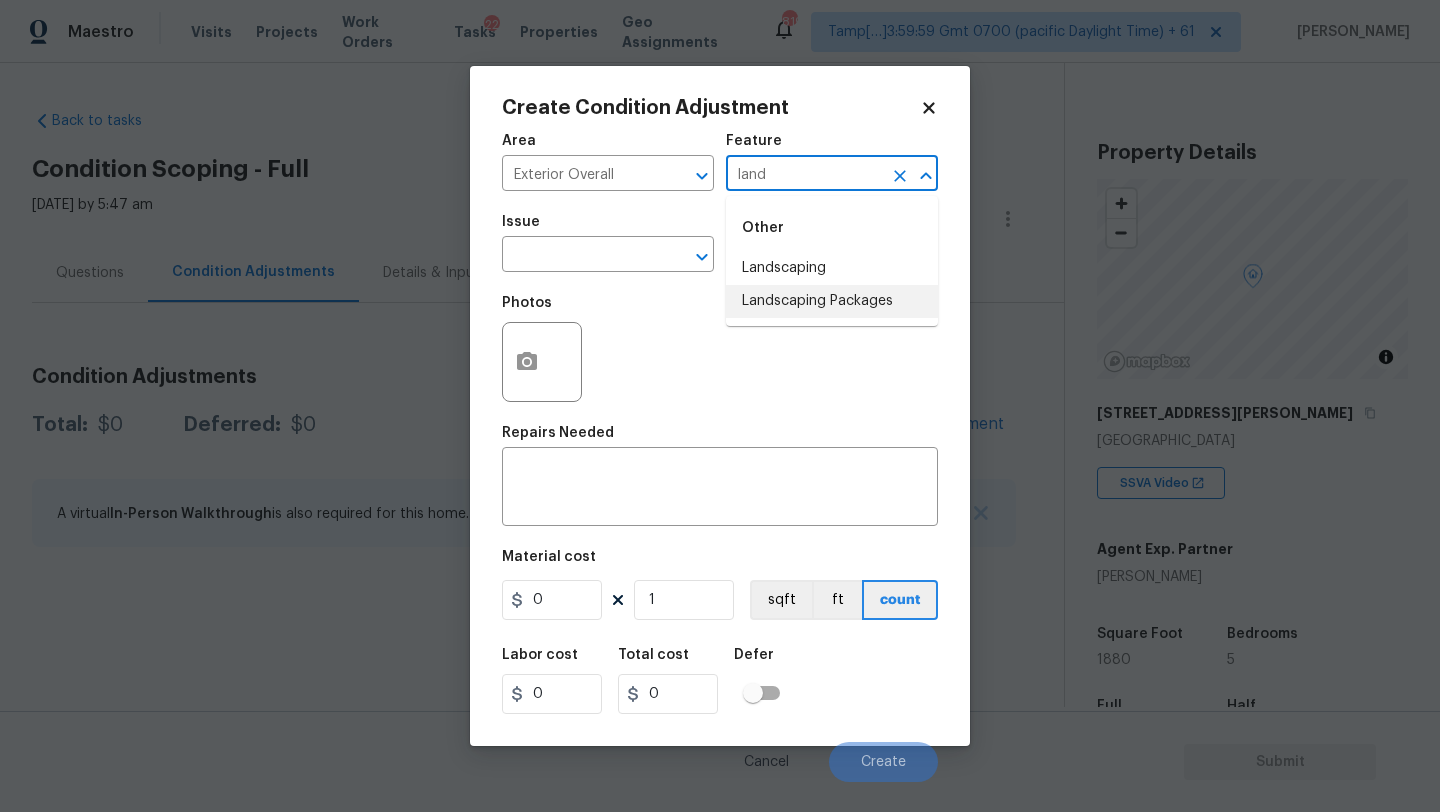click on "Landscaping Packages" at bounding box center (832, 301) 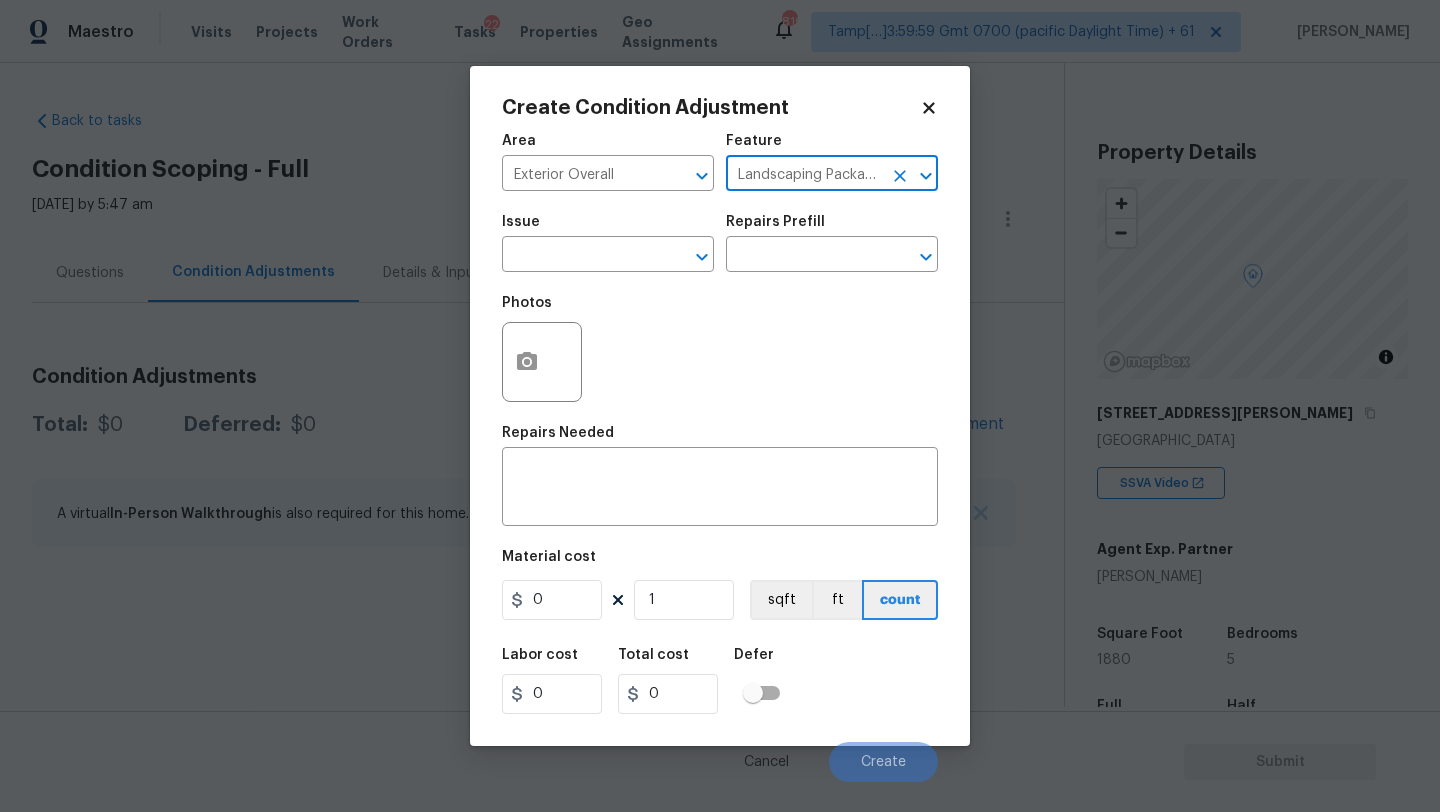 type on "Landscaping Packages" 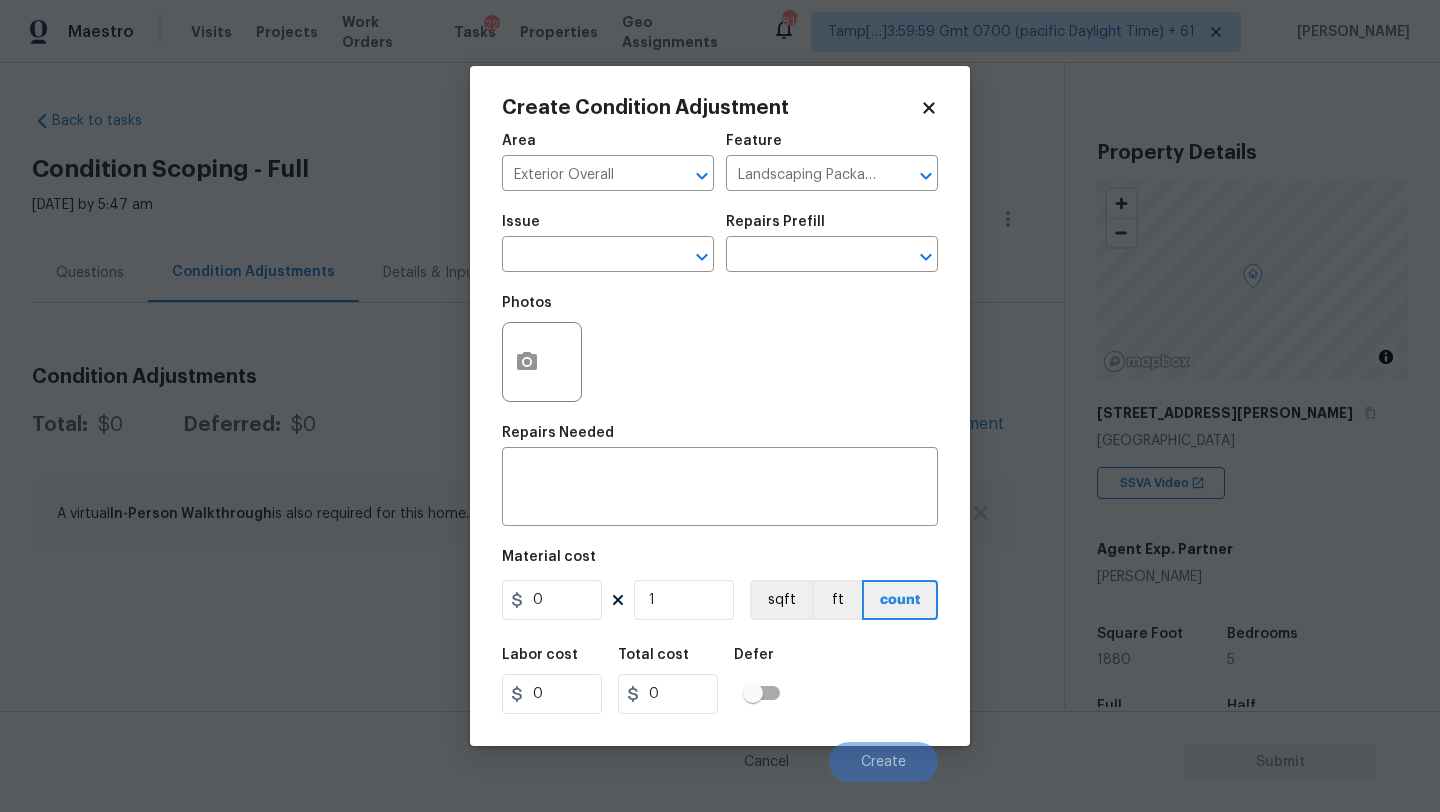 click on "Issue" at bounding box center [608, 228] 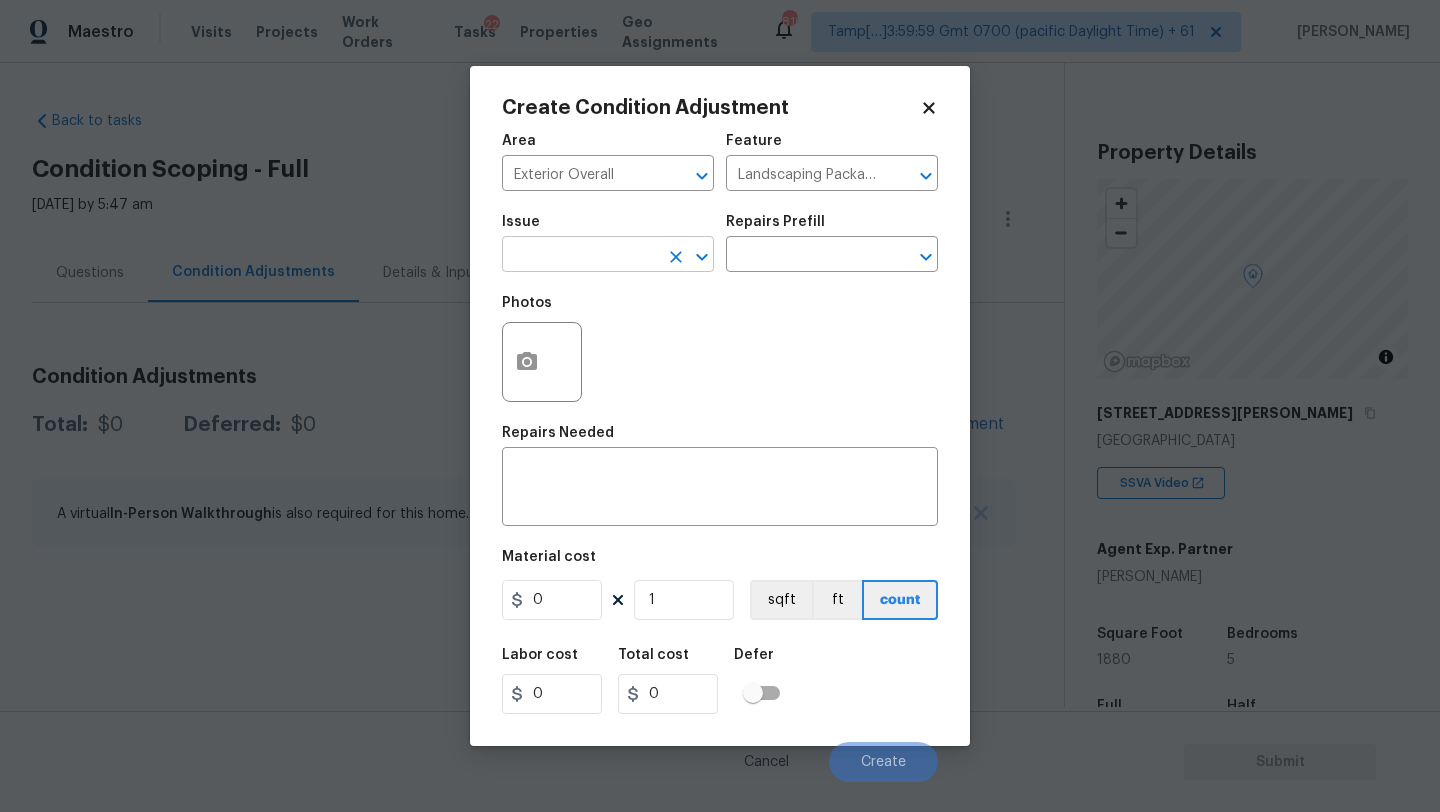 click at bounding box center (580, 256) 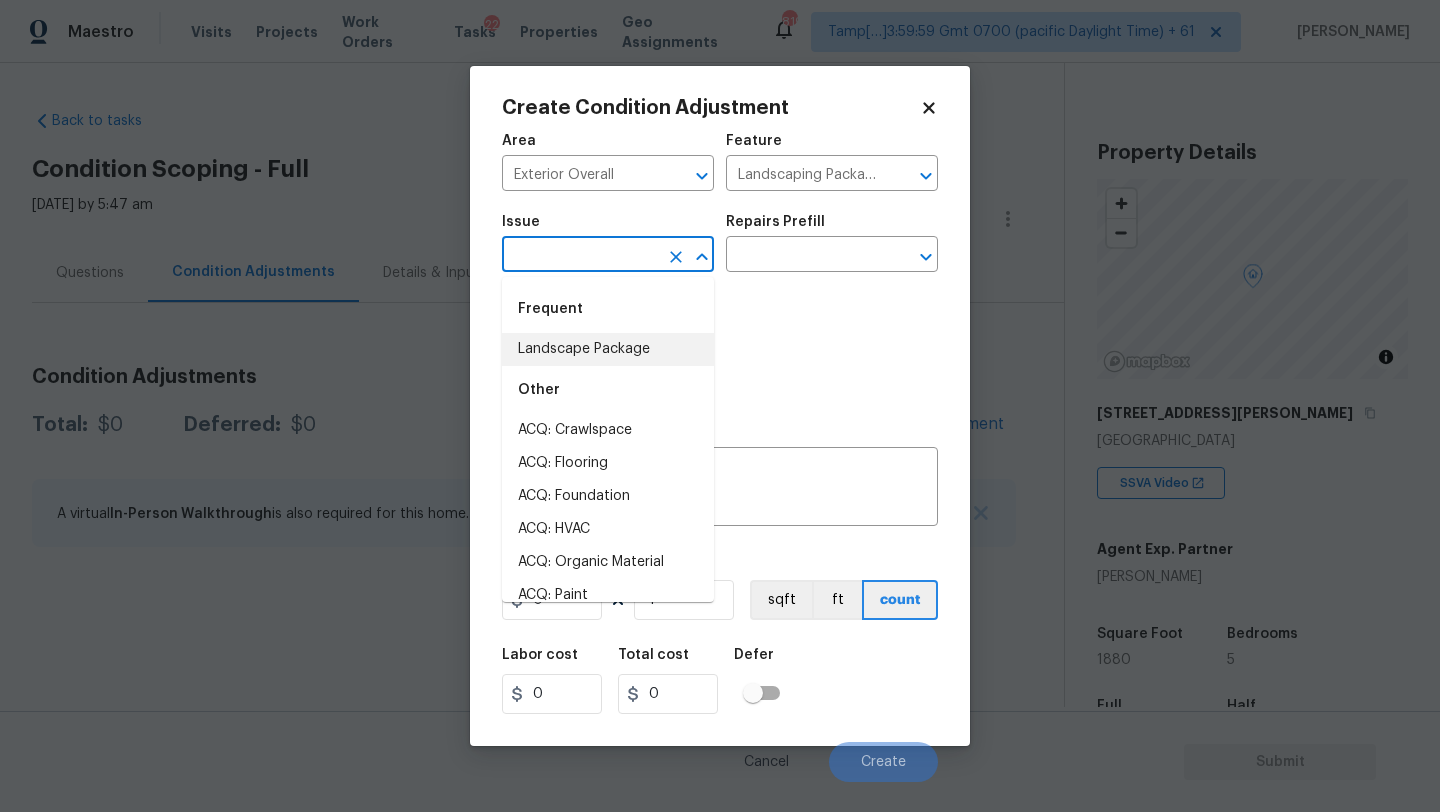 click on "Landscape Package" at bounding box center (608, 349) 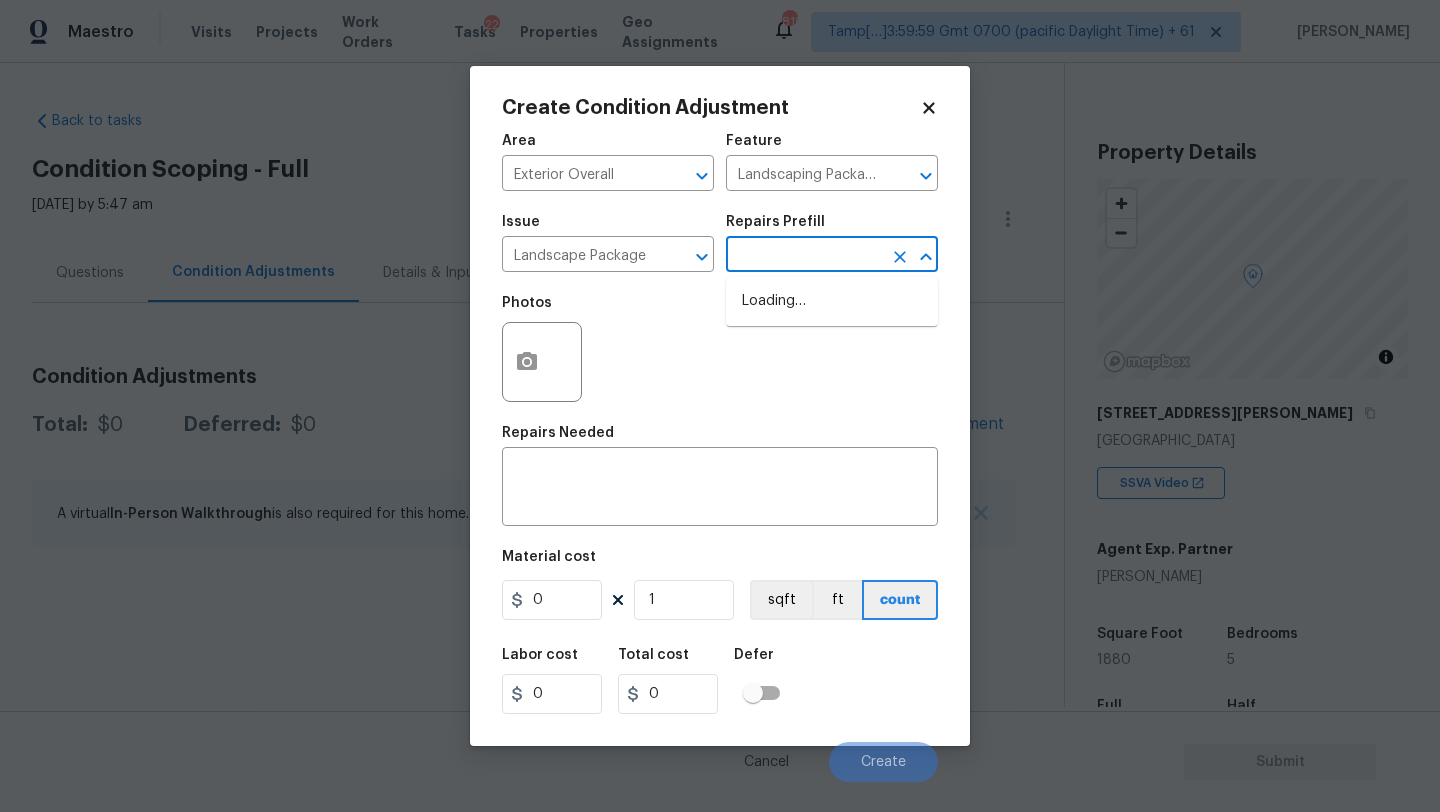 click at bounding box center (804, 256) 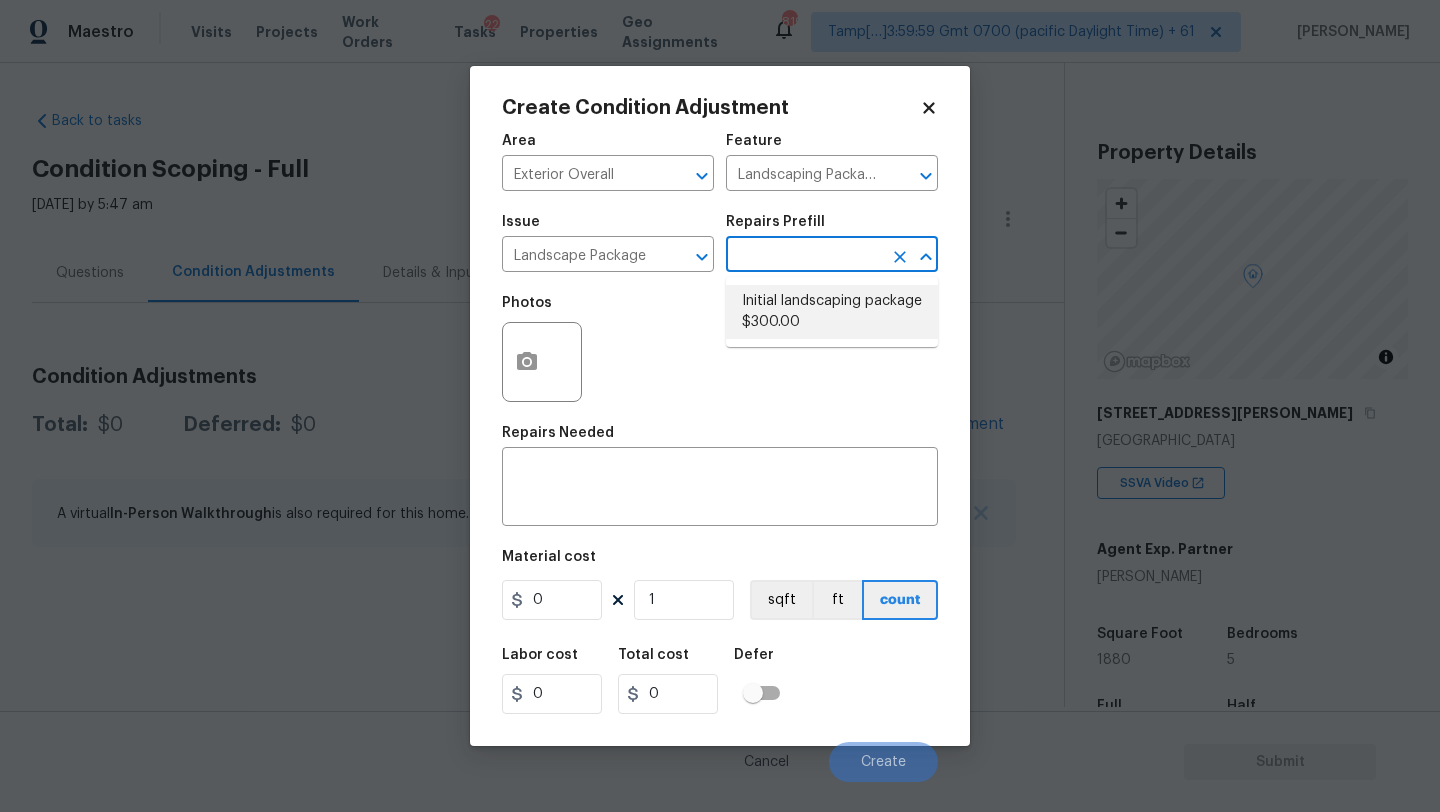 click on "Initial landscaping package $300.00" at bounding box center [832, 312] 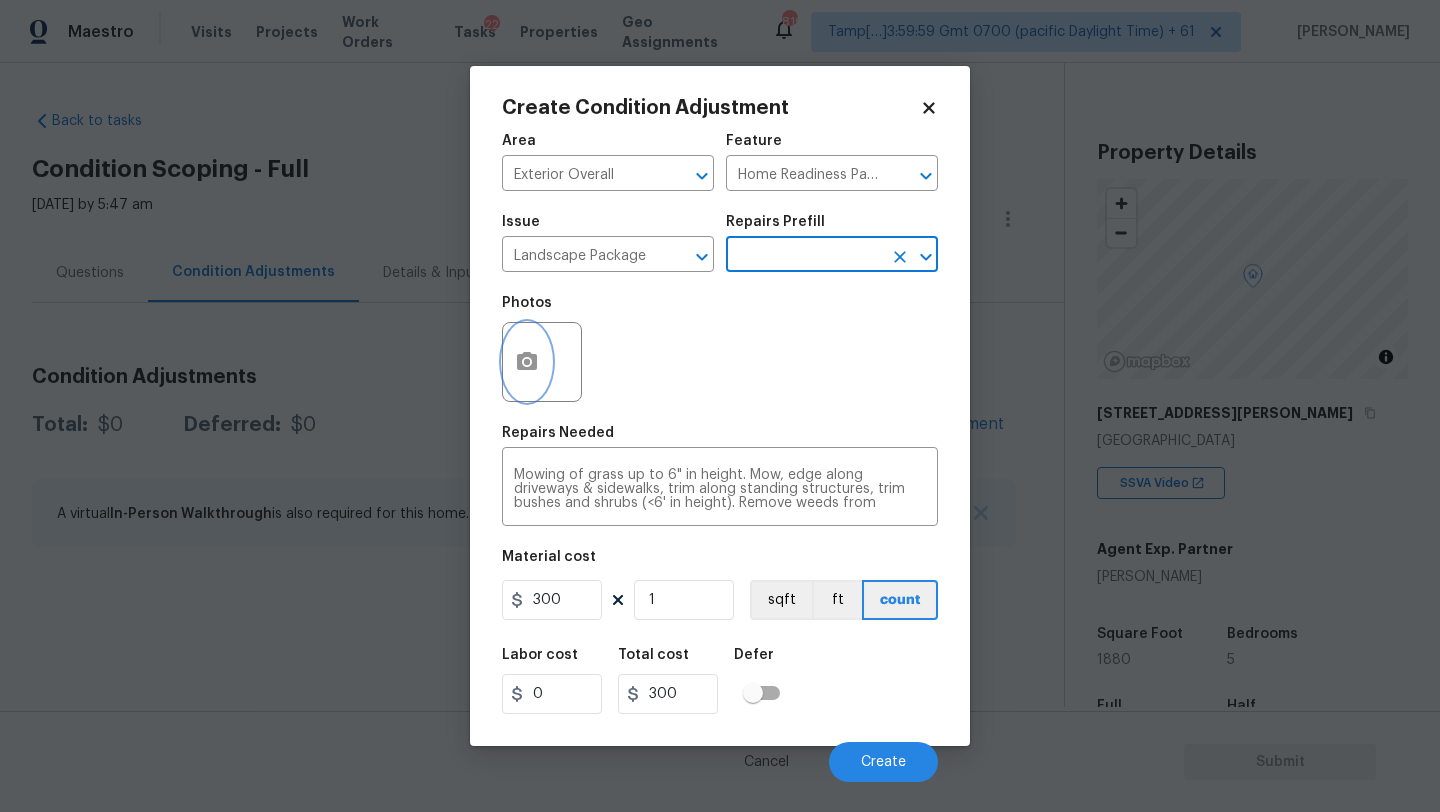 click 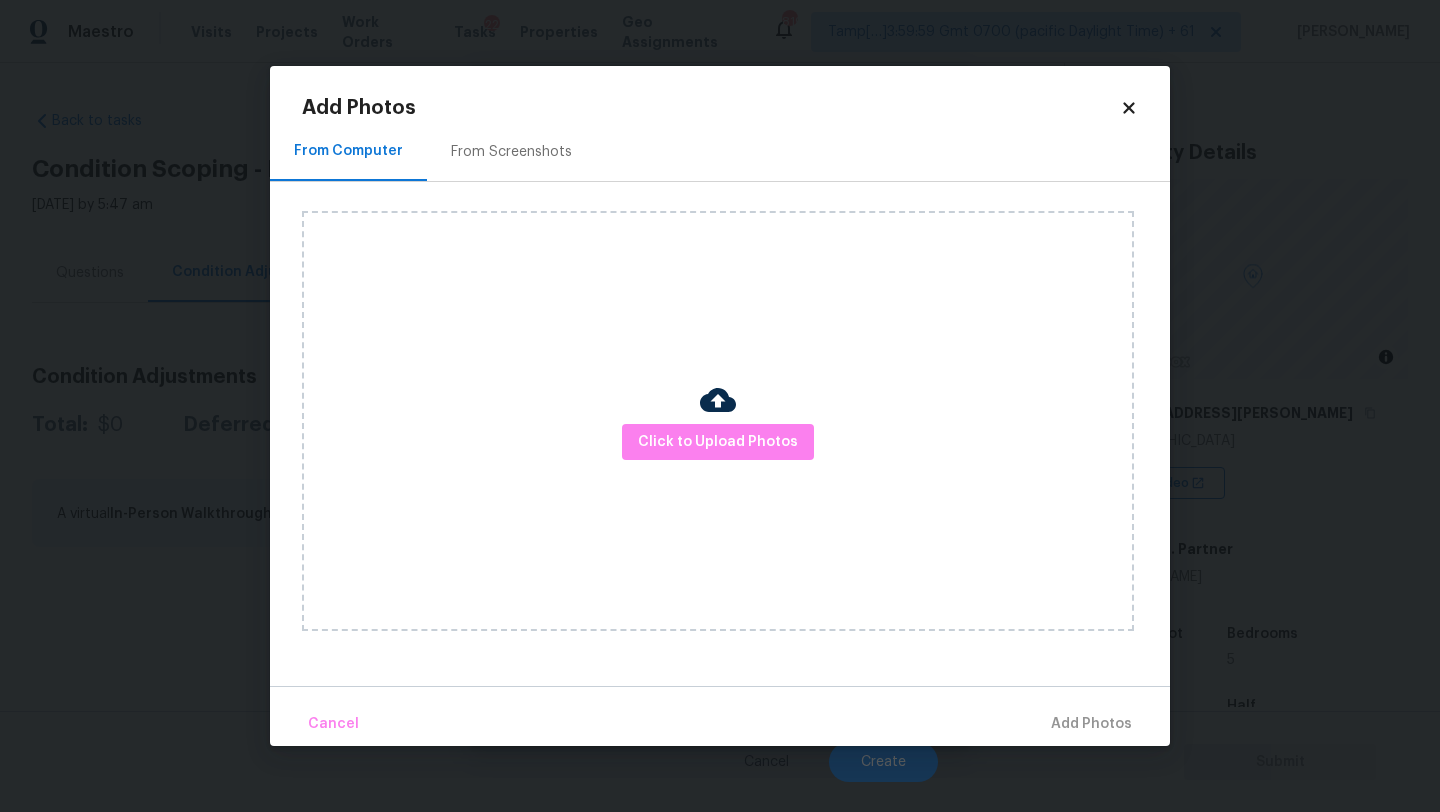 click on "From Screenshots" at bounding box center (511, 151) 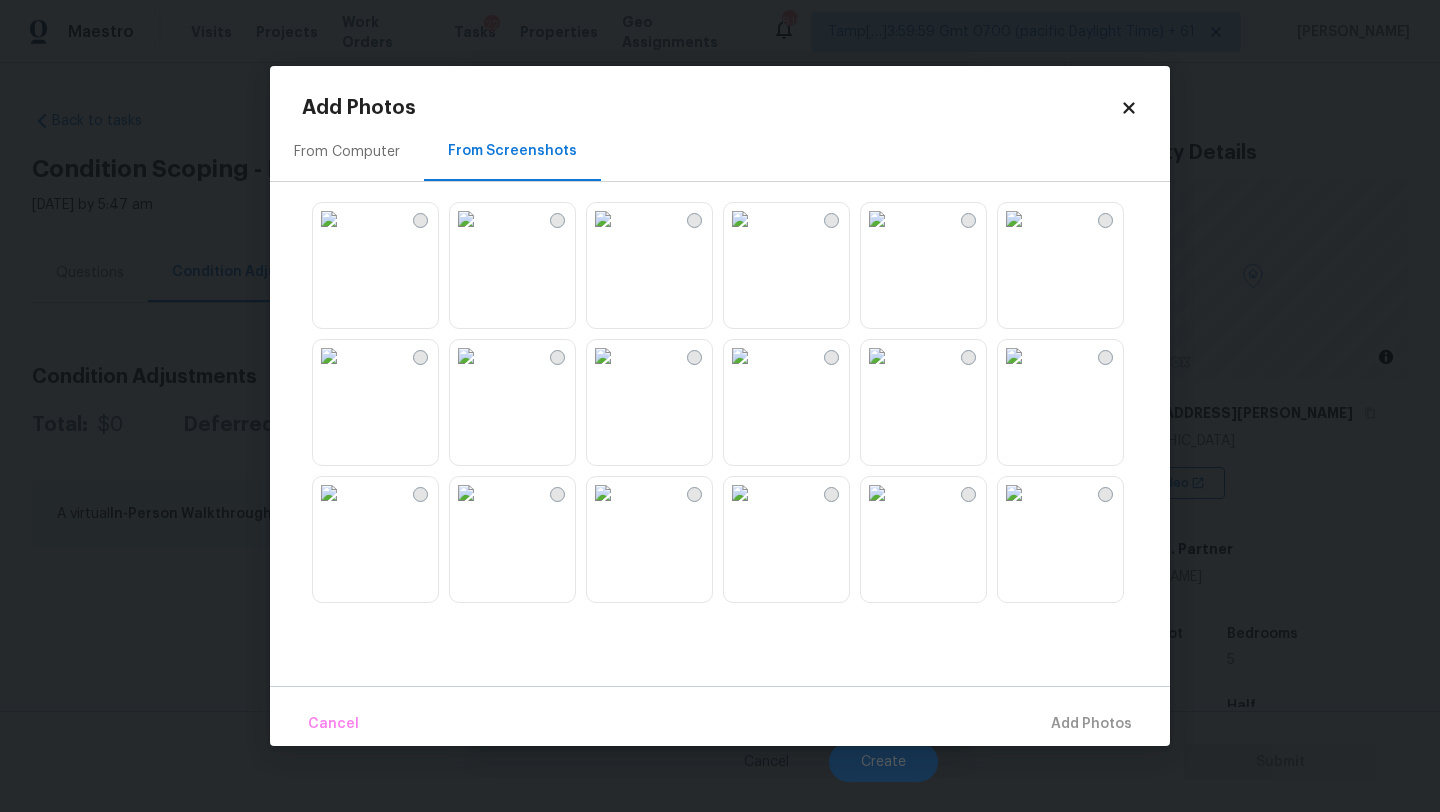 click at bounding box center (329, 219) 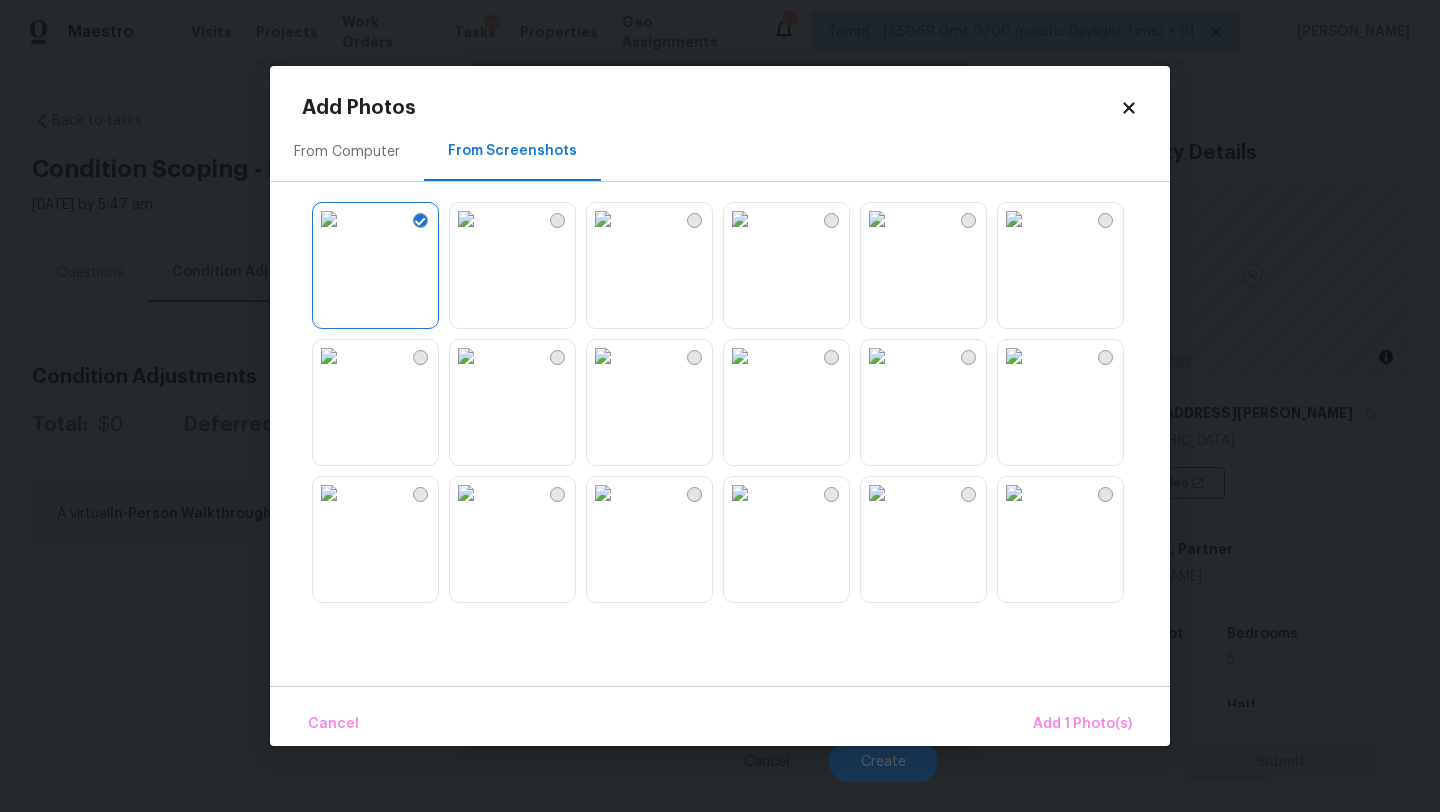 click at bounding box center [603, 356] 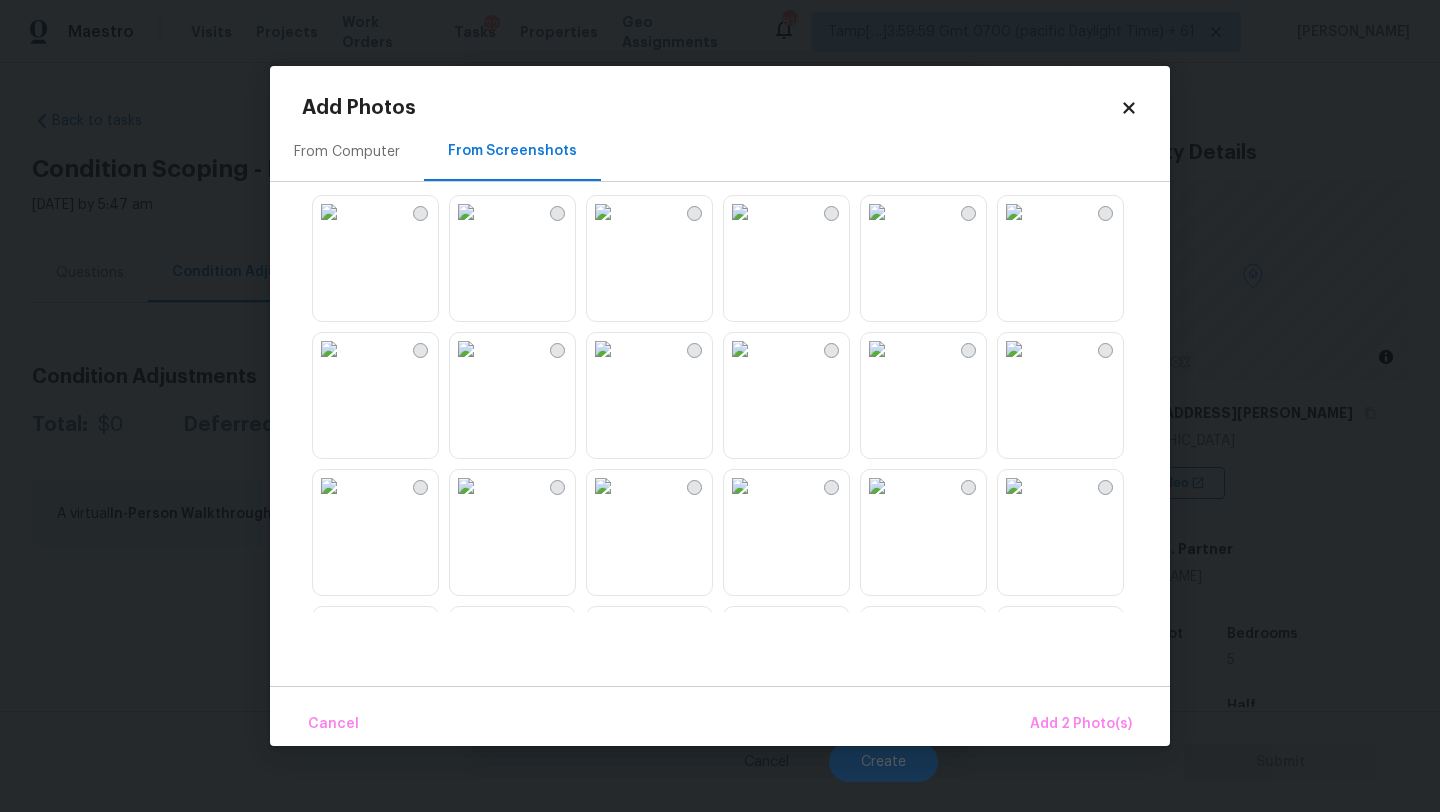 scroll, scrollTop: 305, scrollLeft: 0, axis: vertical 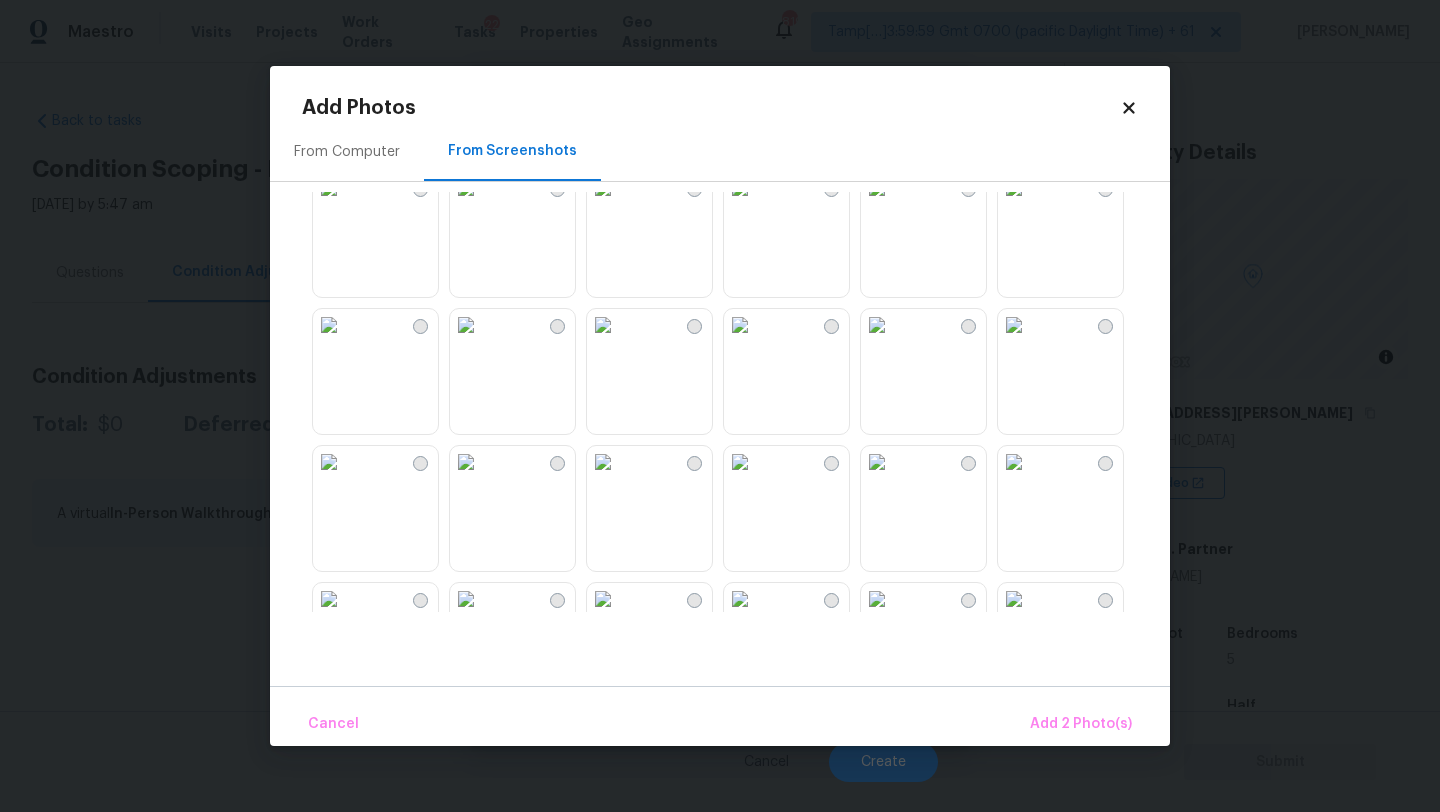 click at bounding box center [740, 325] 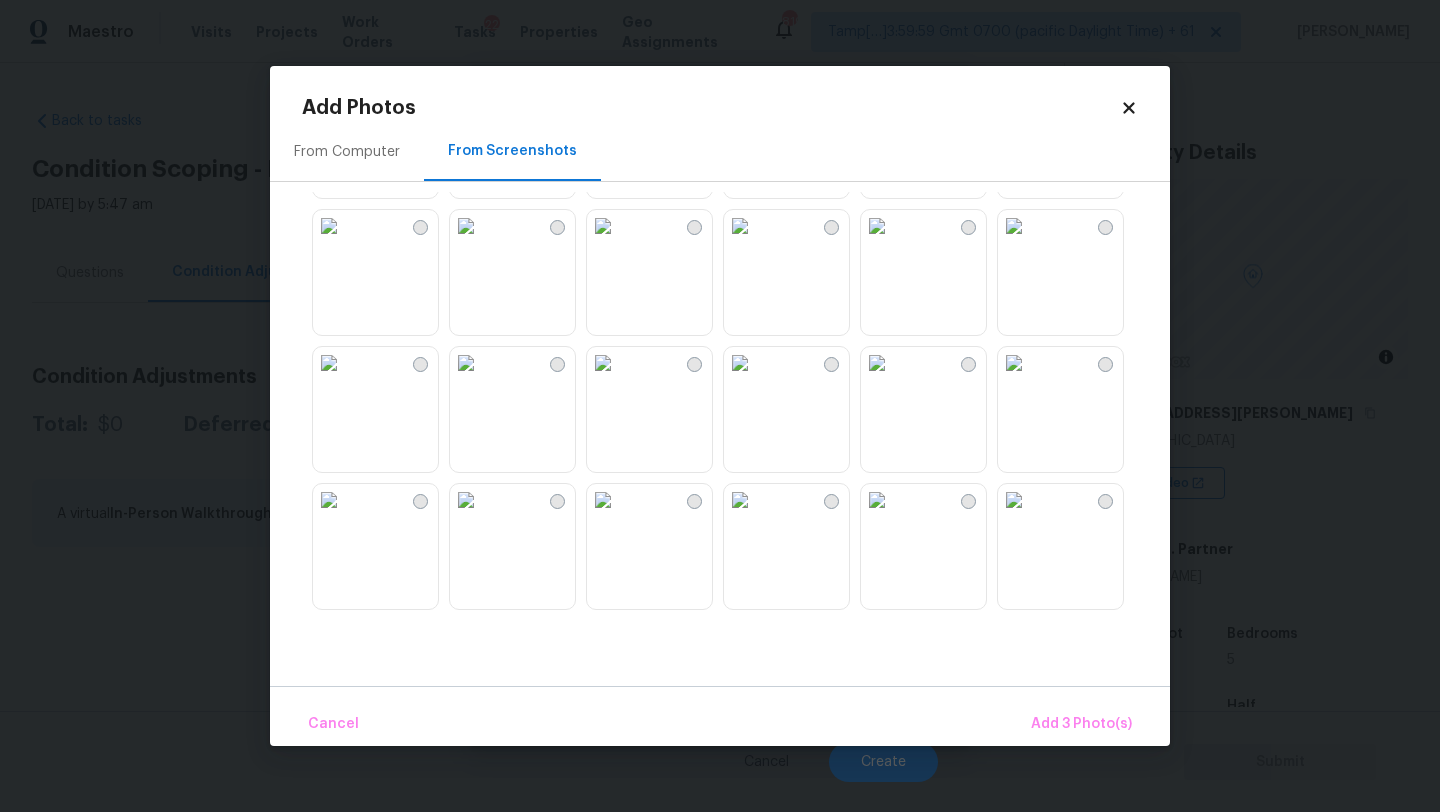scroll, scrollTop: 713, scrollLeft: 0, axis: vertical 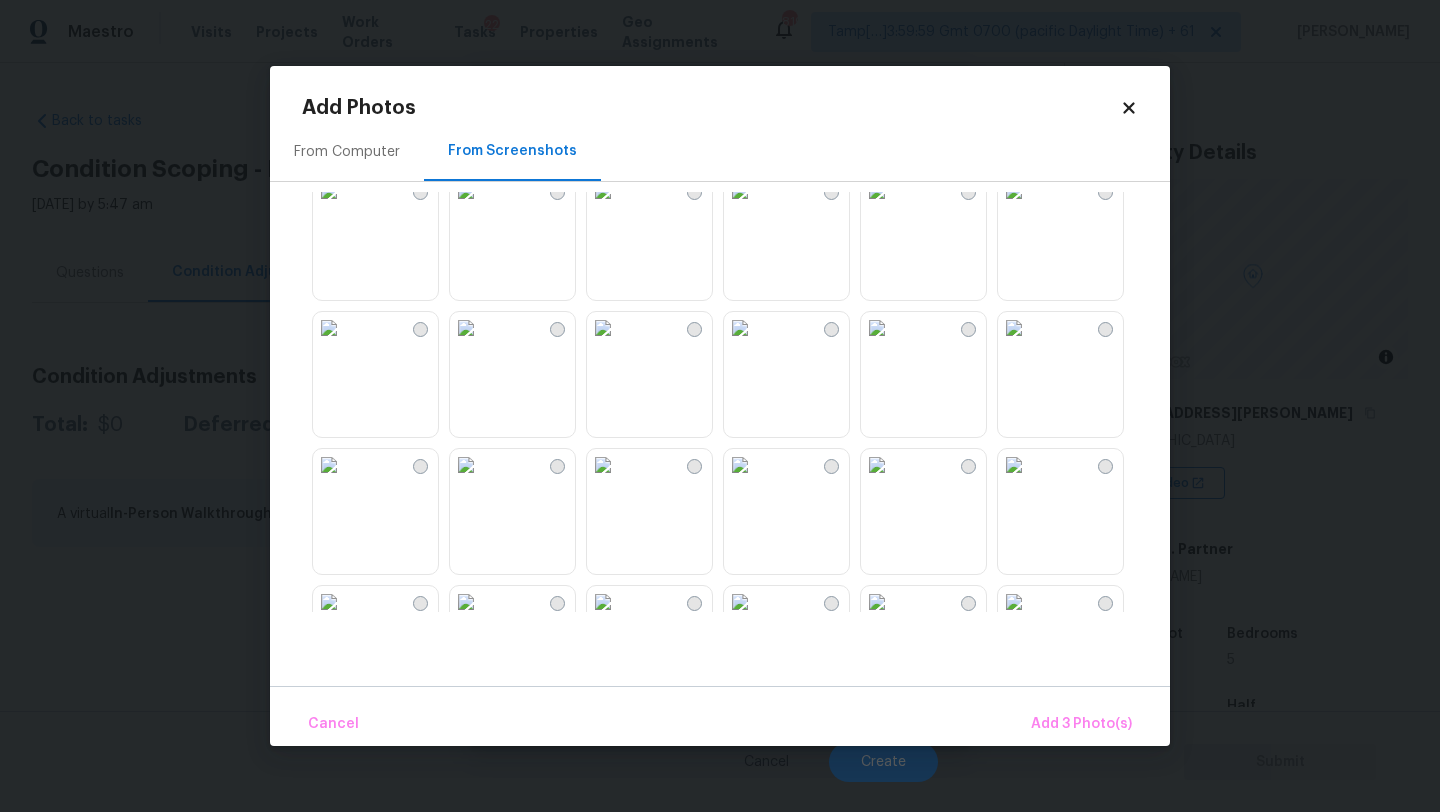 drag, startPoint x: 1067, startPoint y: 382, endPoint x: 909, endPoint y: 385, distance: 158.02847 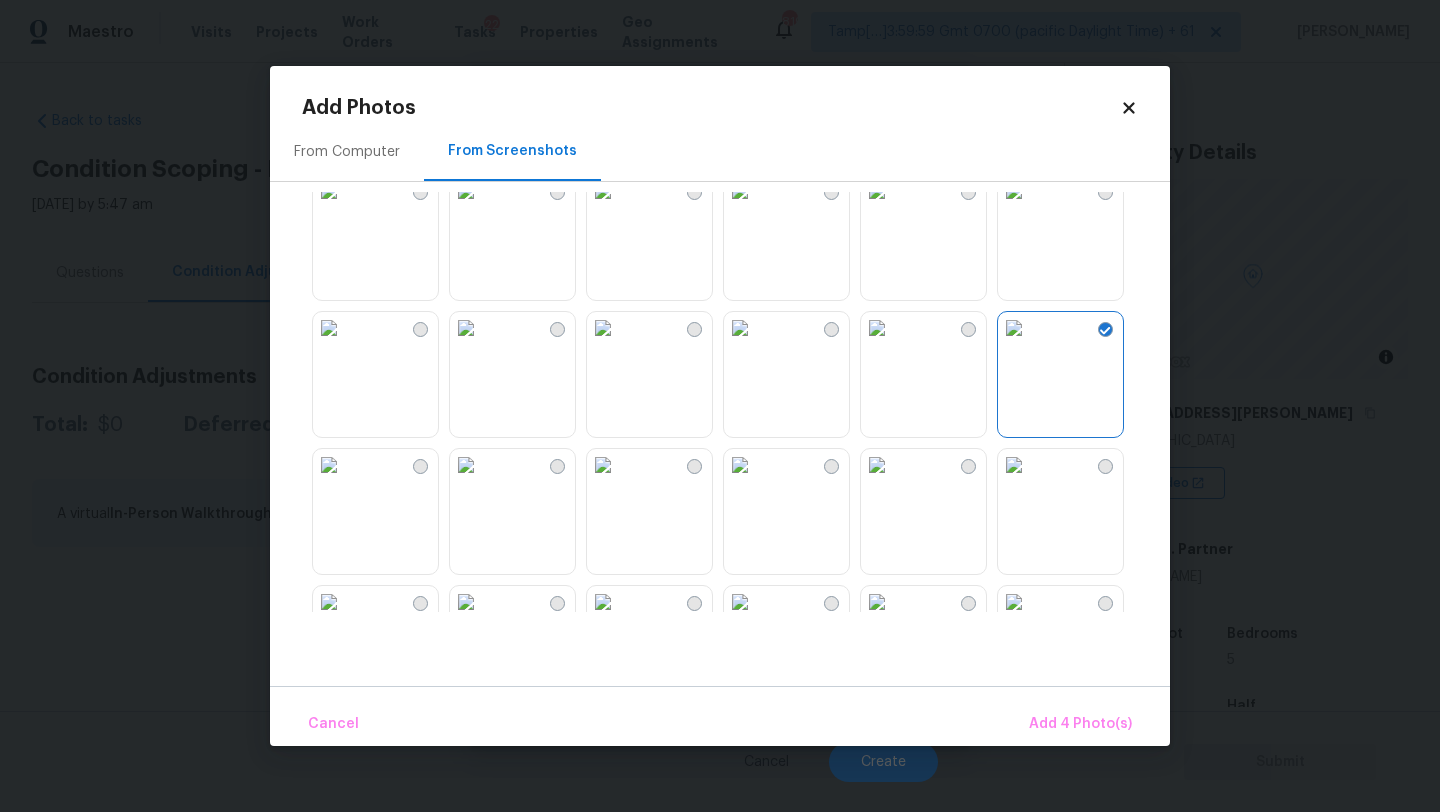 click at bounding box center [329, 328] 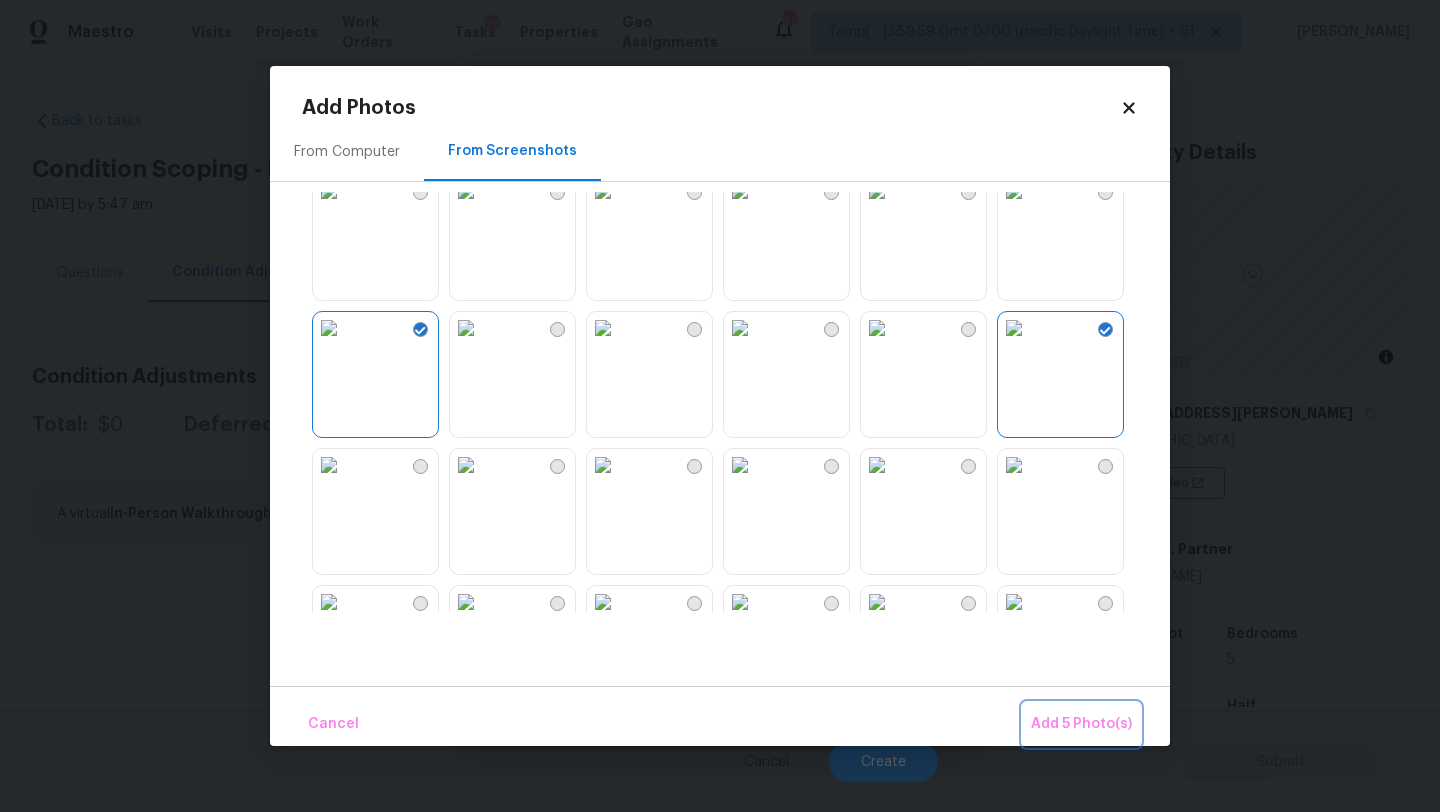 click on "Add 5 Photo(s)" at bounding box center (1081, 724) 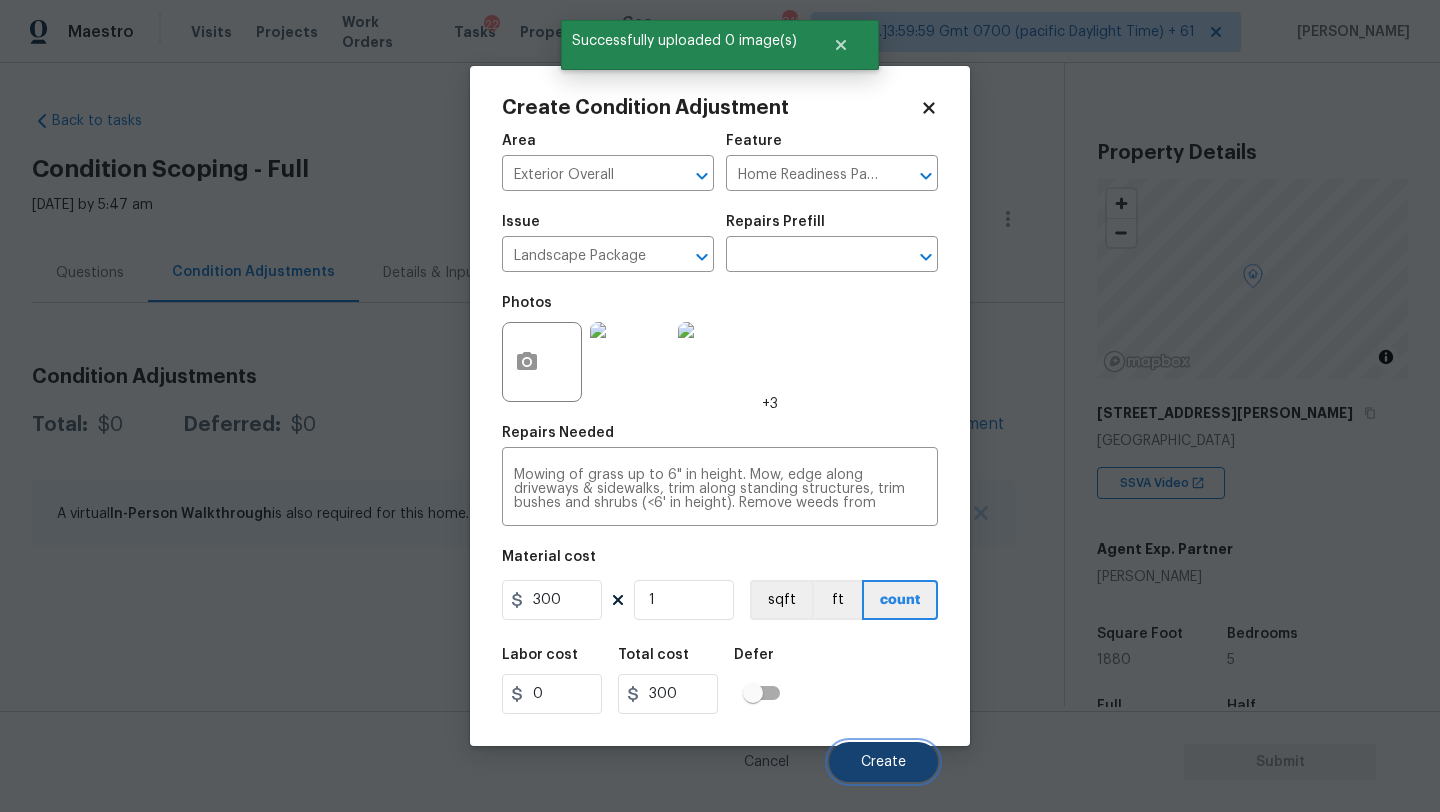 click on "Create" at bounding box center [883, 762] 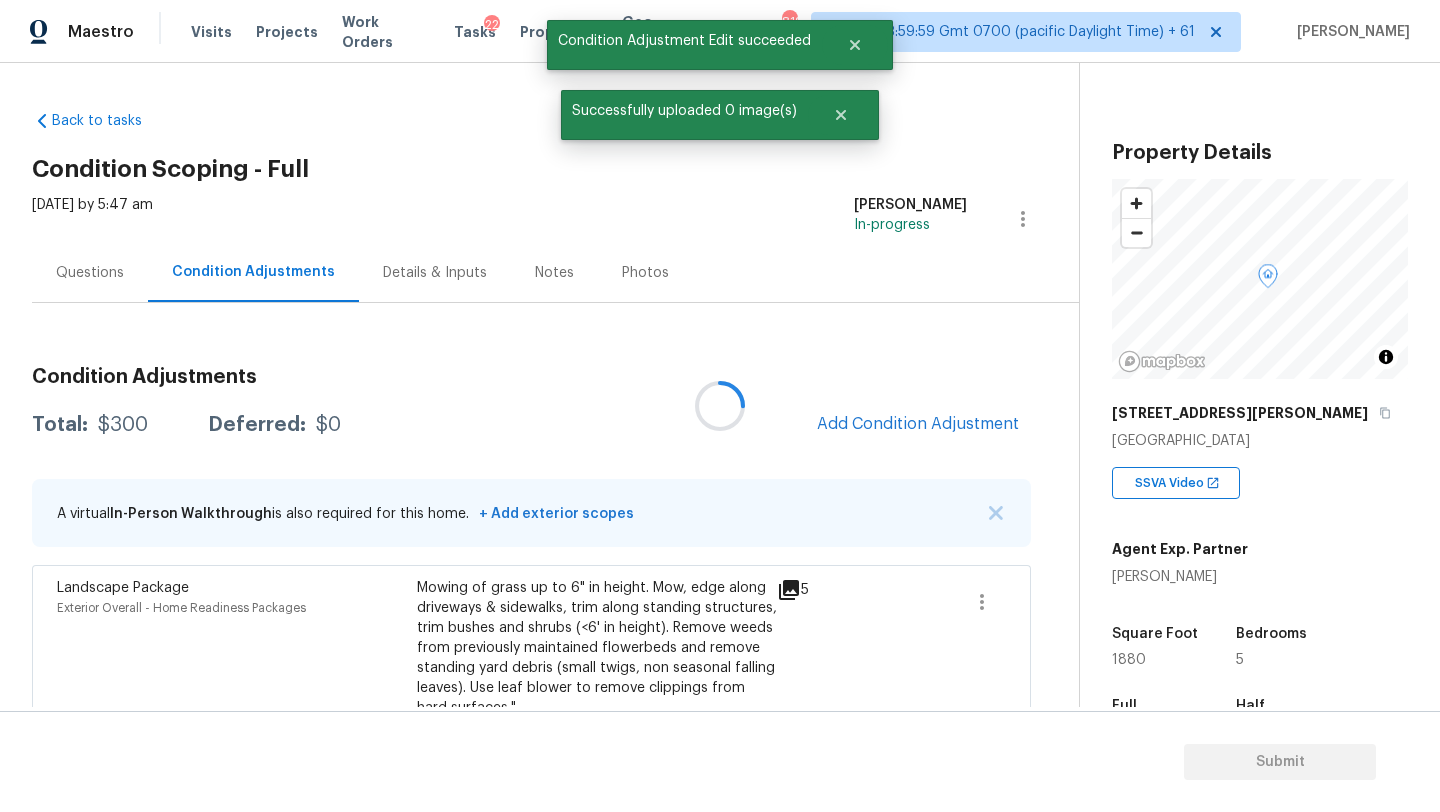 click at bounding box center (720, 406) 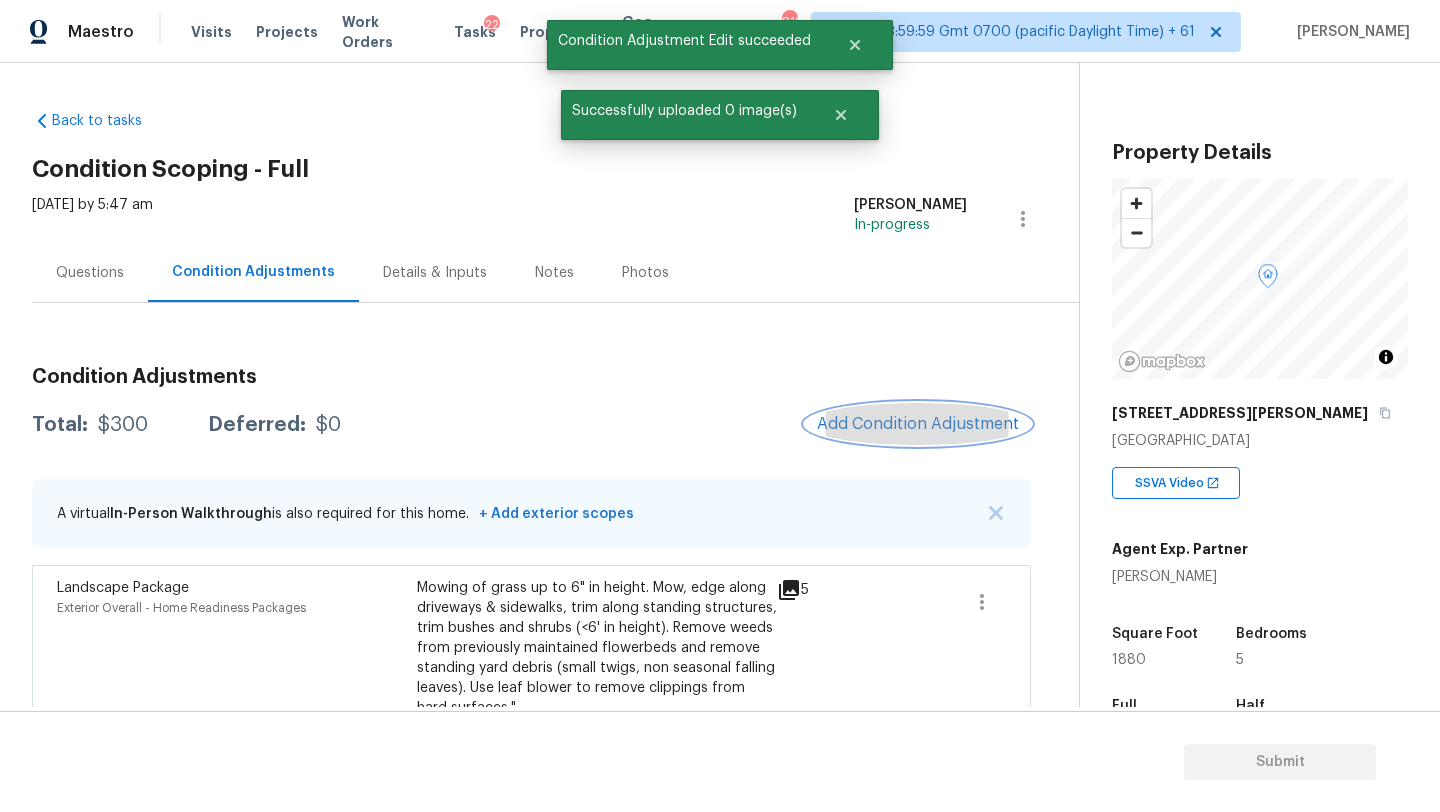 click on "Add Condition Adjustment" at bounding box center (918, 424) 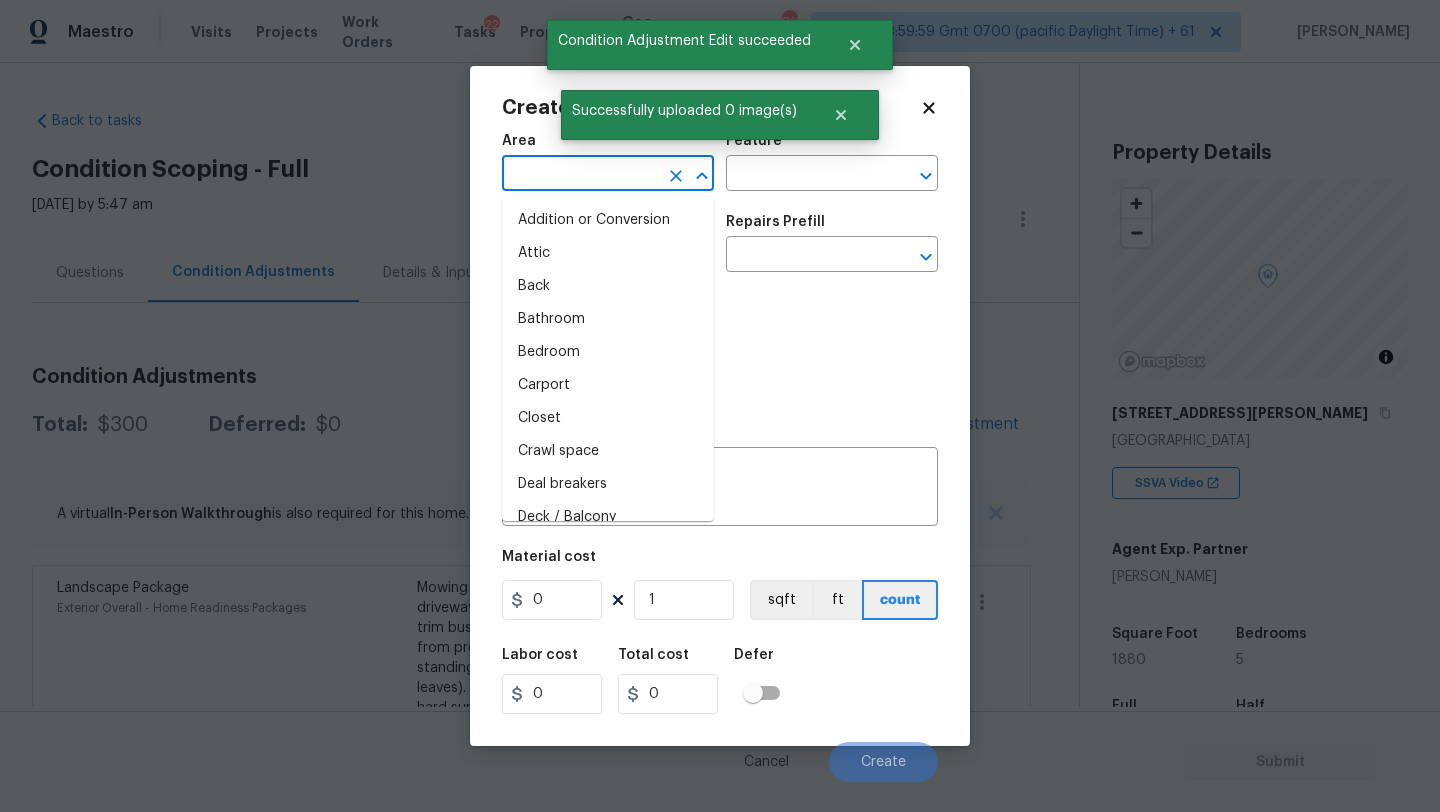 click at bounding box center [580, 175] 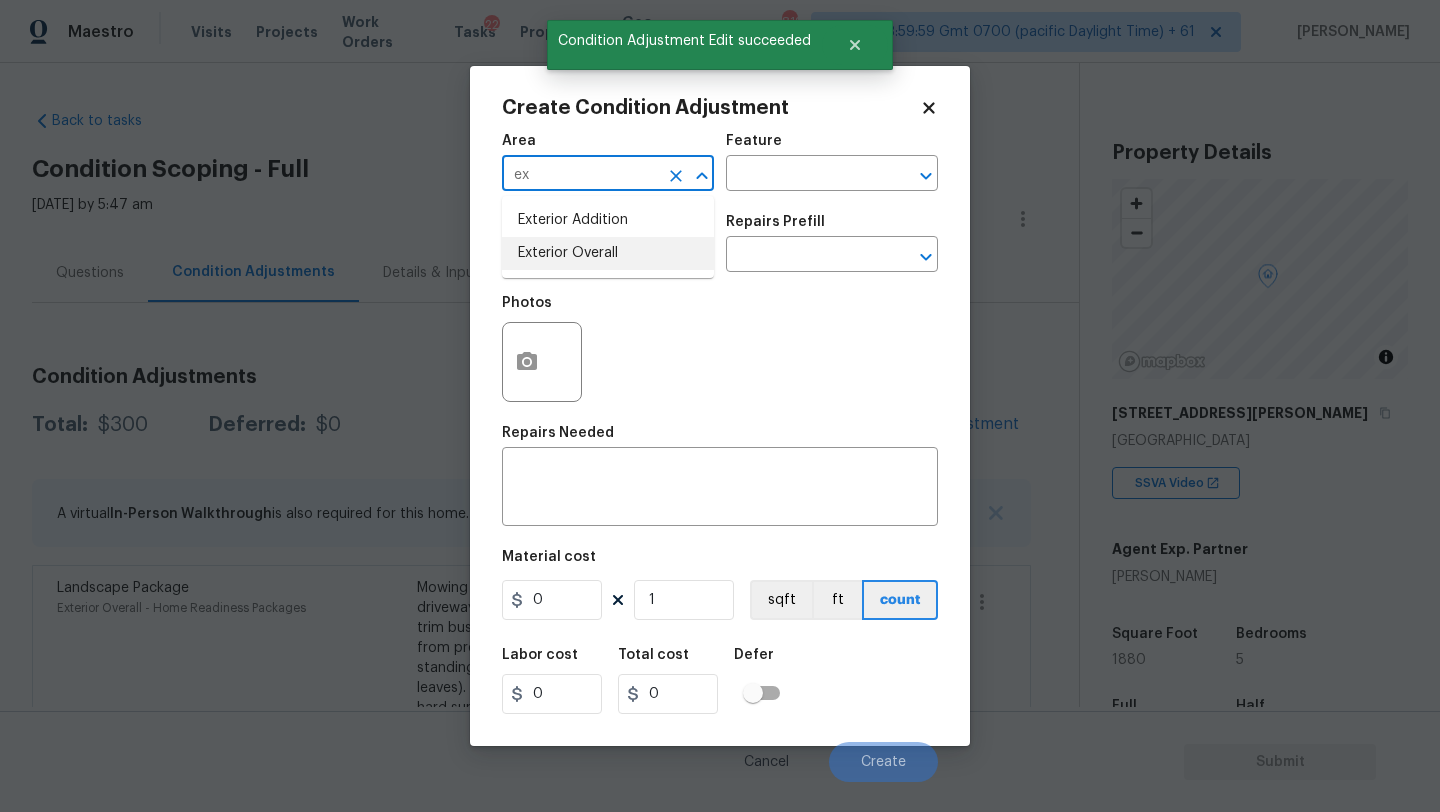 click on "Exterior Overall" at bounding box center (608, 253) 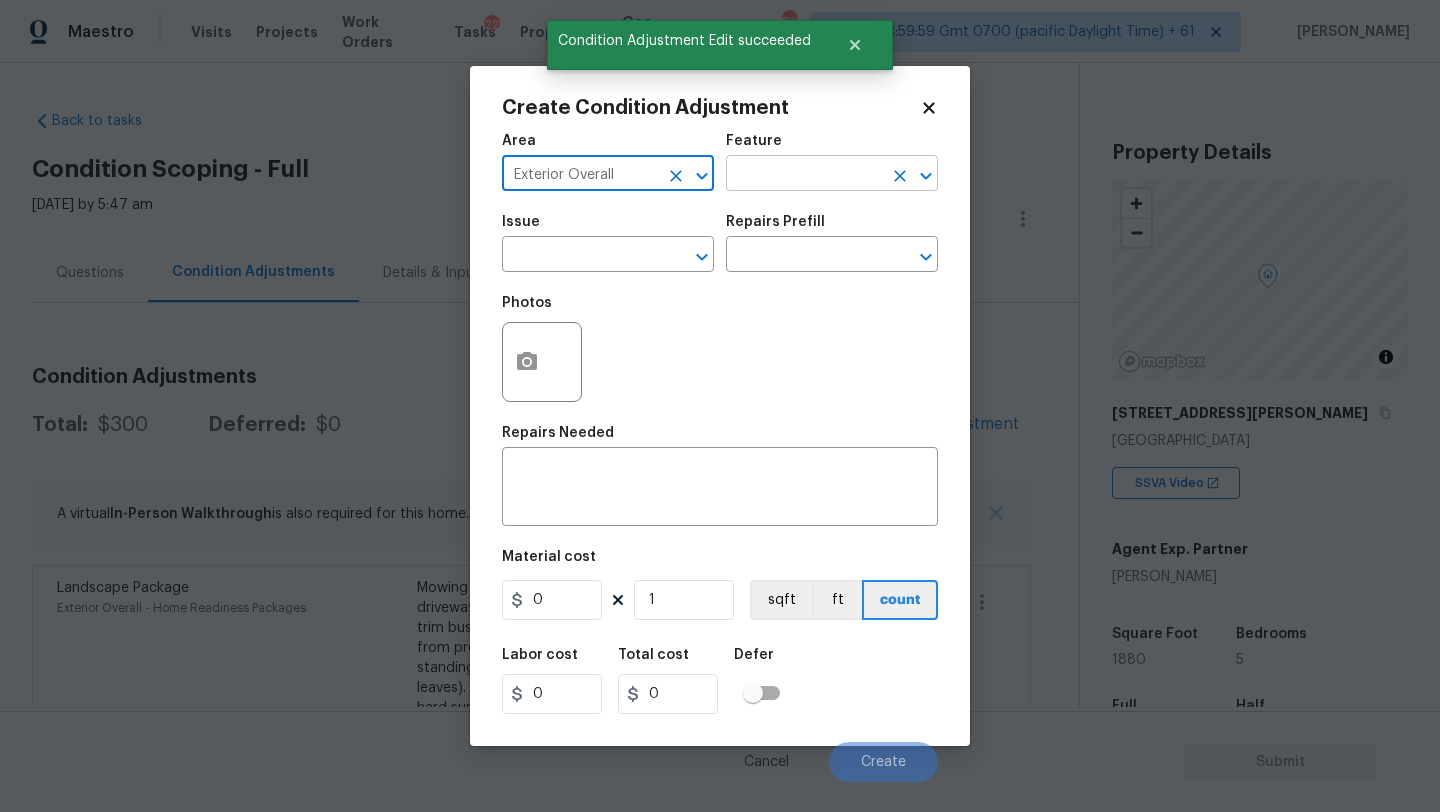 type on "Exterior Overall" 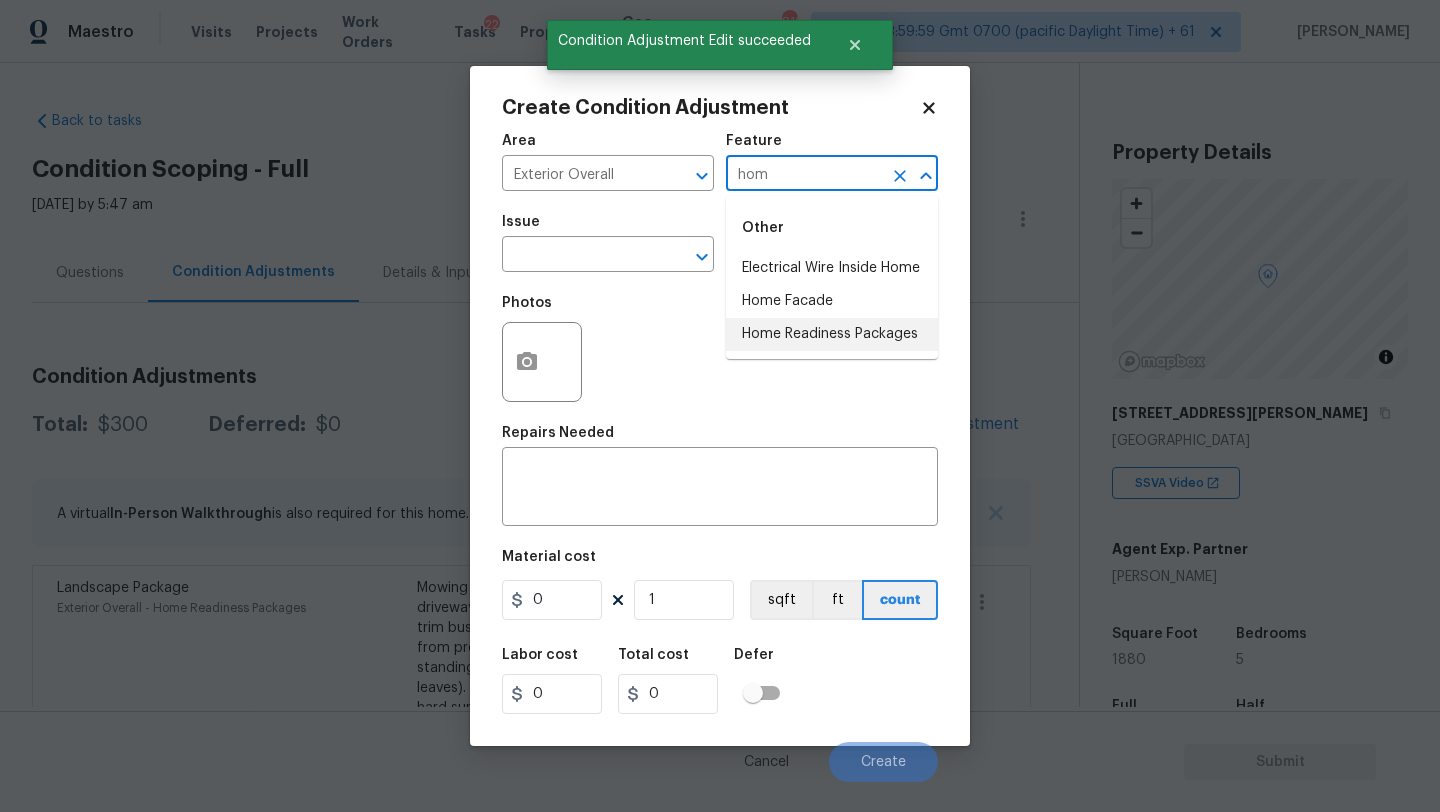 click on "Home Readiness Packages" at bounding box center (832, 334) 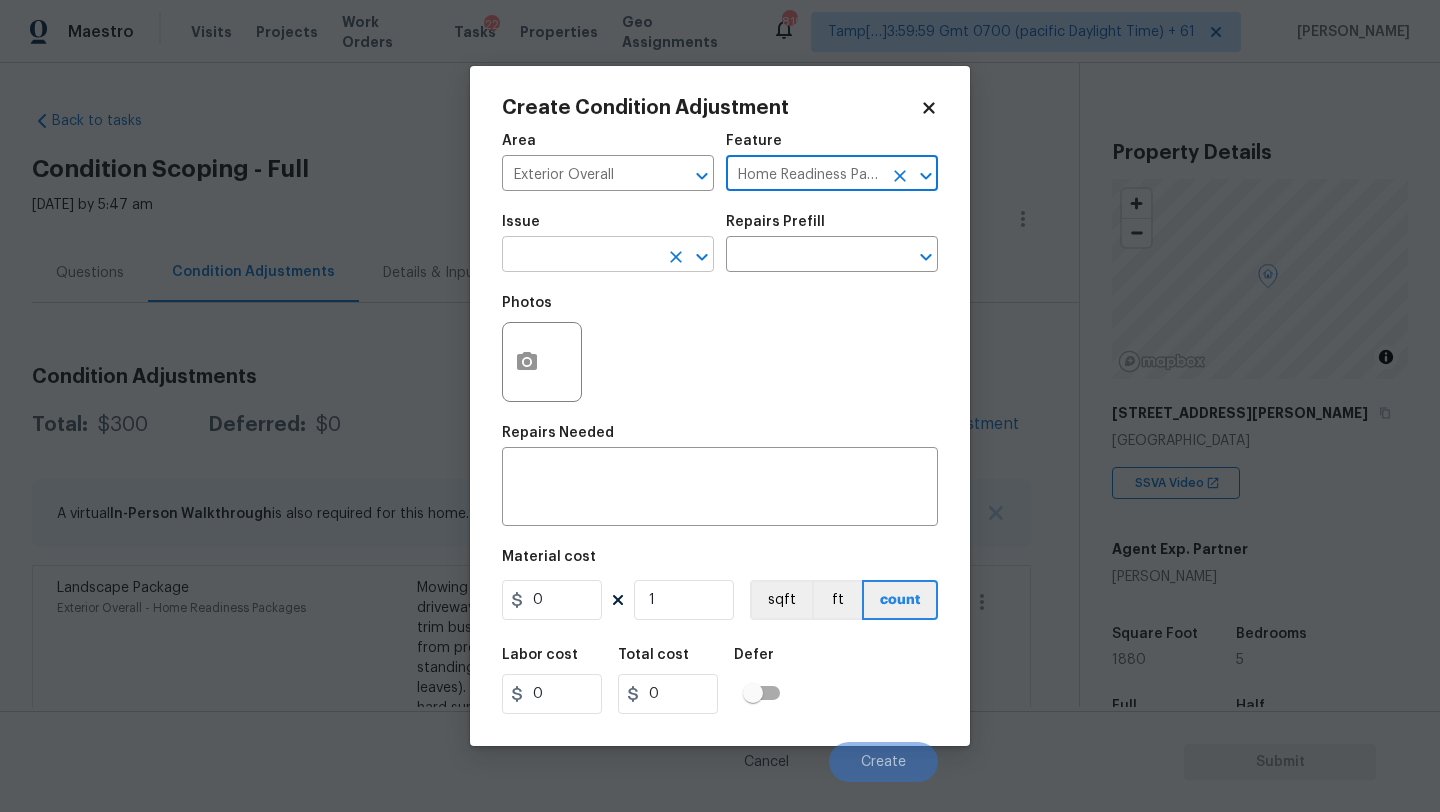 type on "Home Readiness Packages" 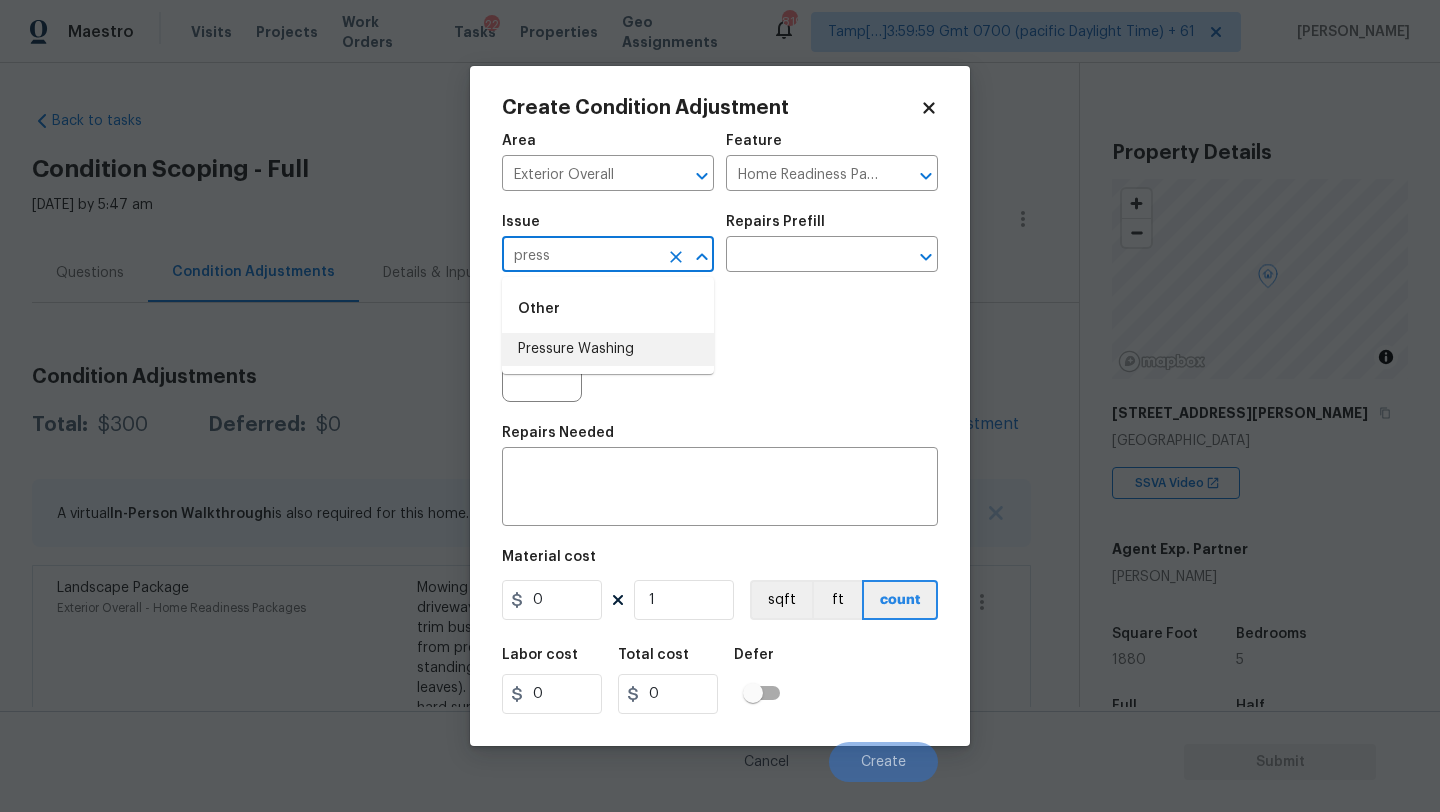 click on "Pressure Washing" at bounding box center (608, 349) 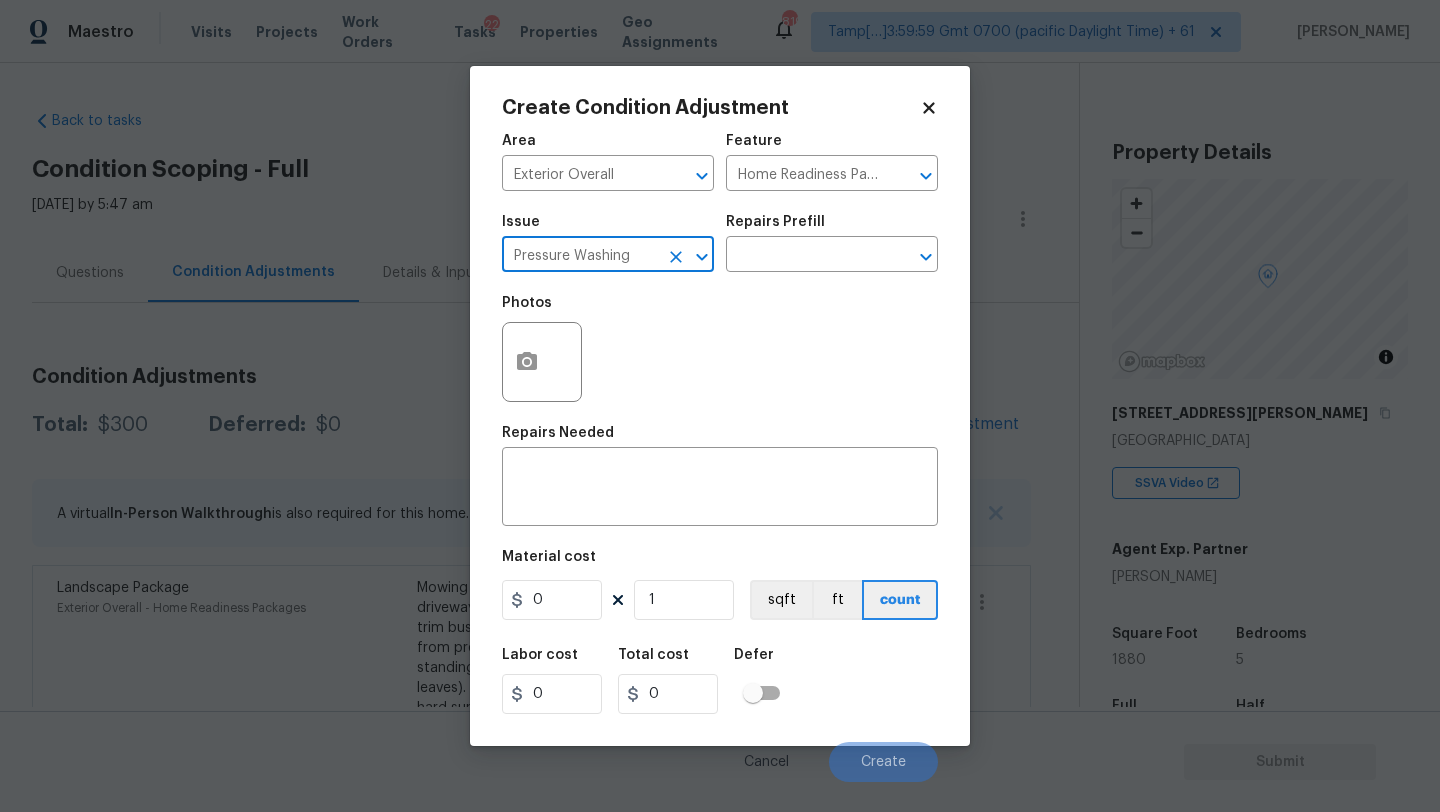type on "Pressure Washing" 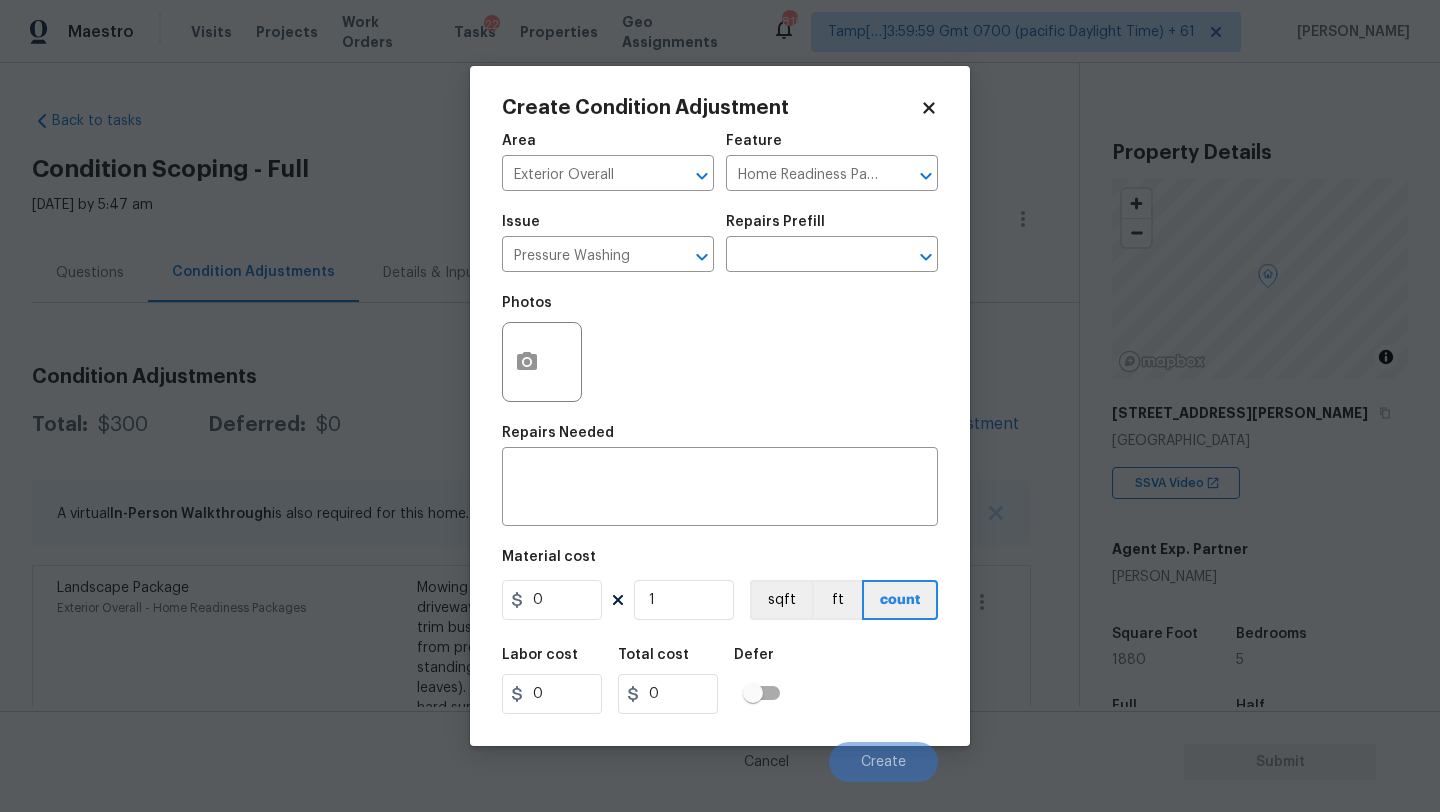 click on "Repairs Prefill" at bounding box center [832, 228] 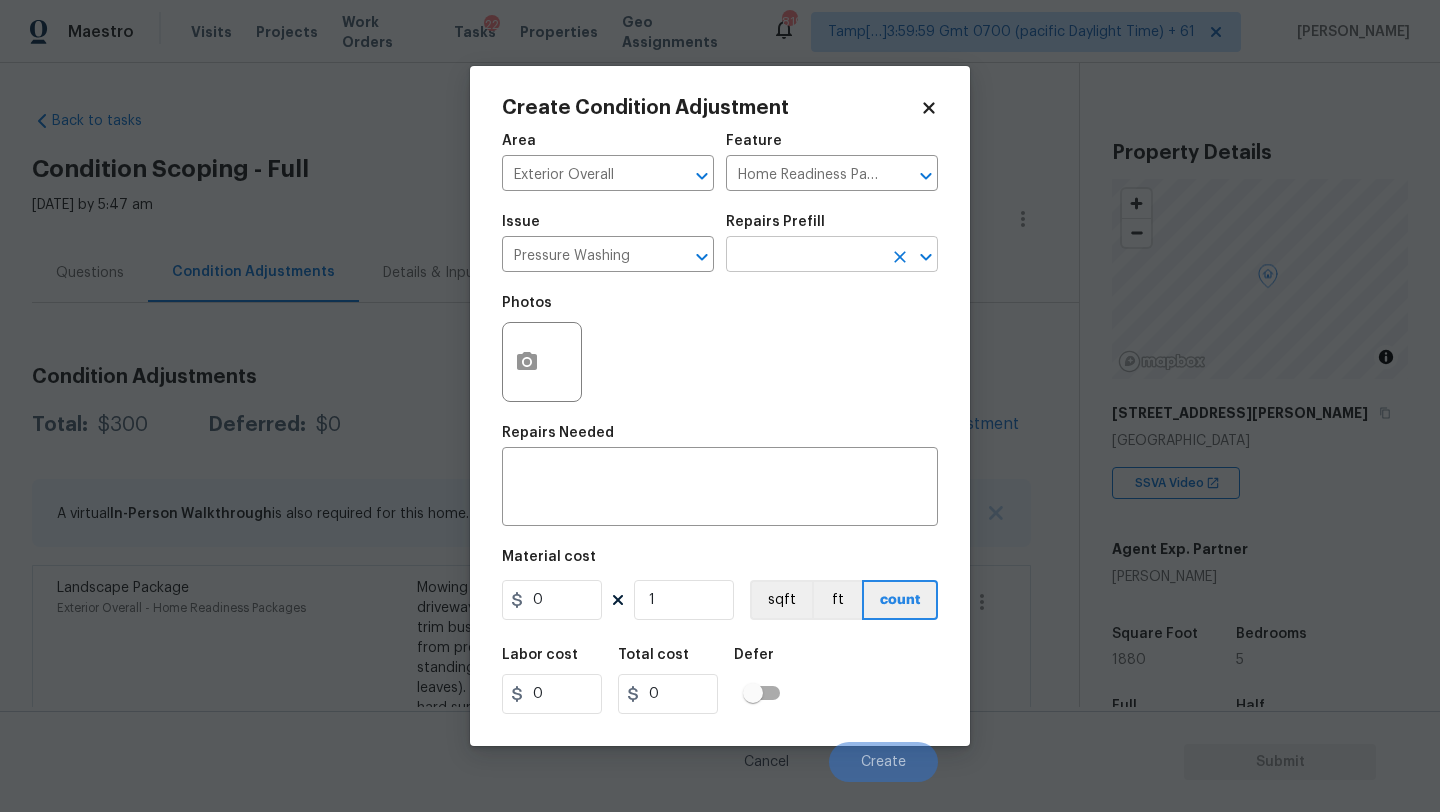 click at bounding box center [804, 256] 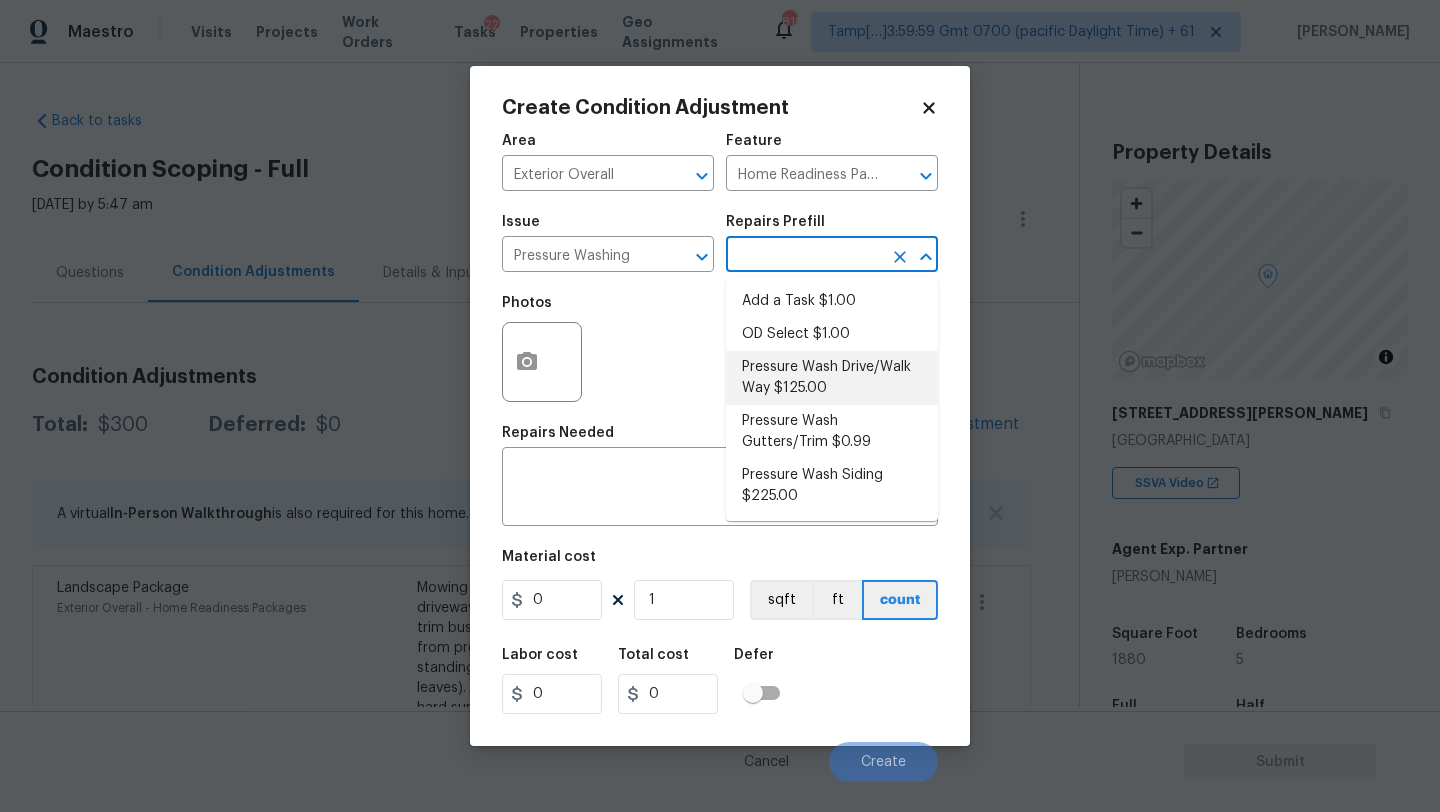 click on "Pressure Wash Drive/Walk Way $125.00" at bounding box center (832, 378) 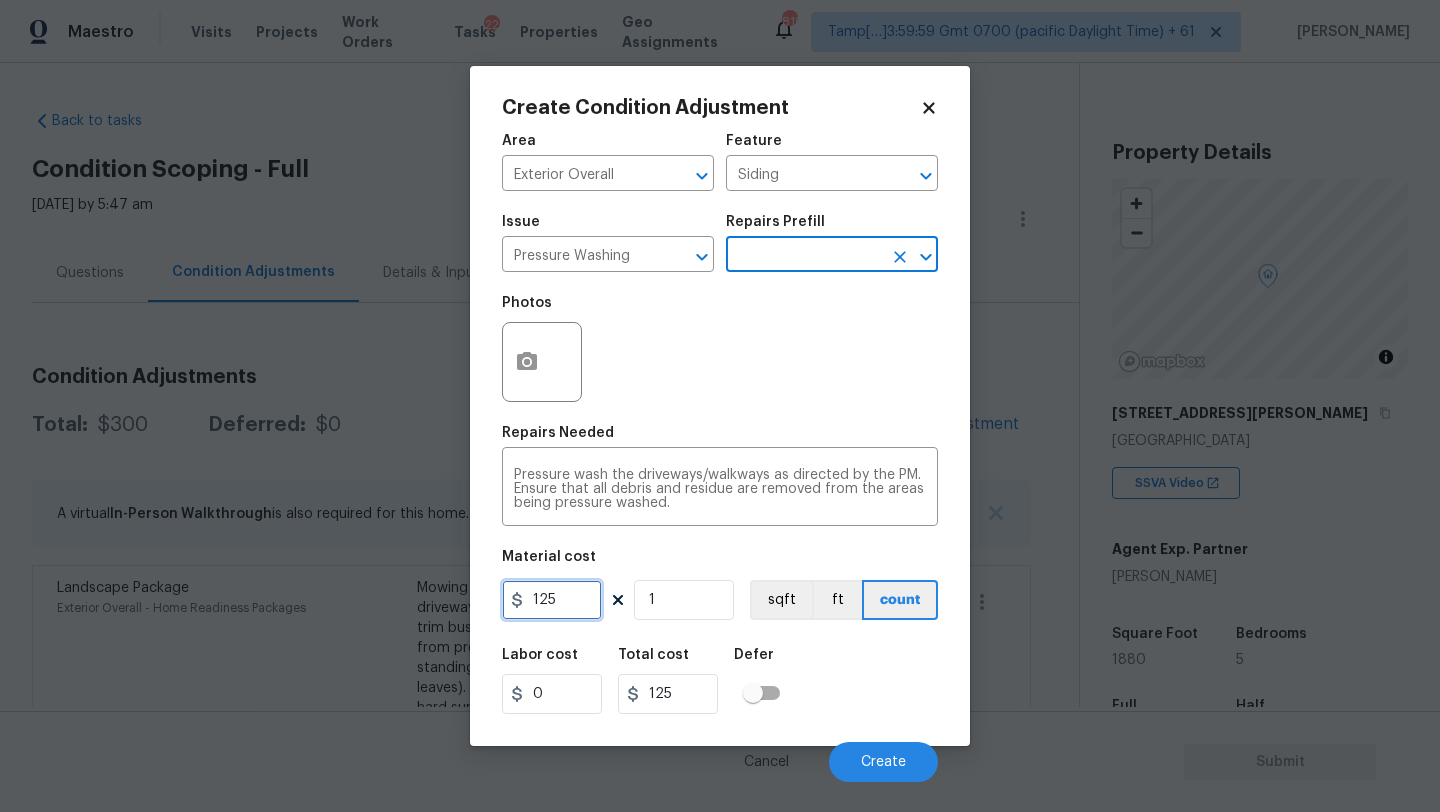 click on "125" at bounding box center (552, 600) 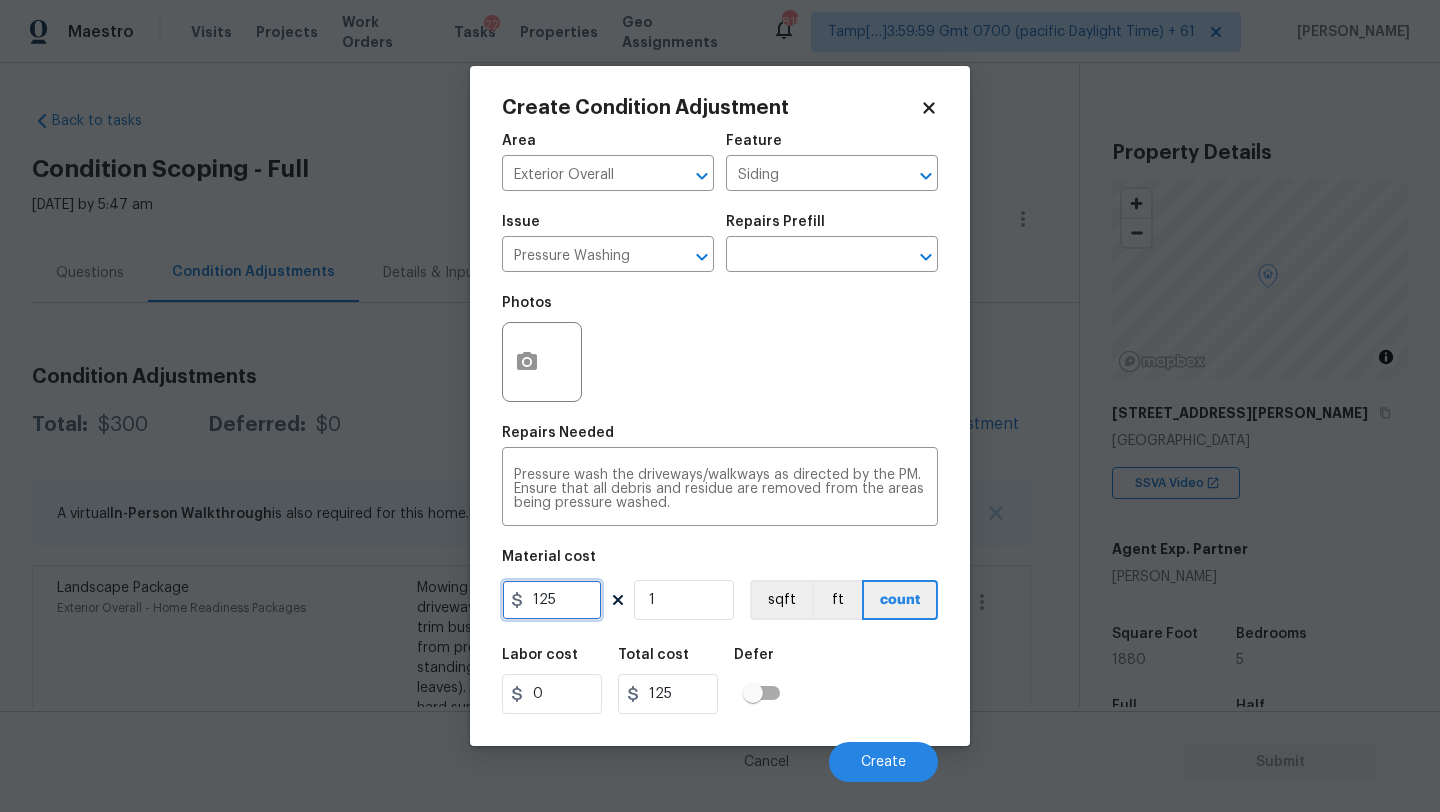 click on "125" at bounding box center (552, 600) 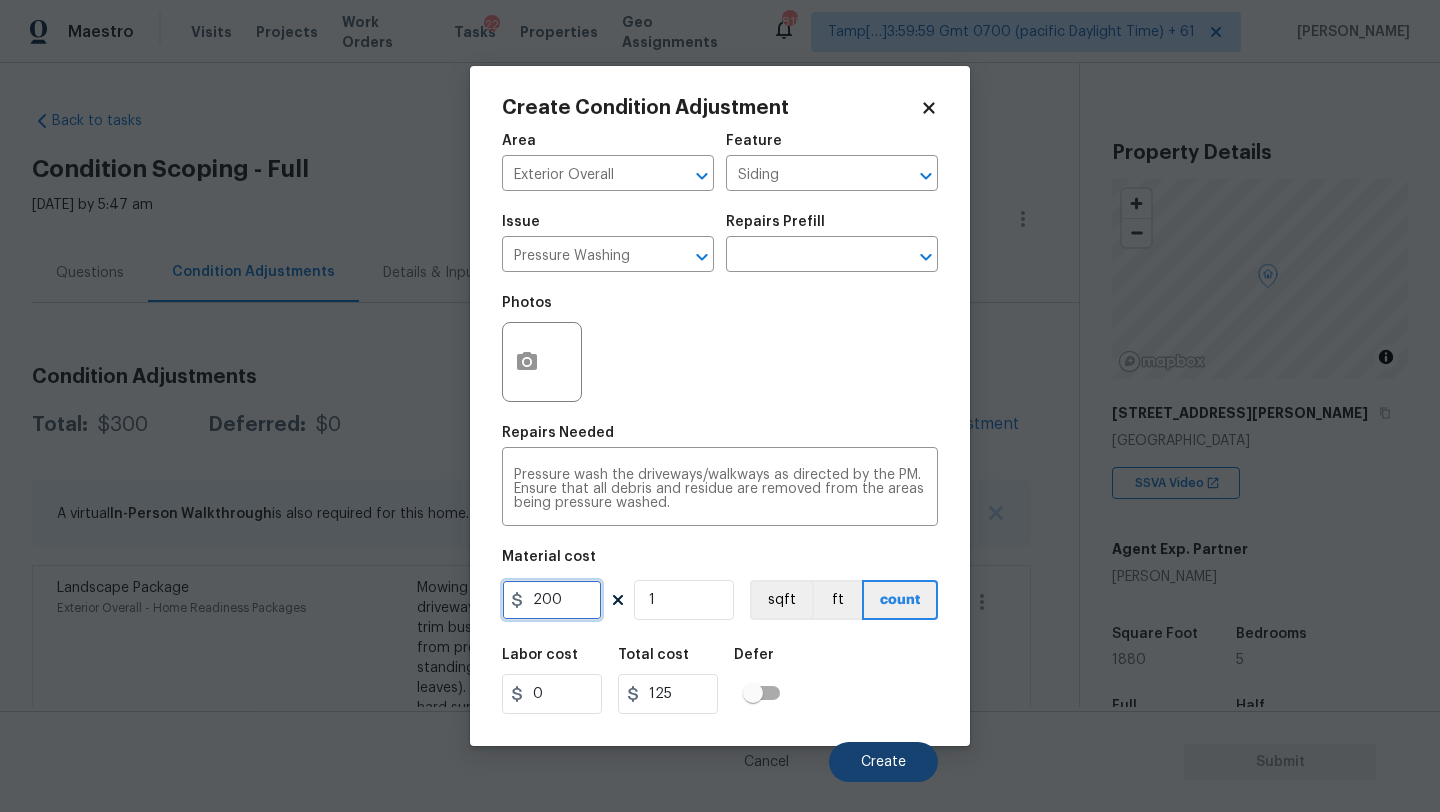 type on "200" 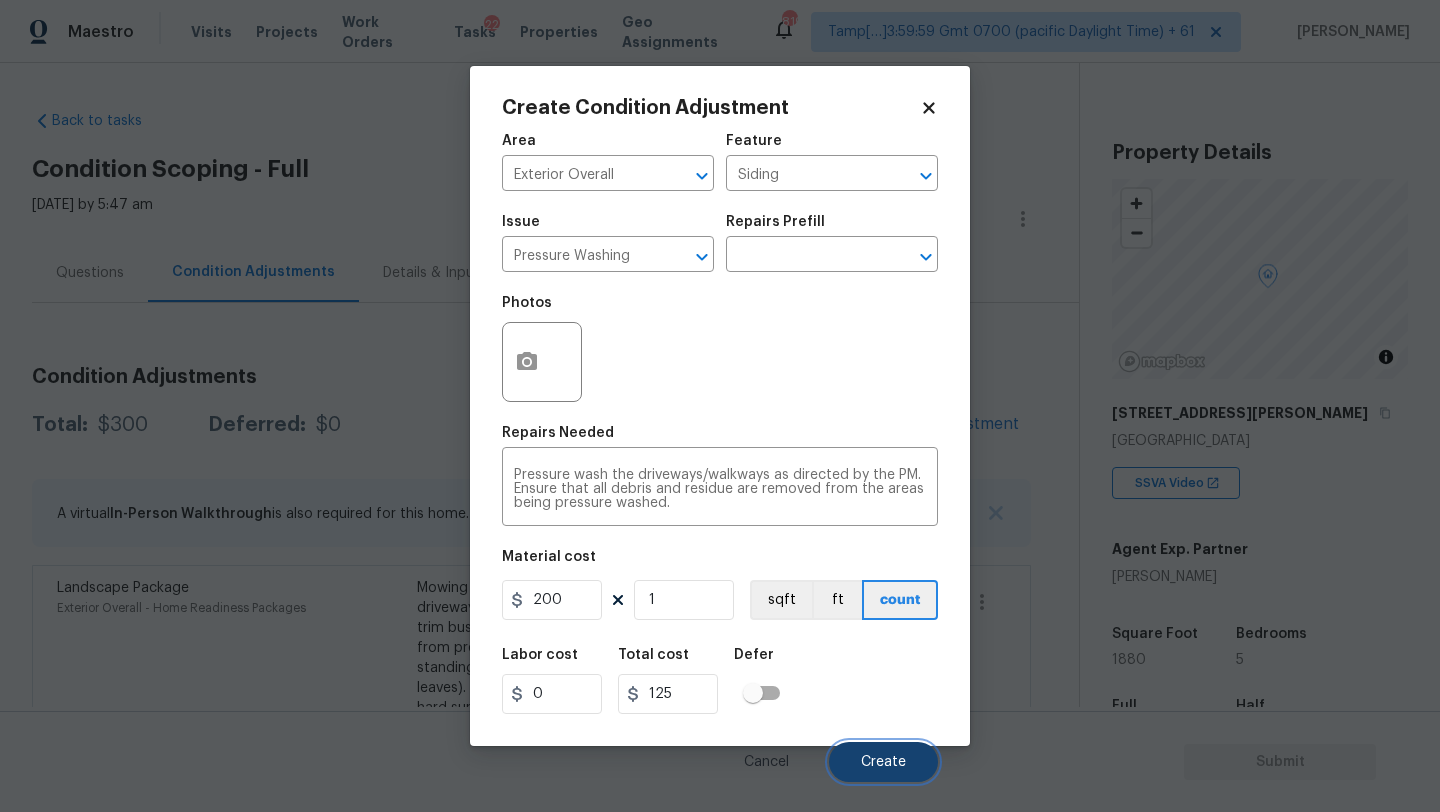 type on "200" 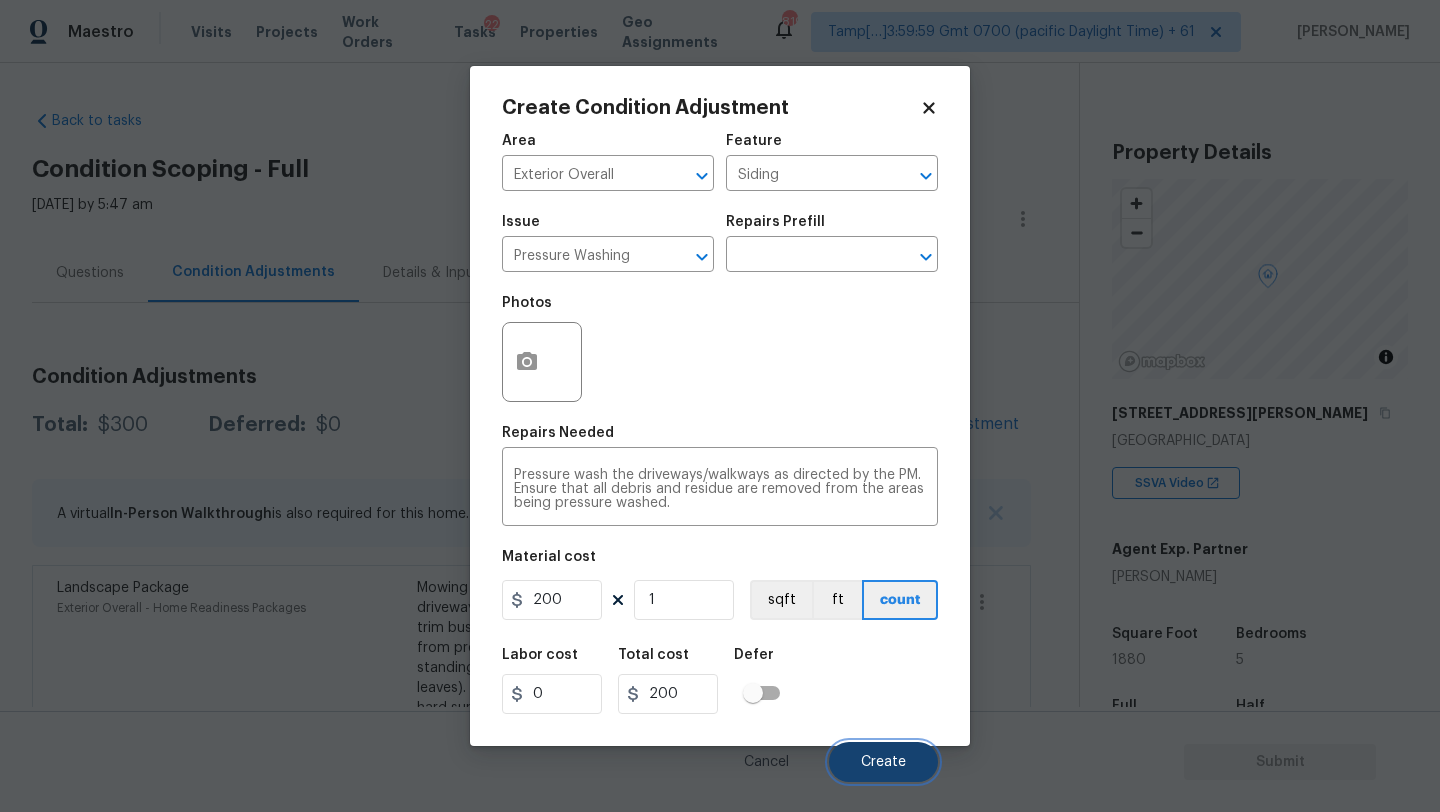 click on "Create" at bounding box center [883, 762] 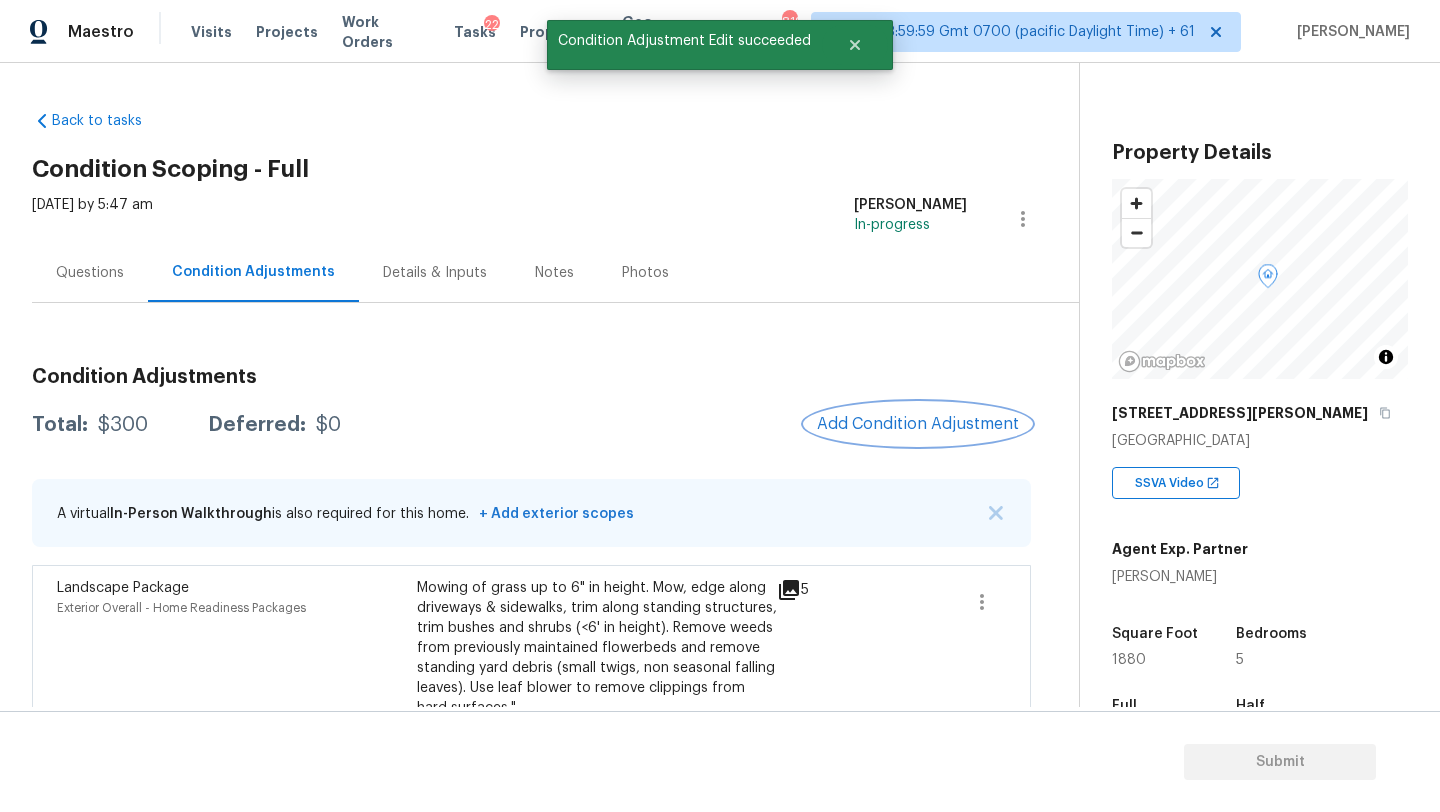 click on "Add Condition Adjustment" at bounding box center (918, 424) 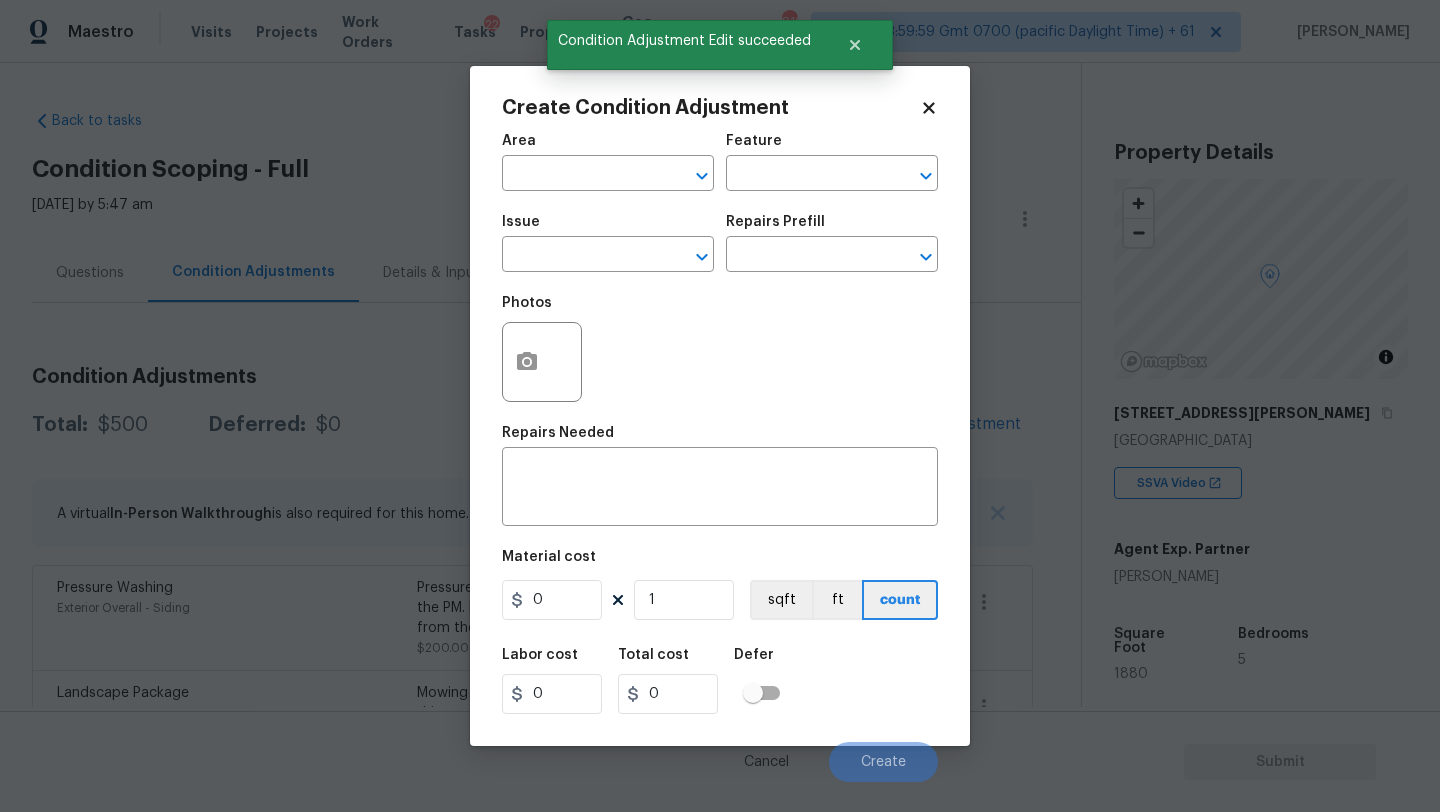 click on "Area" at bounding box center (608, 147) 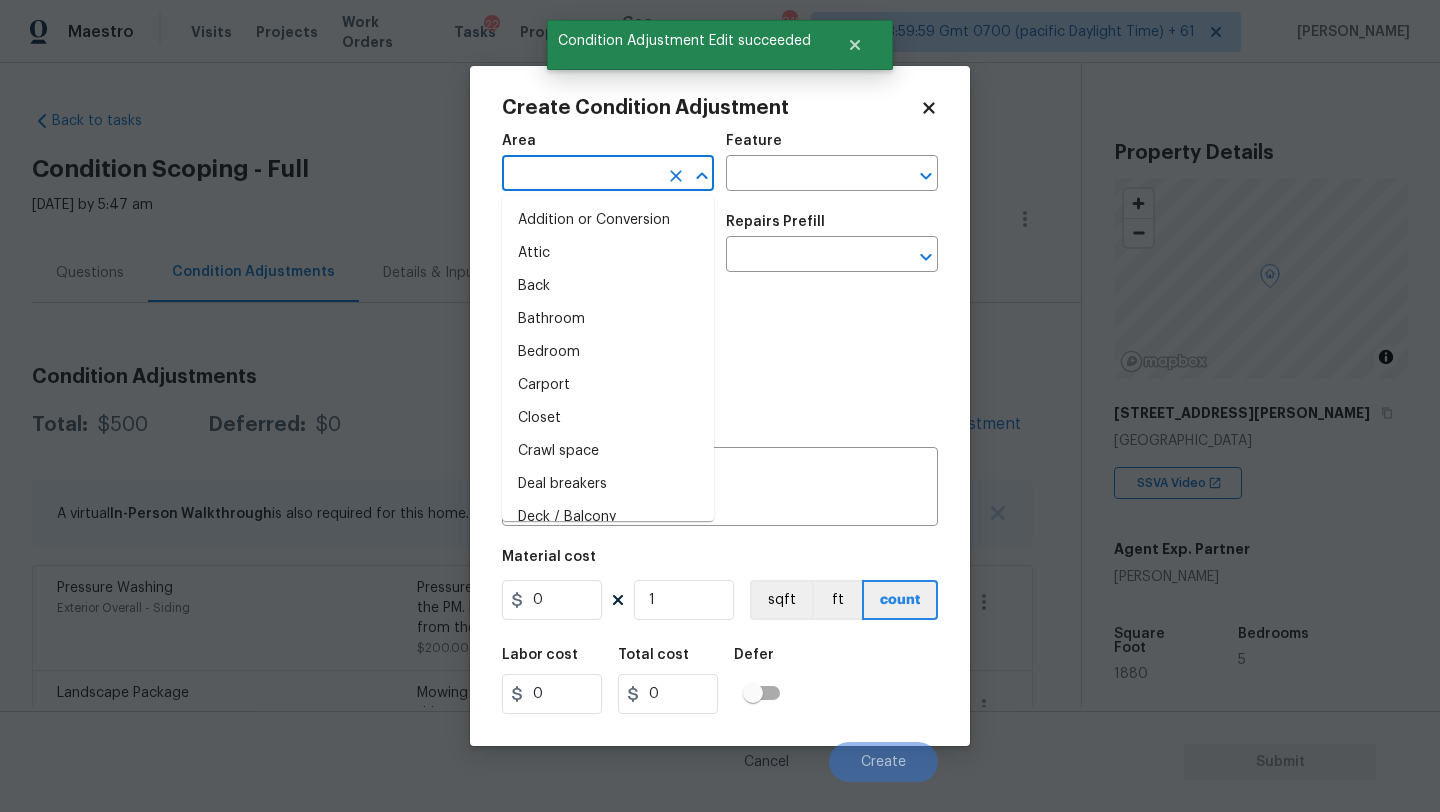 click at bounding box center (580, 175) 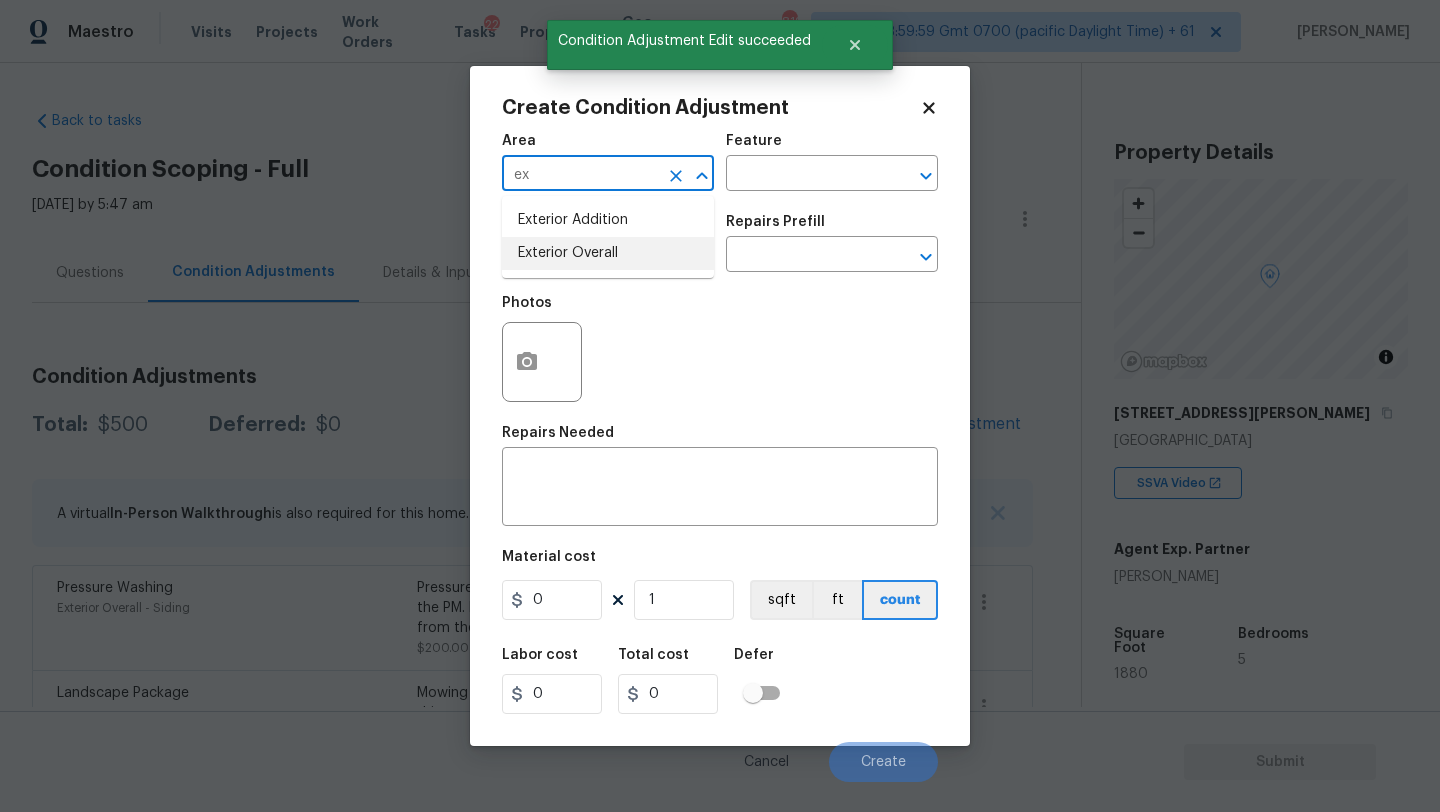 click on "Exterior Overall" at bounding box center (608, 253) 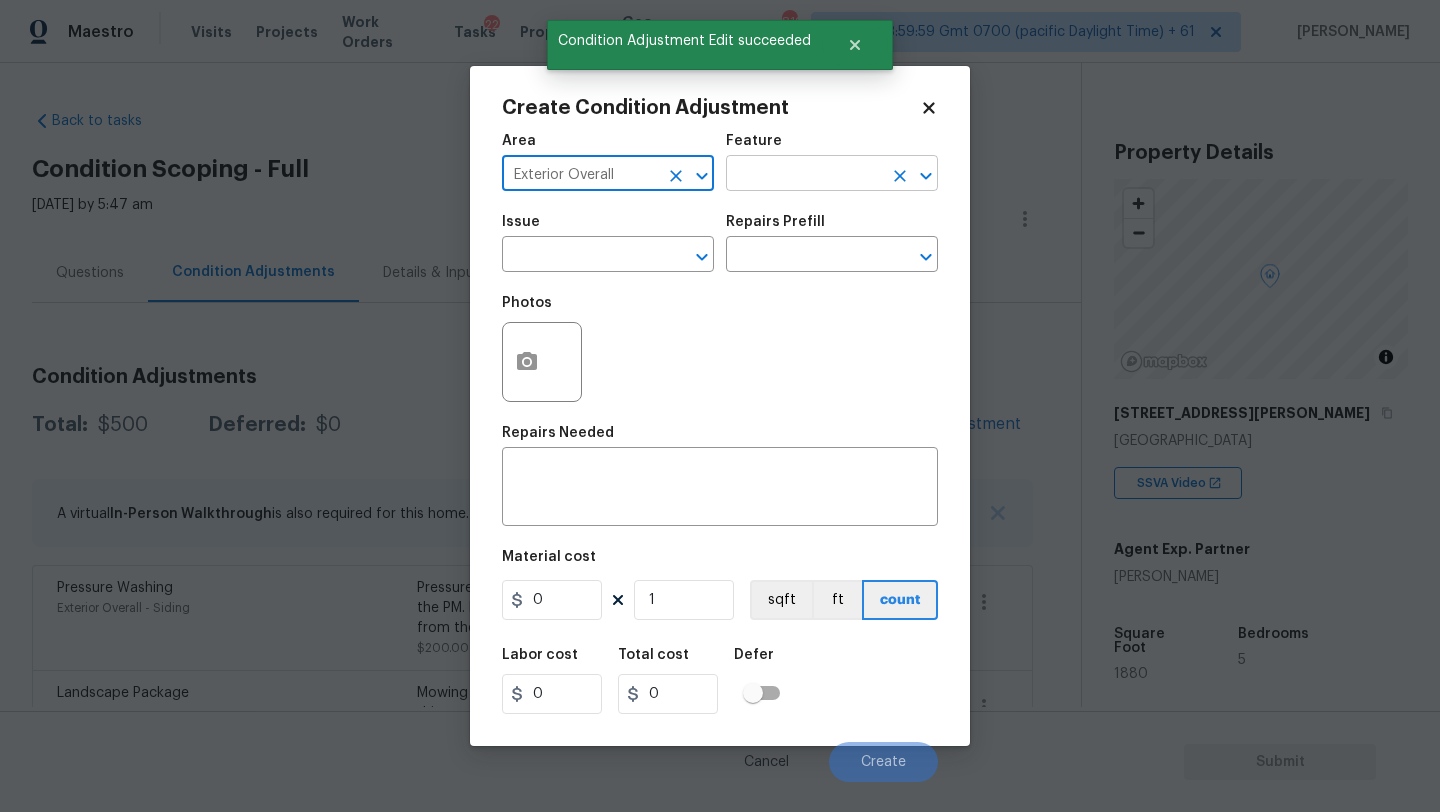type on "Exterior Overall" 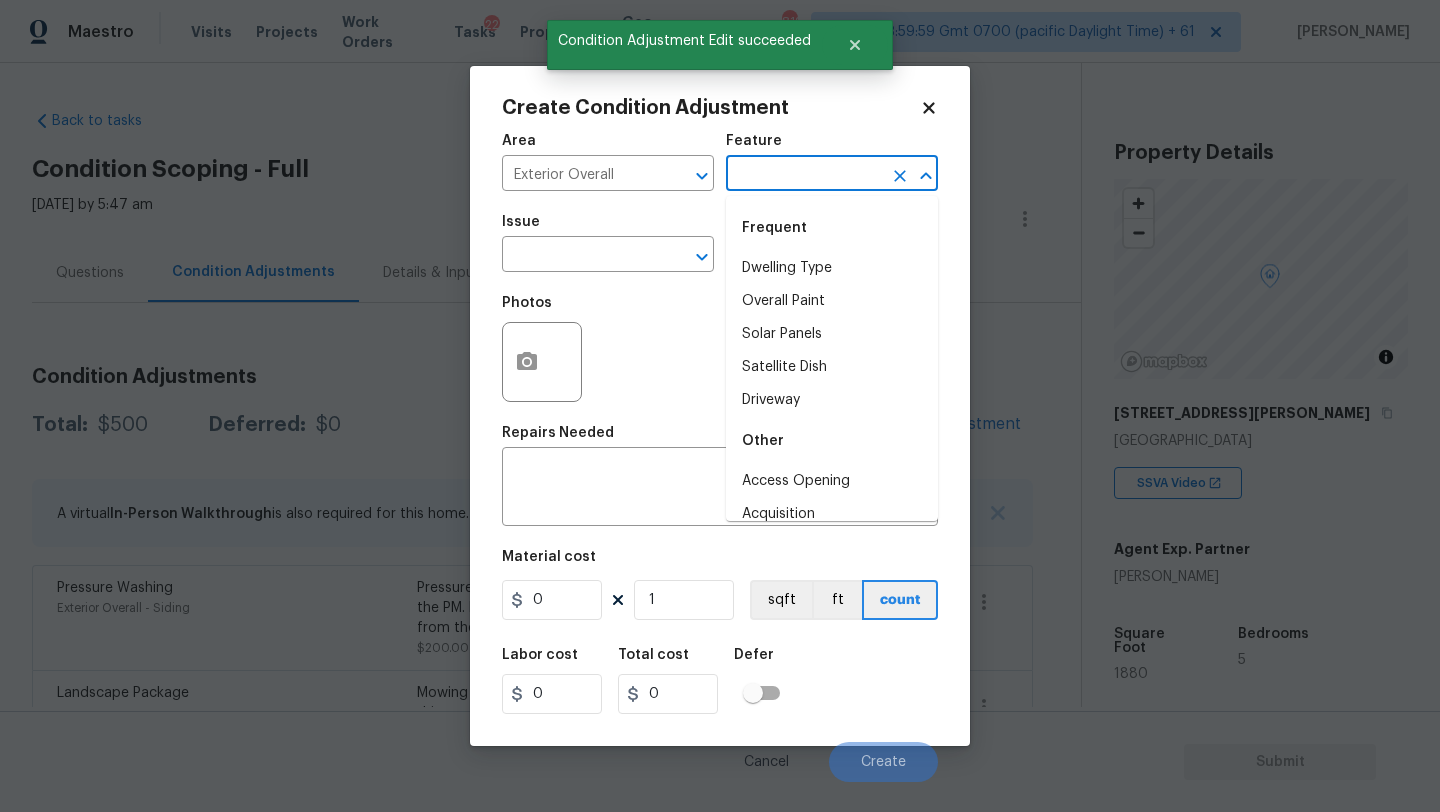 click at bounding box center (804, 175) 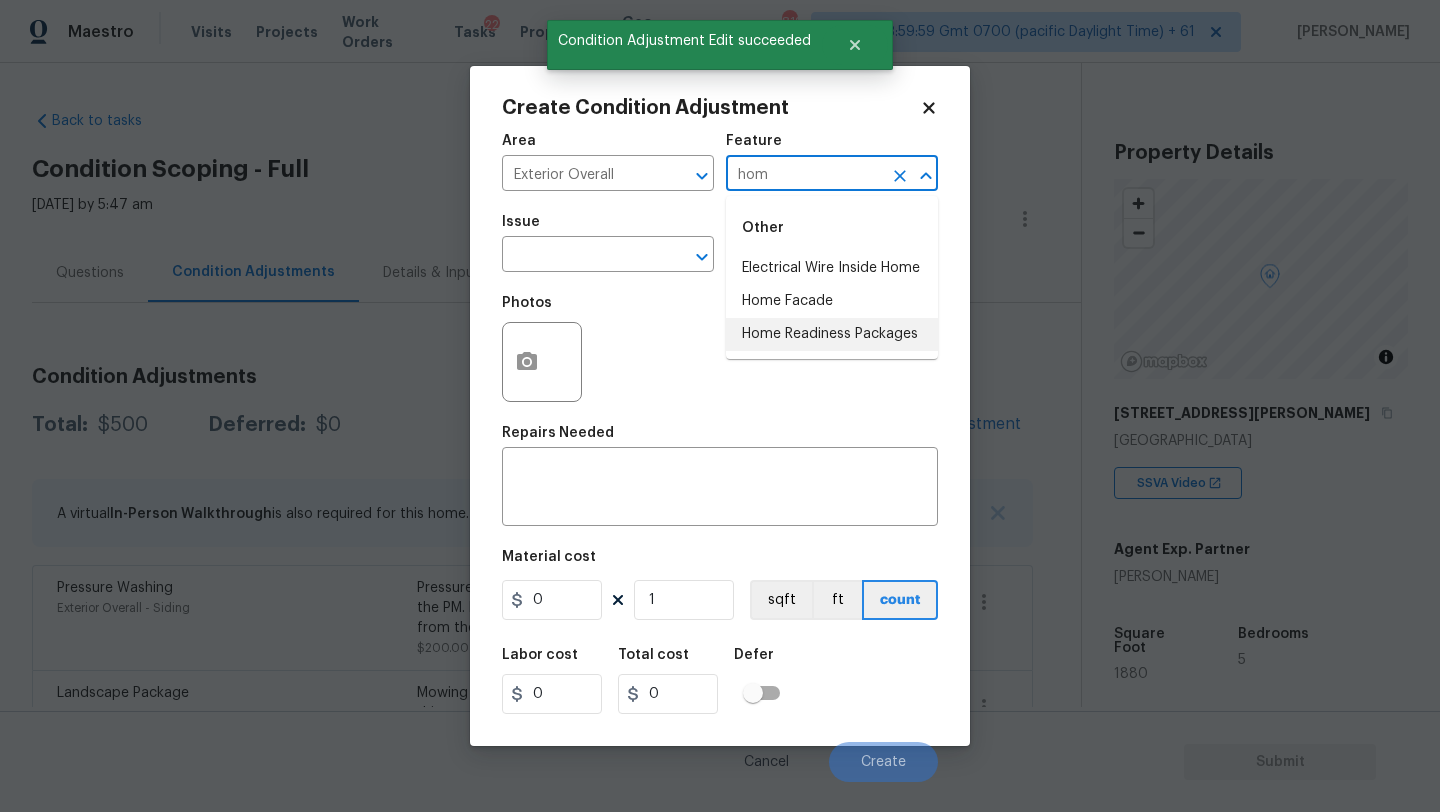 click on "Home Readiness Packages" at bounding box center (832, 334) 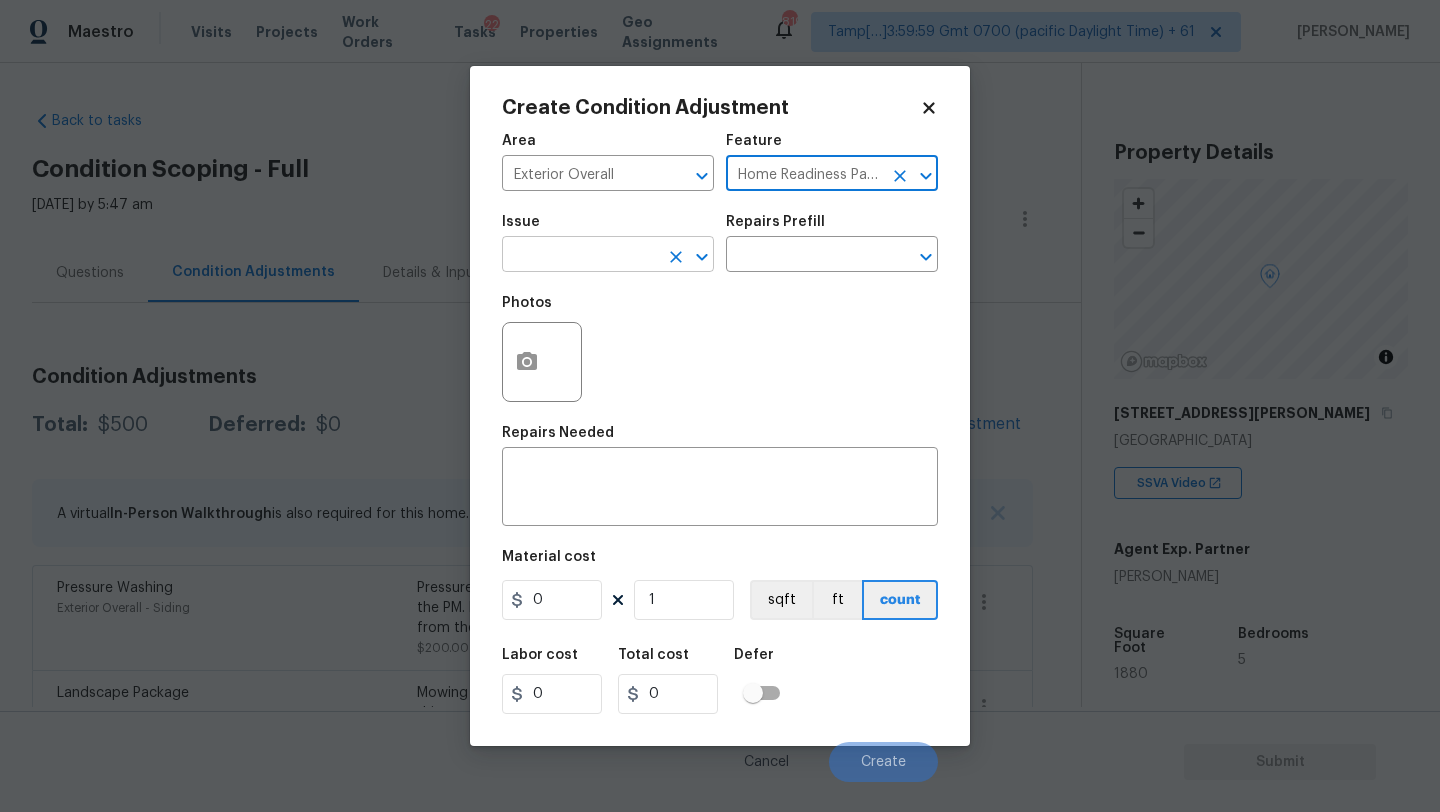 type on "Home Readiness Packages" 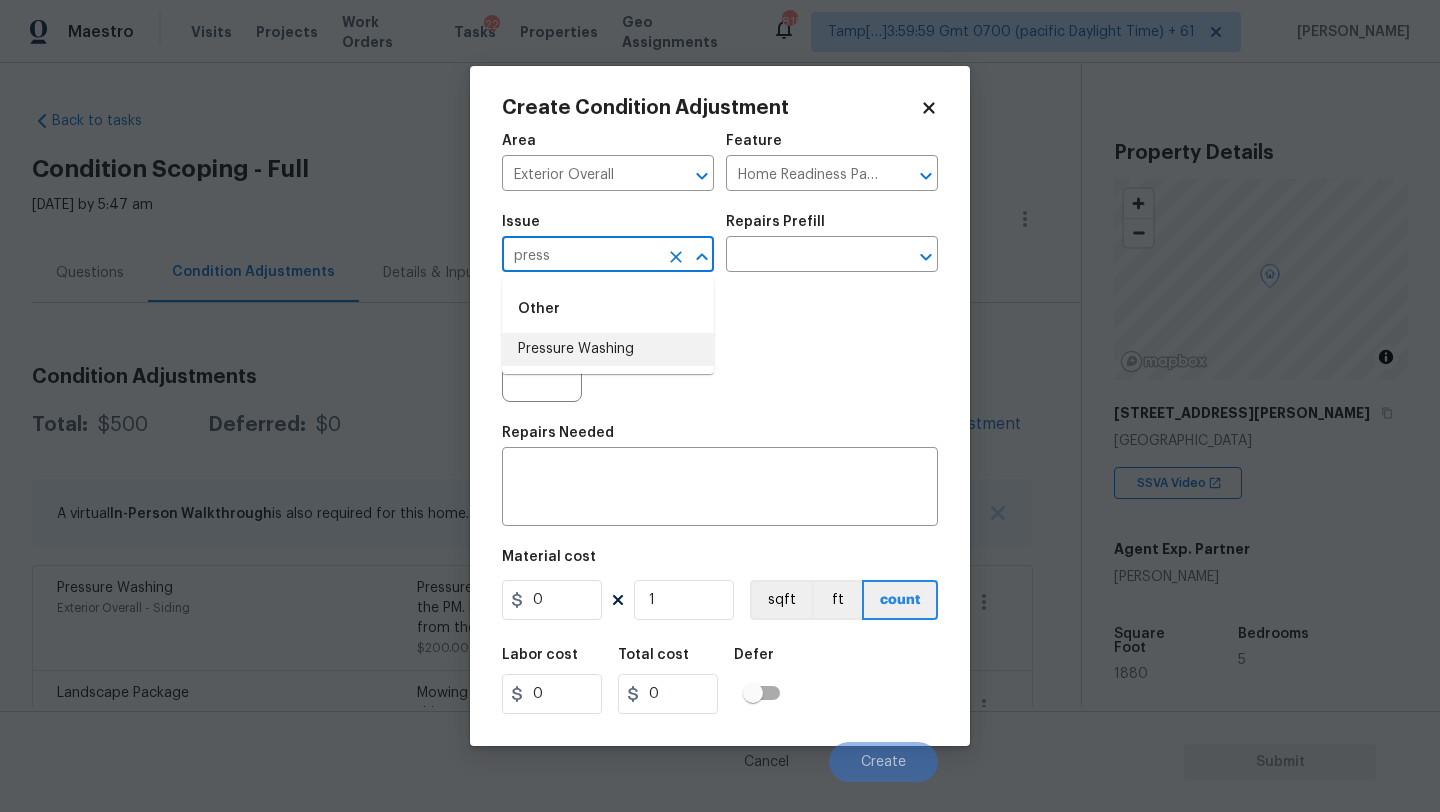 click on "Pressure Washing" at bounding box center [608, 349] 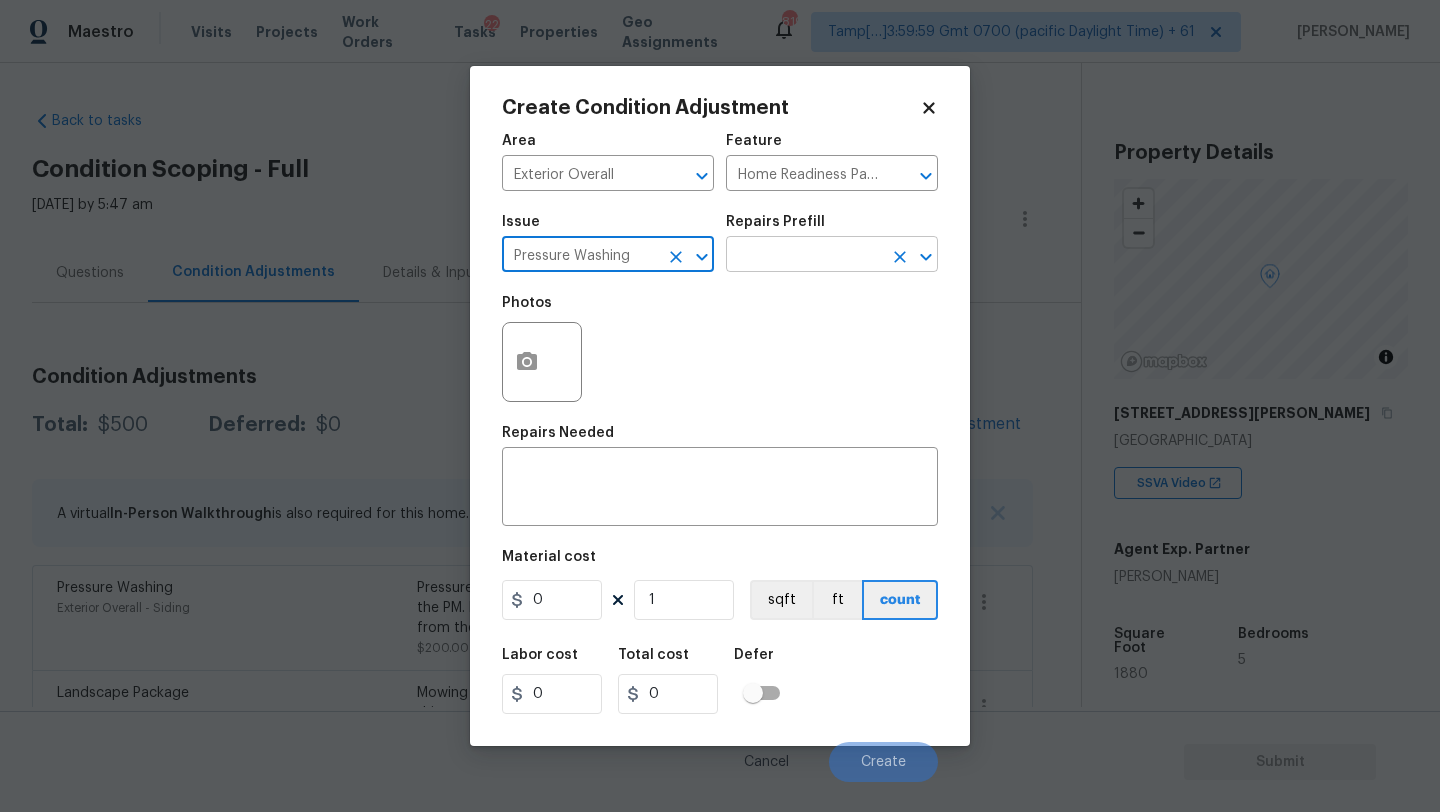 type on "Pressure Washing" 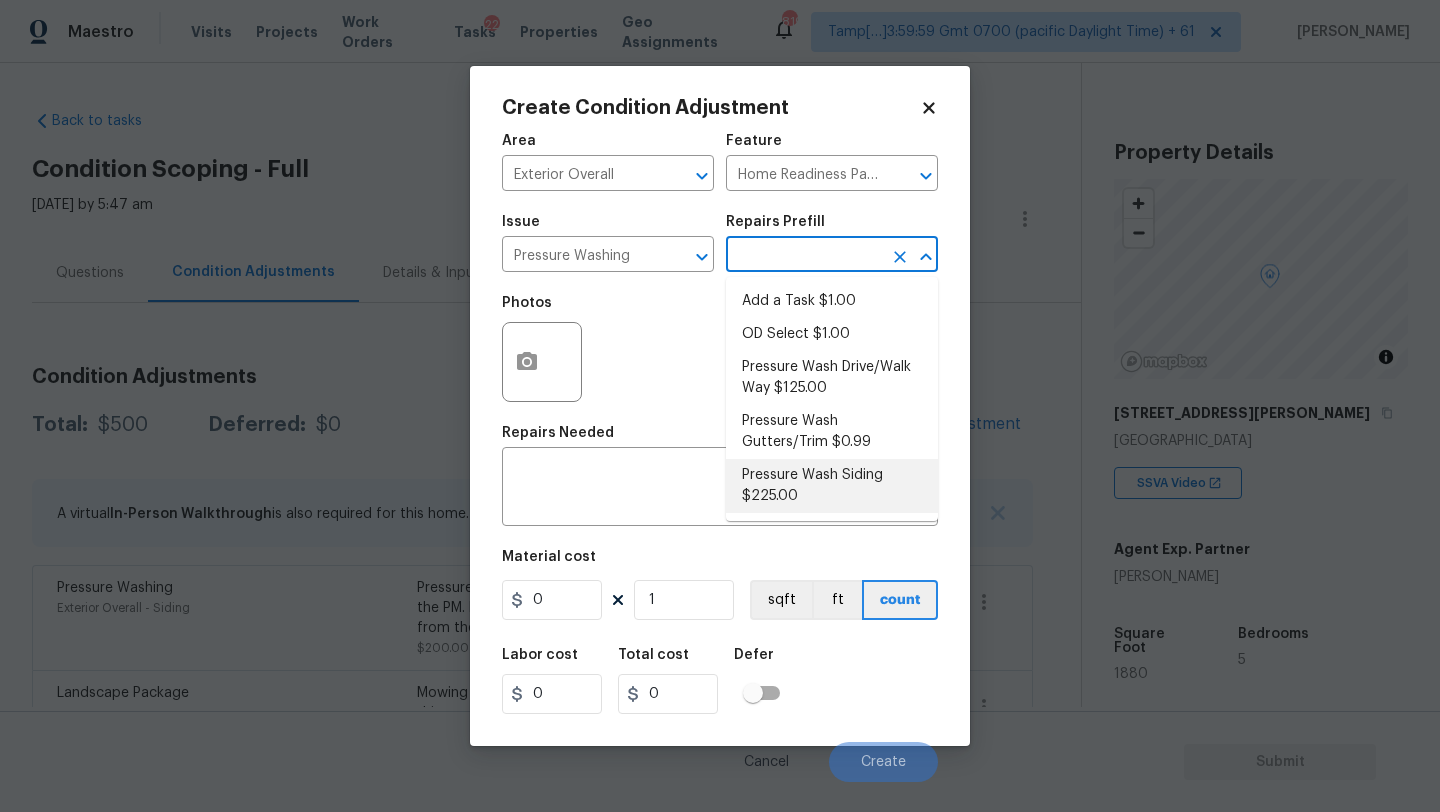 click on "Pressure Wash Siding $225.00" at bounding box center [832, 486] 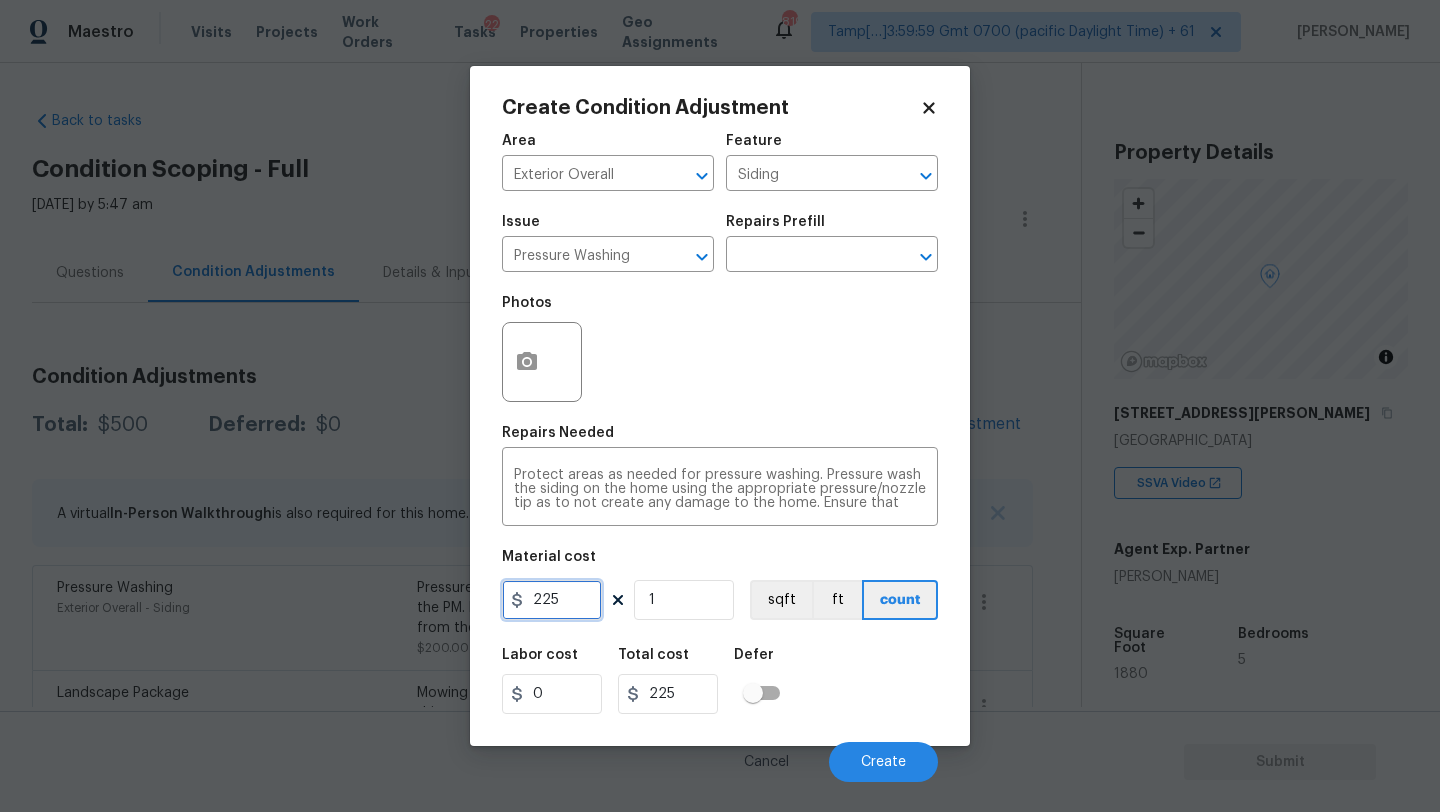 click on "225" at bounding box center (552, 600) 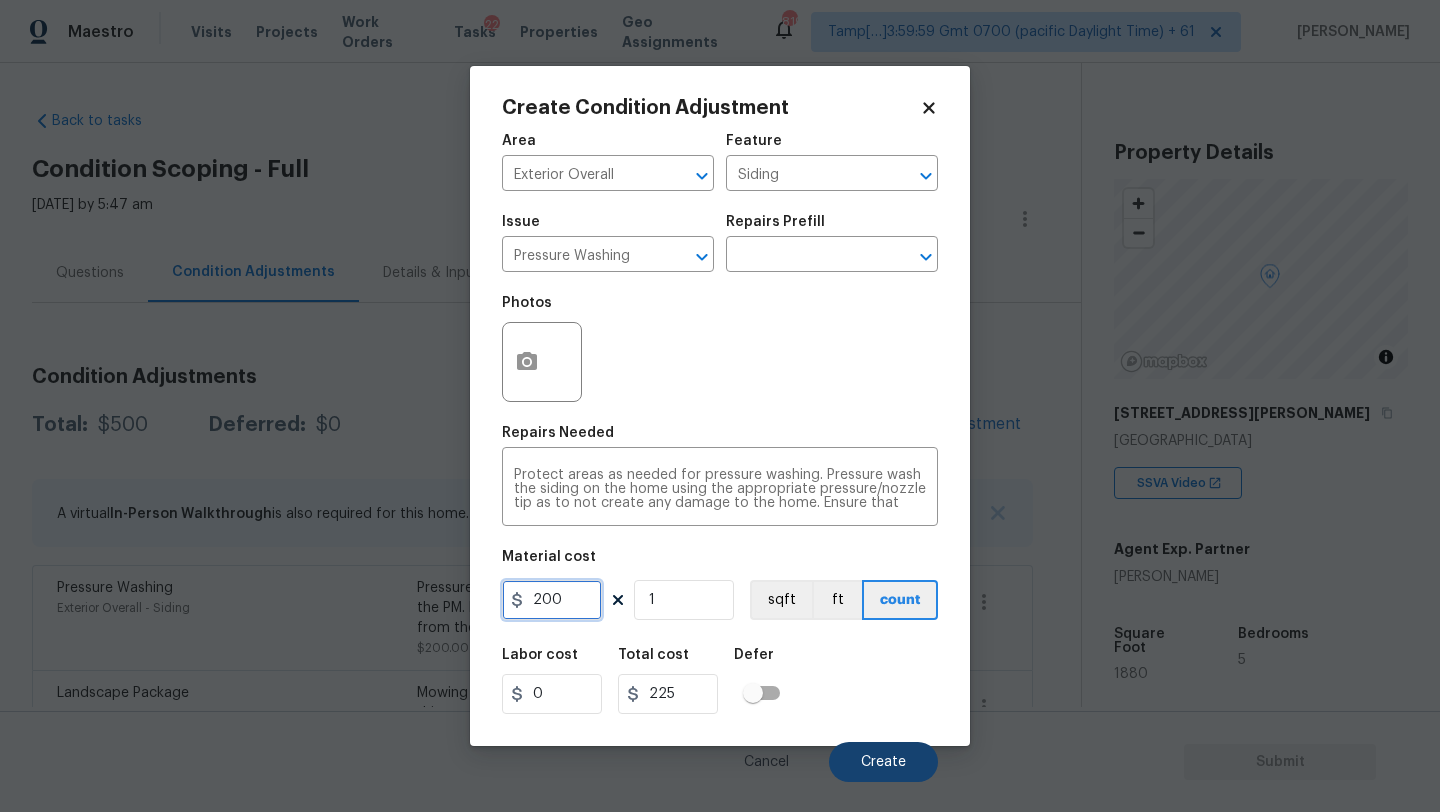 type on "200" 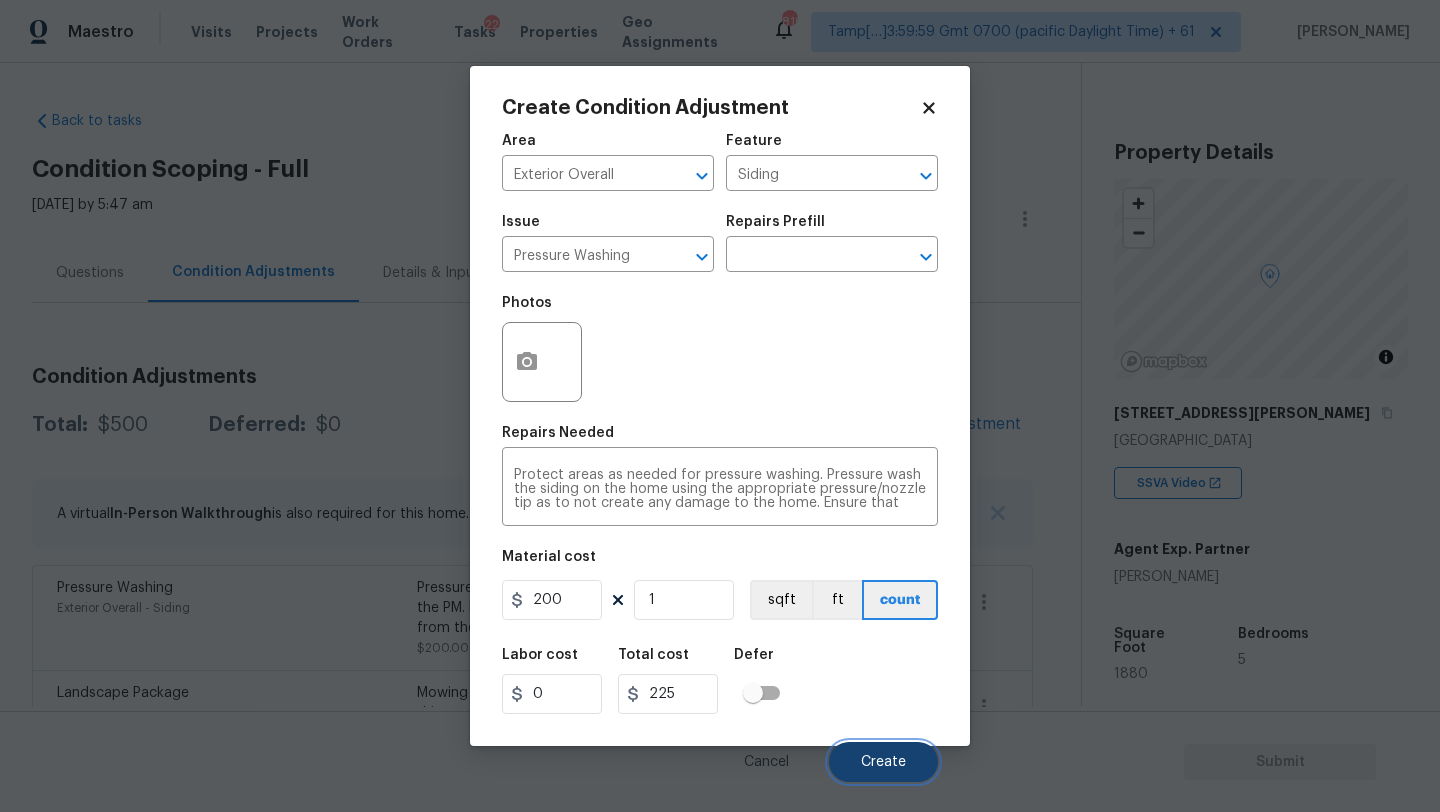 type on "200" 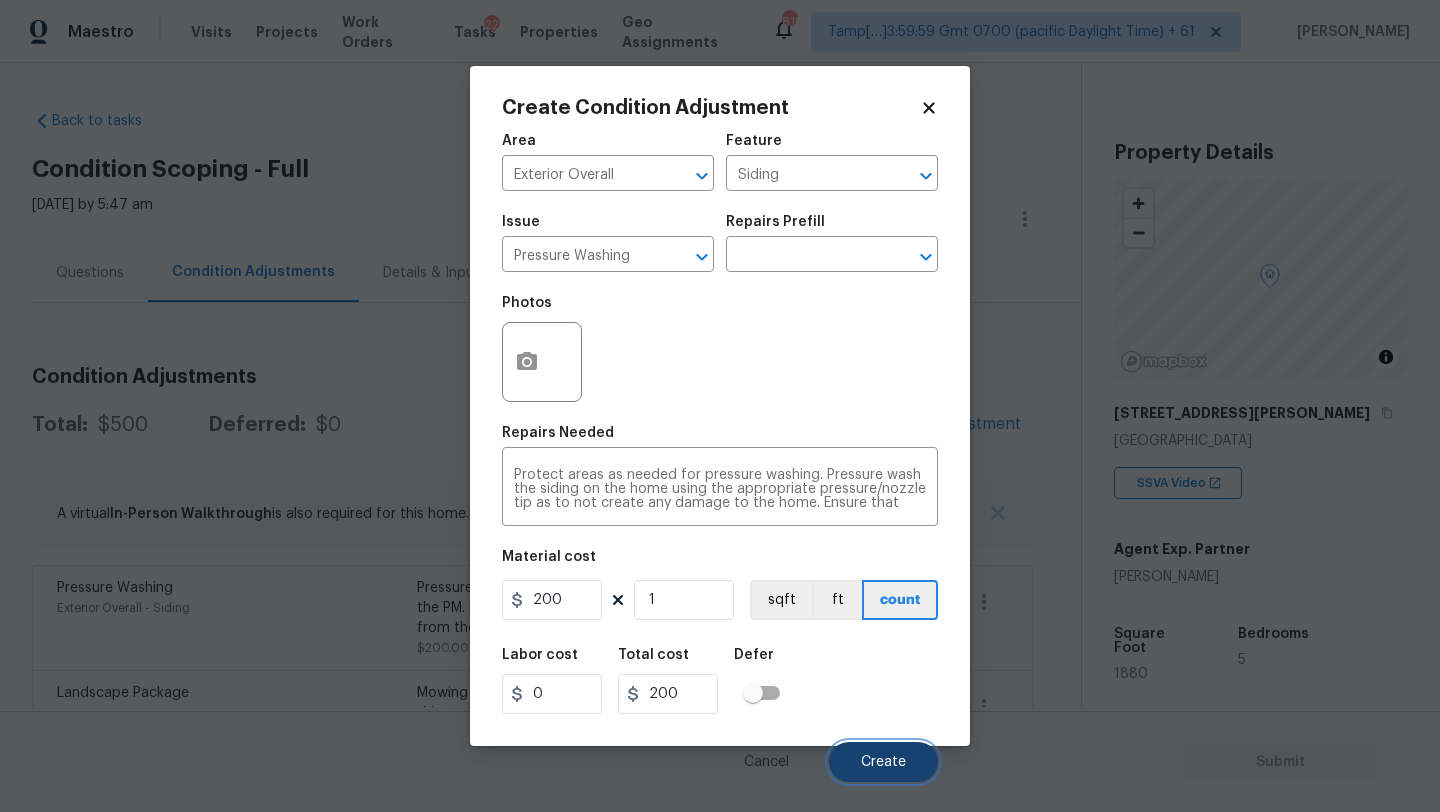 click on "Create" at bounding box center (883, 762) 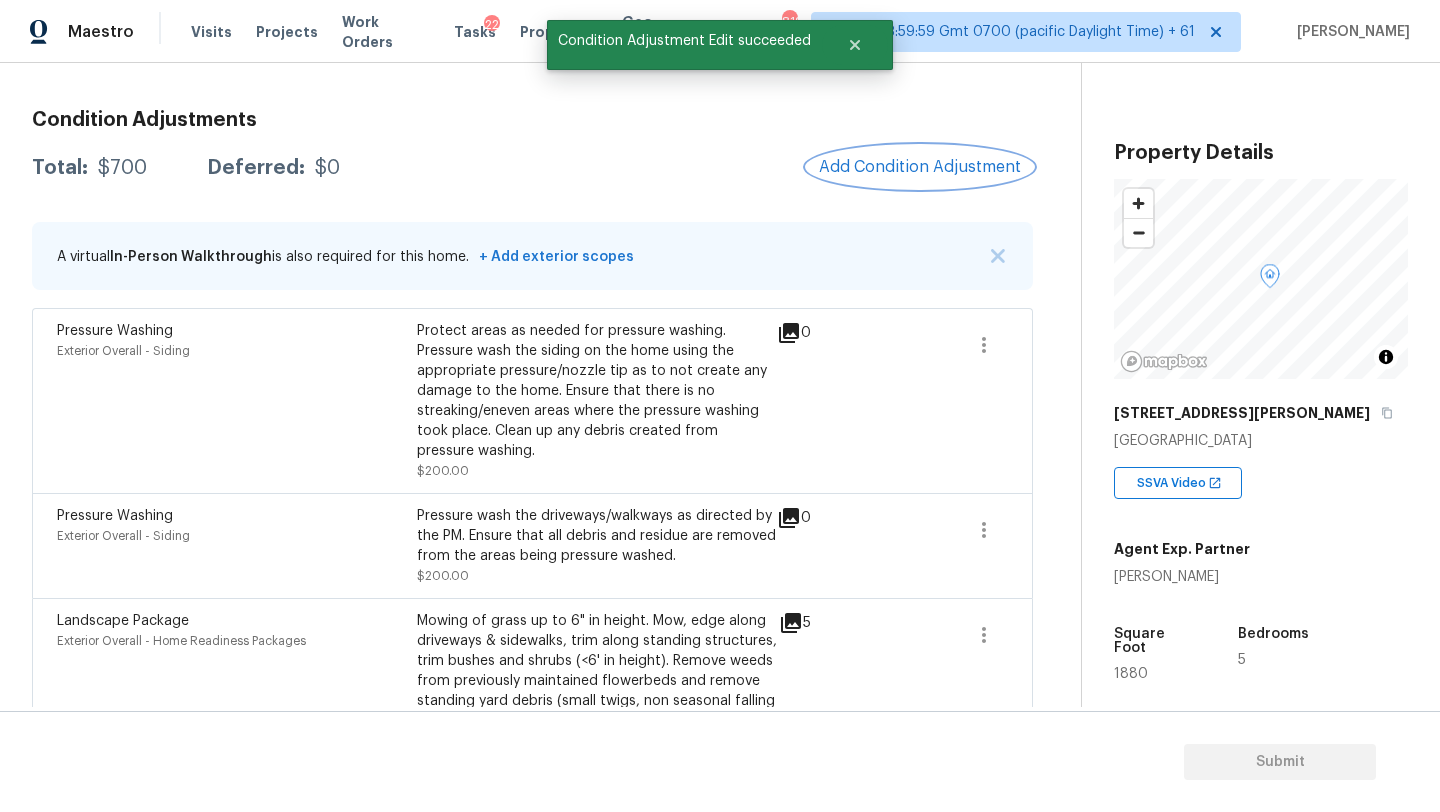 scroll, scrollTop: 197, scrollLeft: 0, axis: vertical 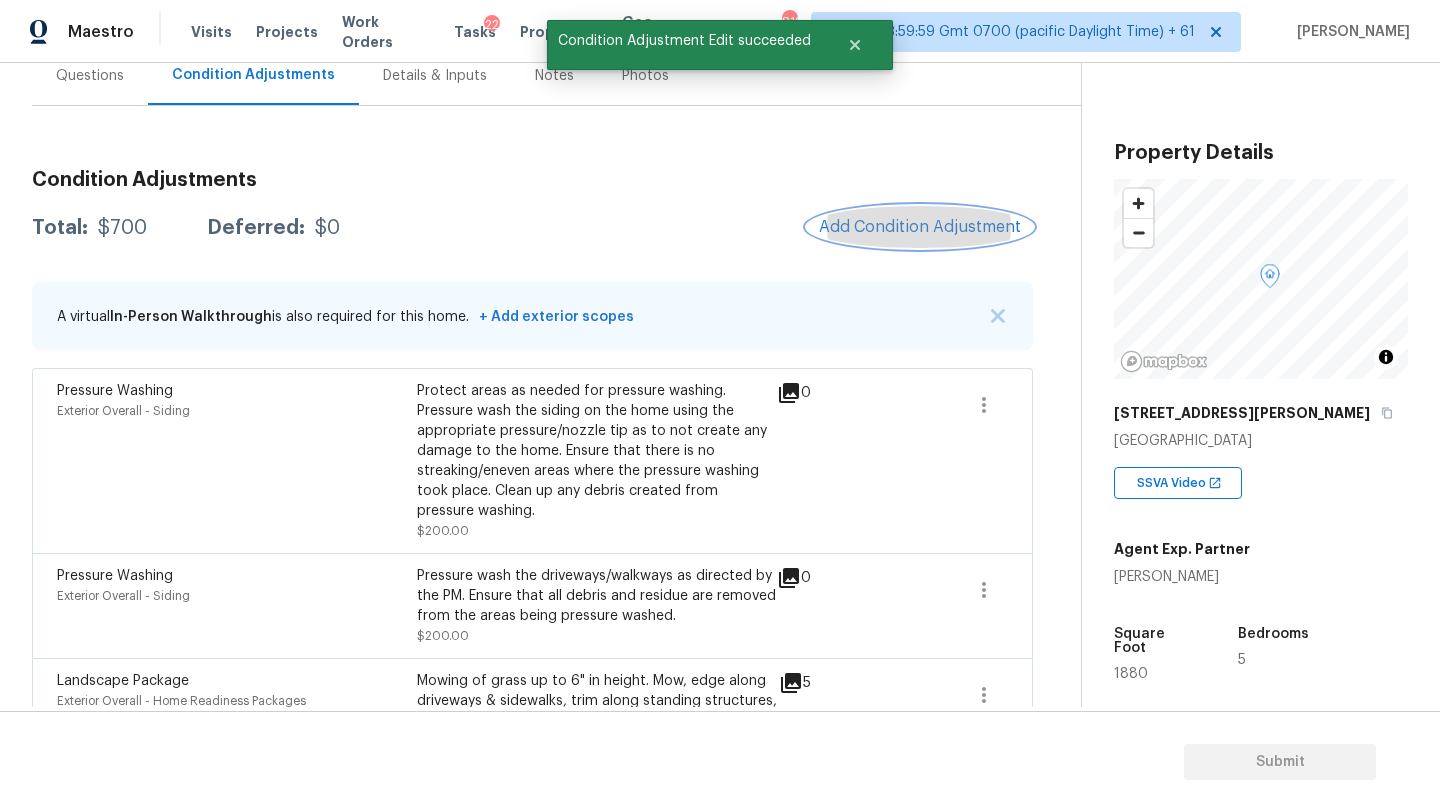 click on "Add Condition Adjustment" at bounding box center (920, 227) 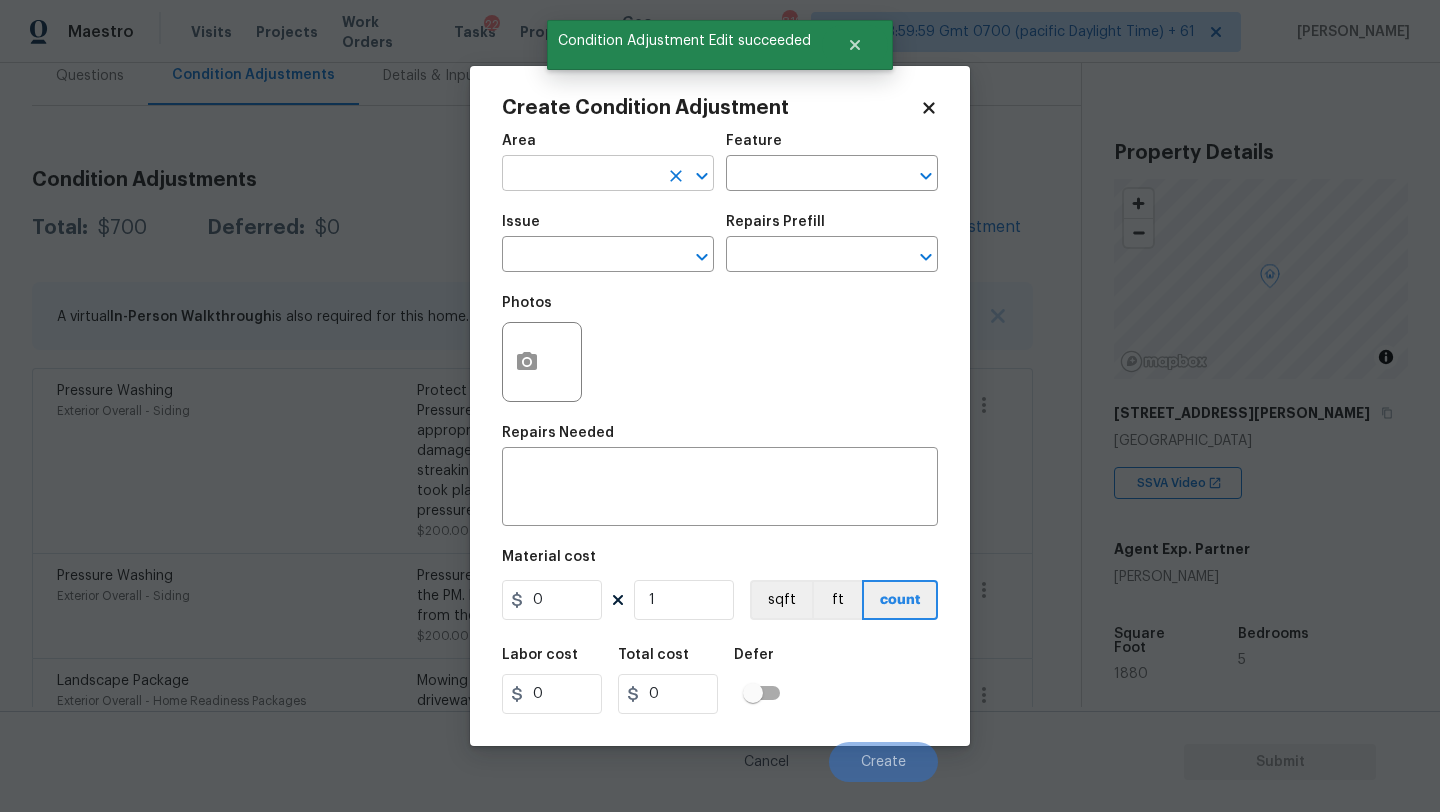 click at bounding box center (580, 175) 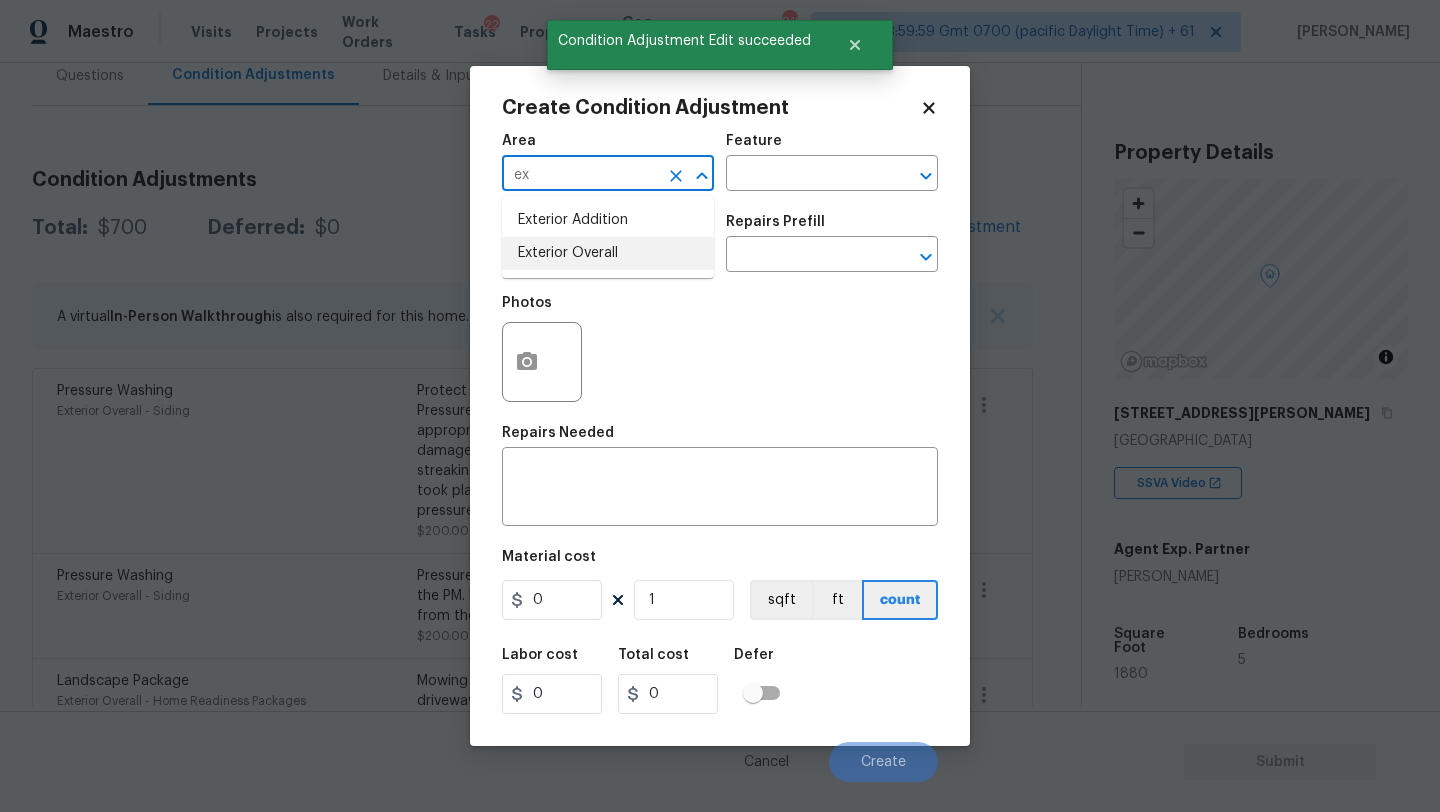 click on "Exterior Overall" at bounding box center (608, 253) 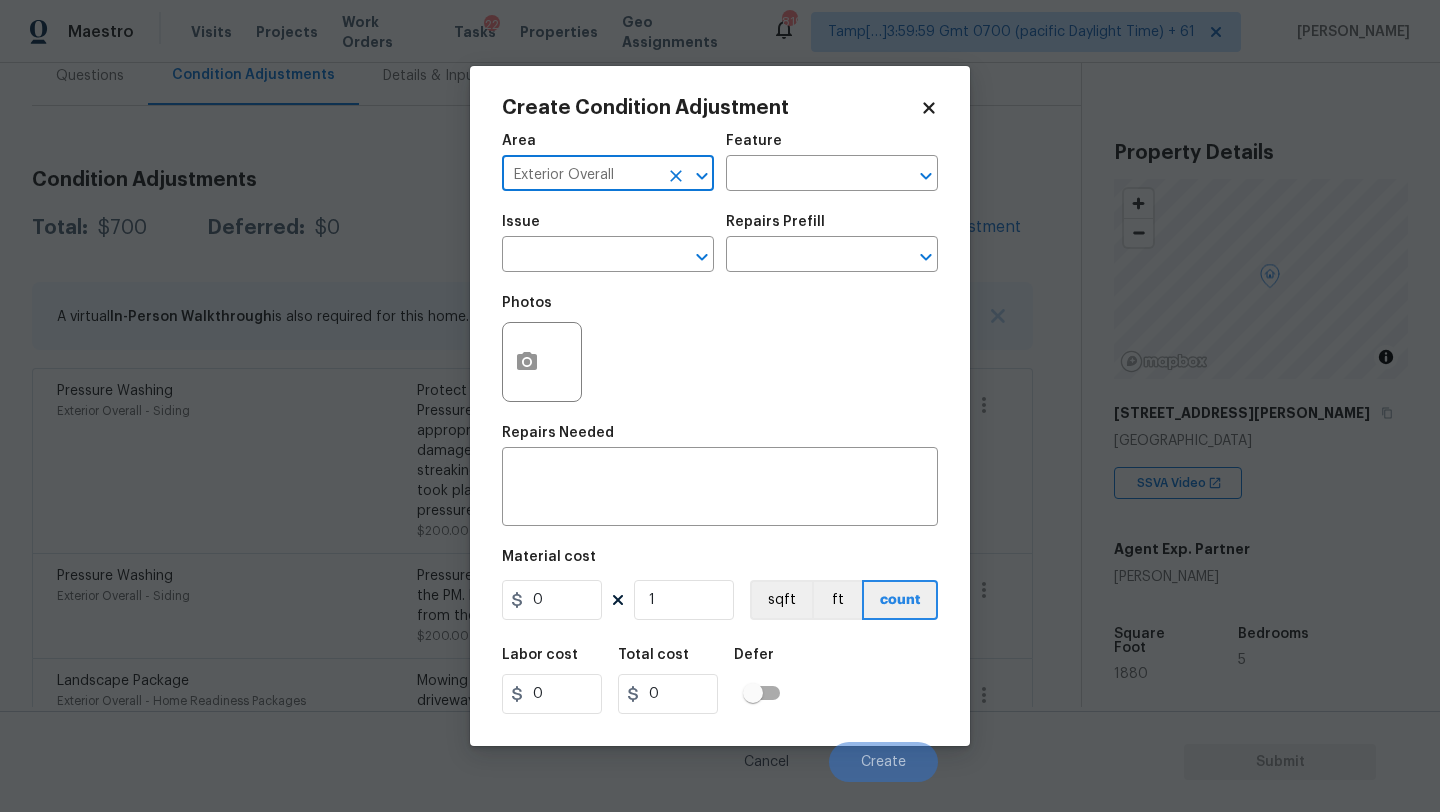 type on "Exterior Overall" 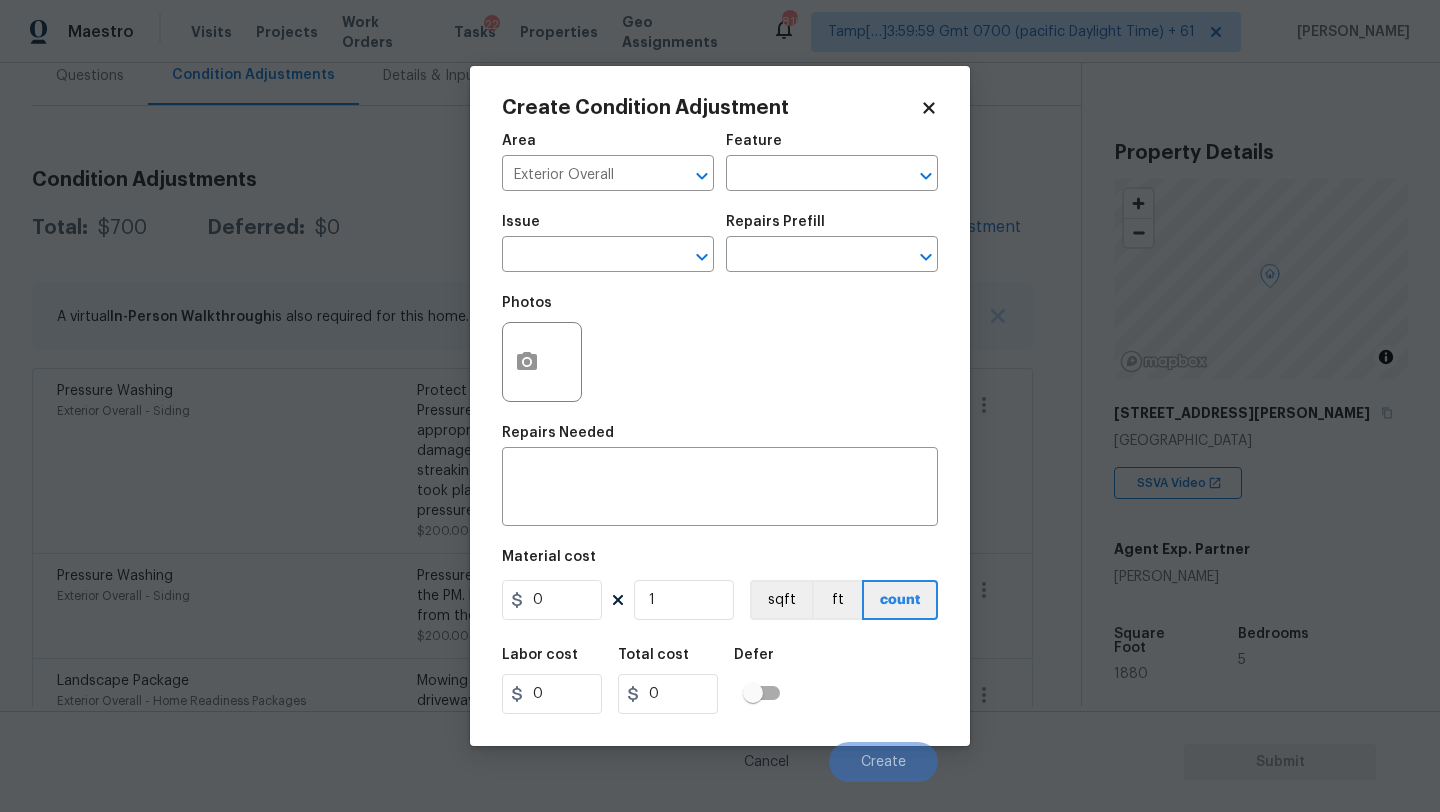 click on "Area Exterior Overall ​ Feature ​ Issue ​ Repairs Prefill ​ Photos Repairs Needed x ​ Material cost 0 1 sqft ft count Labor cost 0 Total cost 0 Defer Cancel Create" at bounding box center [720, 452] 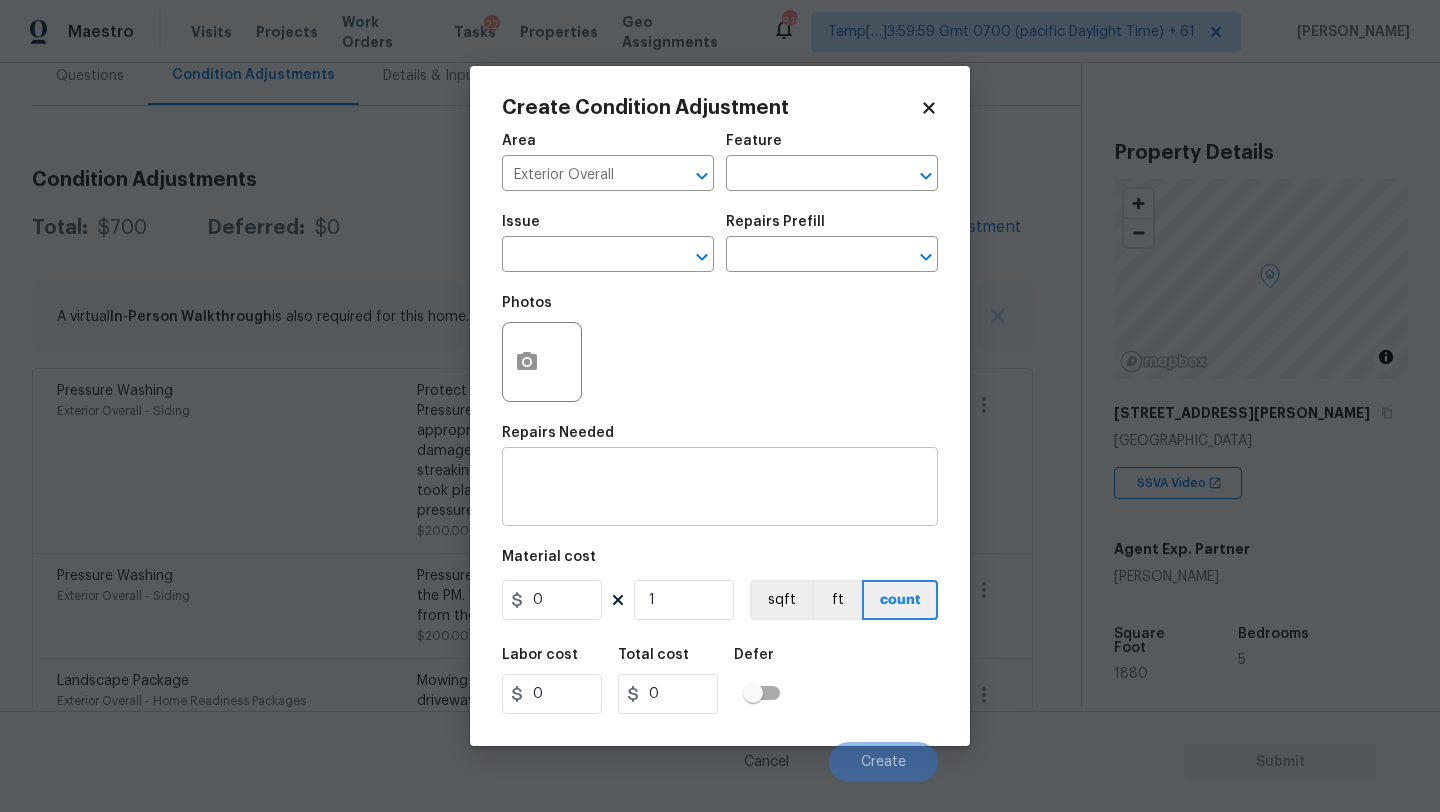 click at bounding box center [720, 489] 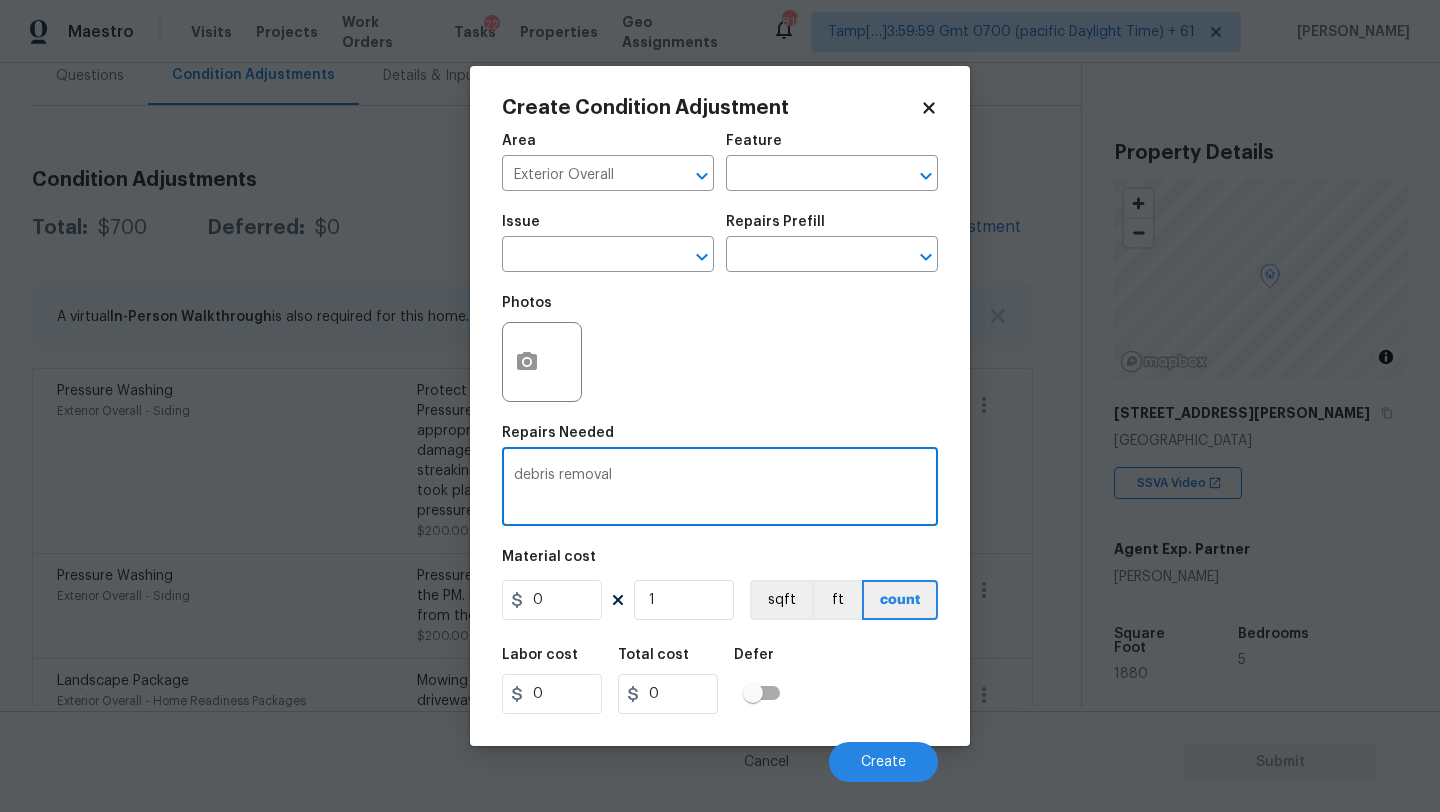 type on "debris removal" 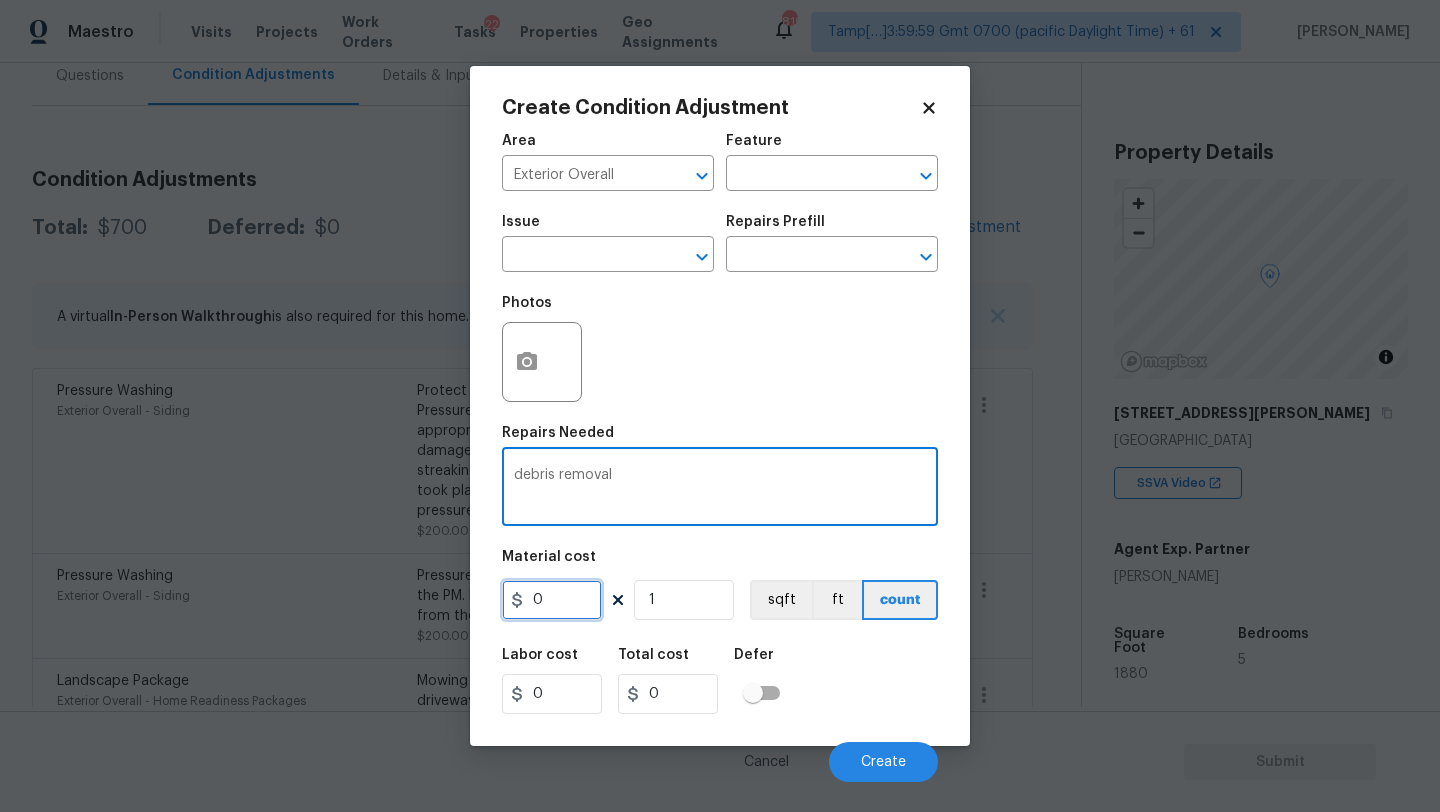 click on "0" at bounding box center (552, 600) 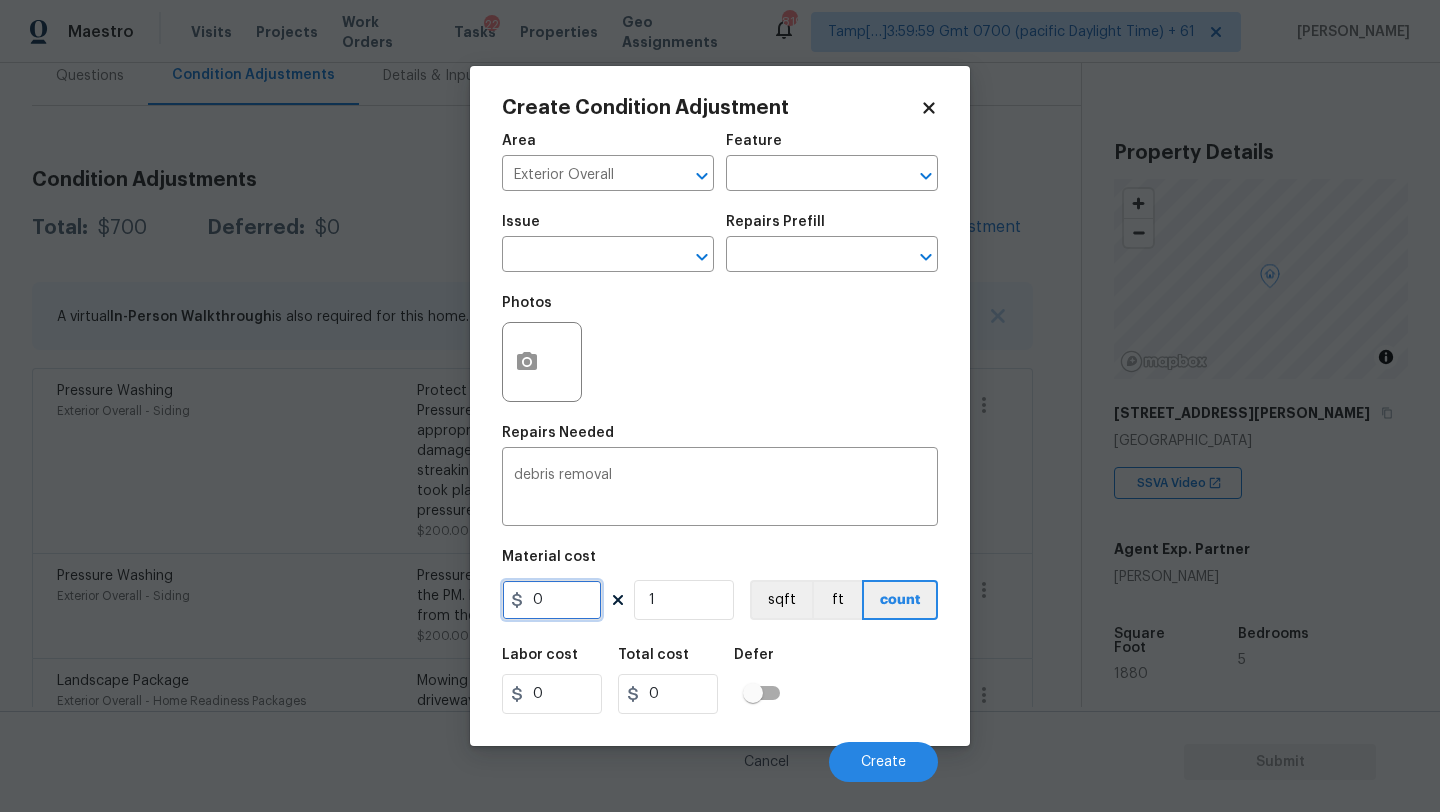 click on "0" at bounding box center [552, 600] 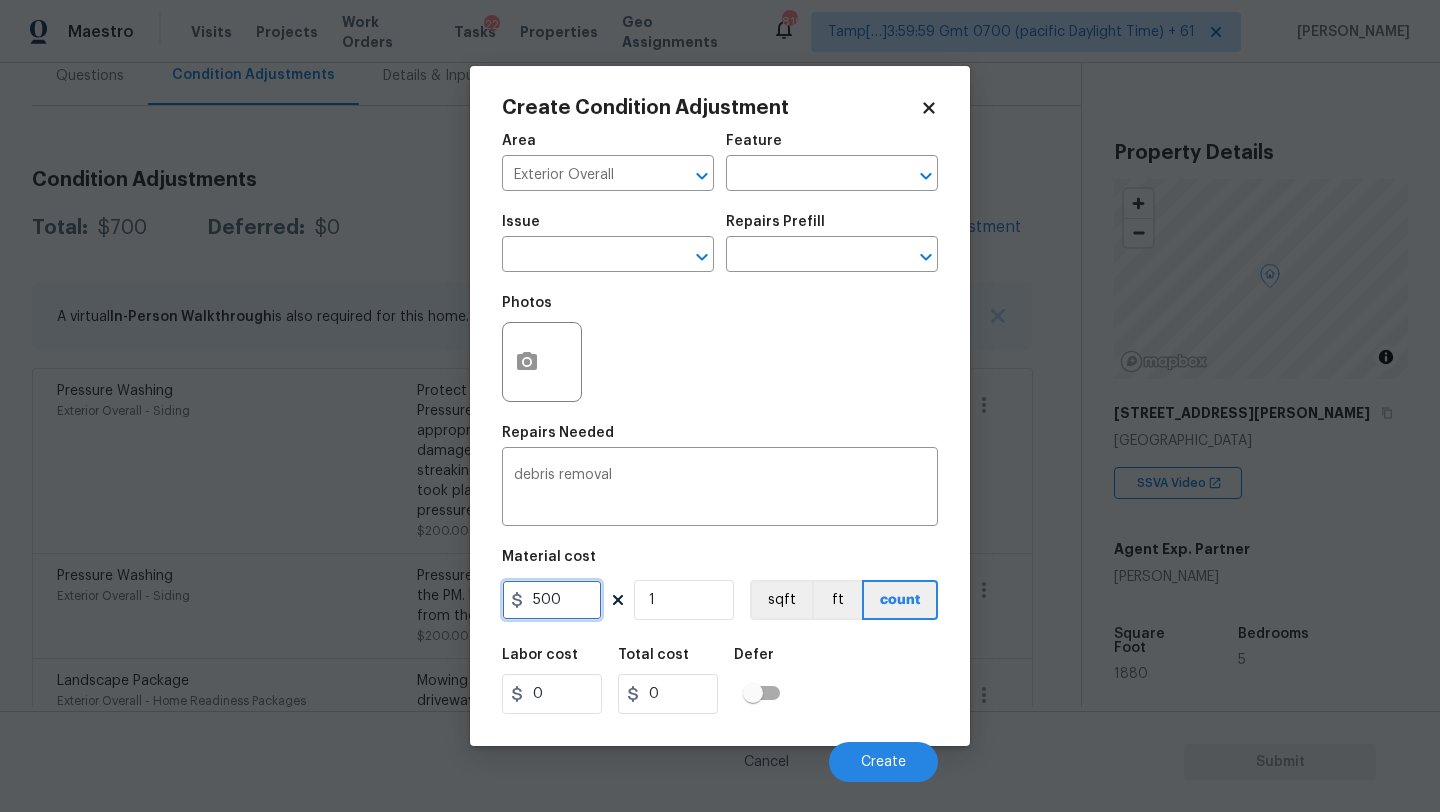 type on "500" 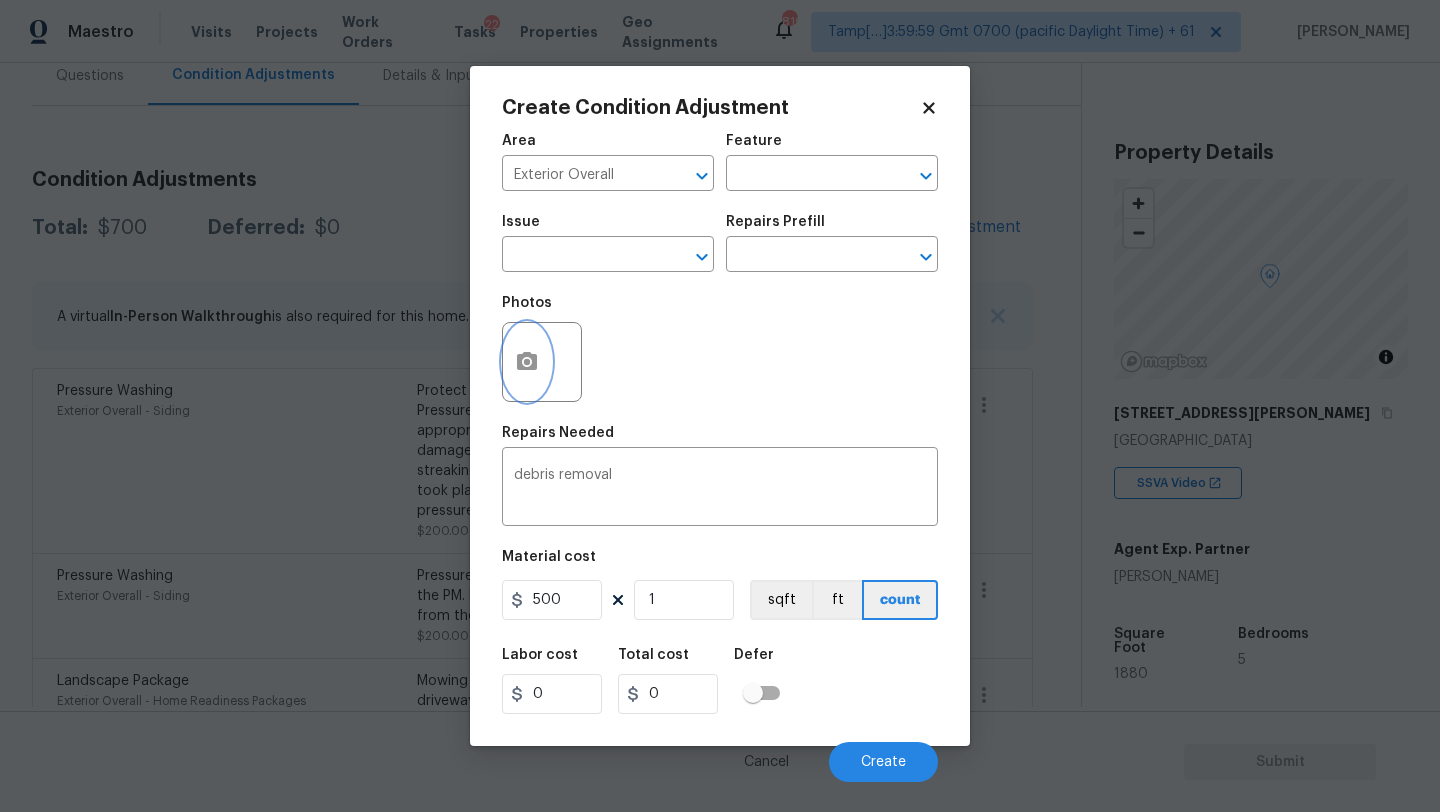 type on "500" 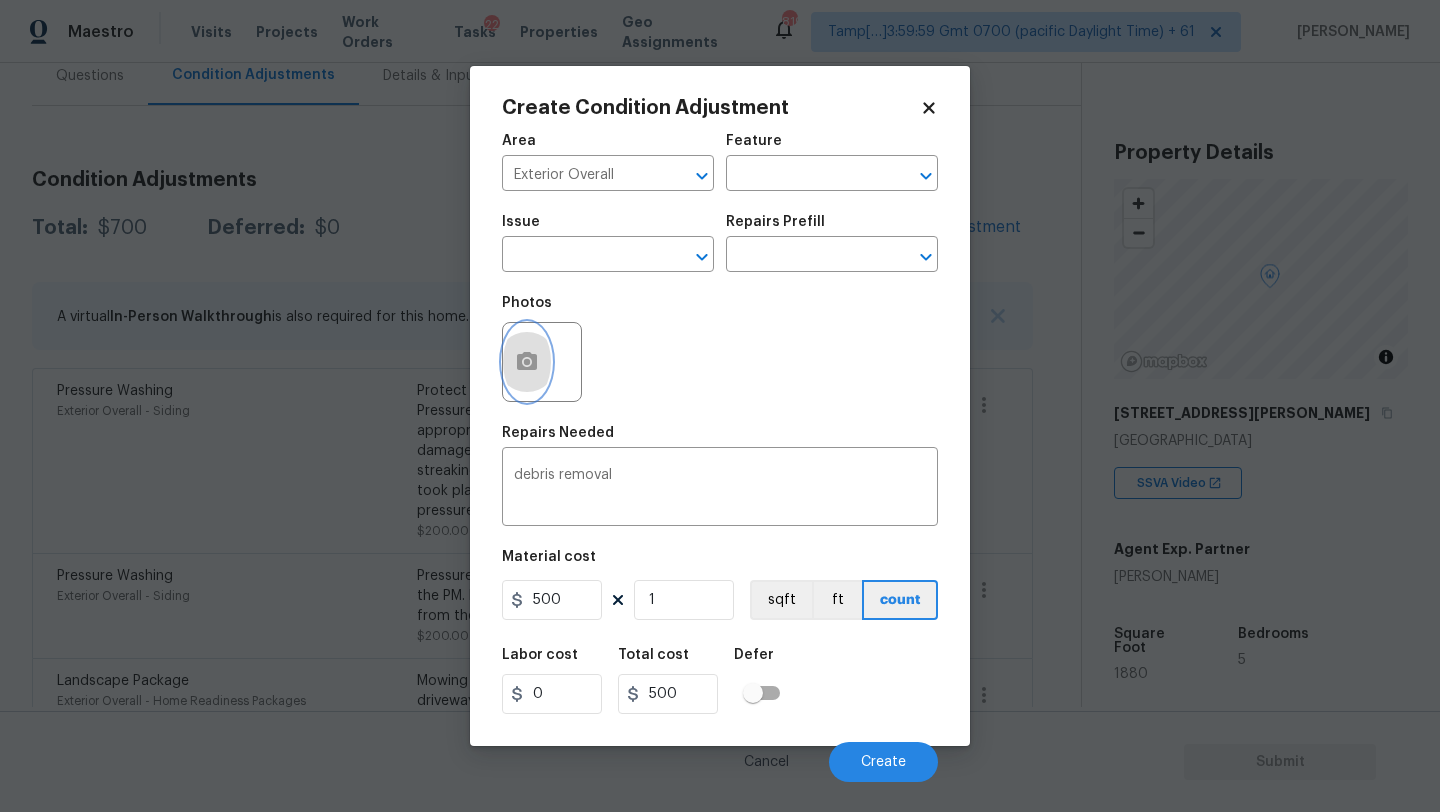 click at bounding box center (527, 362) 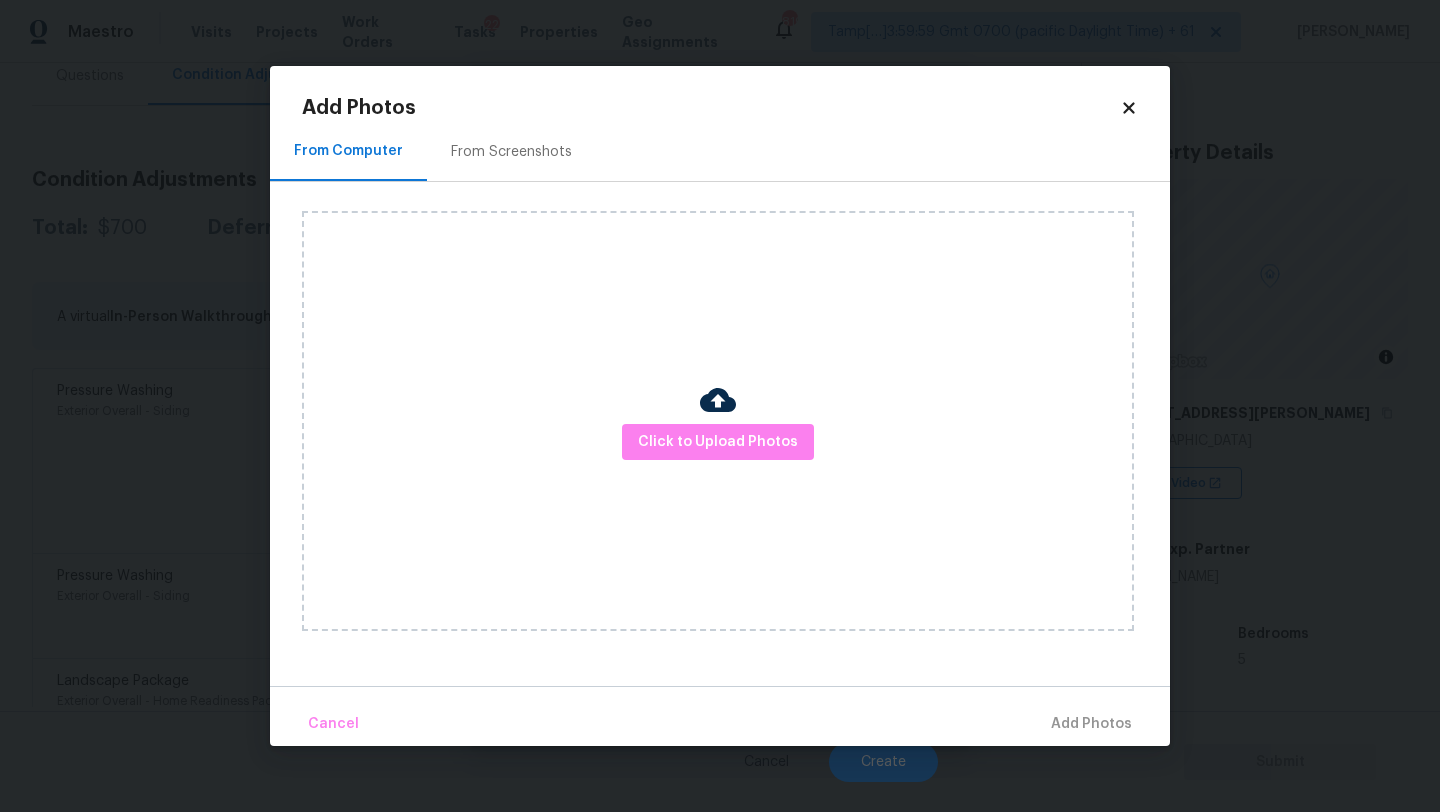 click on "From Screenshots" at bounding box center [511, 152] 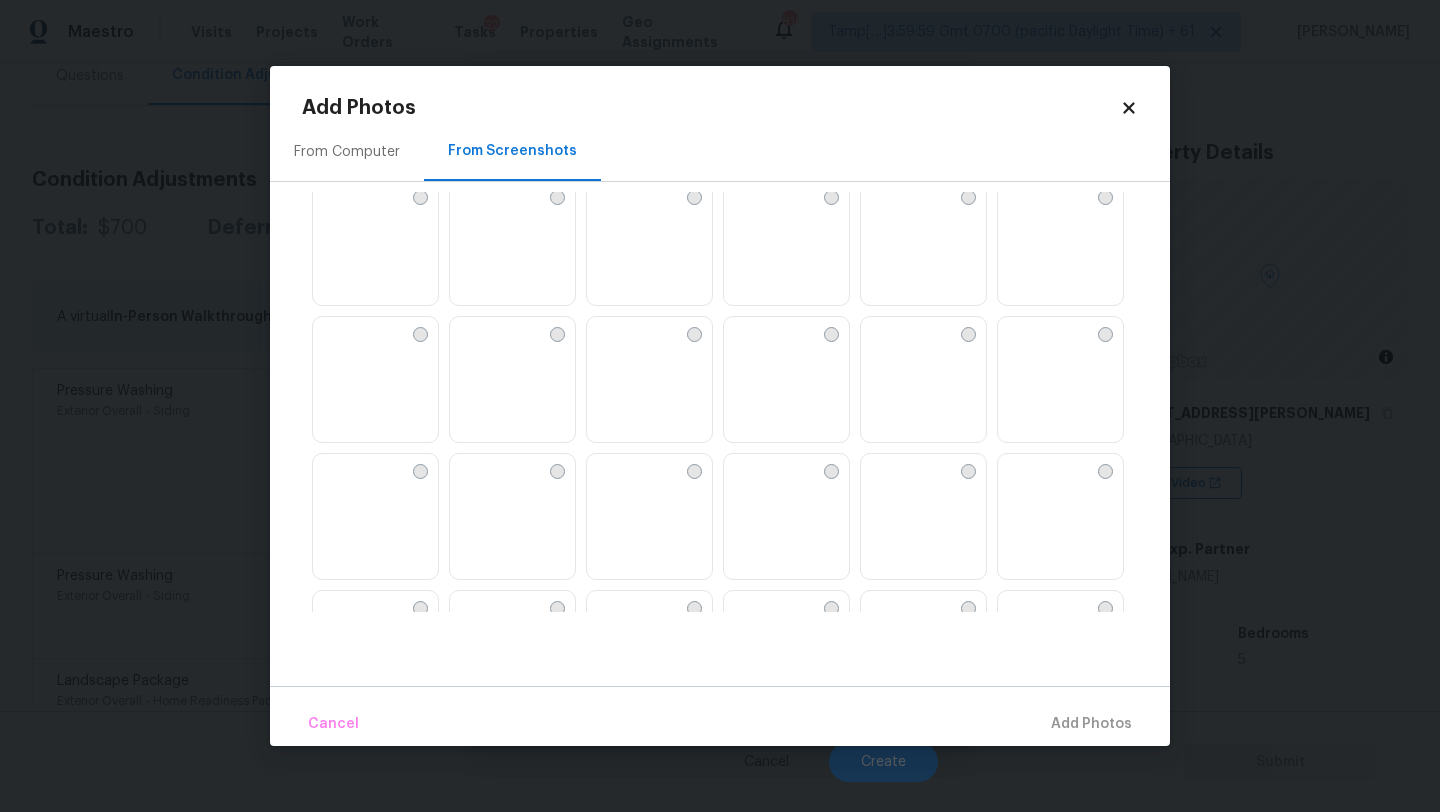 scroll, scrollTop: 622, scrollLeft: 0, axis: vertical 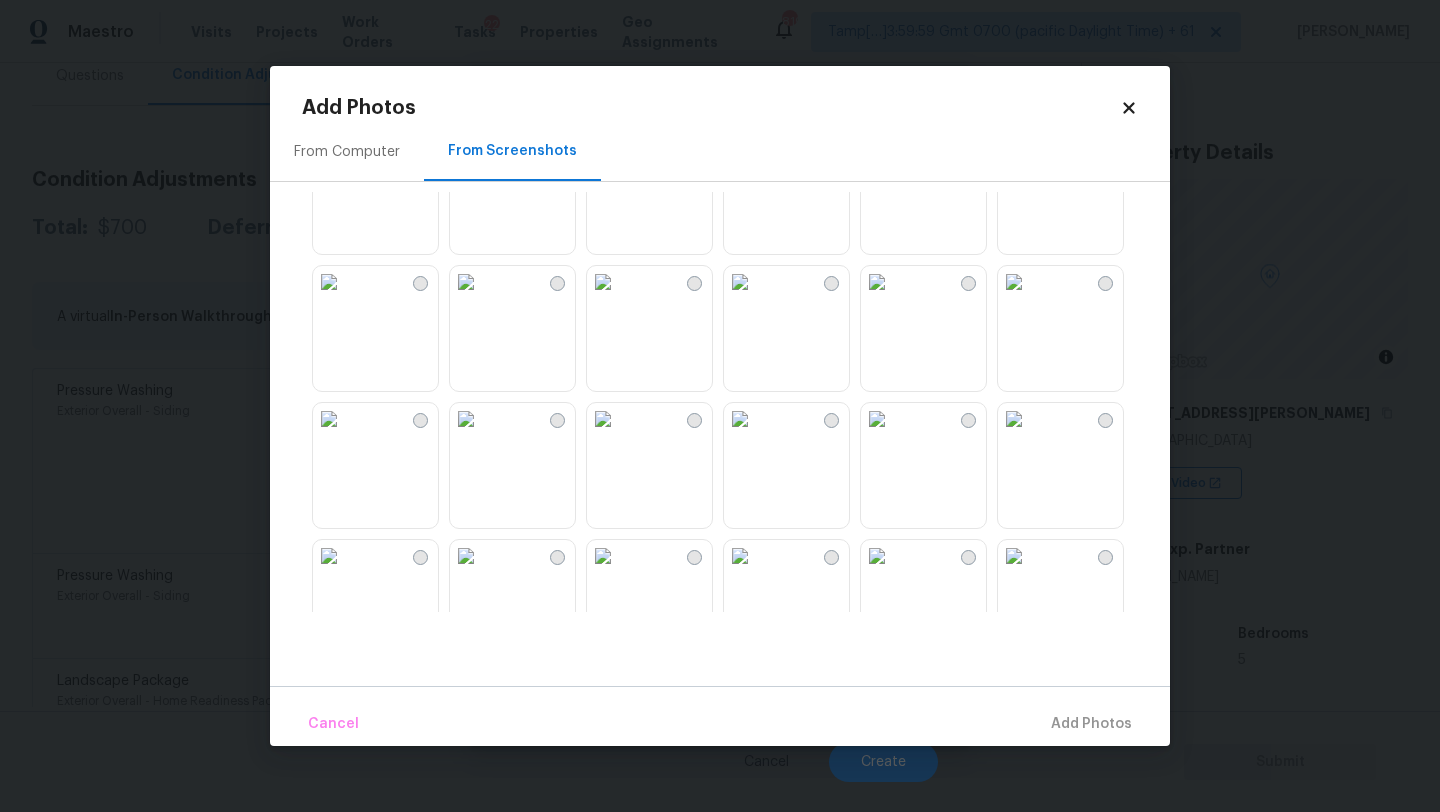 click at bounding box center (329, 419) 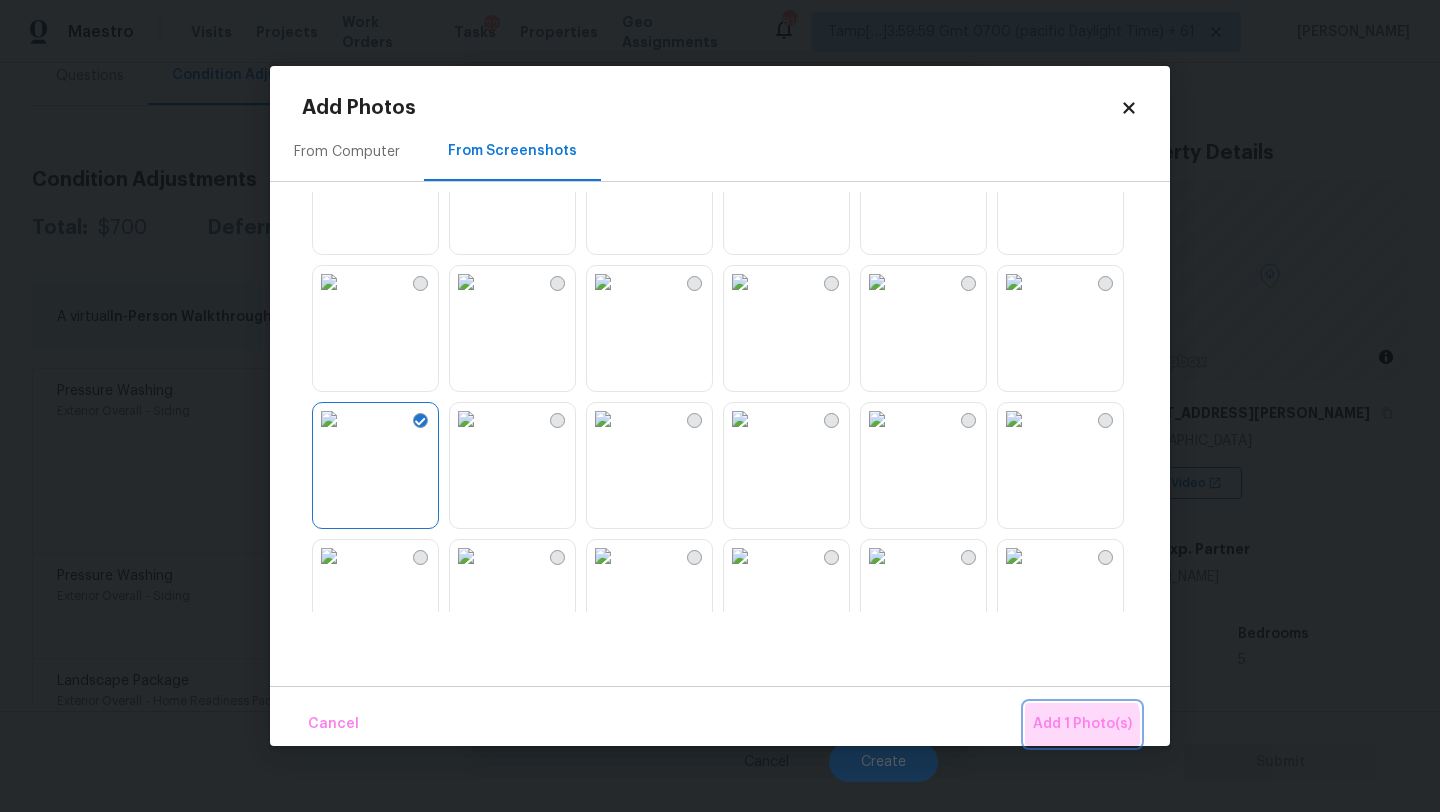 click on "Add 1 Photo(s)" at bounding box center (1082, 724) 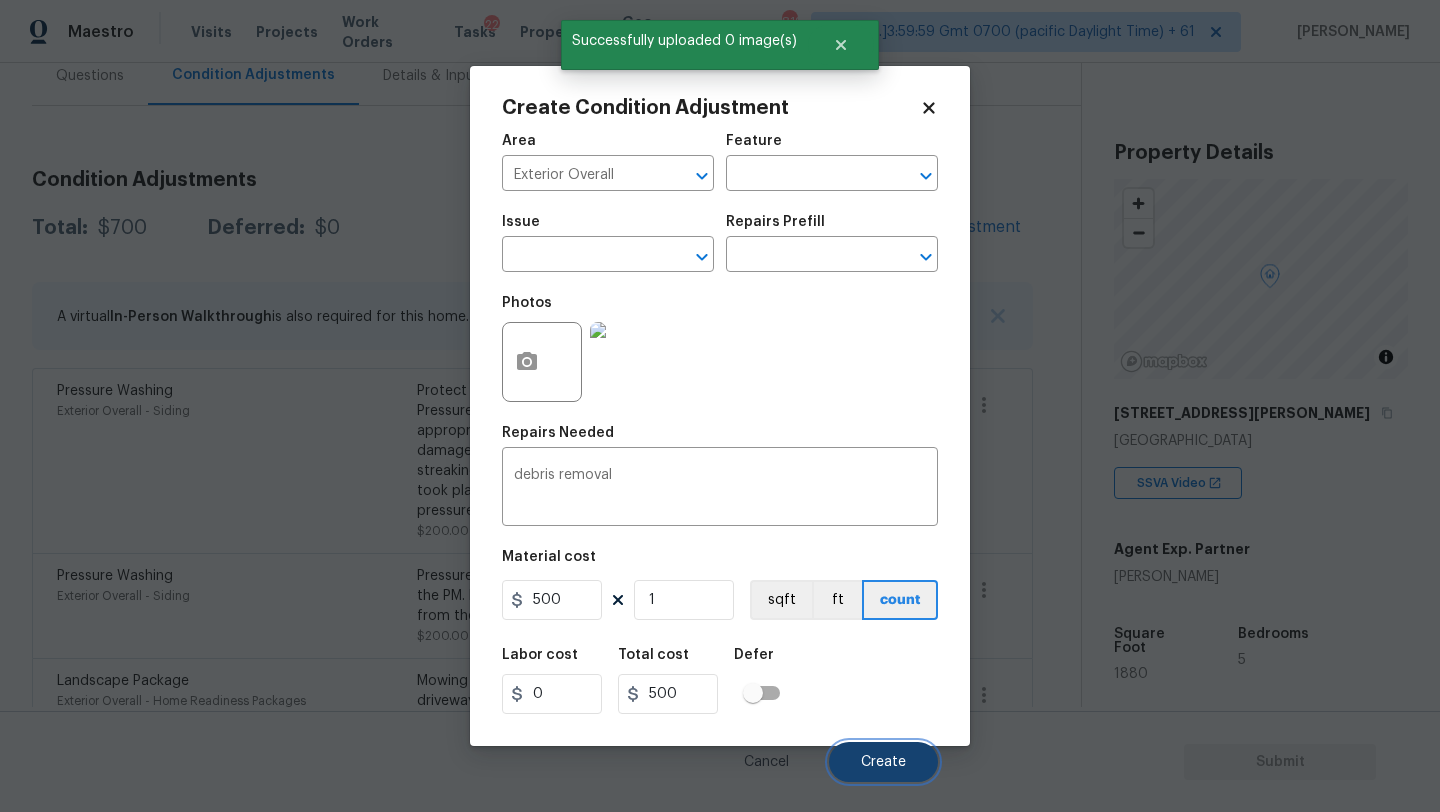 click on "Create" at bounding box center (883, 762) 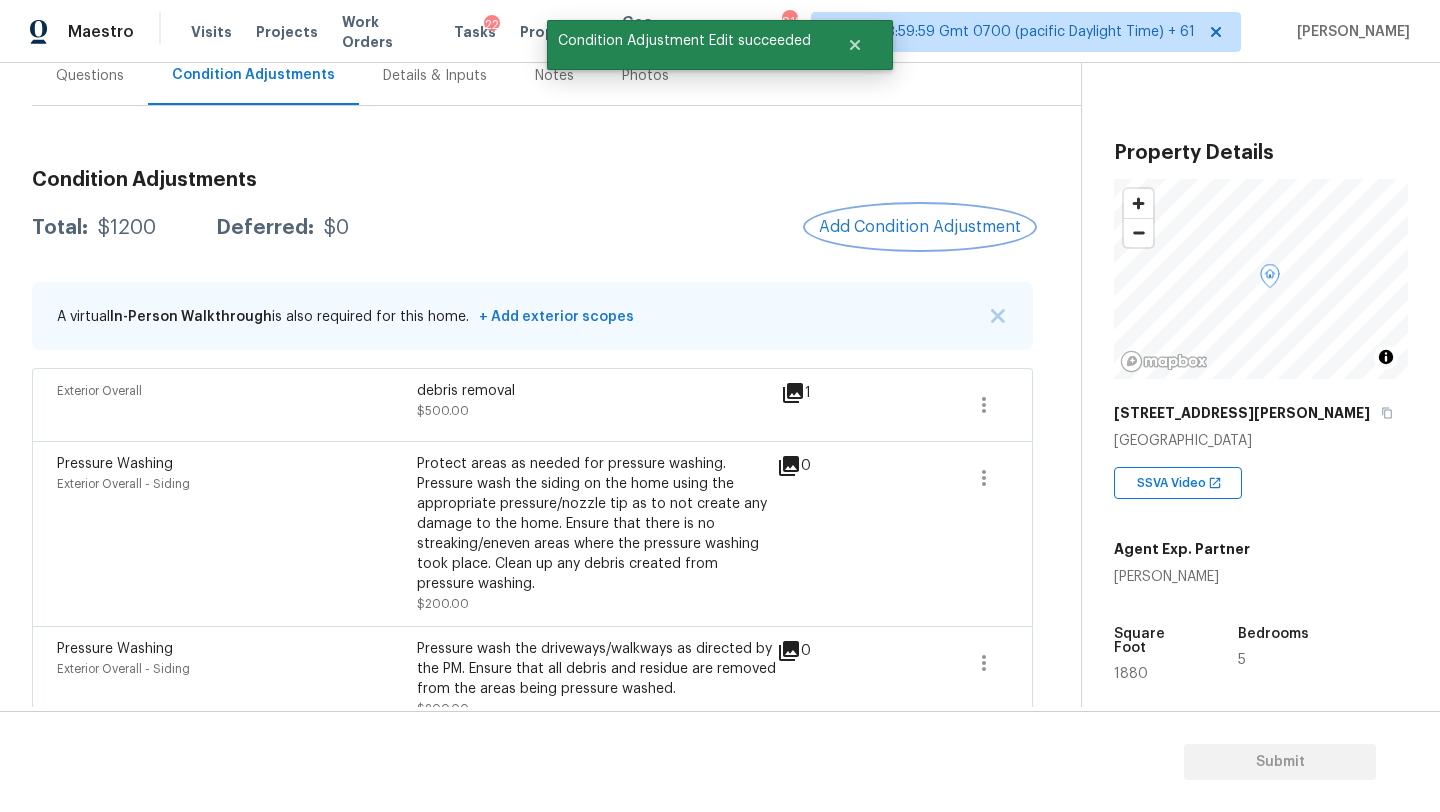 click on "Add Condition Adjustment" at bounding box center (920, 227) 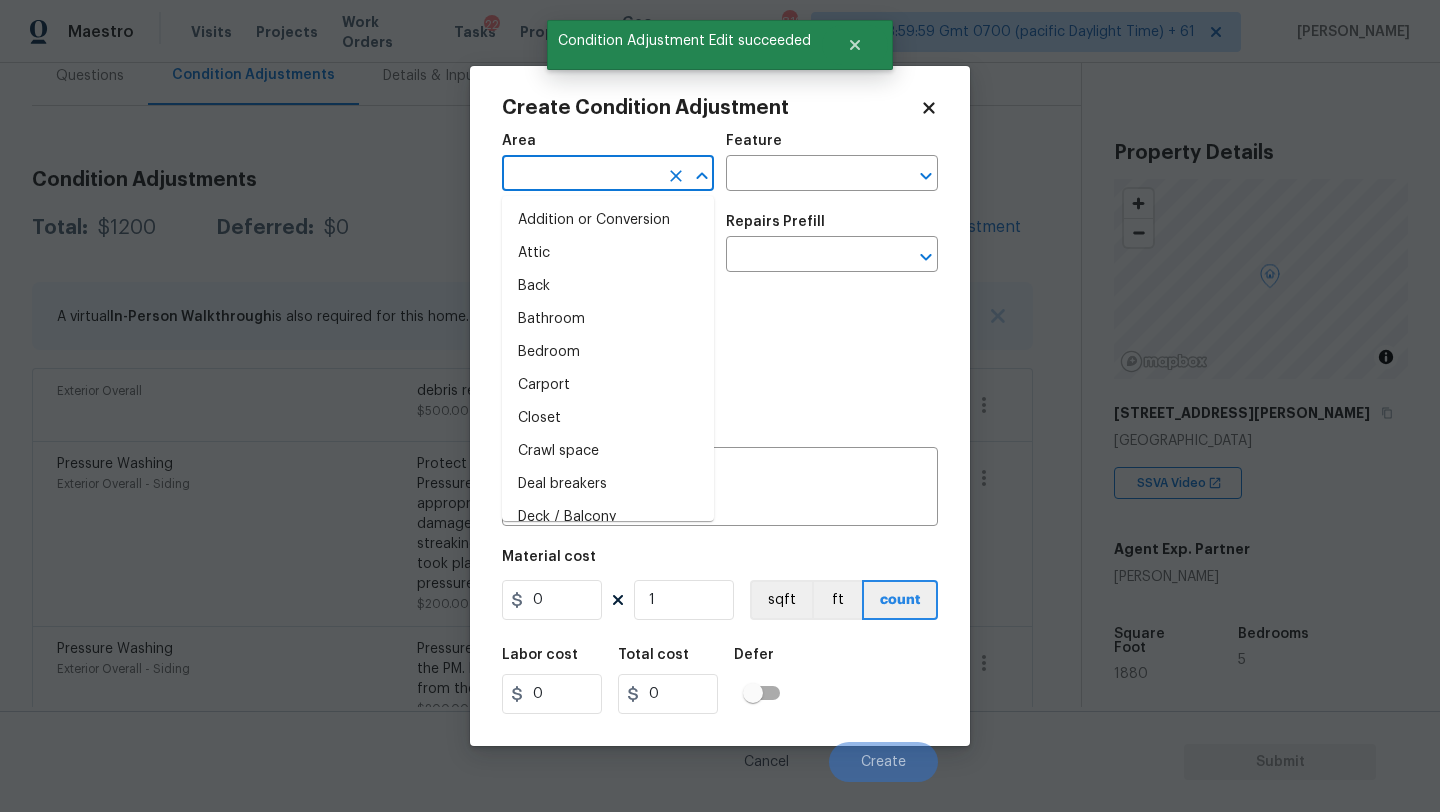 click at bounding box center [580, 175] 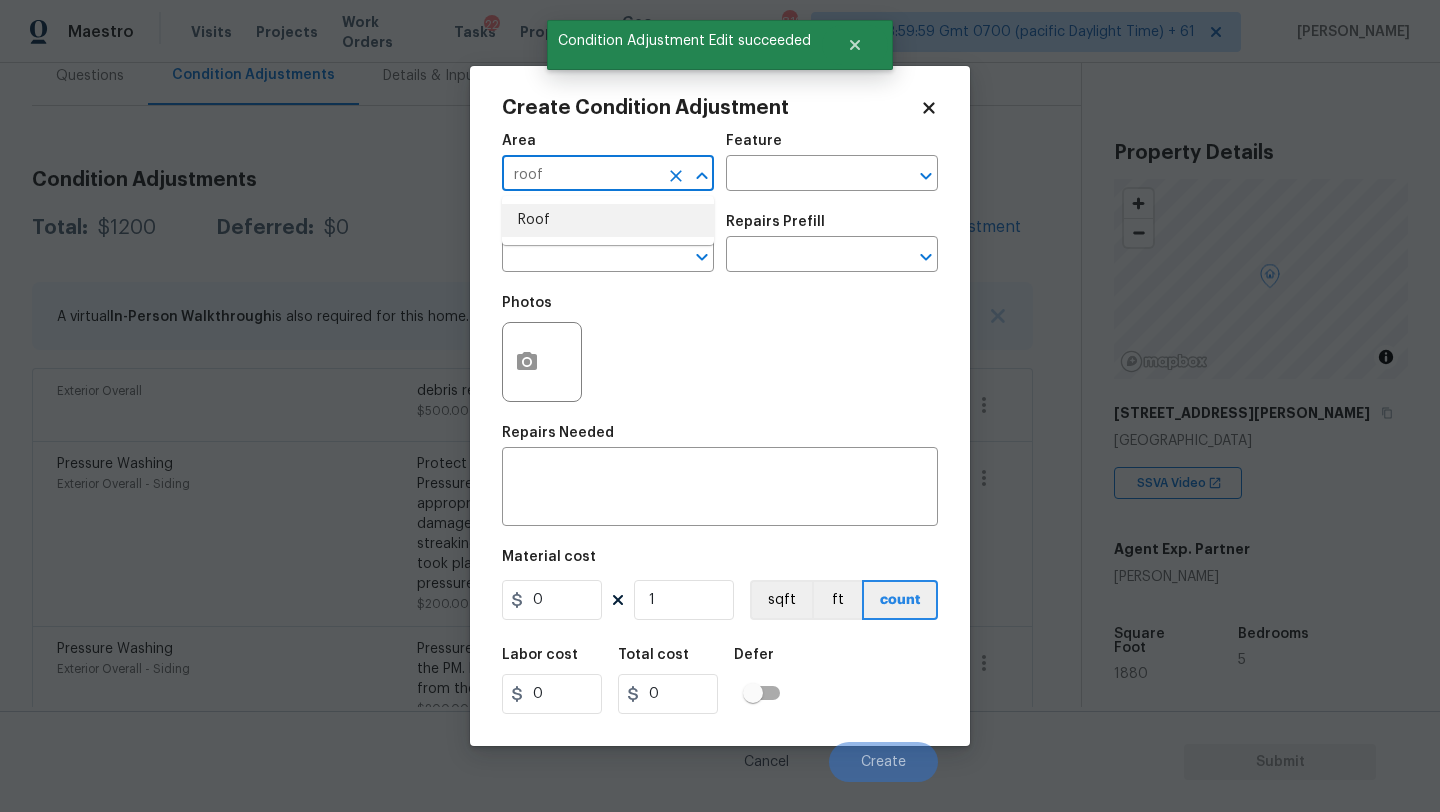 drag, startPoint x: 577, startPoint y: 222, endPoint x: 592, endPoint y: 218, distance: 15.524175 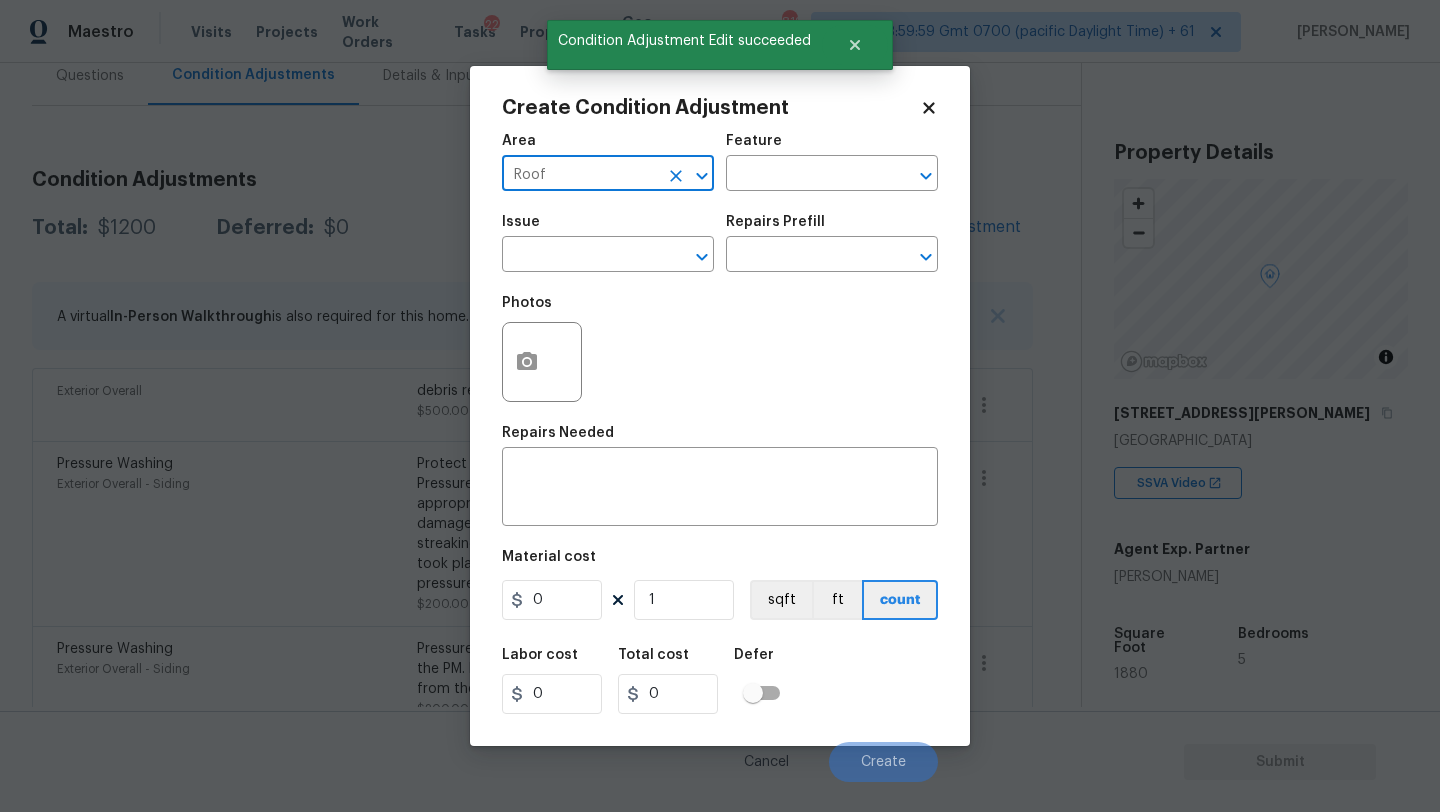 type on "Roof" 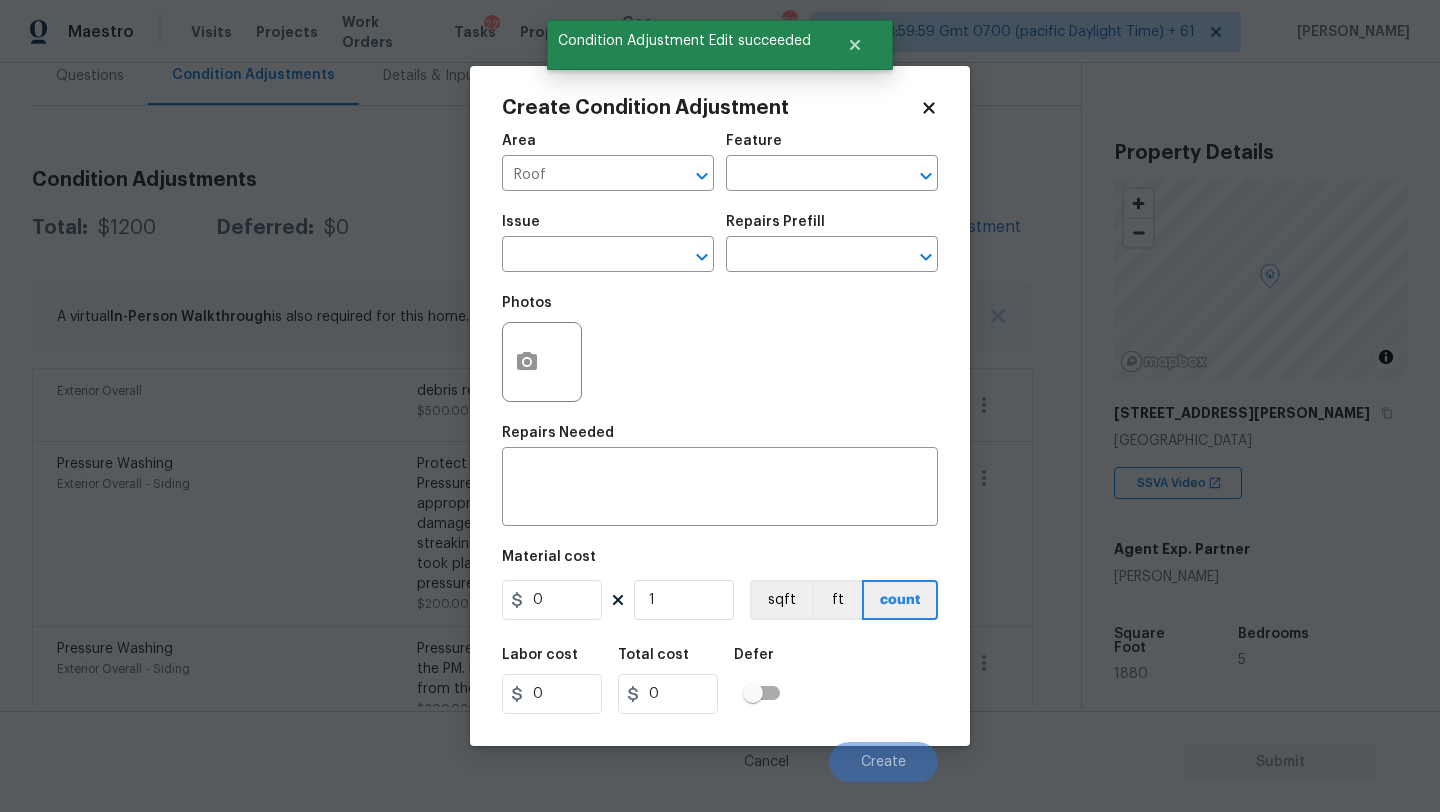 click on "Area Roof ​ Feature ​" at bounding box center [720, 162] 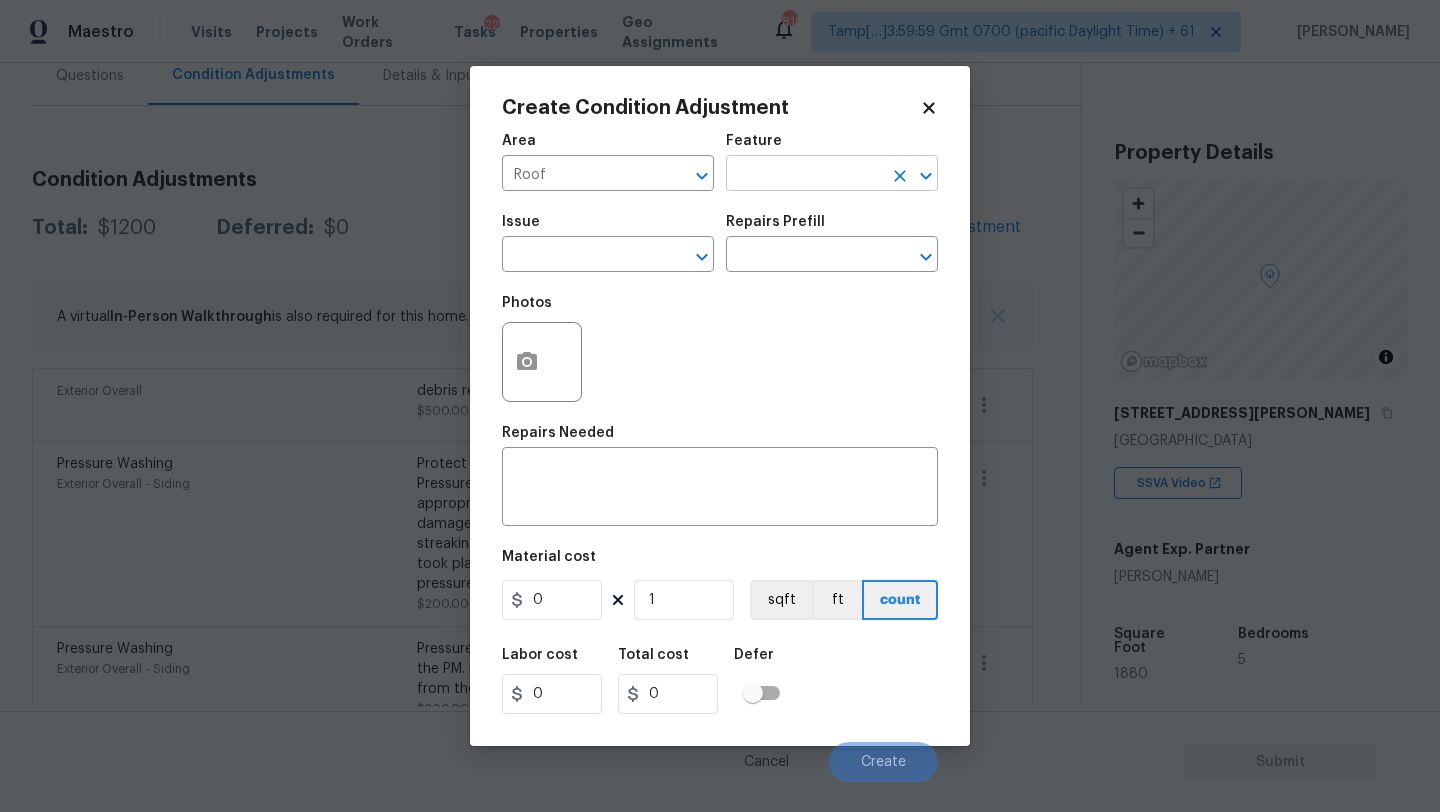 click at bounding box center [804, 175] 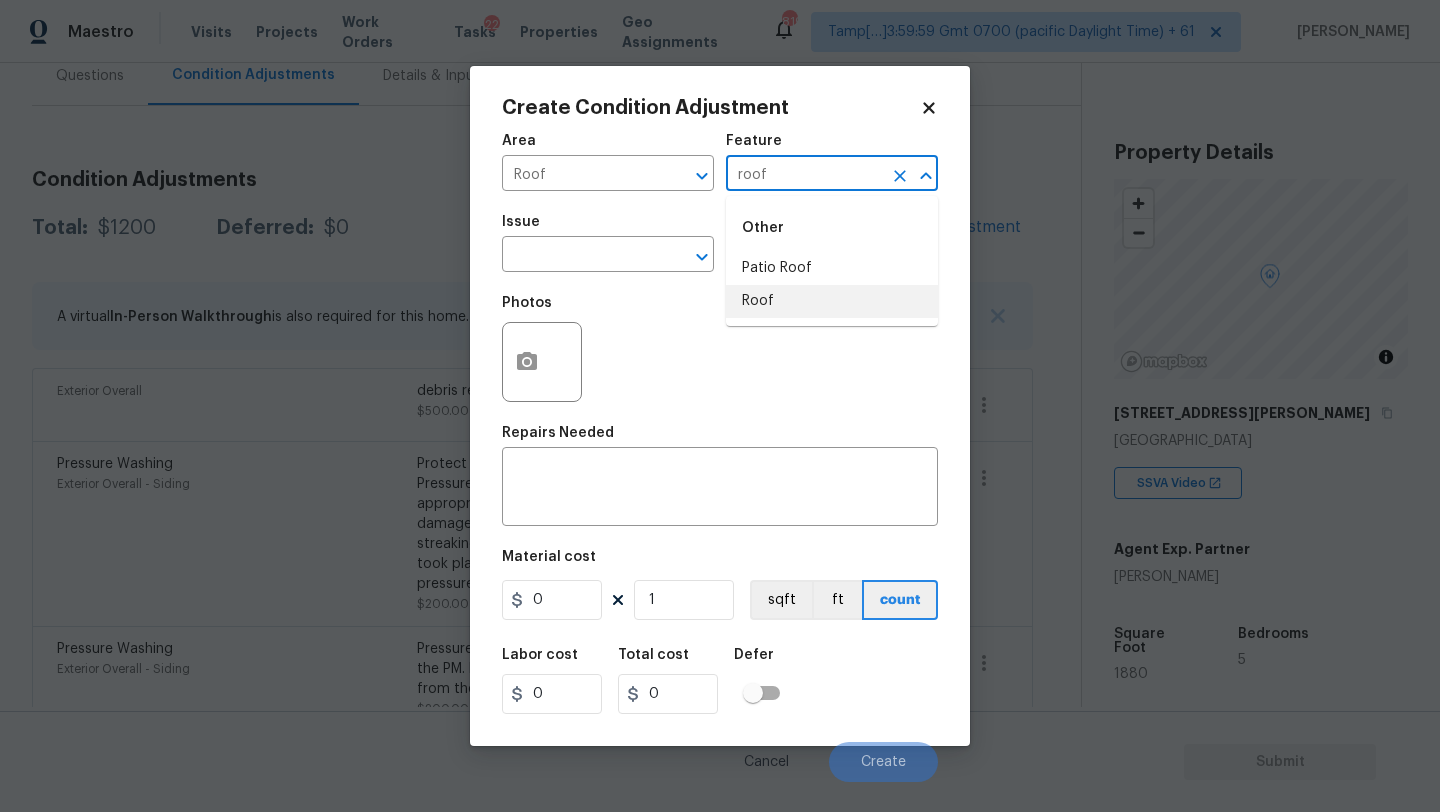 drag, startPoint x: 782, startPoint y: 289, endPoint x: 734, endPoint y: 290, distance: 48.010414 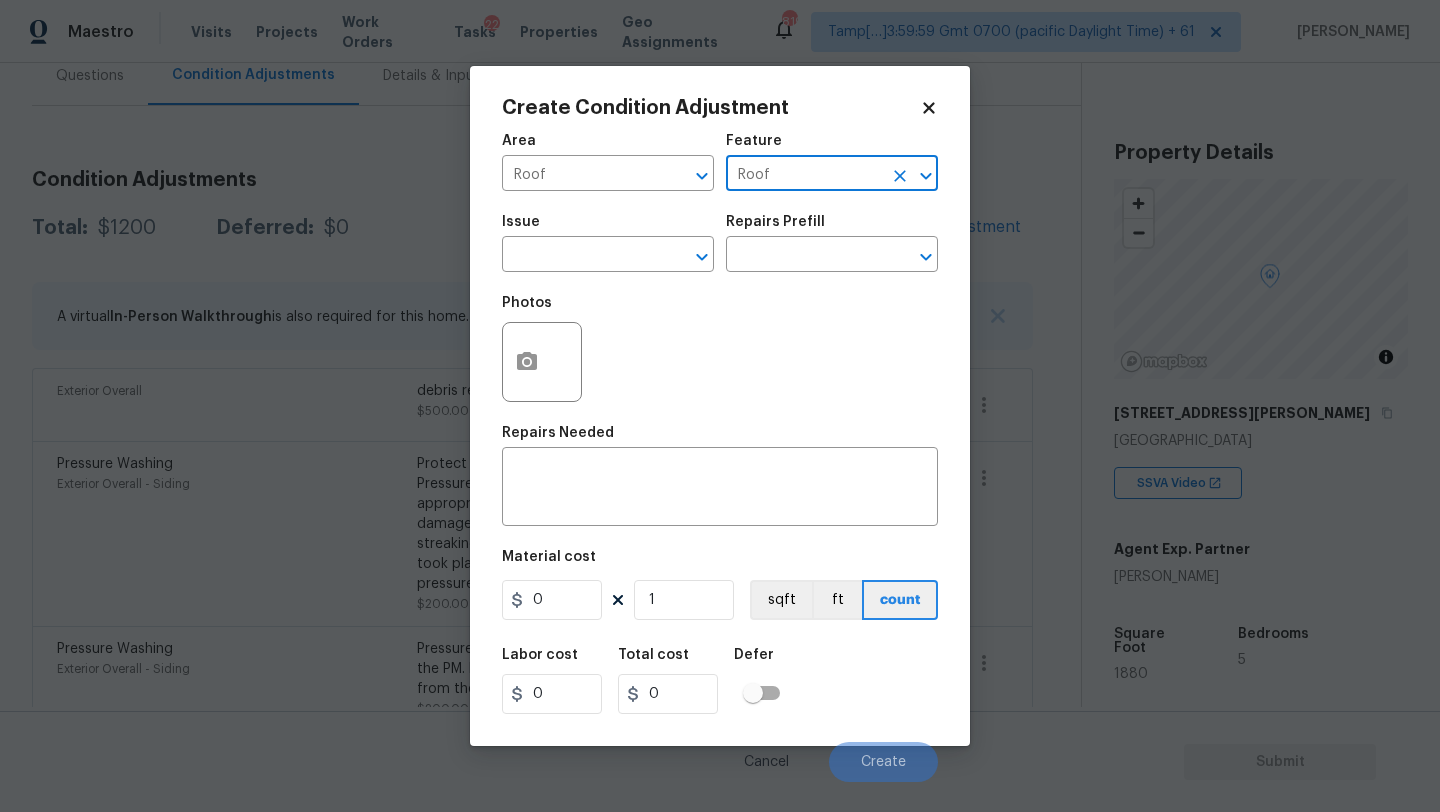 type on "Roof" 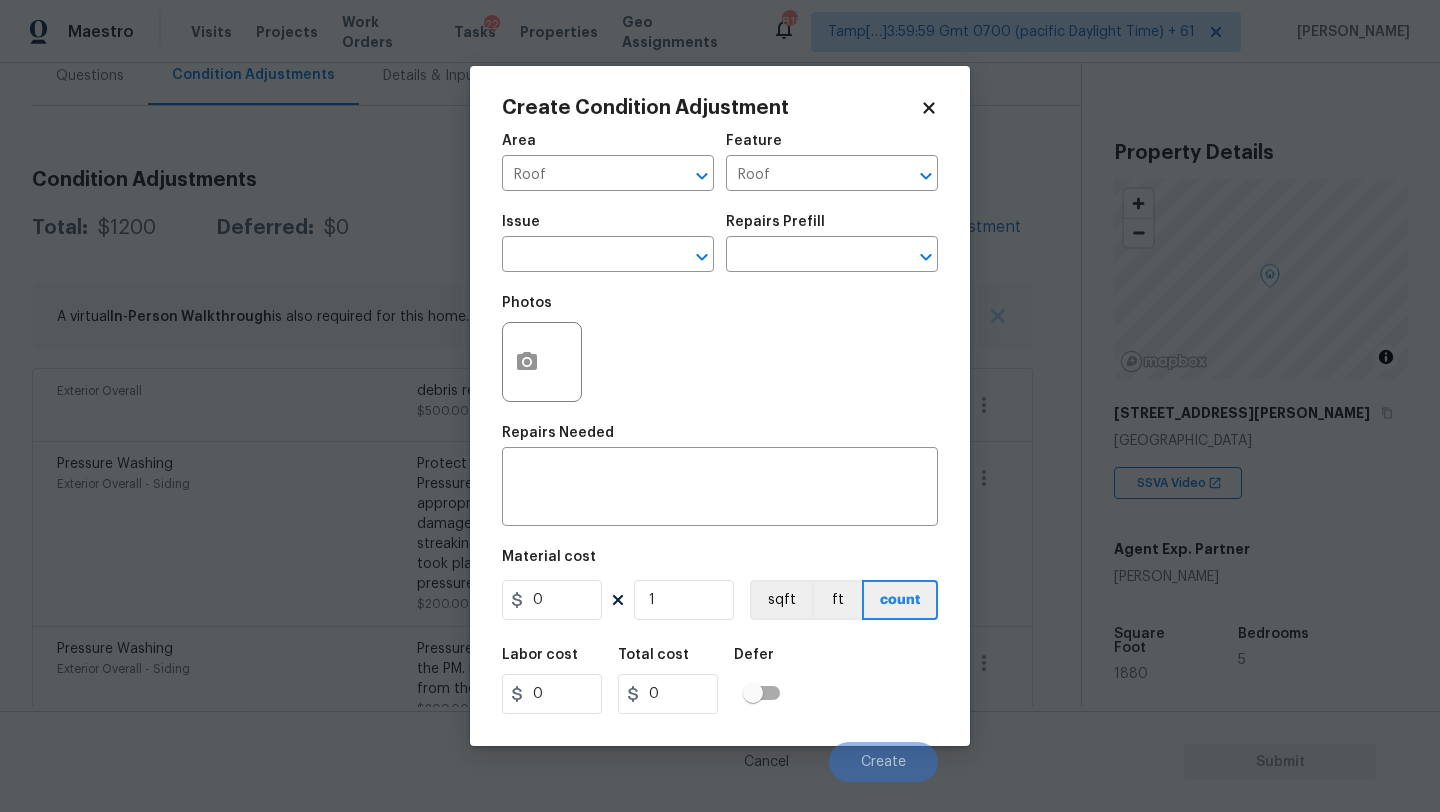 click on "Photos" at bounding box center (720, 349) 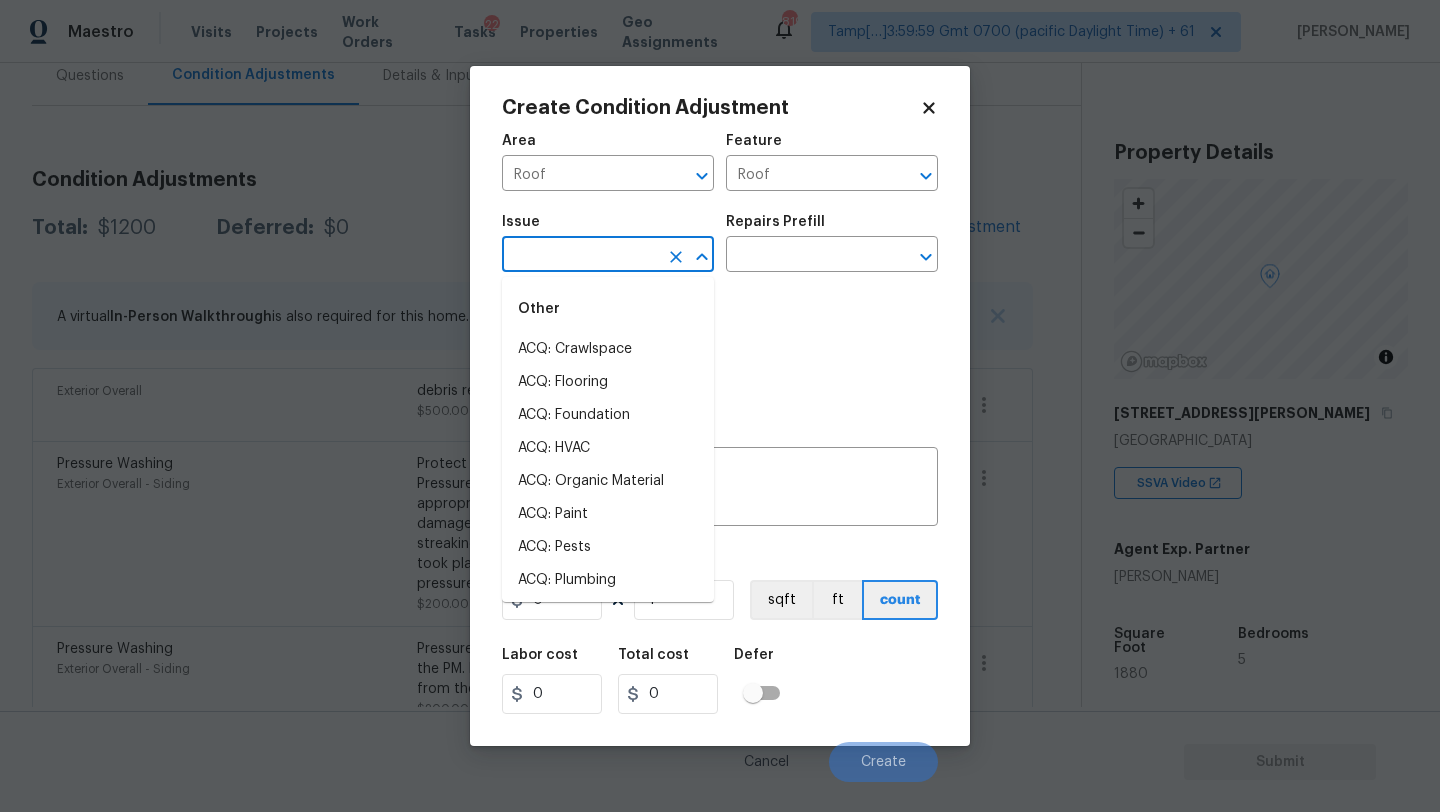 click at bounding box center (580, 256) 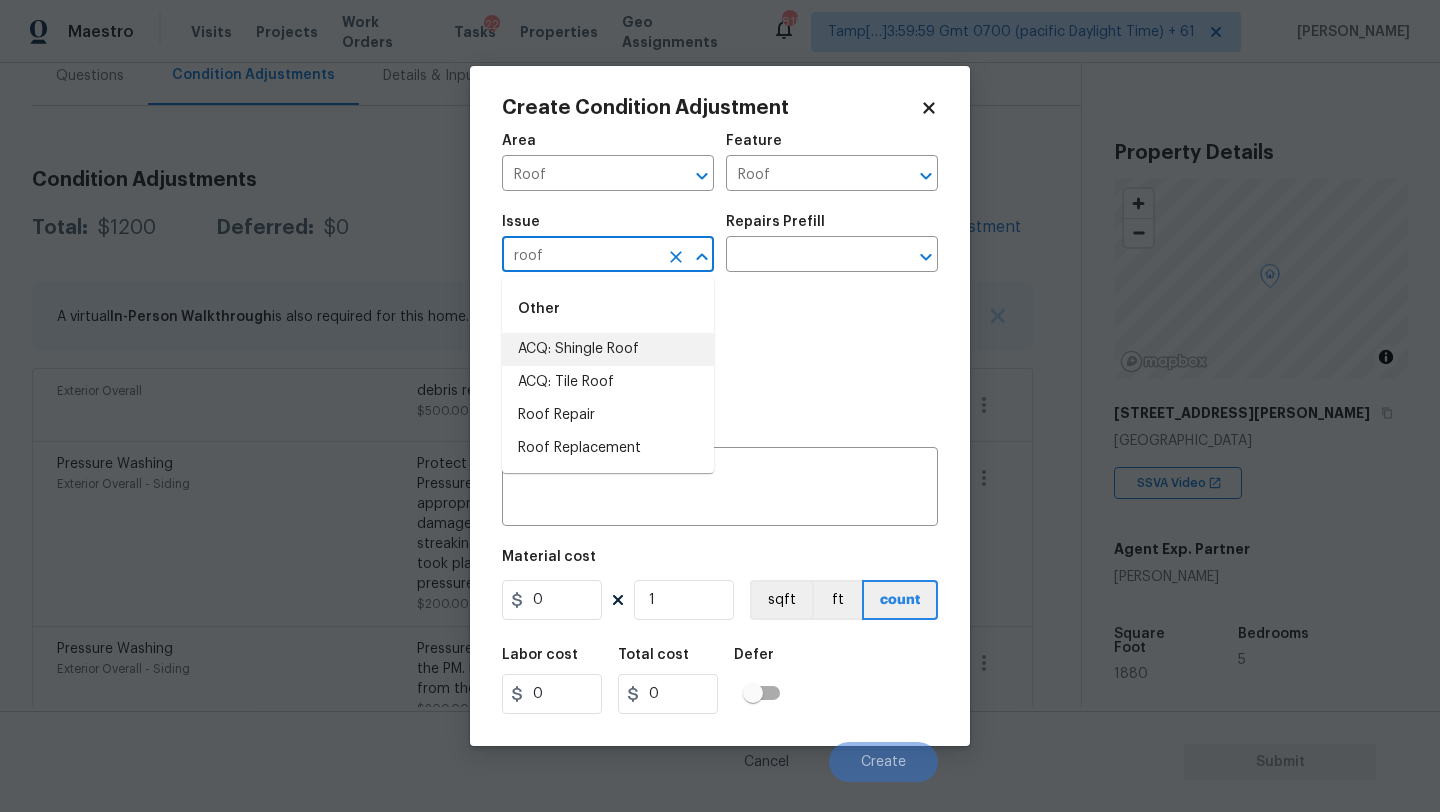 click on "ACQ: Shingle Roof" at bounding box center (608, 349) 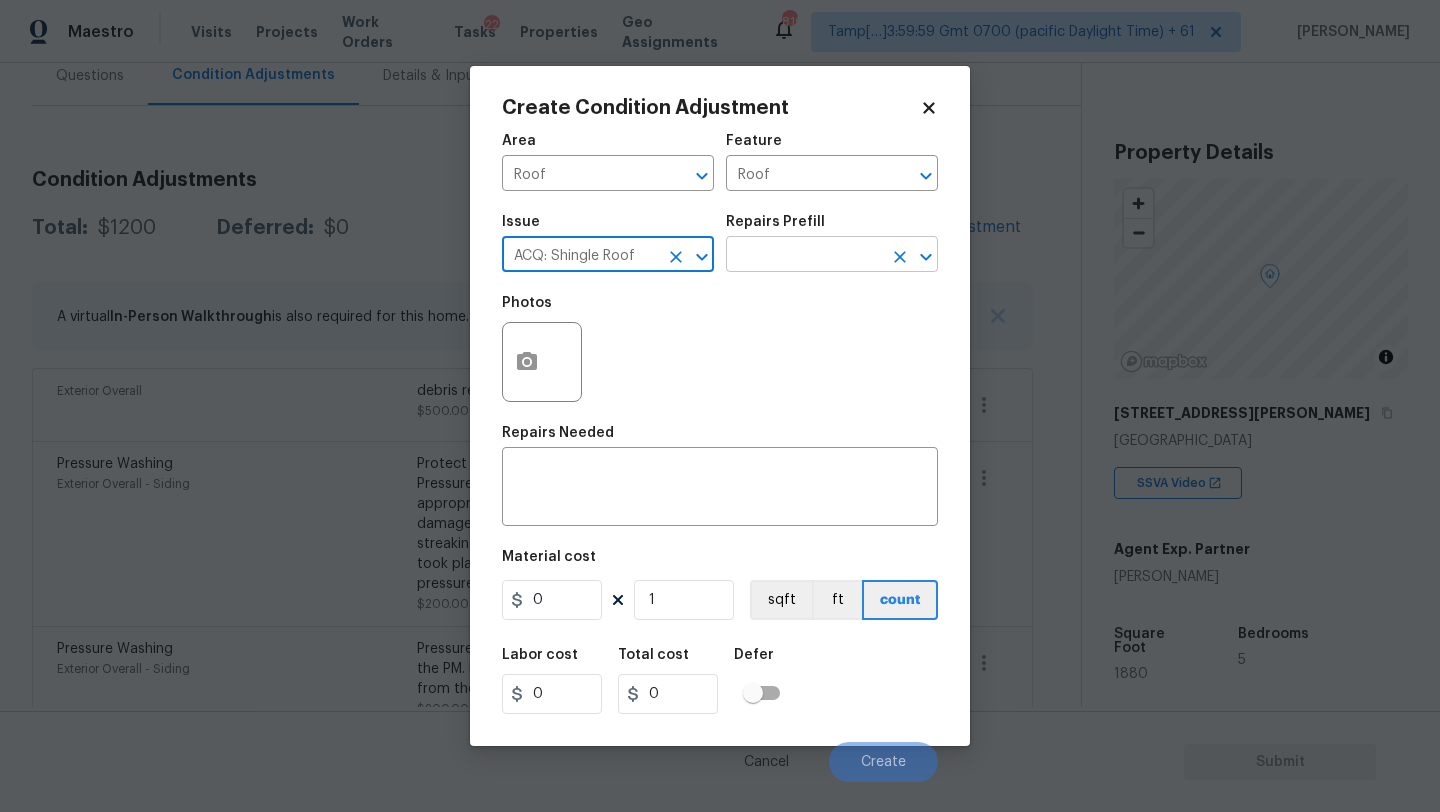 type on "ACQ: Shingle Roof" 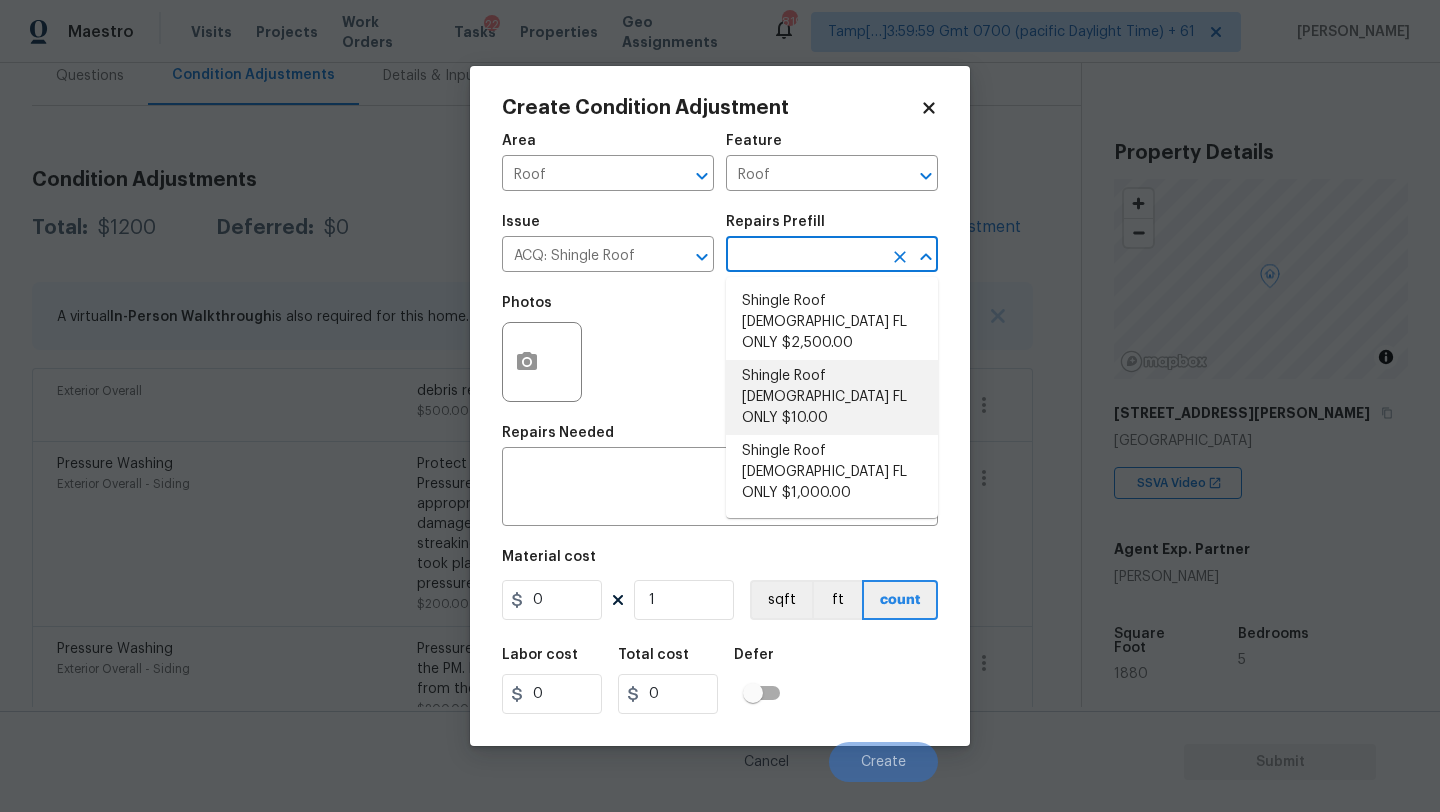 click on "Shingle Roof 15+ Years Old FL ONLY $10.00" at bounding box center (832, 397) 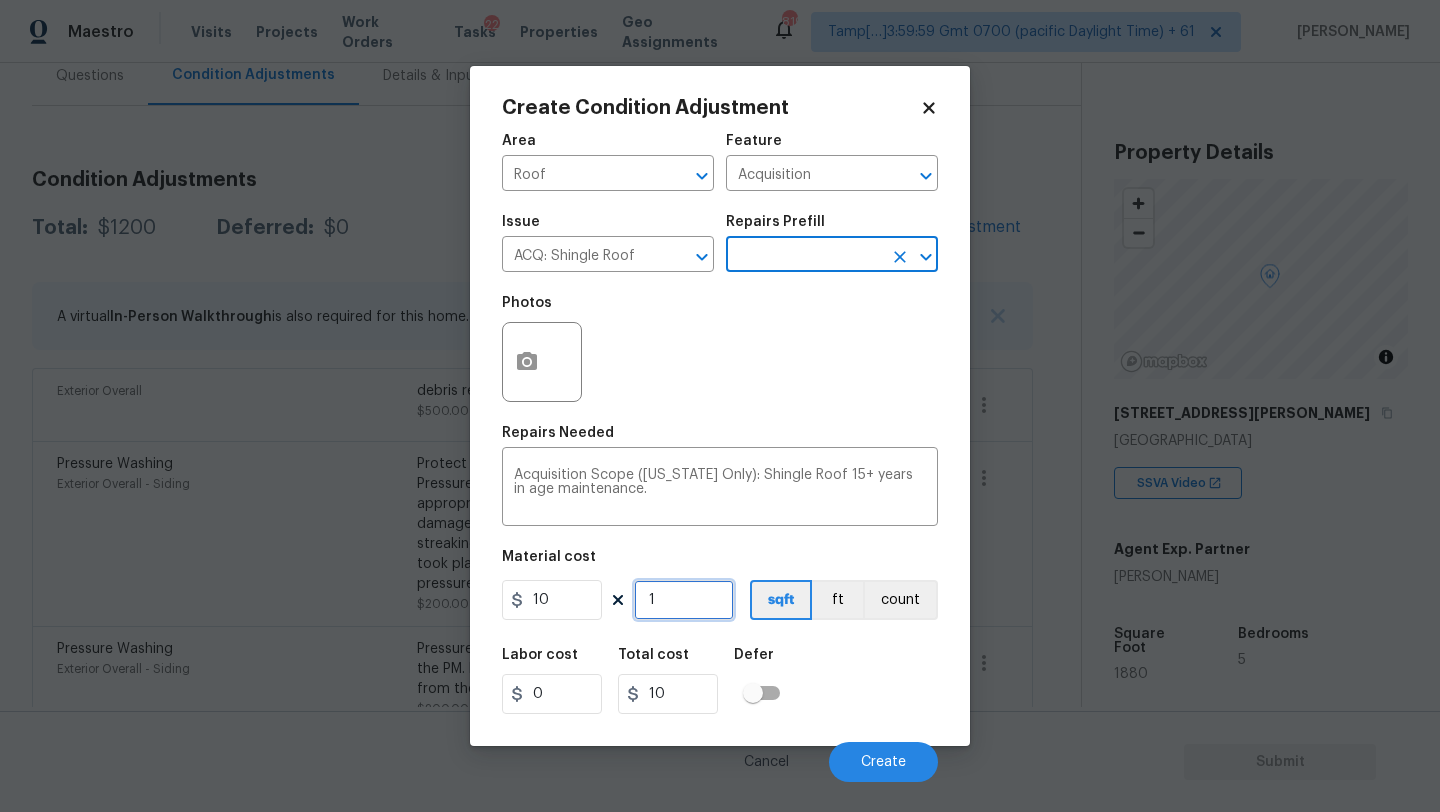 click on "1" at bounding box center [684, 600] 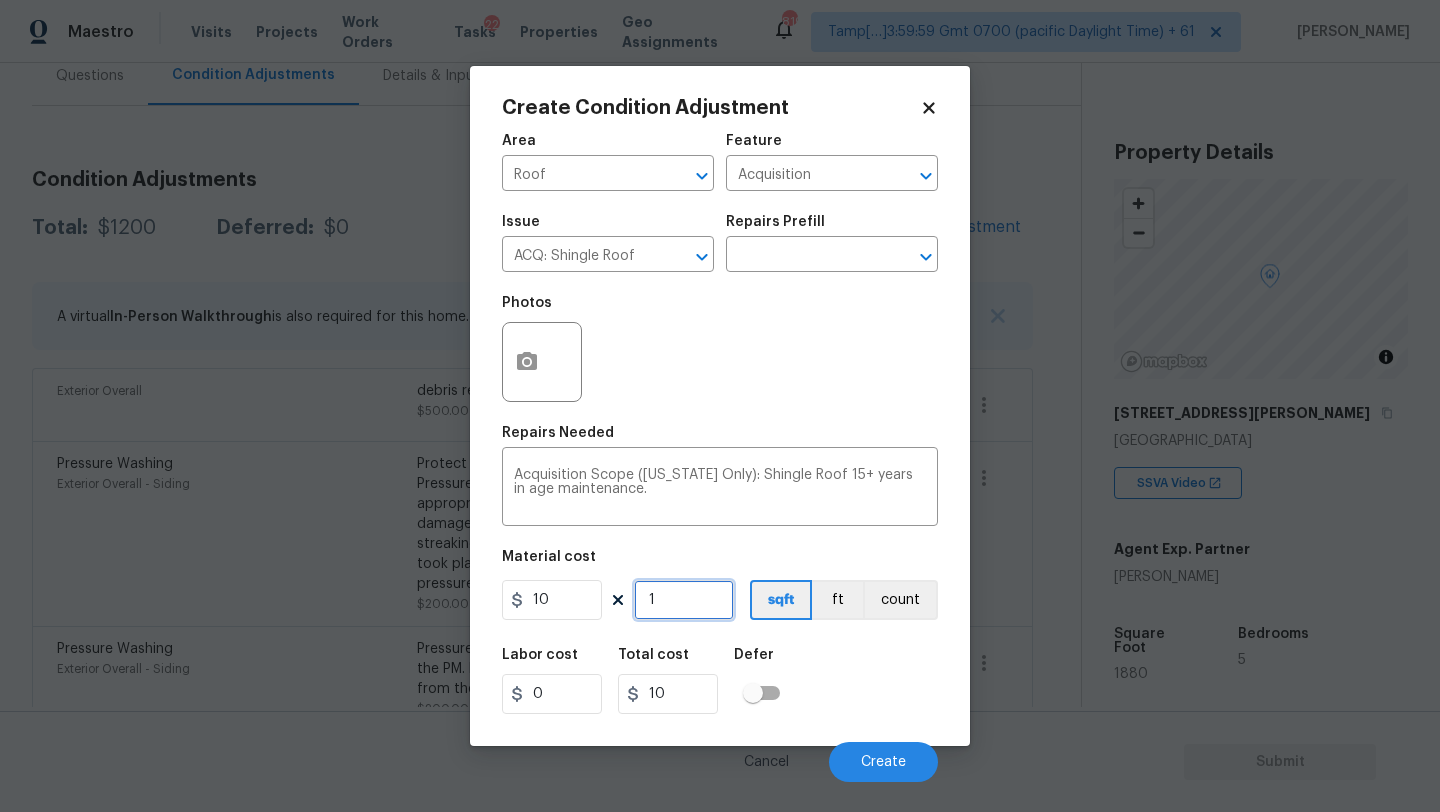 type on "18" 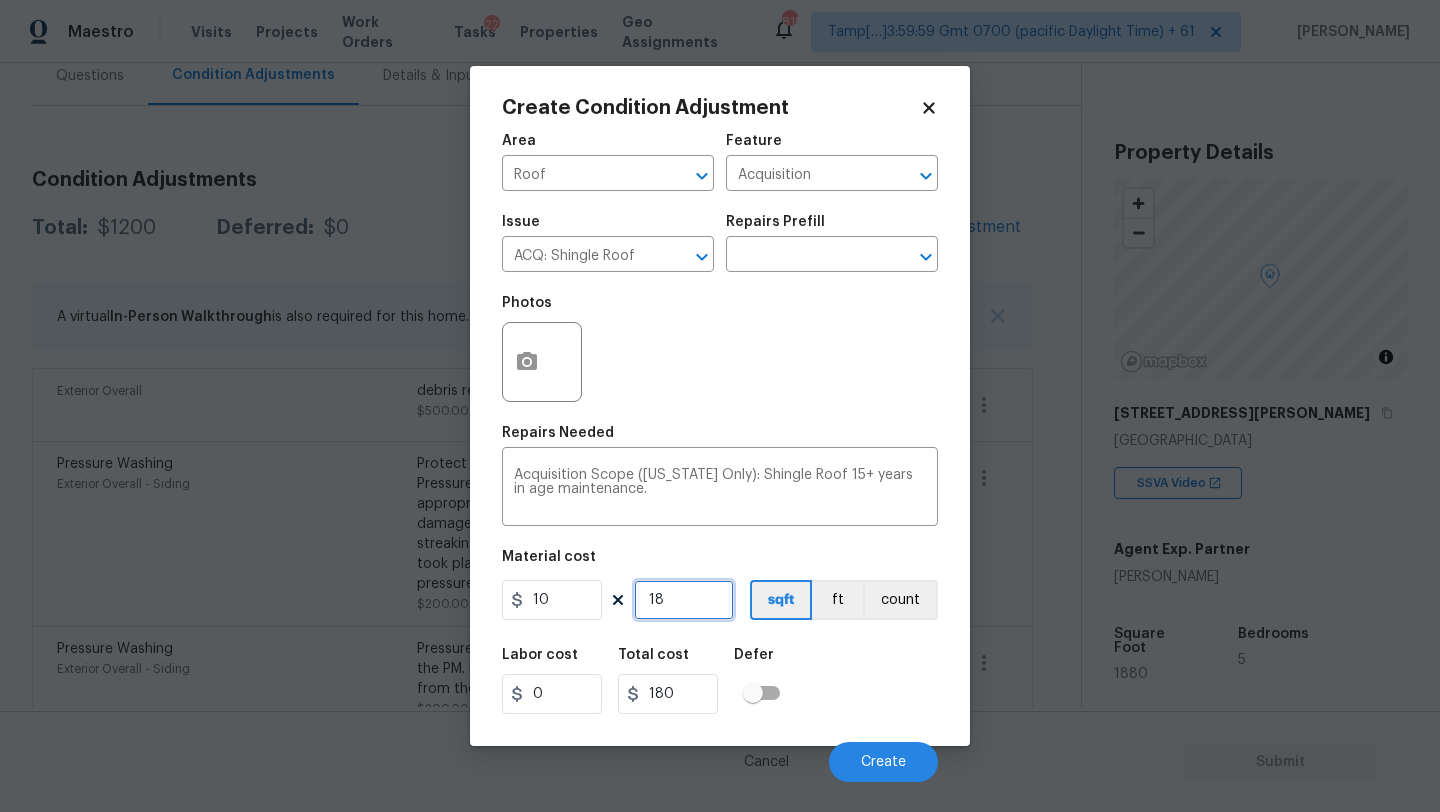 type on "188" 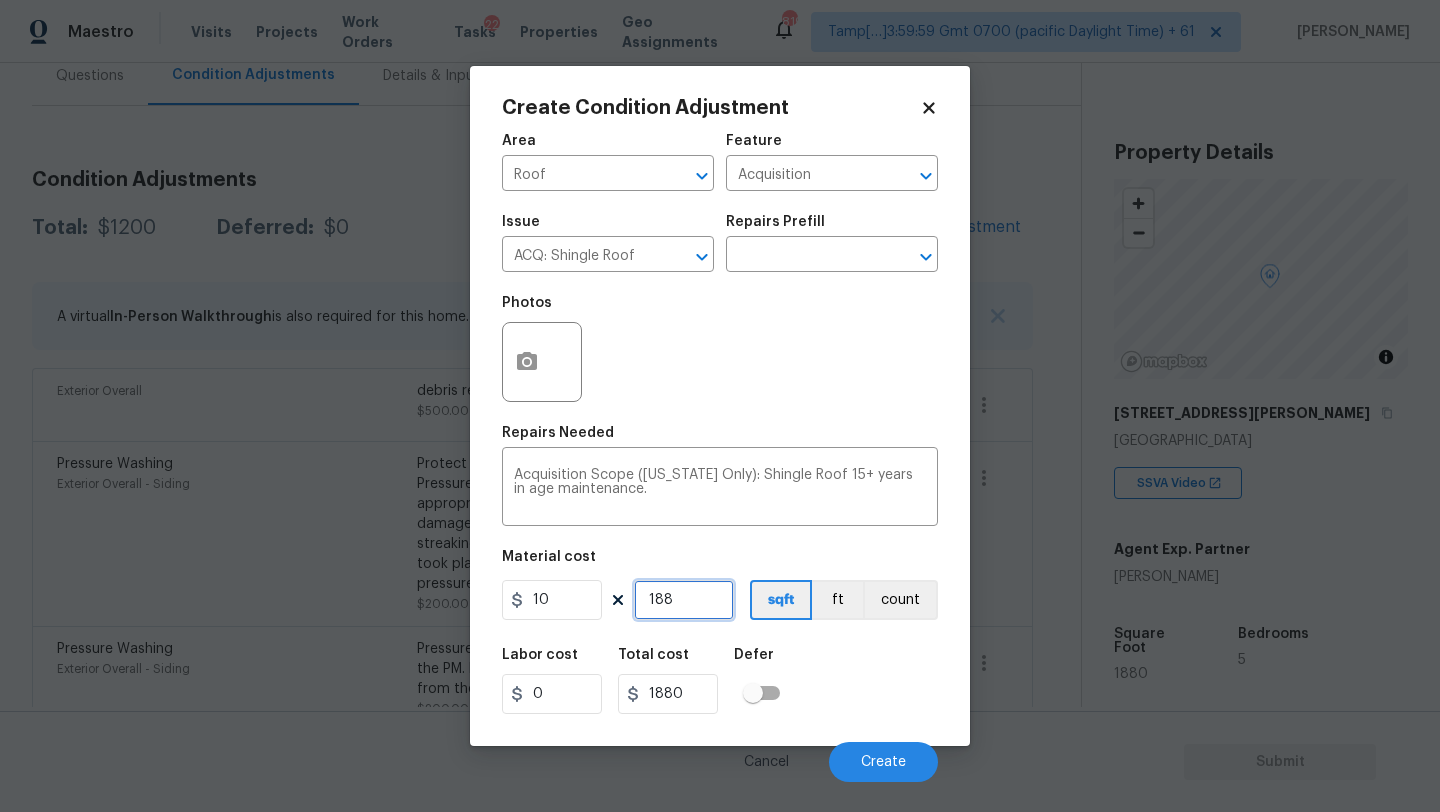 type on "1880" 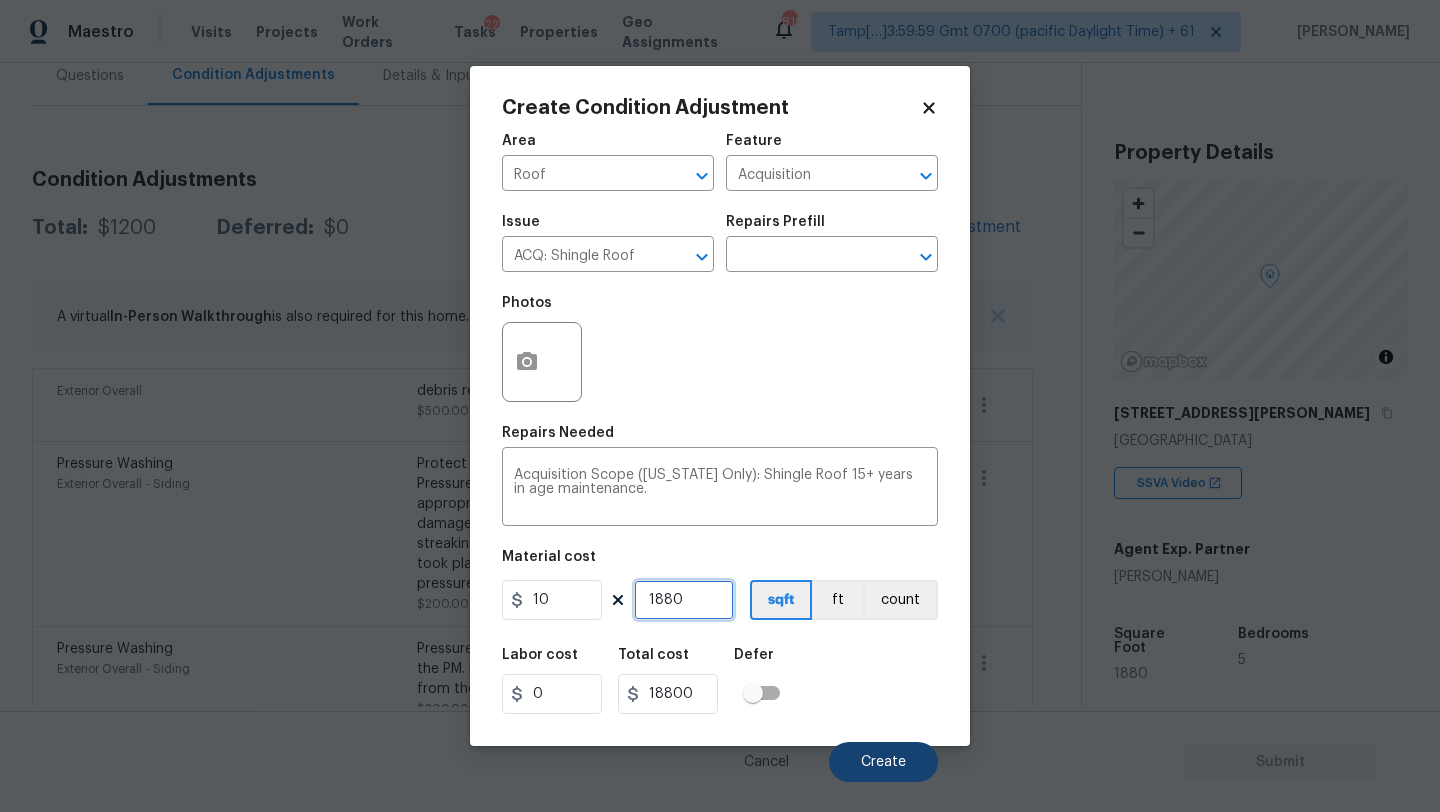 type on "1880" 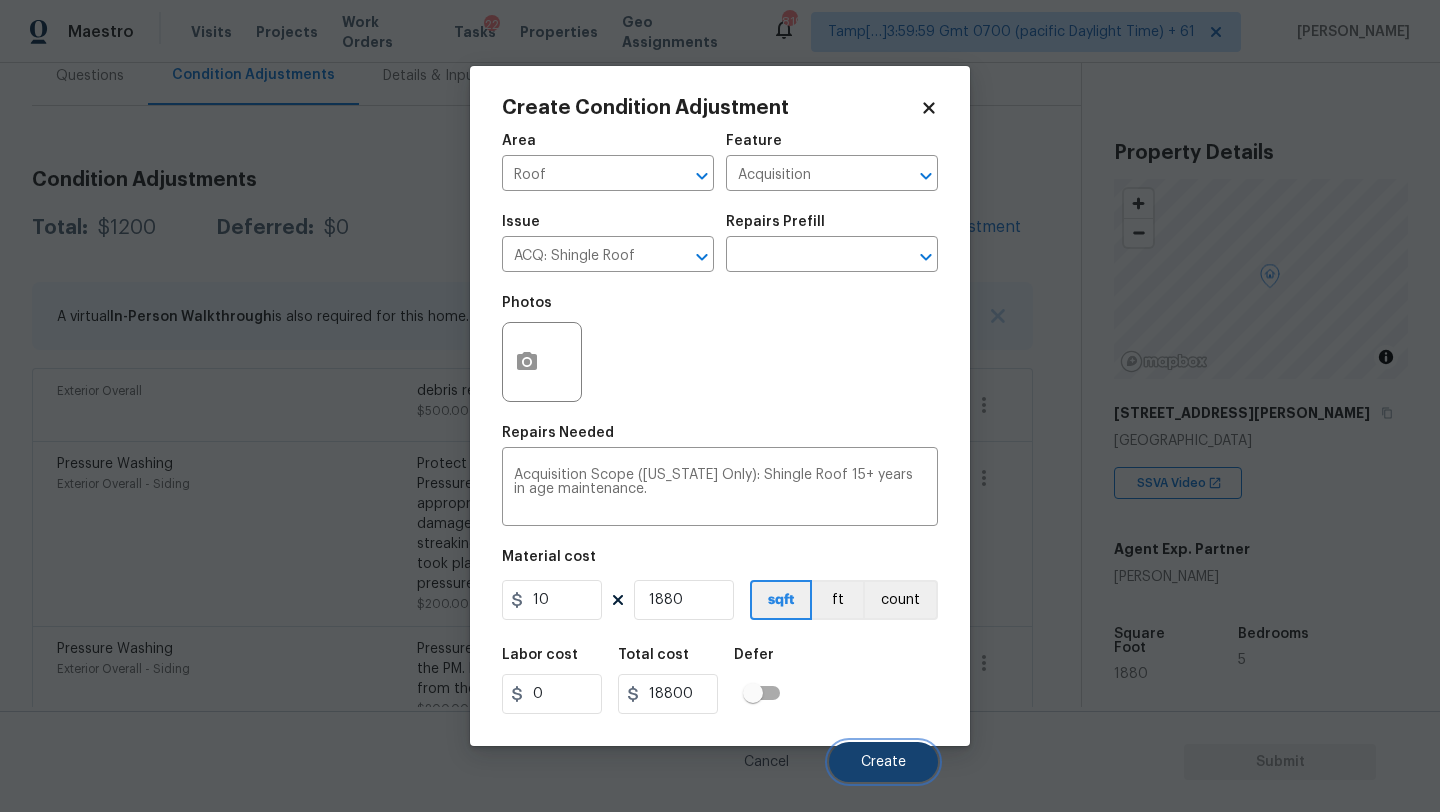 click on "Create" at bounding box center [883, 762] 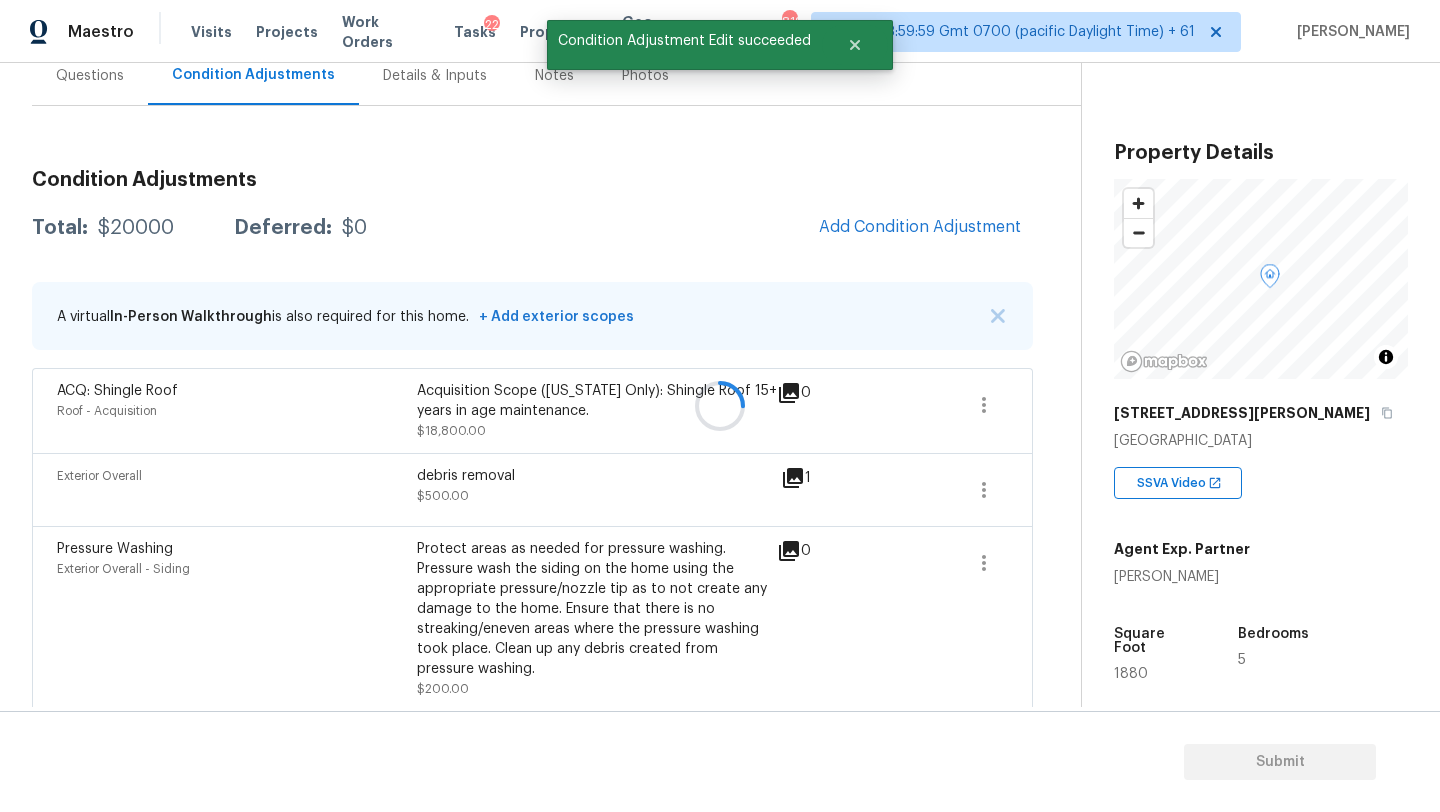 click at bounding box center (720, 406) 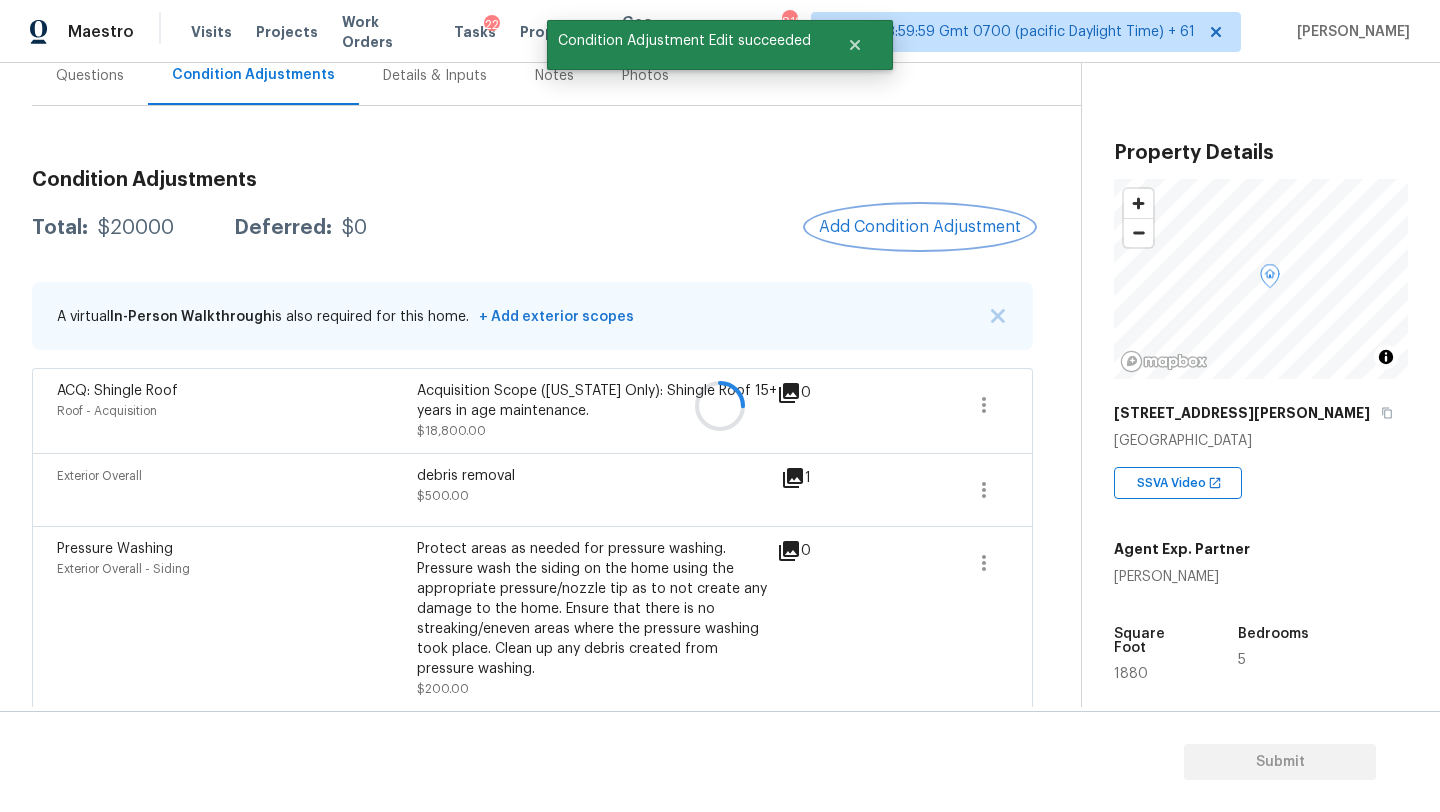 click on "Add Condition Adjustment" at bounding box center [920, 227] 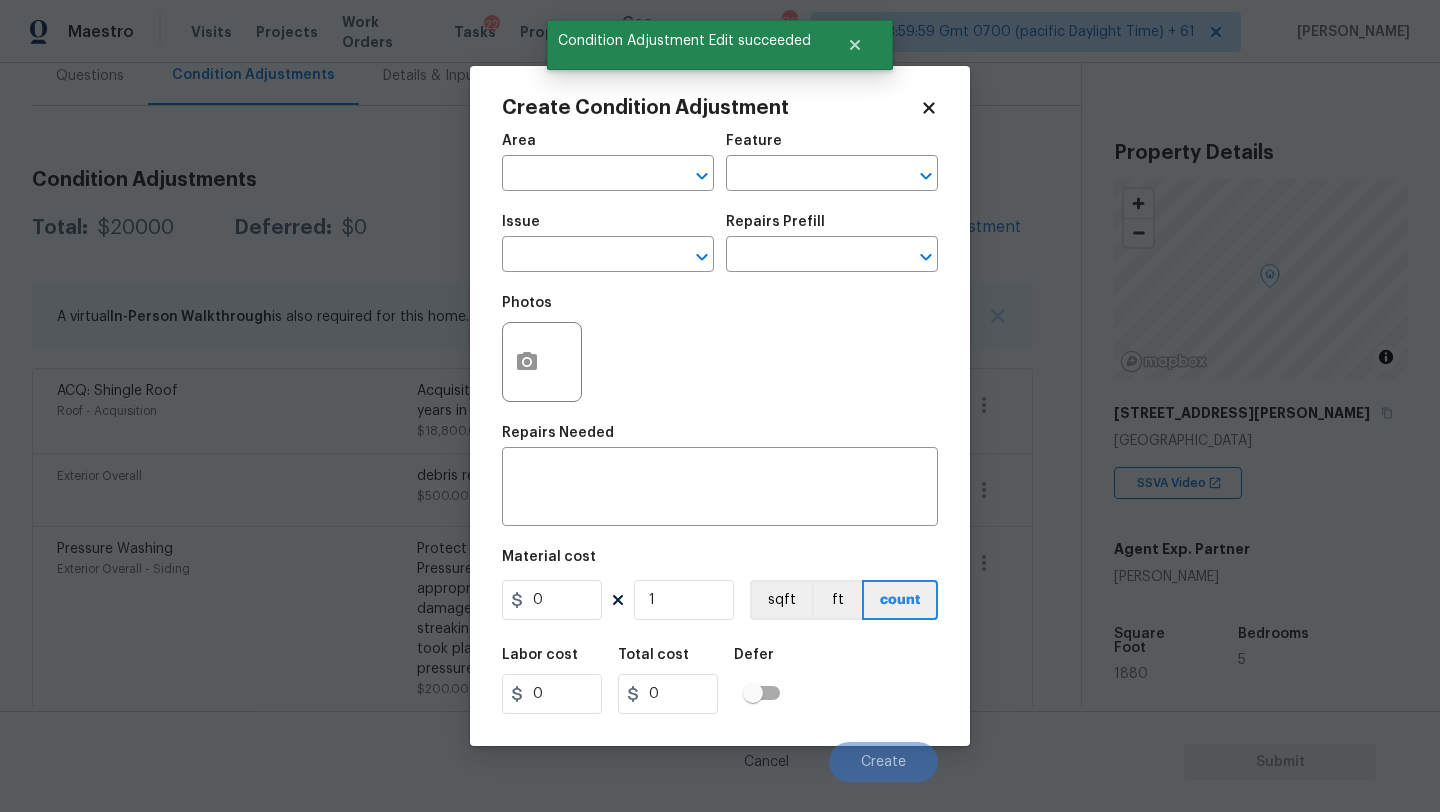 click on "Area" at bounding box center [608, 147] 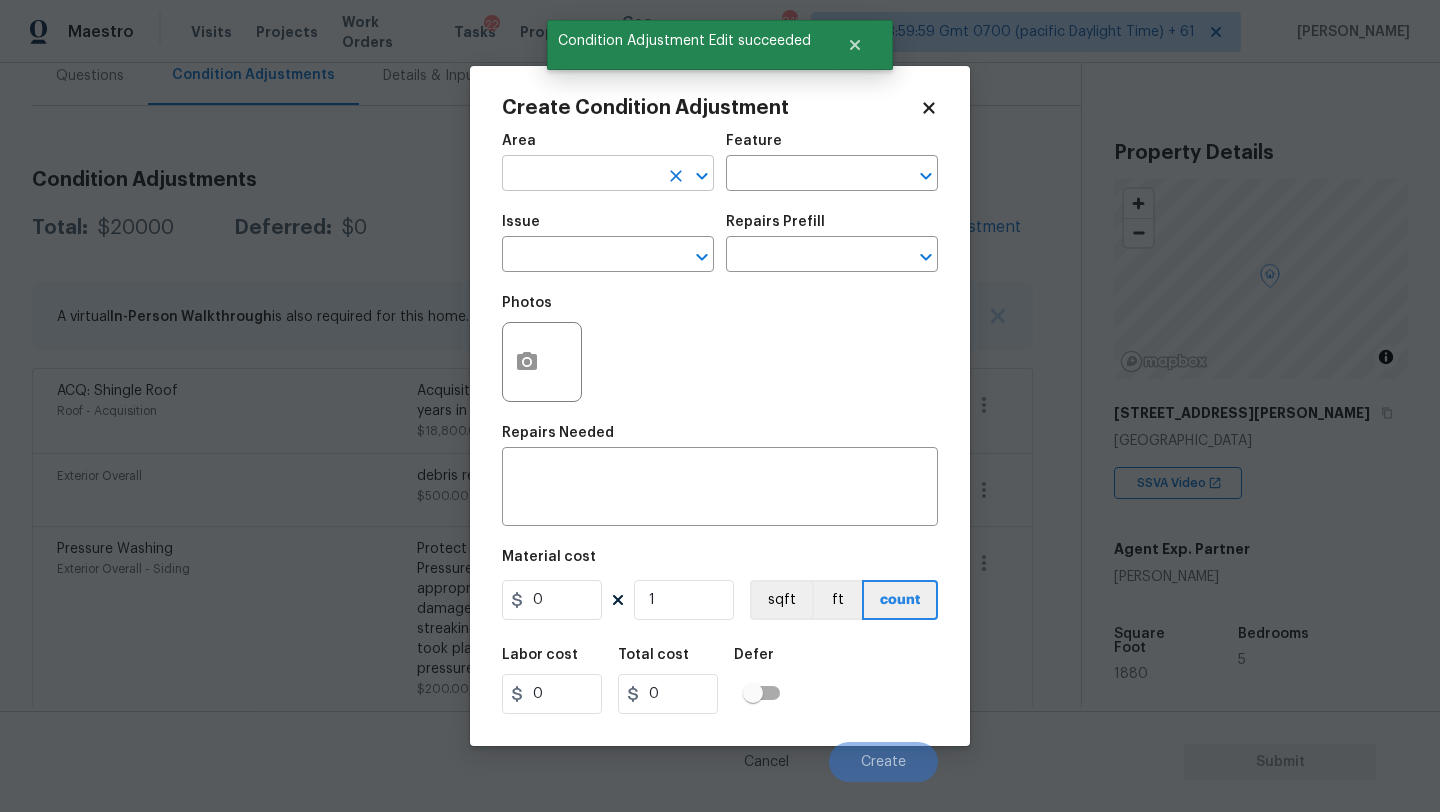 click at bounding box center [580, 175] 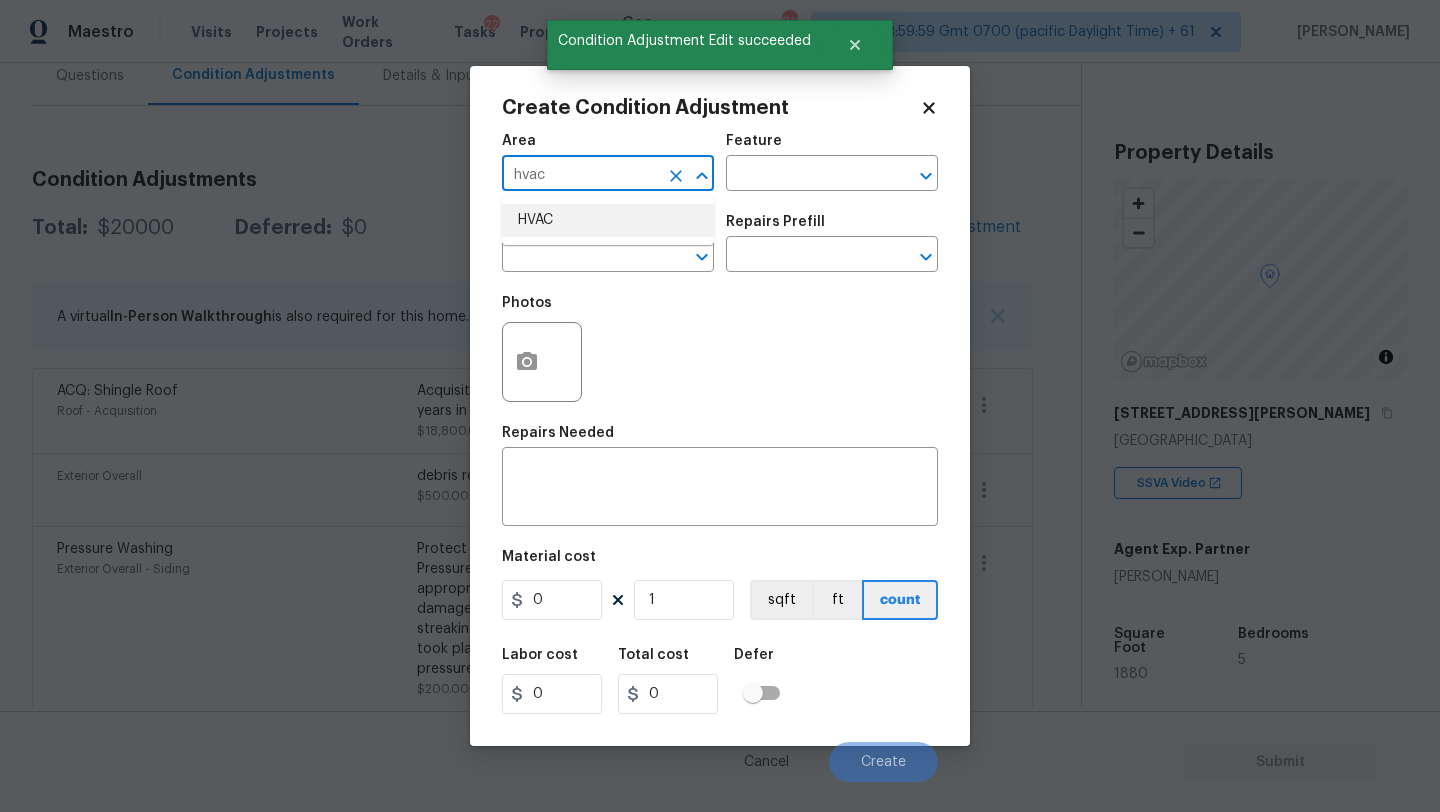 click on "HVAC" at bounding box center [608, 220] 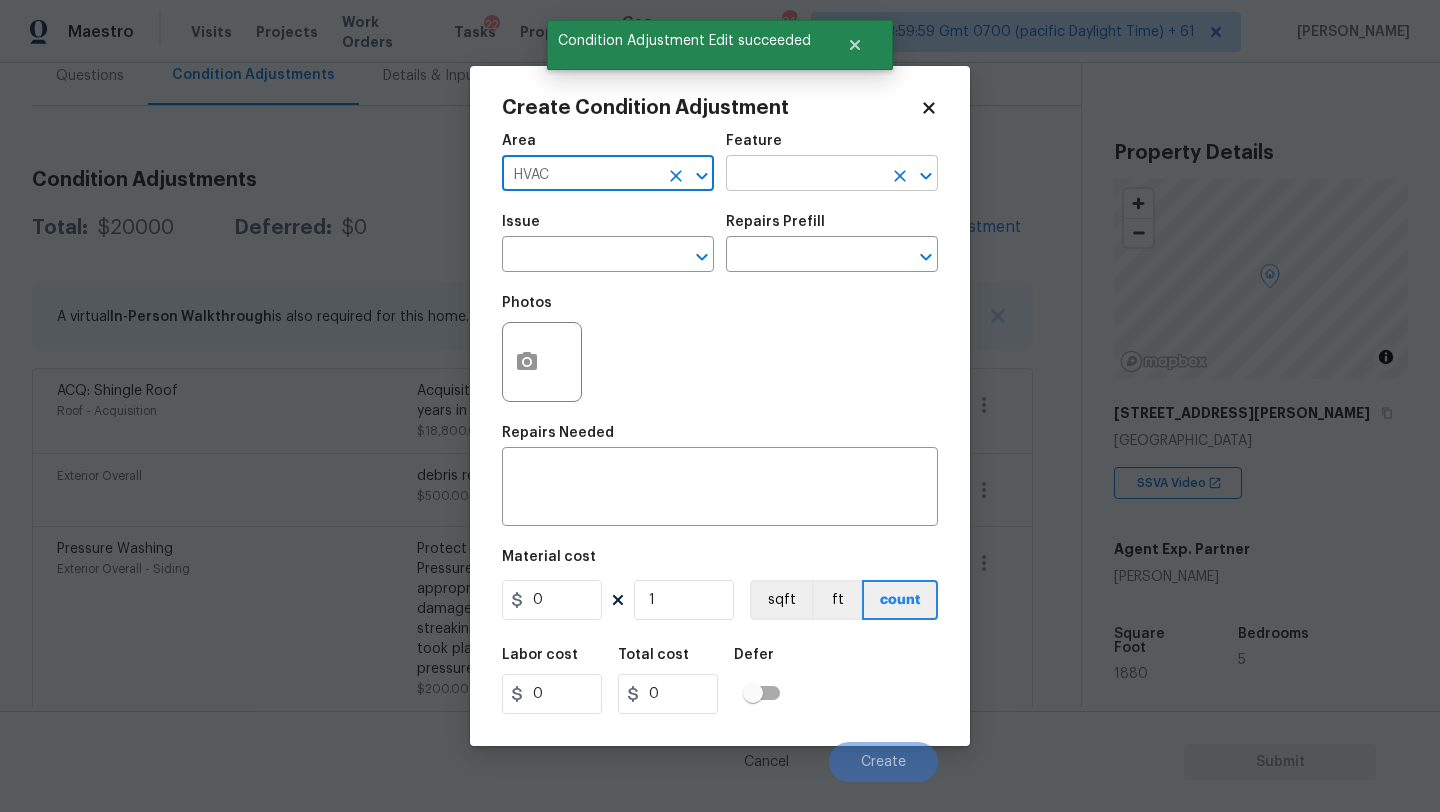 type on "HVAC" 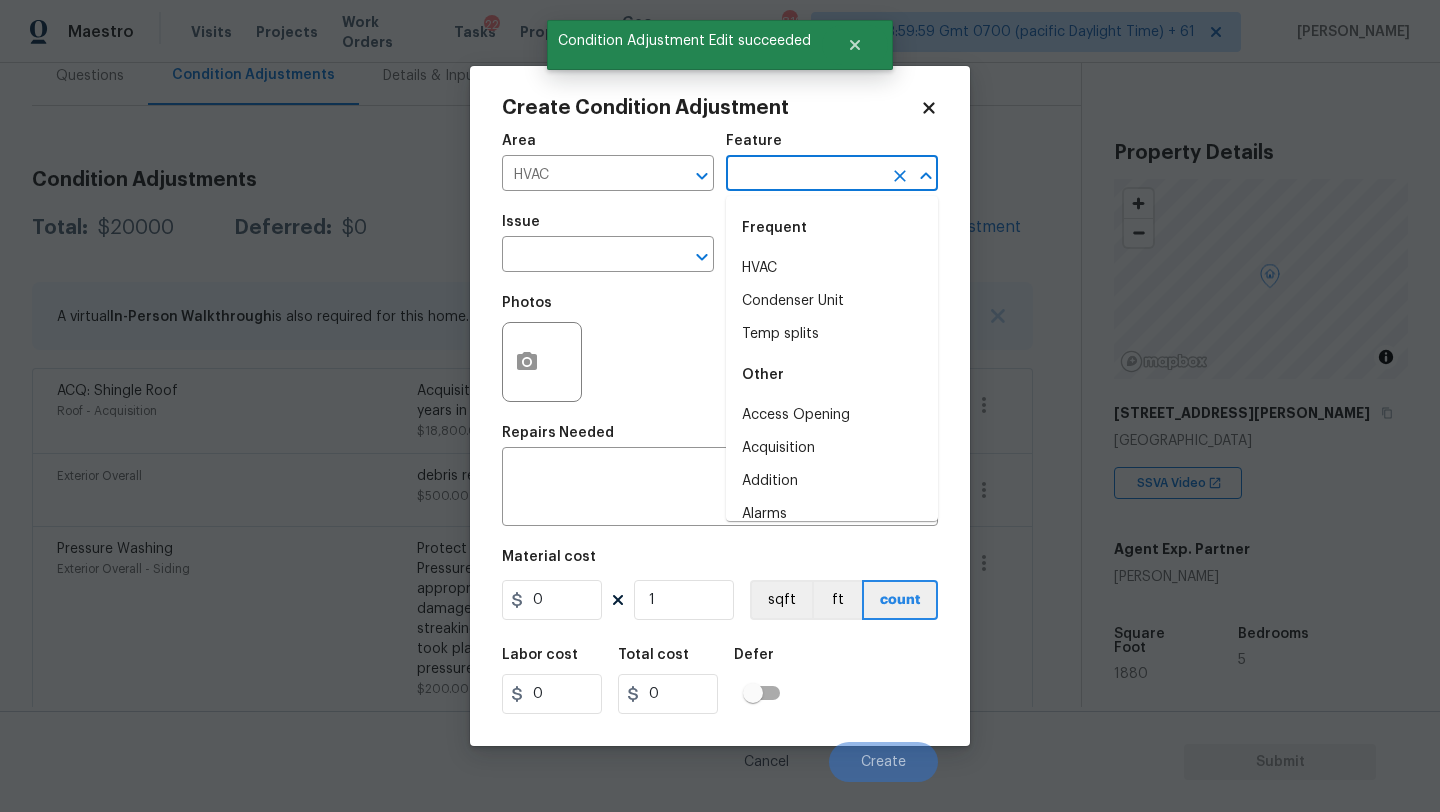 click at bounding box center [804, 175] 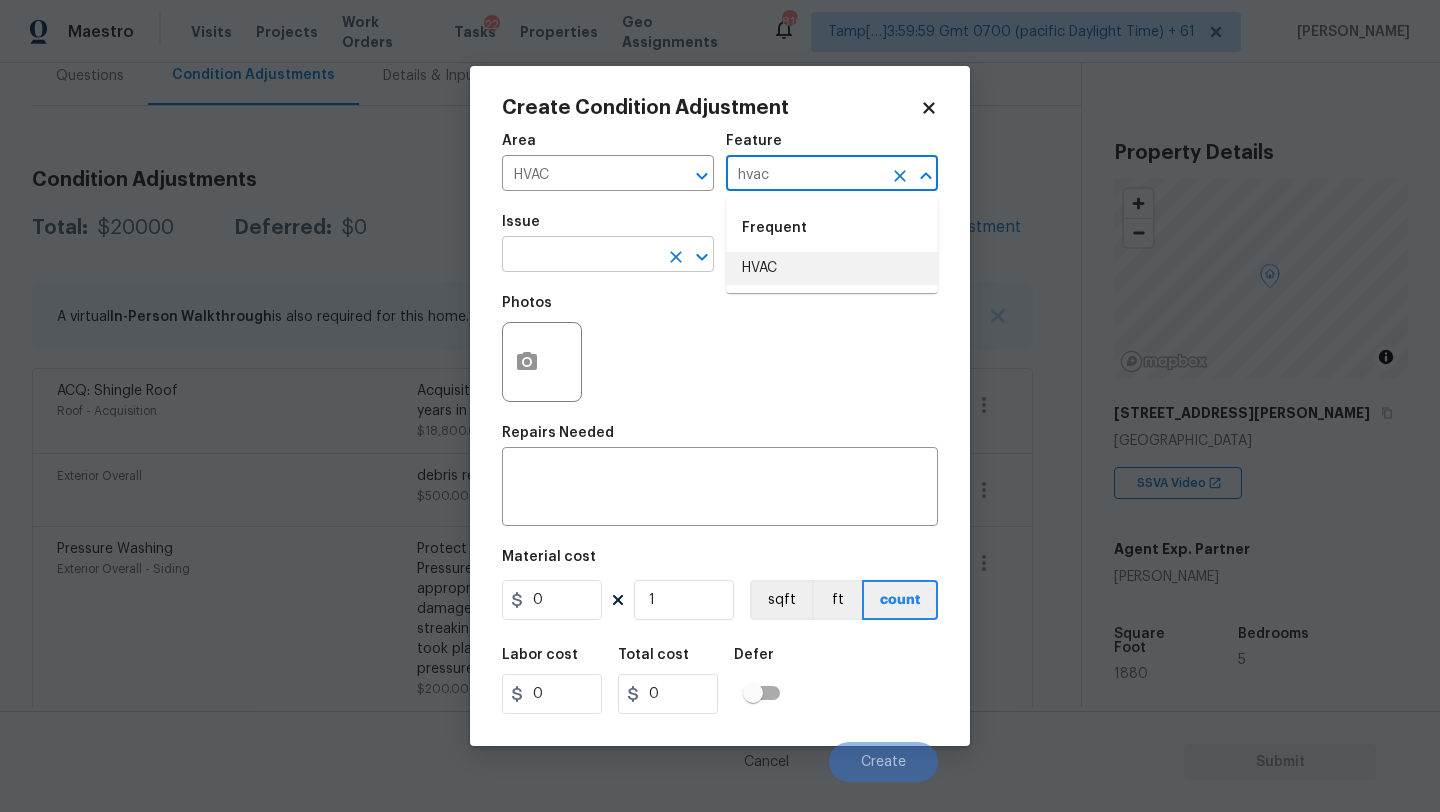 drag, startPoint x: 793, startPoint y: 271, endPoint x: 562, endPoint y: 269, distance: 231.00865 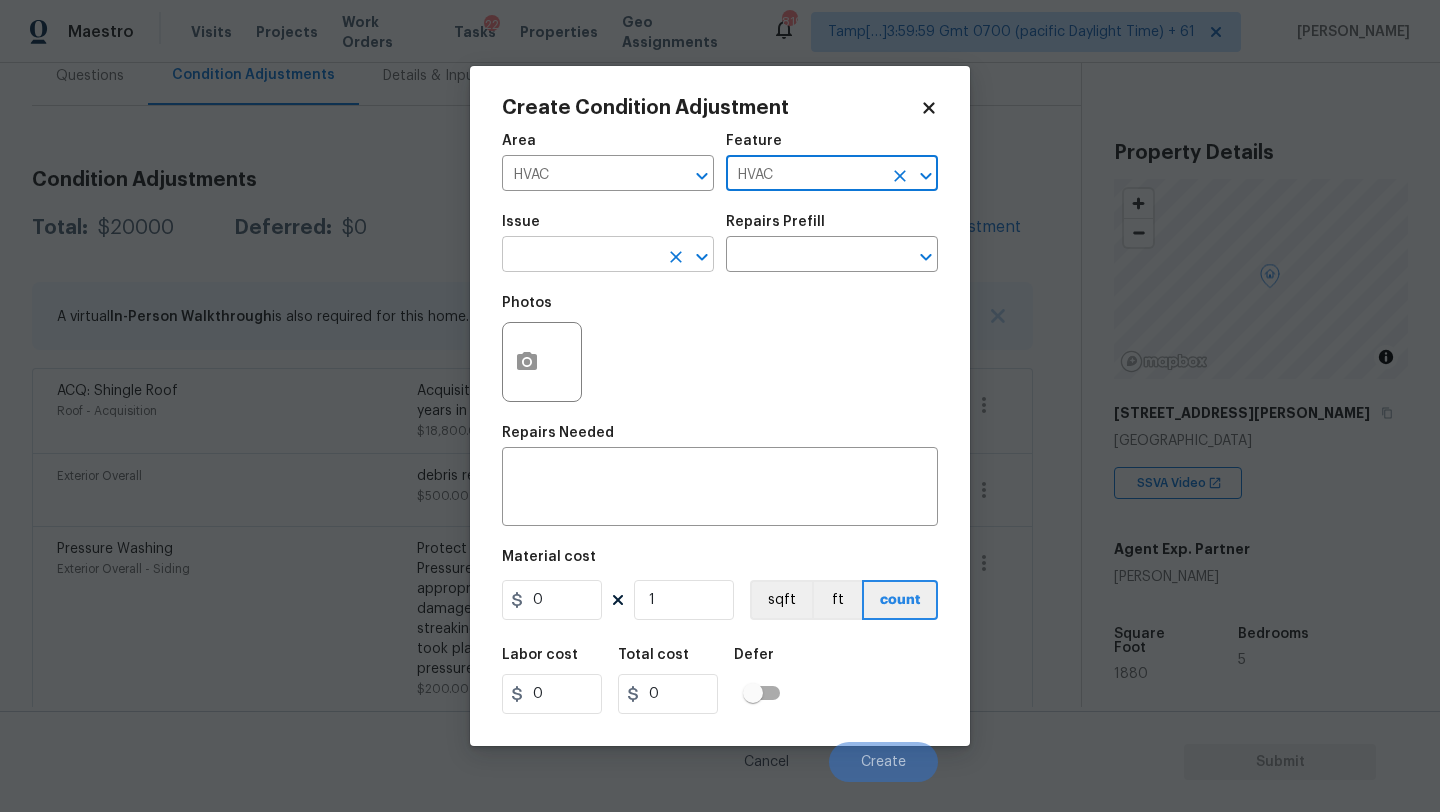 type on "HVAC" 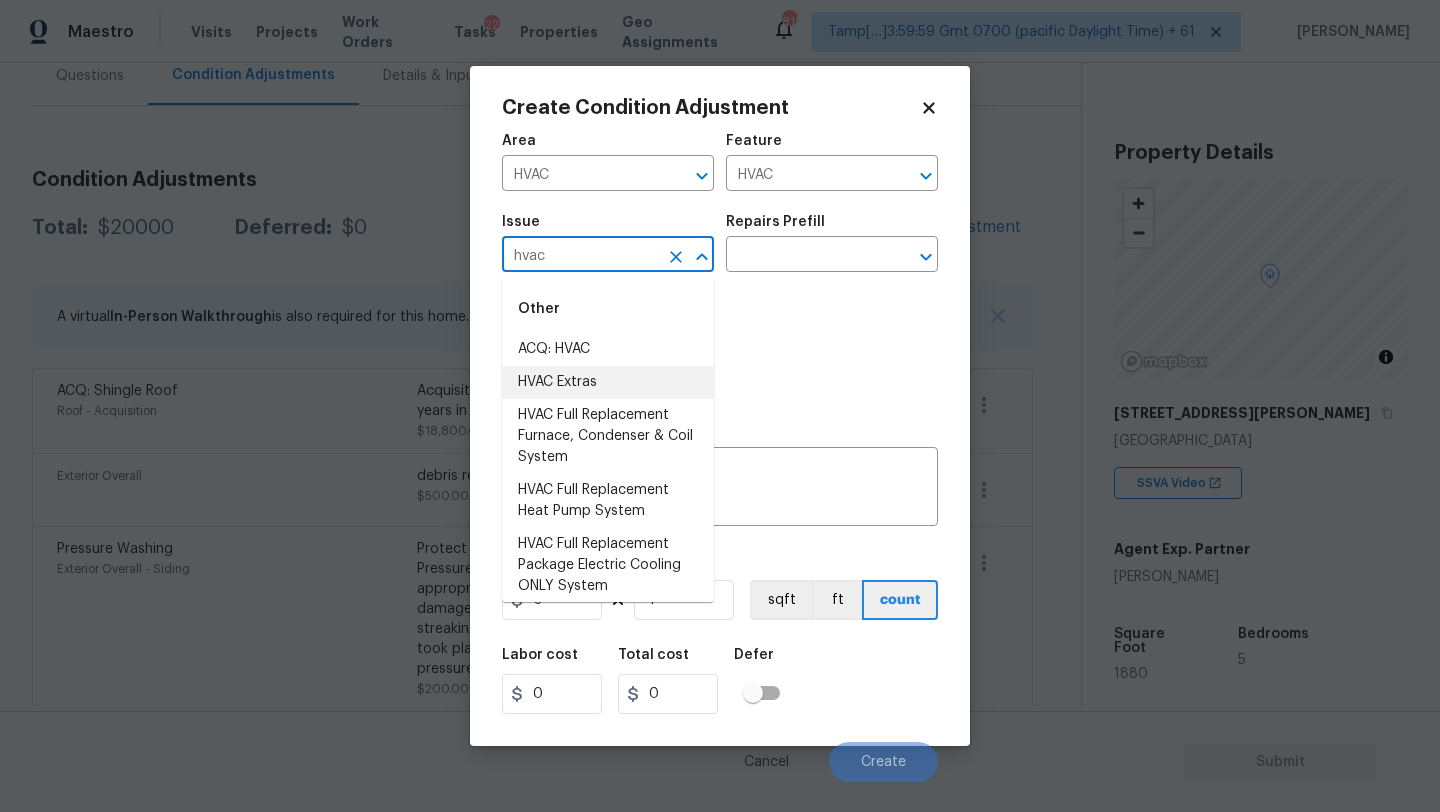 click on "ACQ: HVAC" at bounding box center [608, 349] 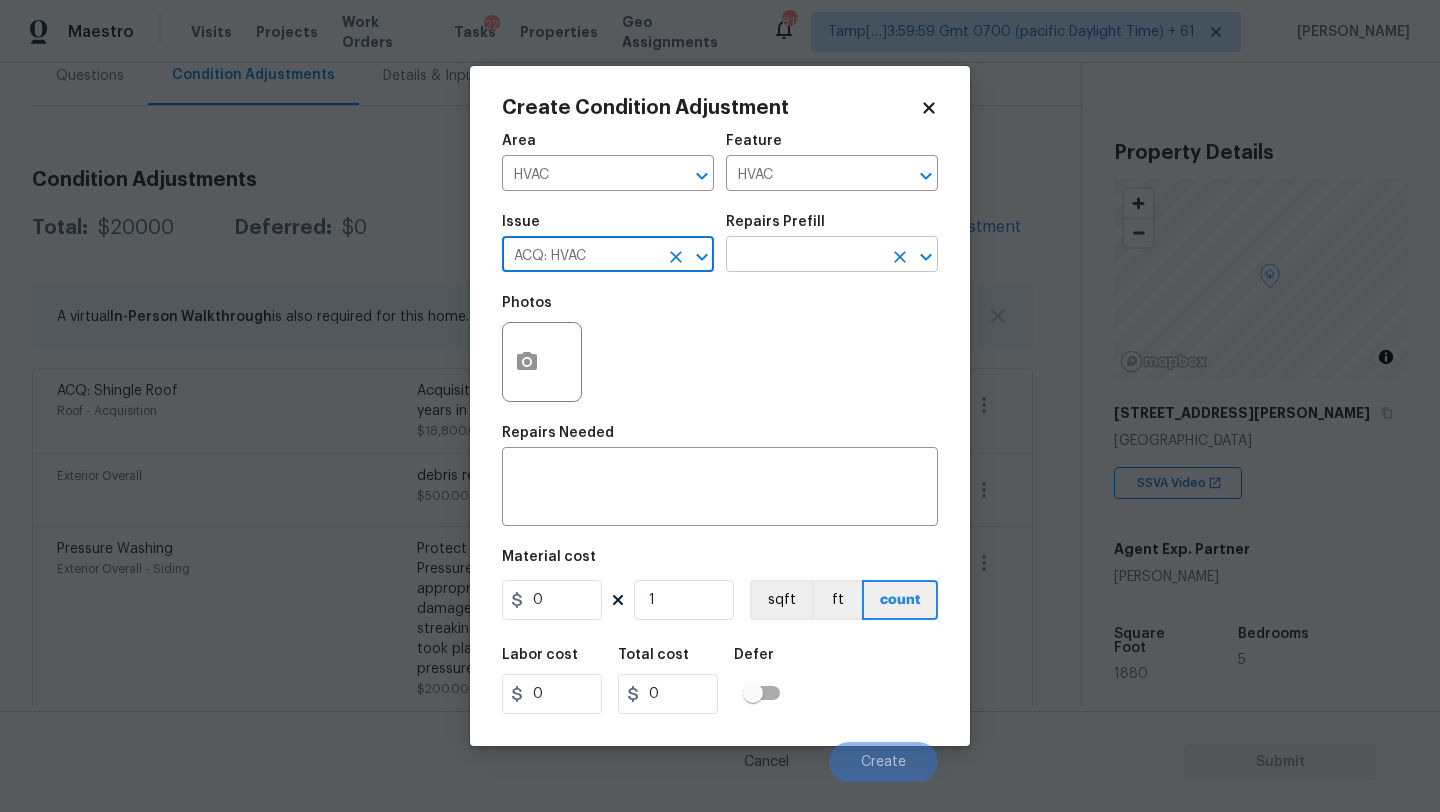 type on "ACQ: HVAC" 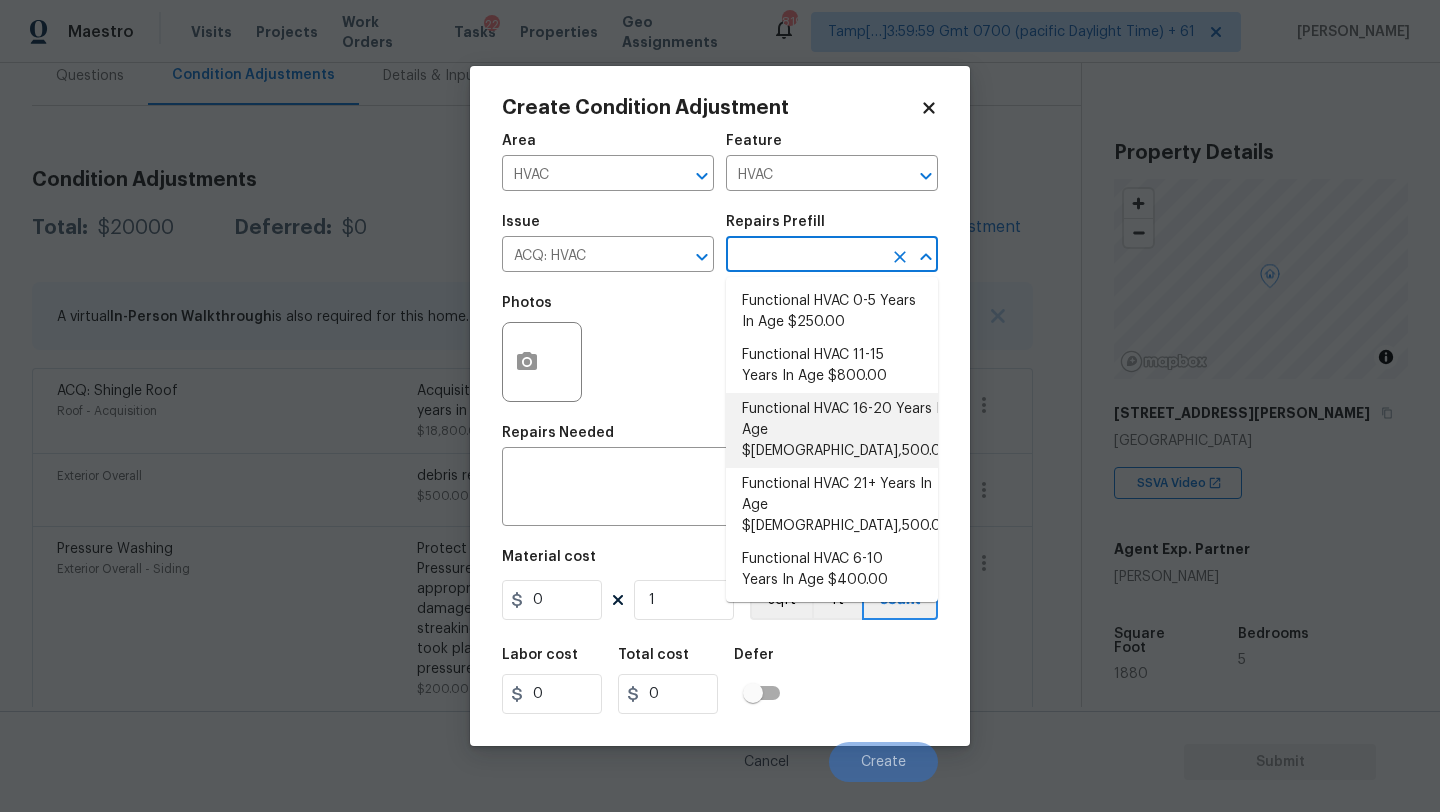 scroll, scrollTop: 36, scrollLeft: 0, axis: vertical 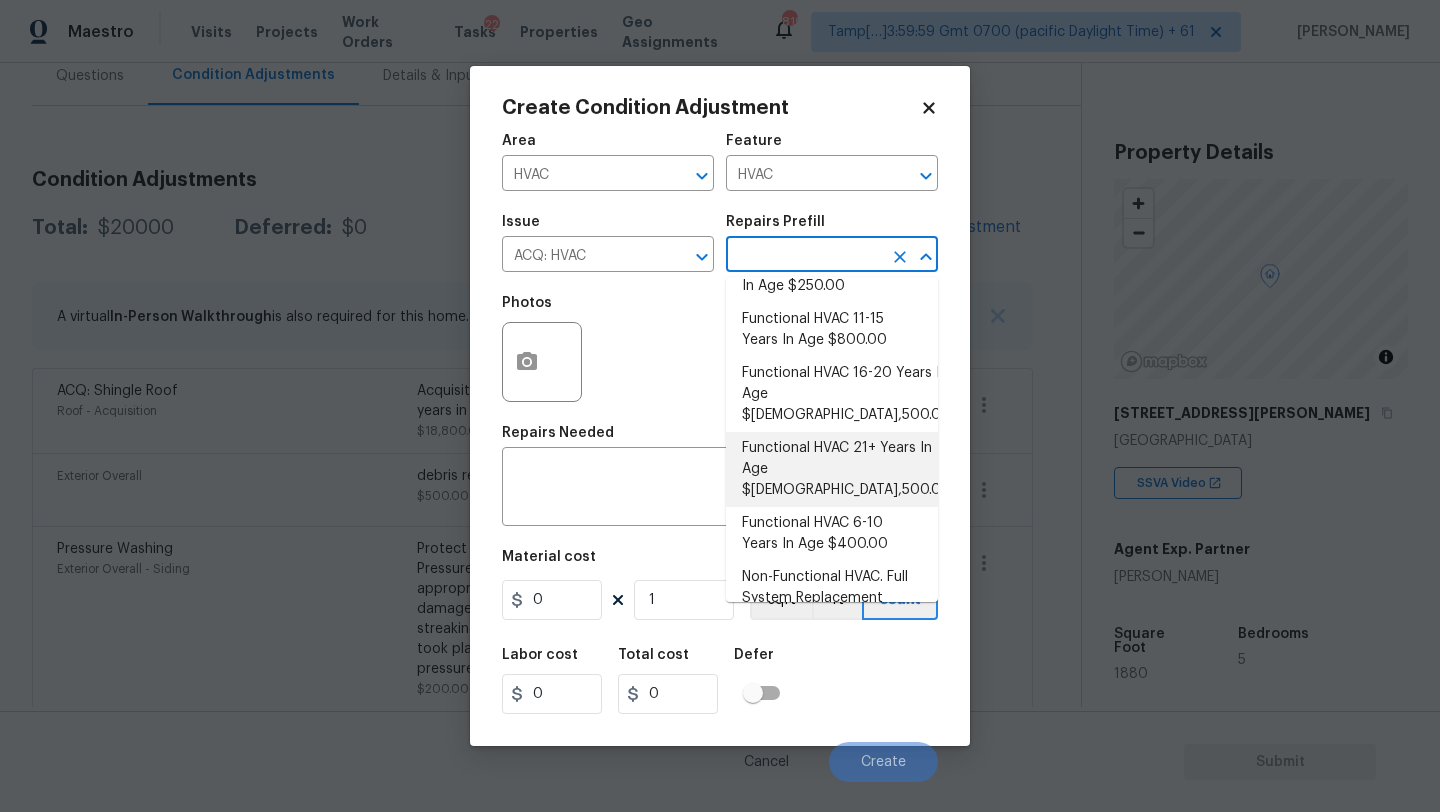 click on "Functional HVAC 21+ Years In Age $6,500.00" at bounding box center (832, 469) 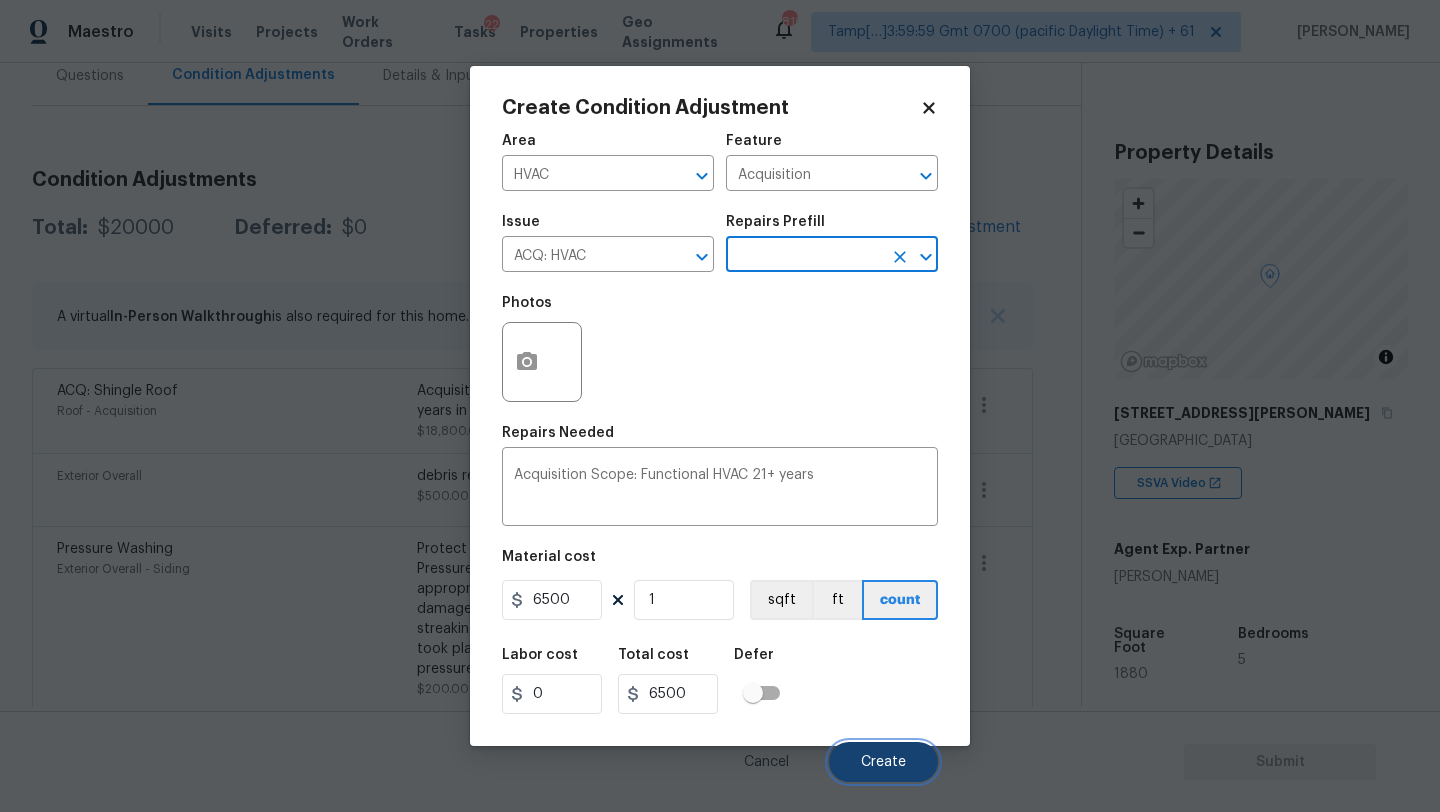 click on "Create" at bounding box center (883, 762) 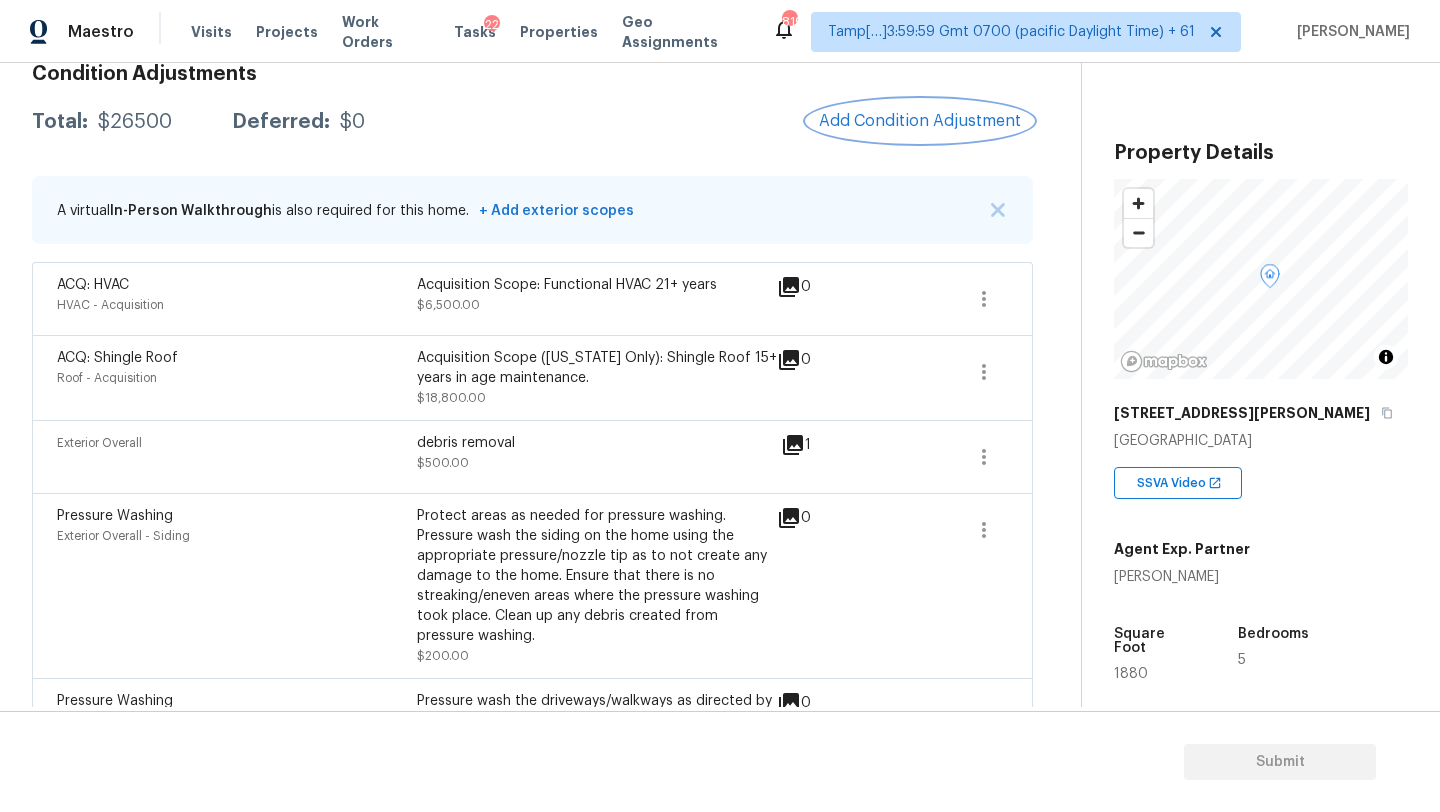 scroll, scrollTop: 244, scrollLeft: 0, axis: vertical 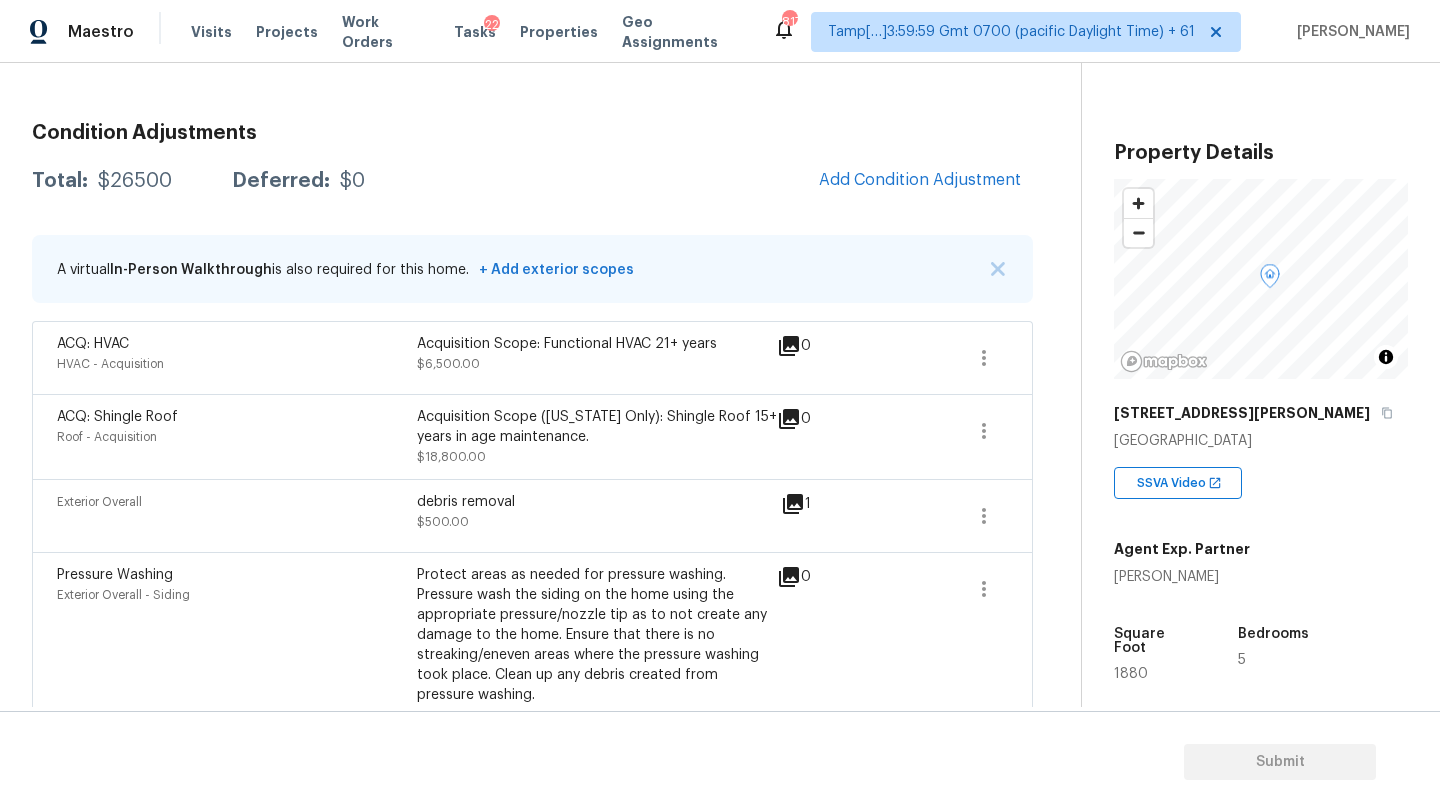 click on "Condition Adjustments Total:  $26500 Deferred:  $0 Add Condition Adjustment A virtual  In-Person Walkthrough  is also required for this home.   + Add exterior scopes ACQ: HVAC HVAC - Acquisition Acquisition Scope: Functional HVAC 21+ years $6,500.00   0 ACQ: Shingle Roof Roof - Acquisition Acquisition Scope (Florida Only): Shingle Roof 15+ years in age maintenance. $18,800.00   0 Exterior Overall debris removal $500.00   1 Pressure Washing Exterior Overall - Siding Protect areas as needed for pressure washing. Pressure wash the siding on the home using the appropriate pressure/nozzle tip as to not create any damage to the home. Ensure that there is no streaking/eneven areas where the pressure washing took place. Clean up any debris created from pressure washing. $200.00   0 Pressure Washing Exterior Overall - Siding Pressure wash the driveways/walkways as directed by the PM. Ensure that all debris and residue are removed from the areas being pressure washed. $200.00   0 Landscape Package $300.00   5" at bounding box center [532, 567] 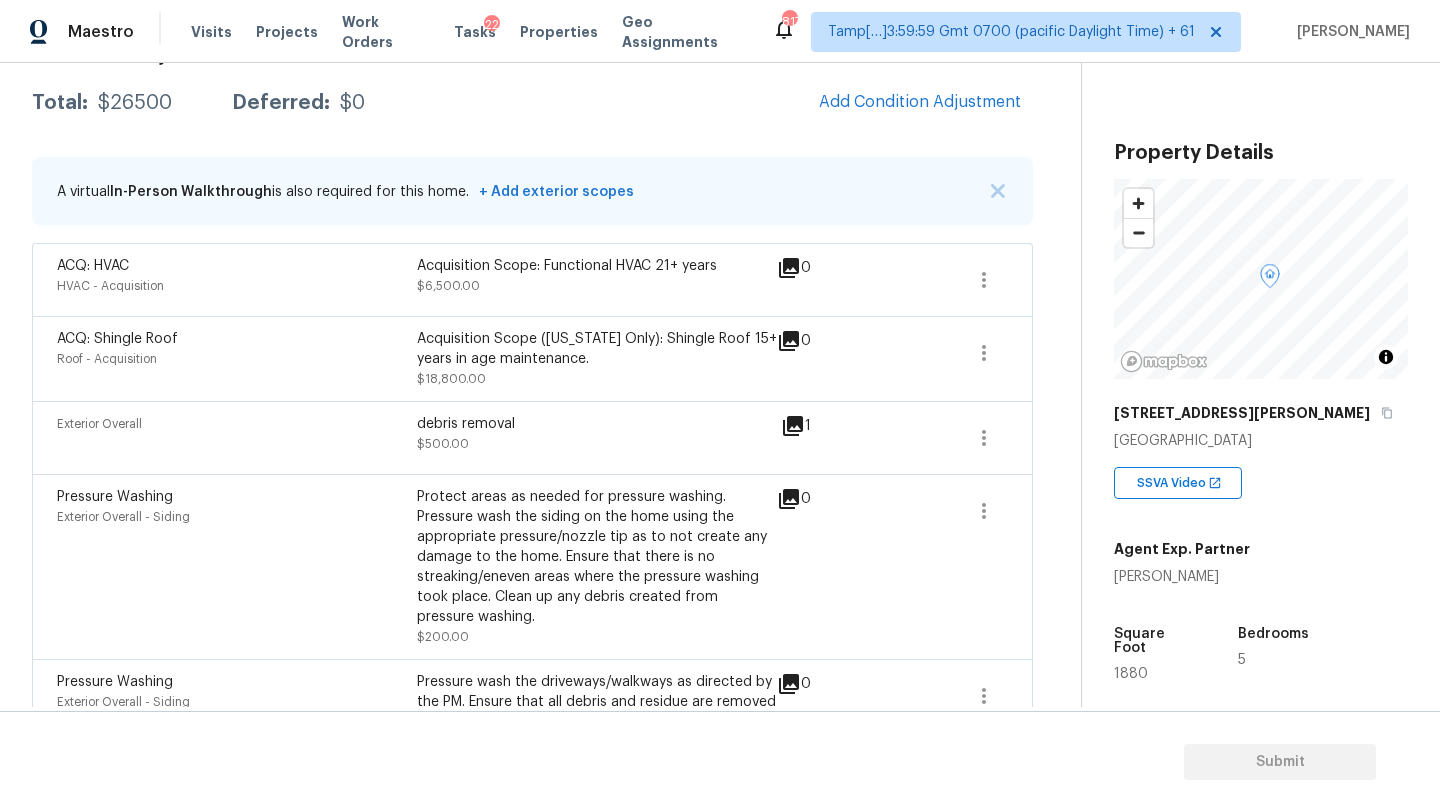 scroll, scrollTop: 272, scrollLeft: 0, axis: vertical 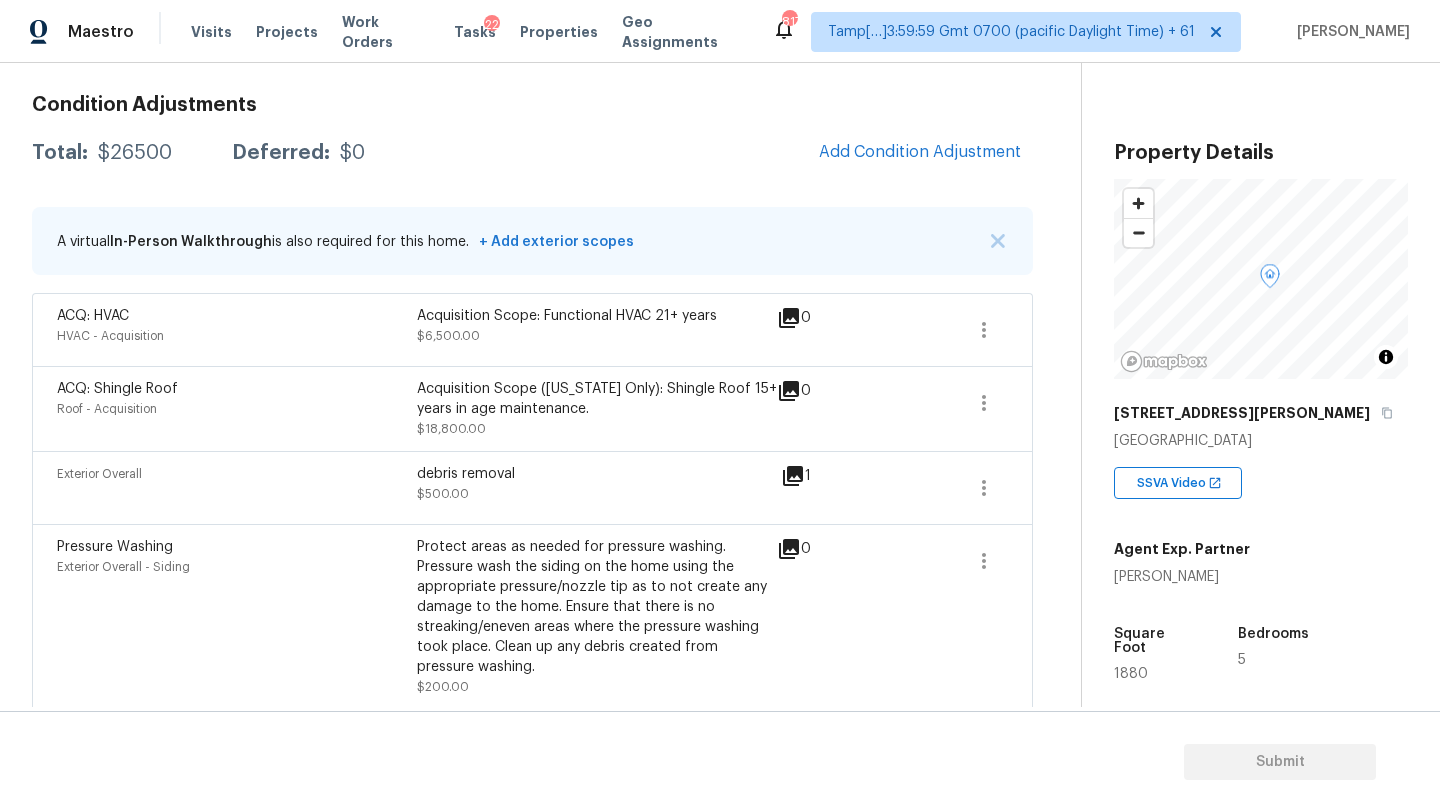 click on "Total:  $26500 Deferred:  $0 Add Condition Adjustment" at bounding box center (532, 153) 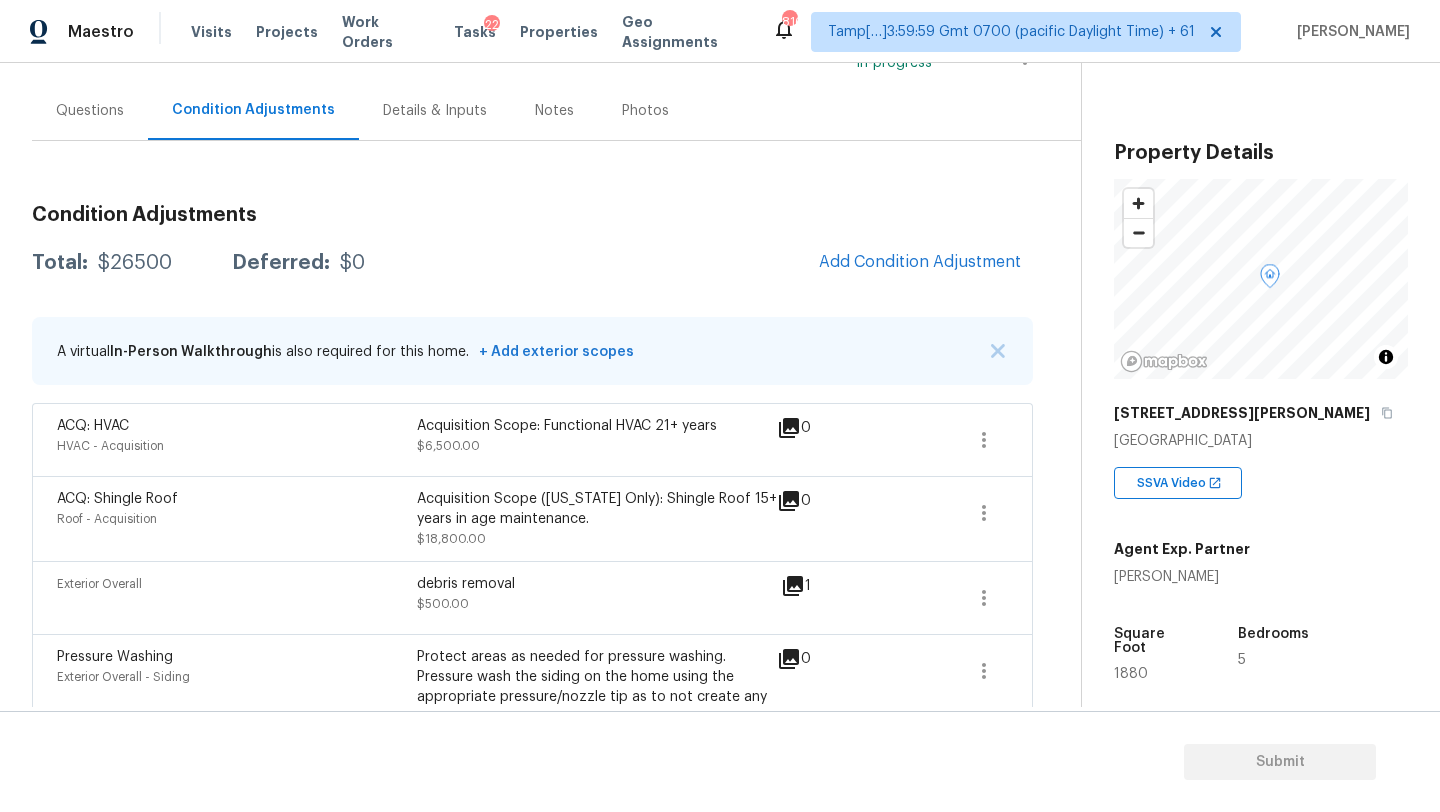 scroll, scrollTop: 142, scrollLeft: 0, axis: vertical 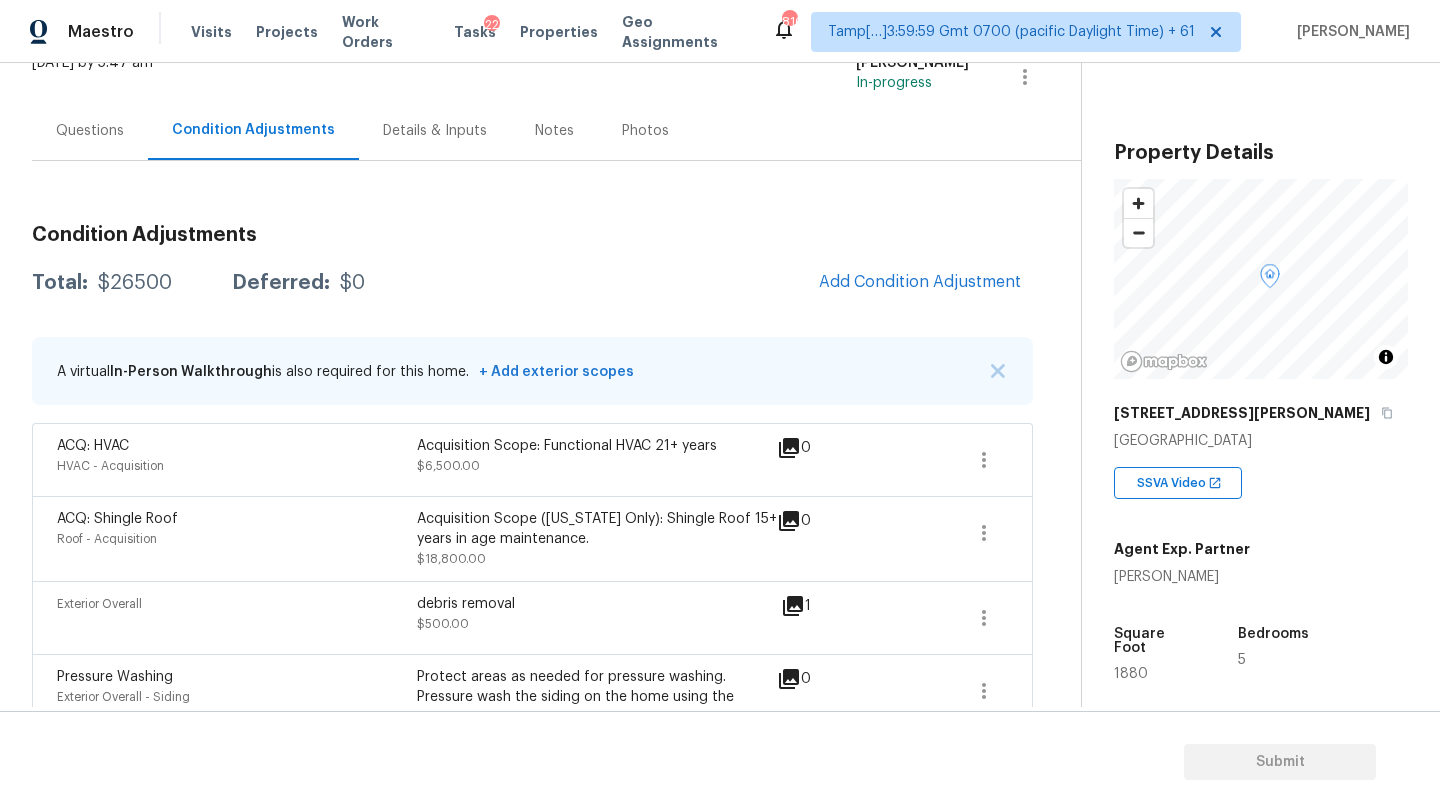 click on "Questions" at bounding box center (90, 130) 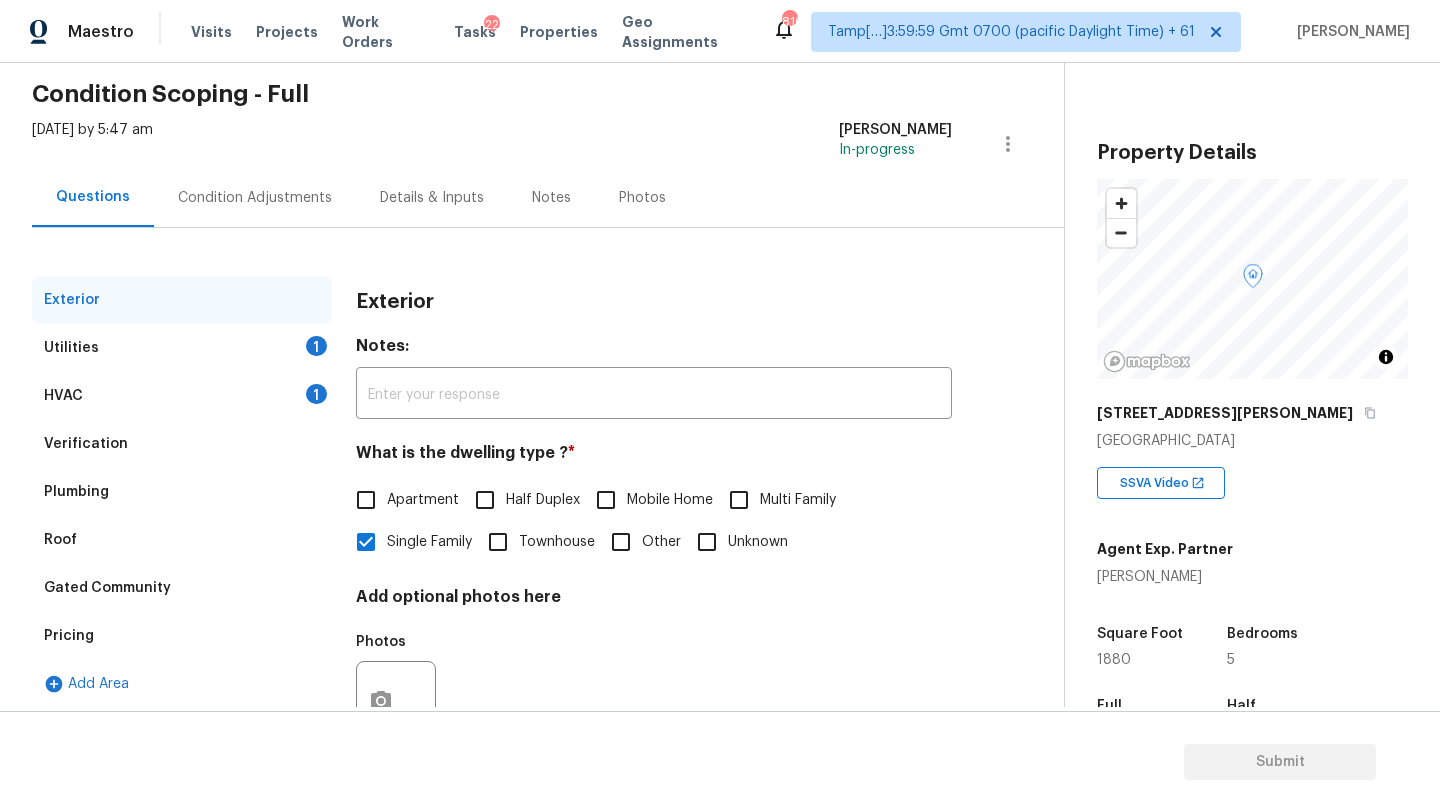 scroll, scrollTop: 151, scrollLeft: 0, axis: vertical 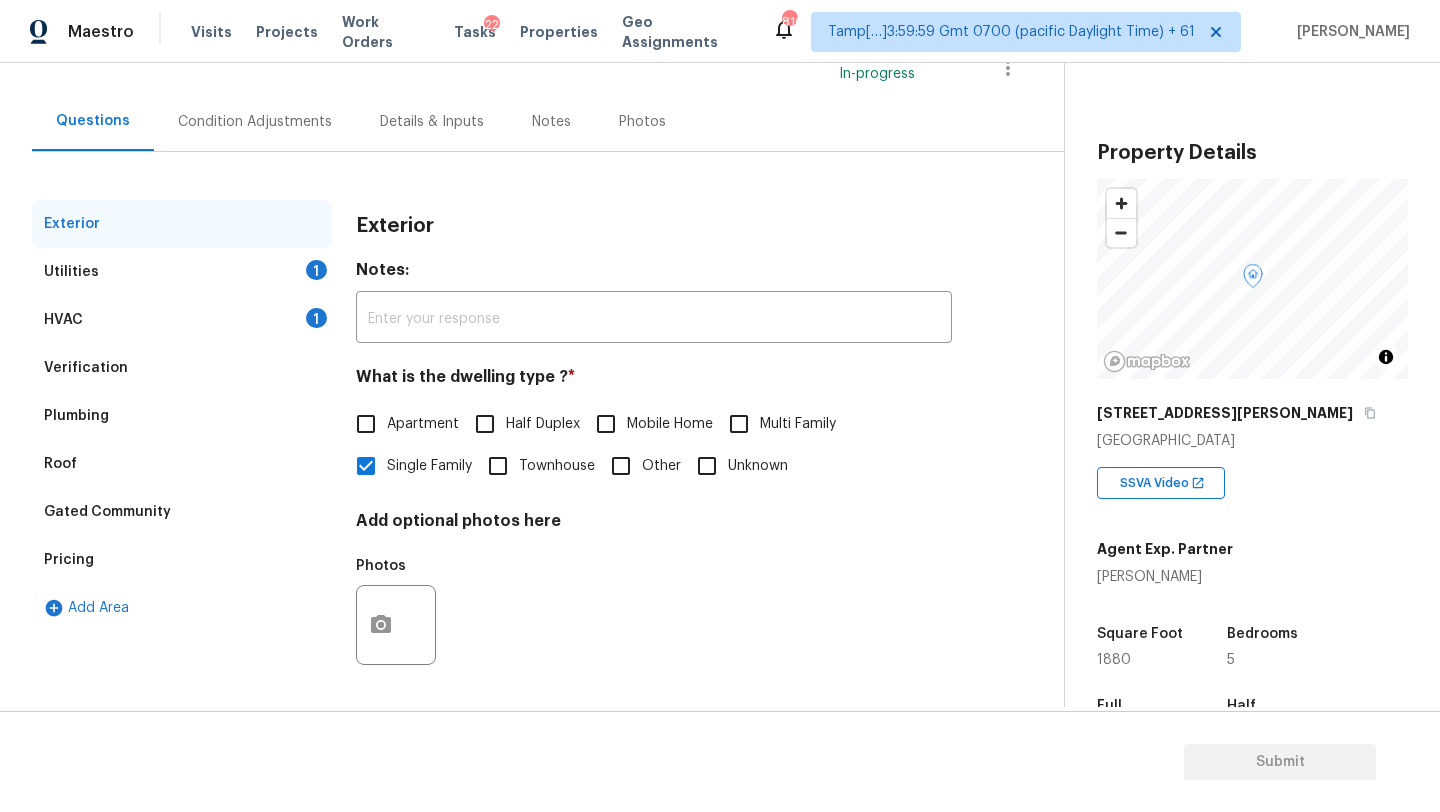 click on "Pricing" at bounding box center (182, 560) 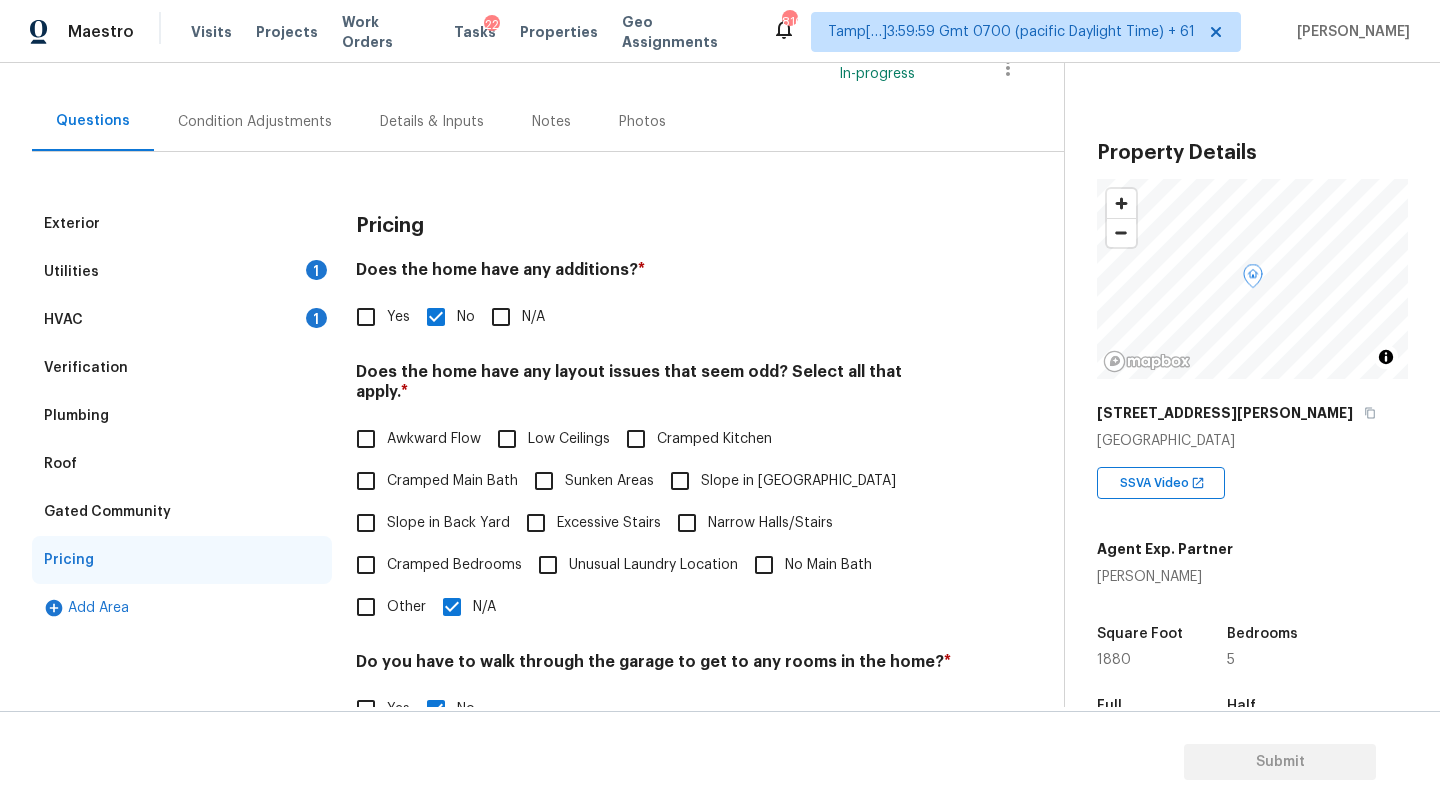 click on "Yes" at bounding box center (366, 317) 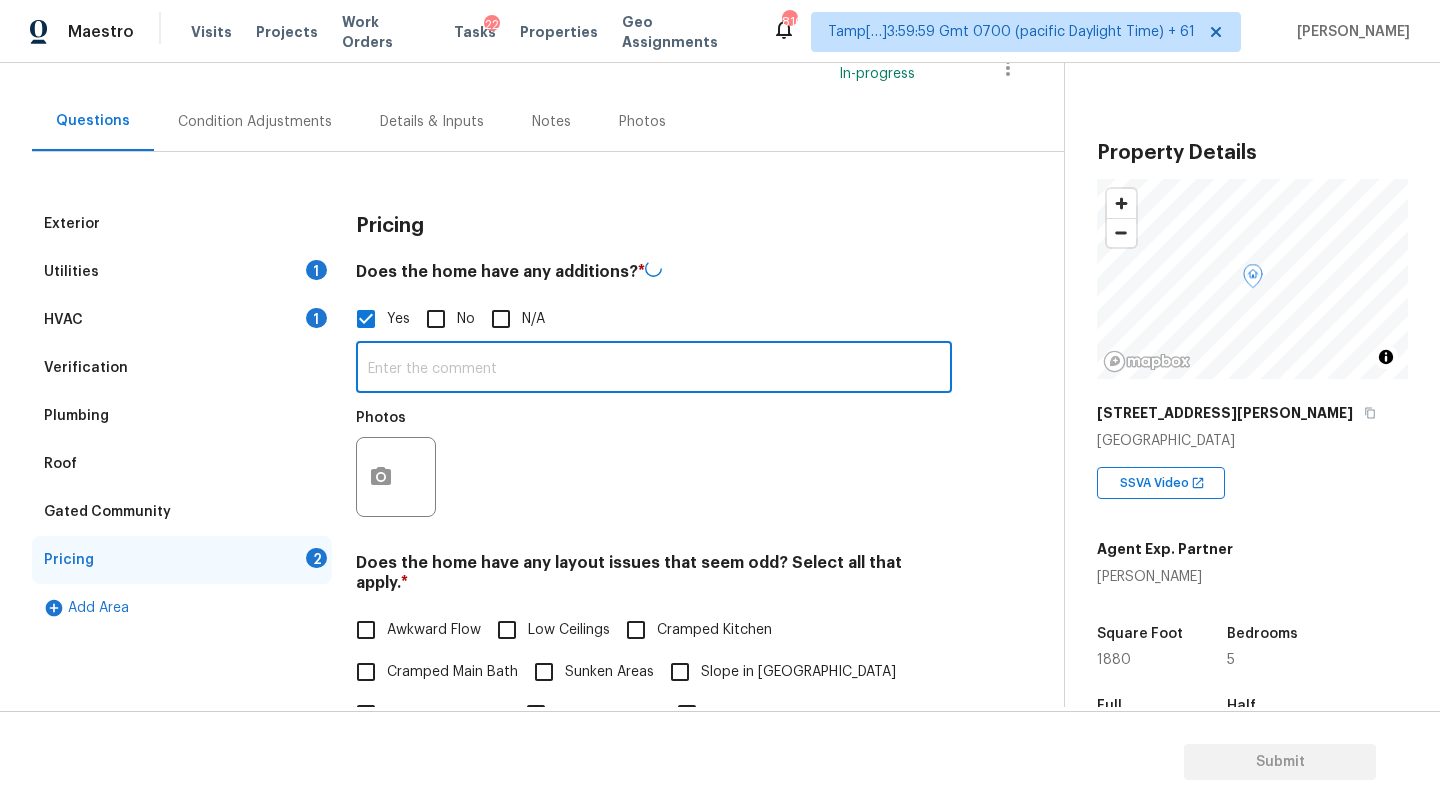 click at bounding box center (654, 369) 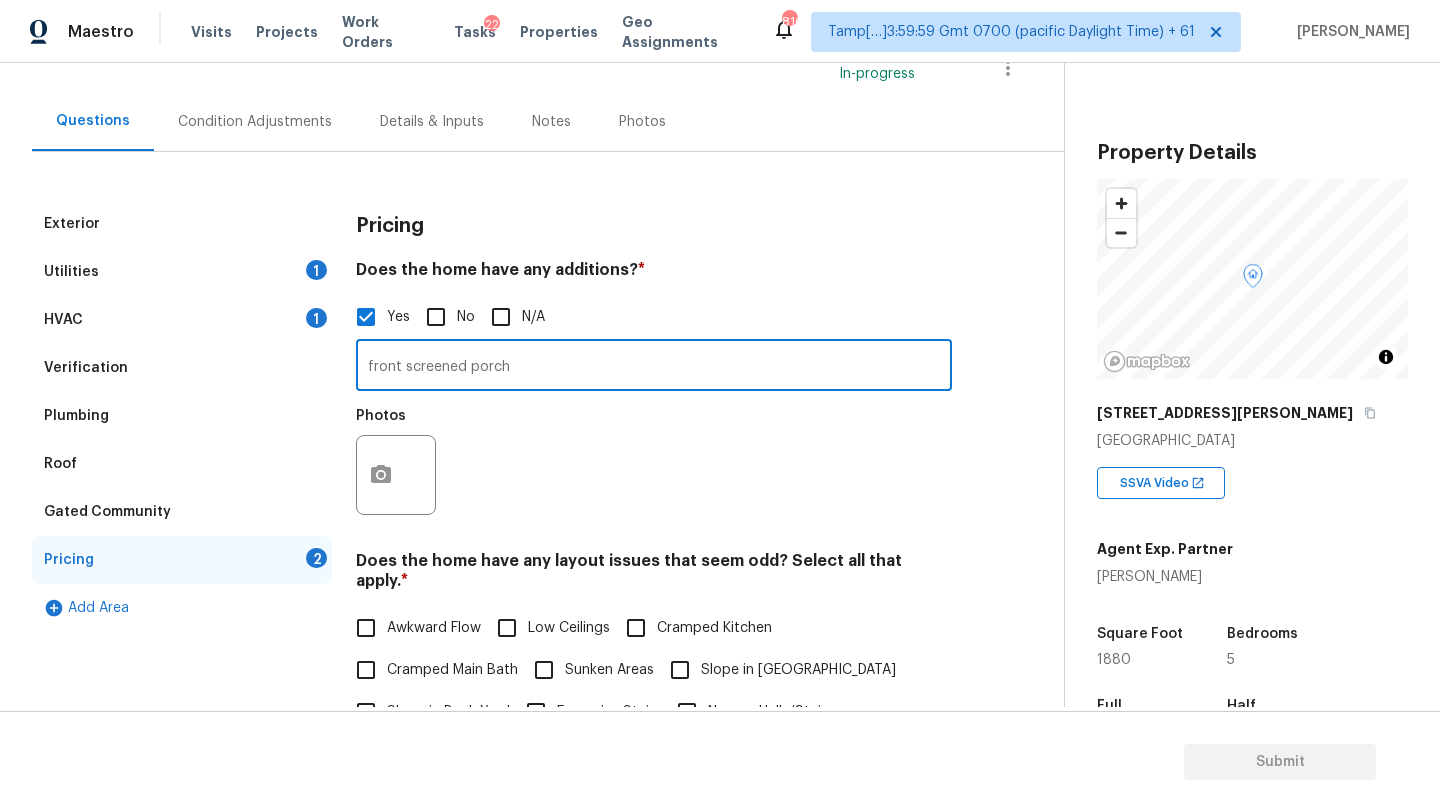 type on "front screened porch" 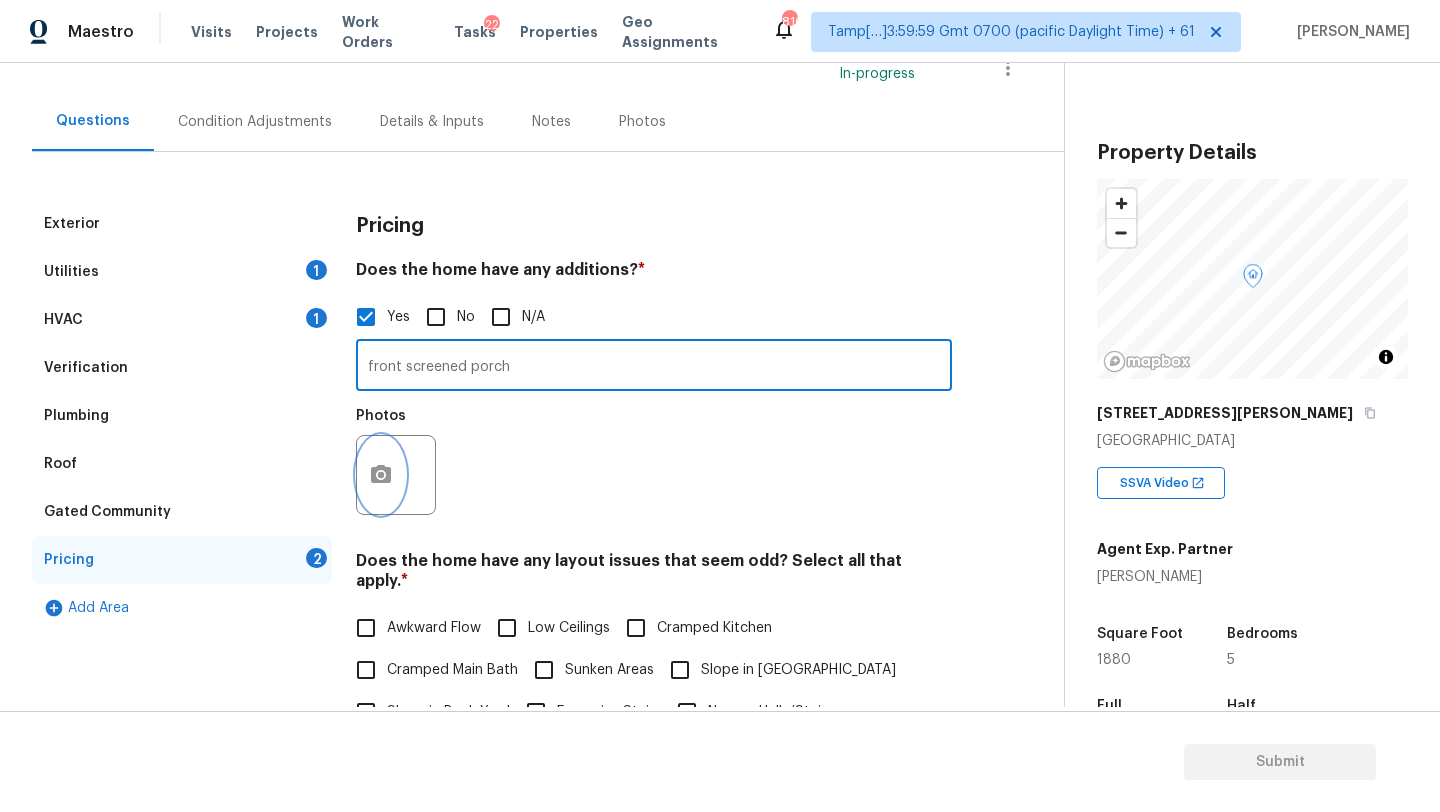 click 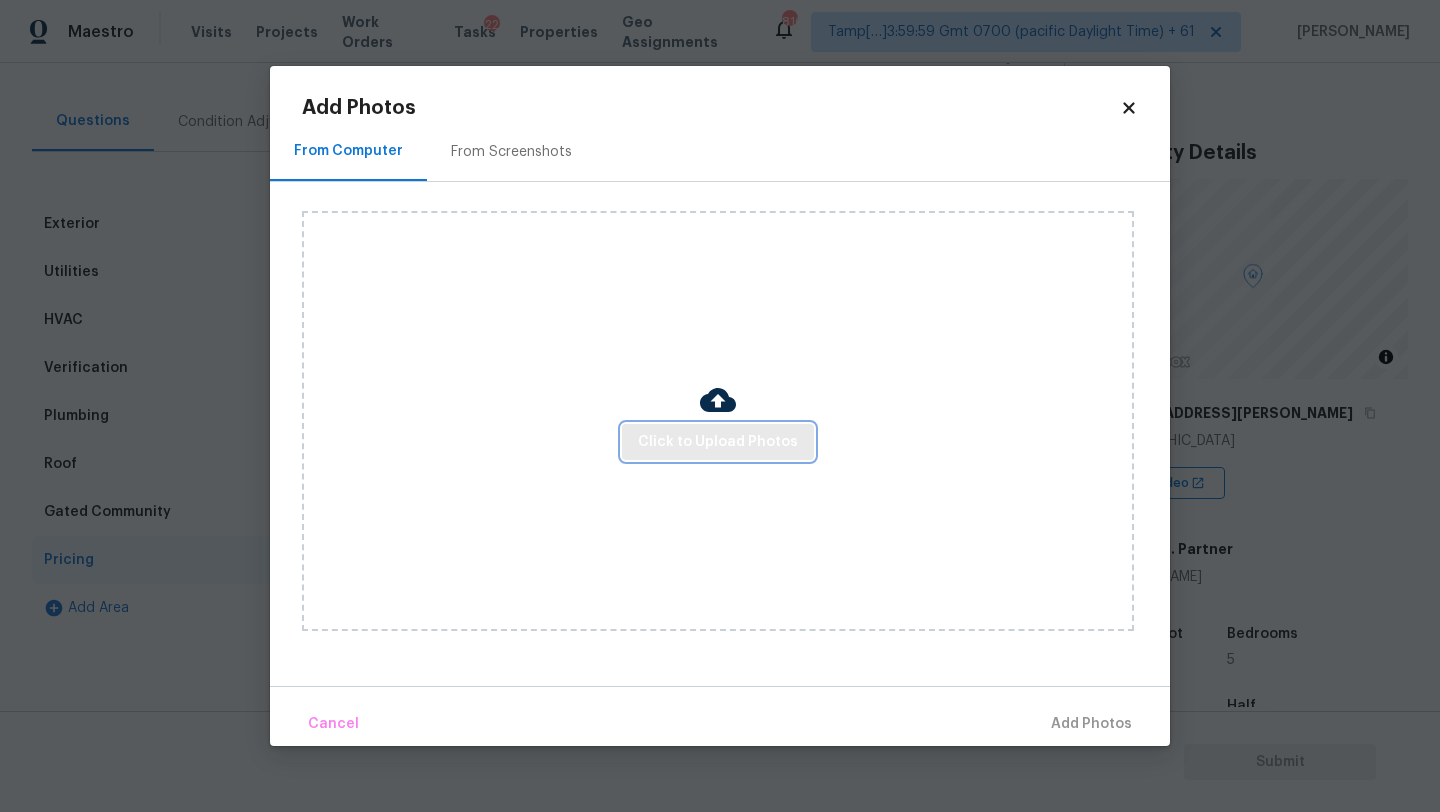click on "Click to Upload Photos" at bounding box center [718, 442] 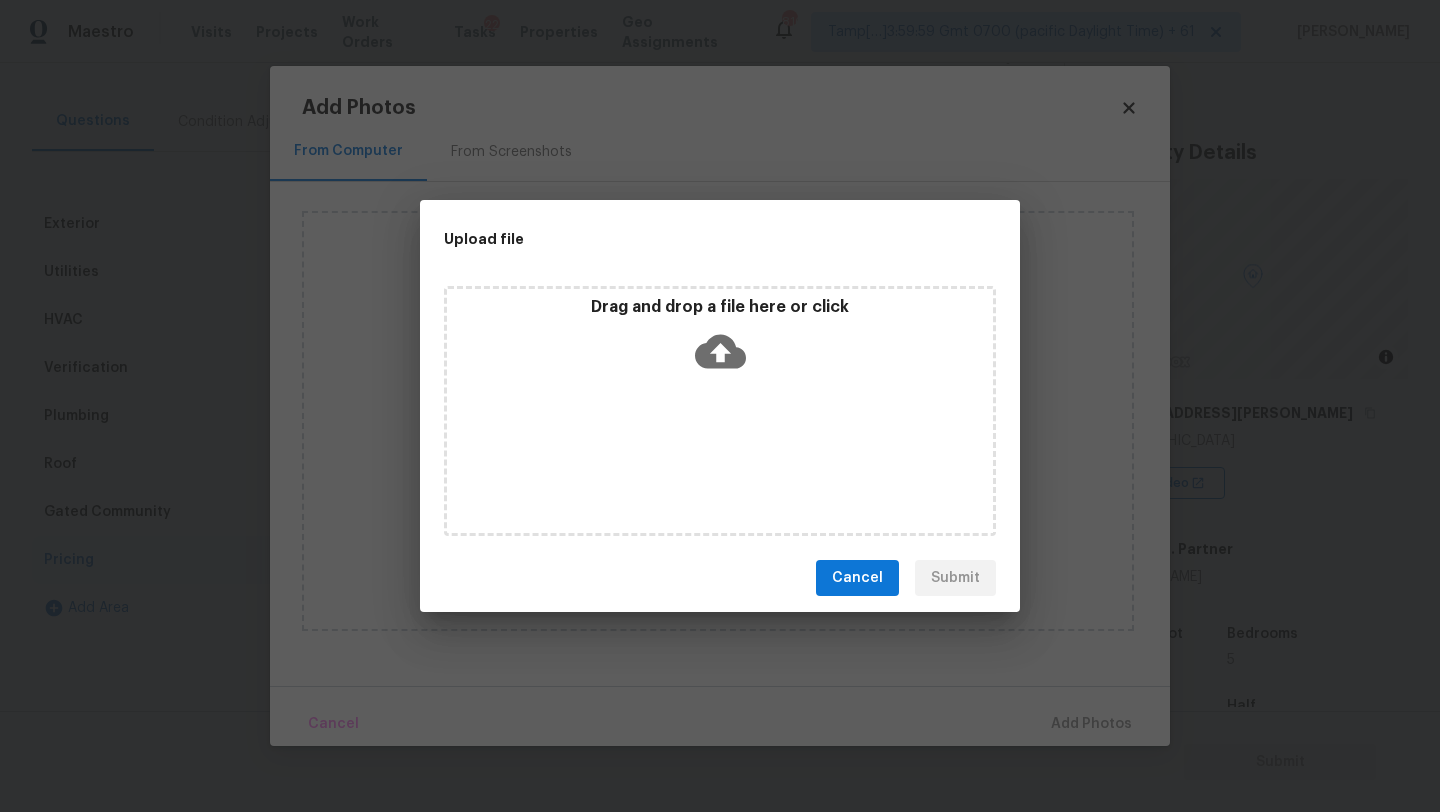 click 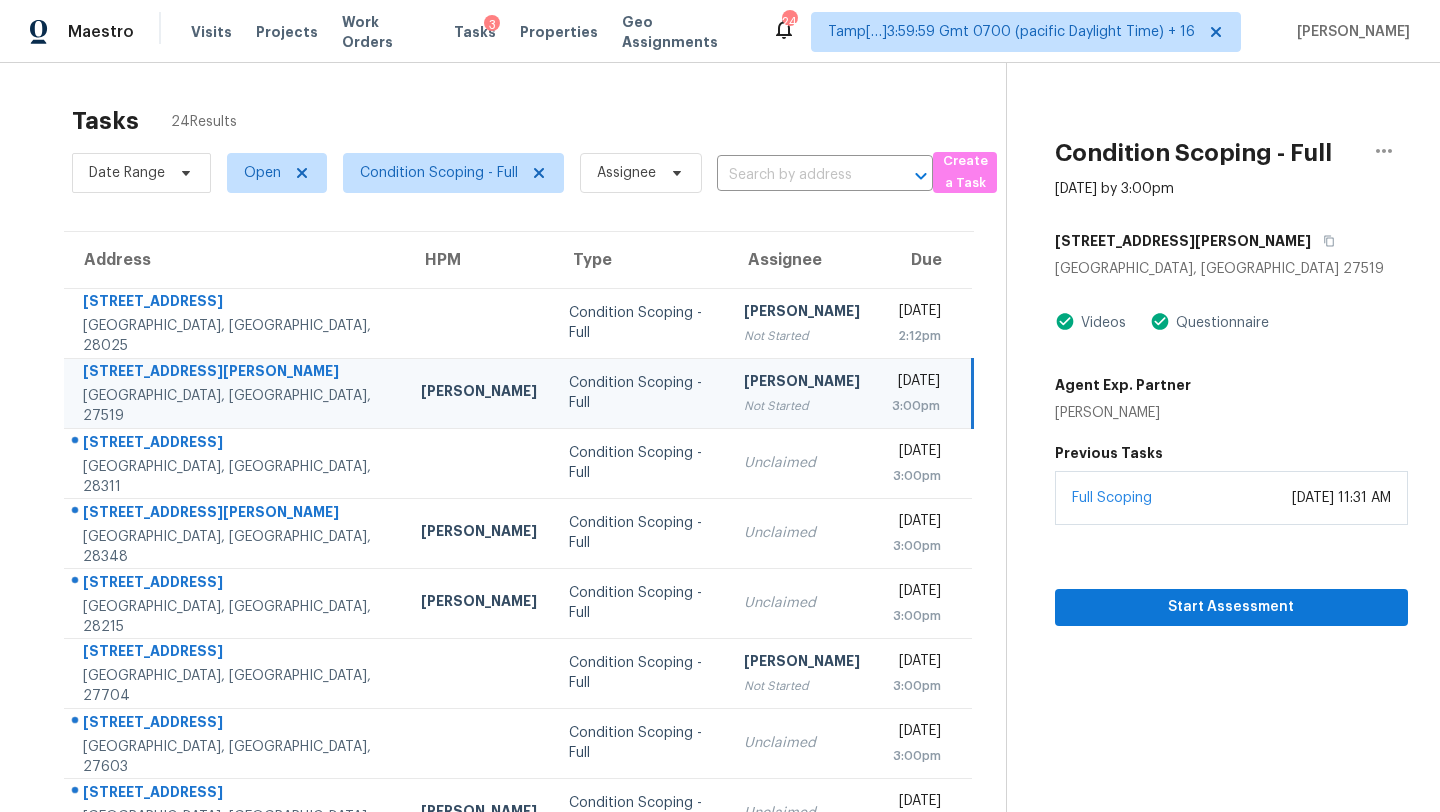 scroll, scrollTop: 0, scrollLeft: 0, axis: both 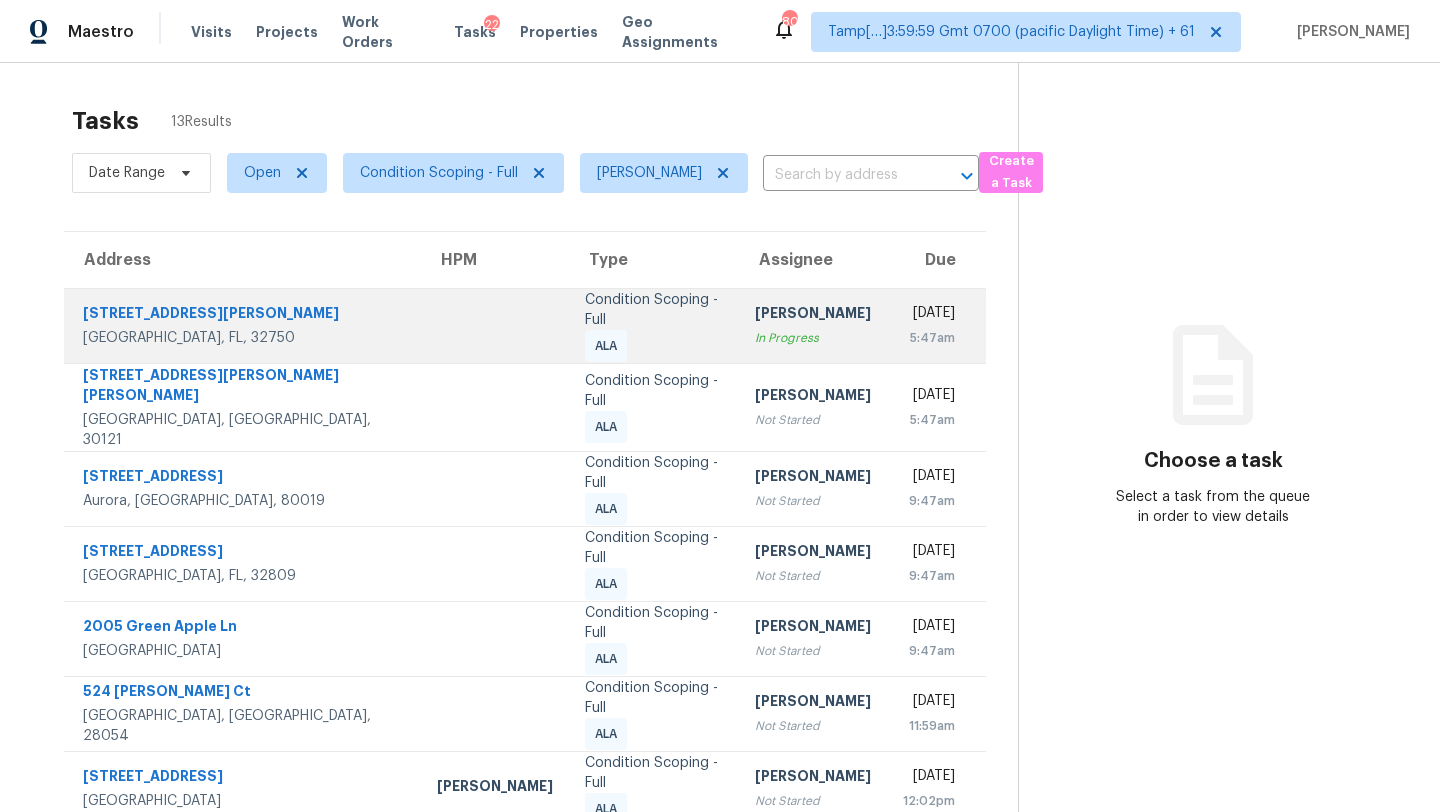 click on "[DATE] 5:47am" at bounding box center (936, 325) 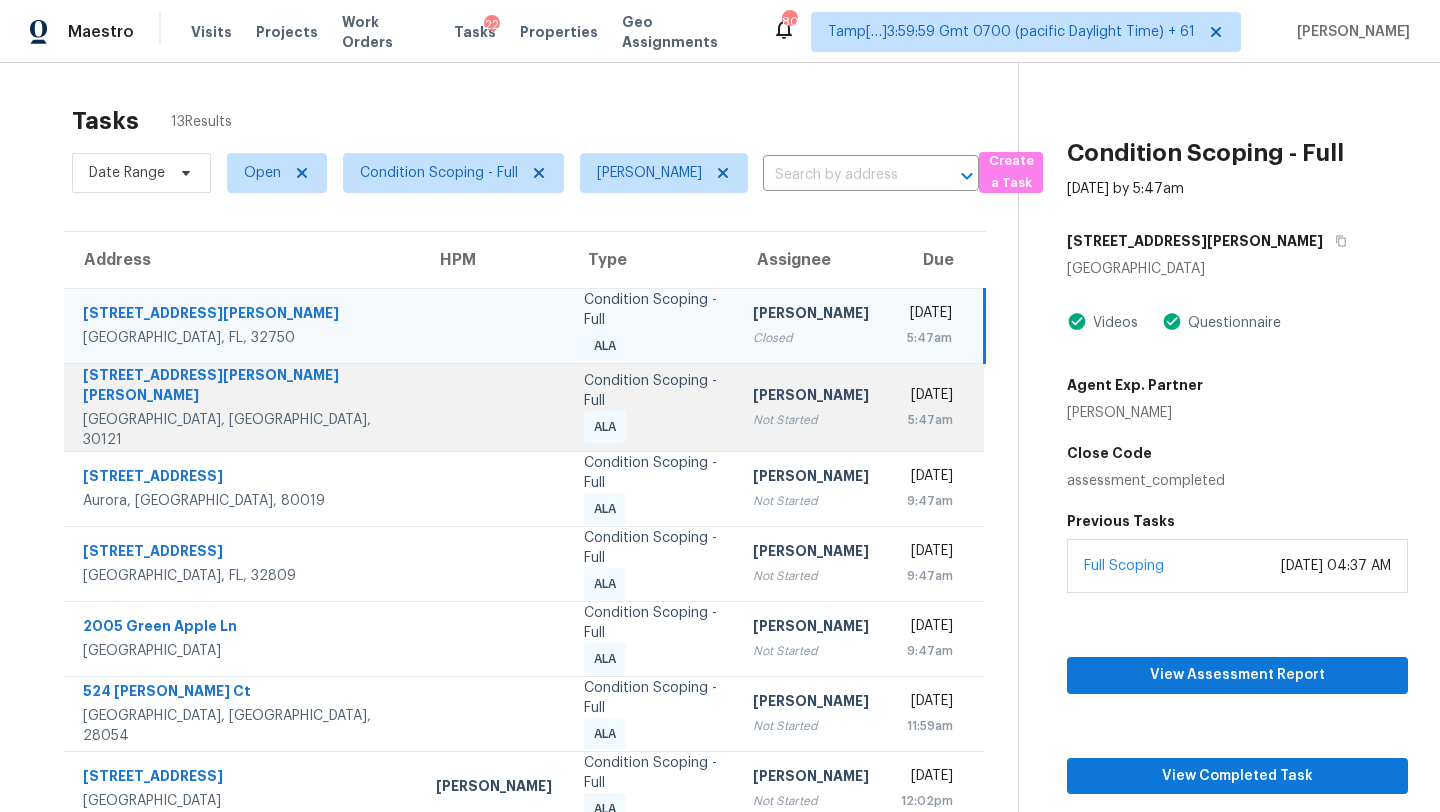 click on "5:47am" at bounding box center [927, 420] 